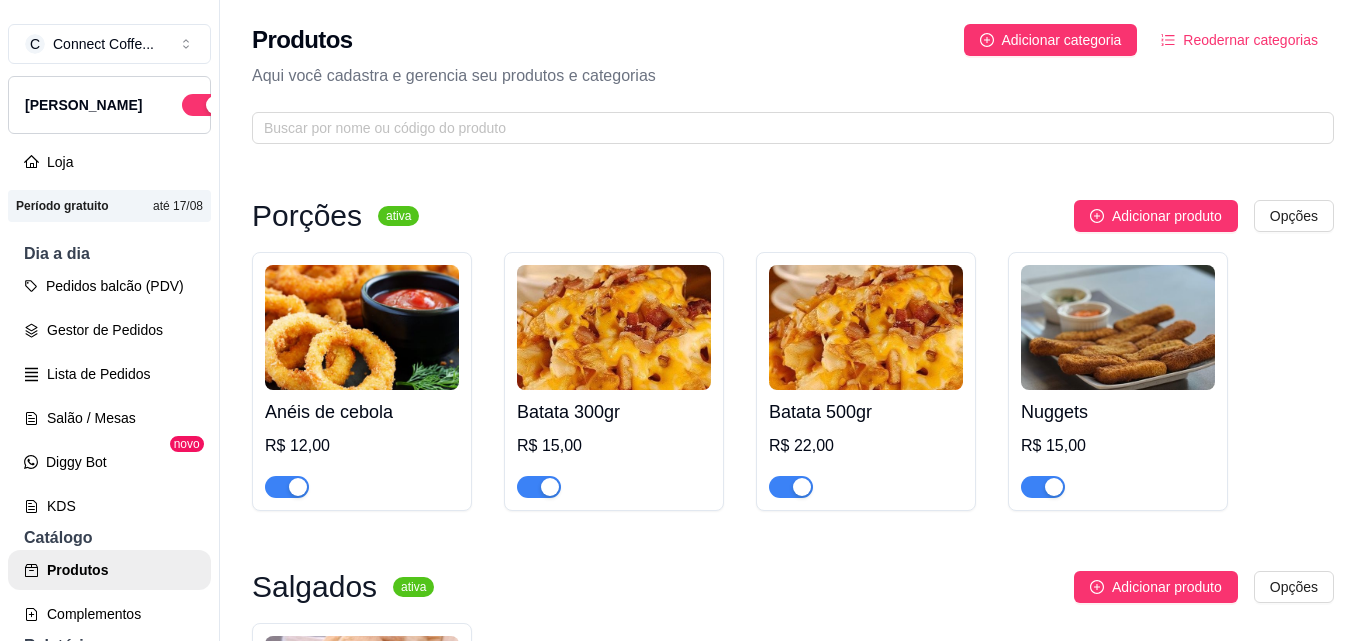 scroll, scrollTop: 0, scrollLeft: 0, axis: both 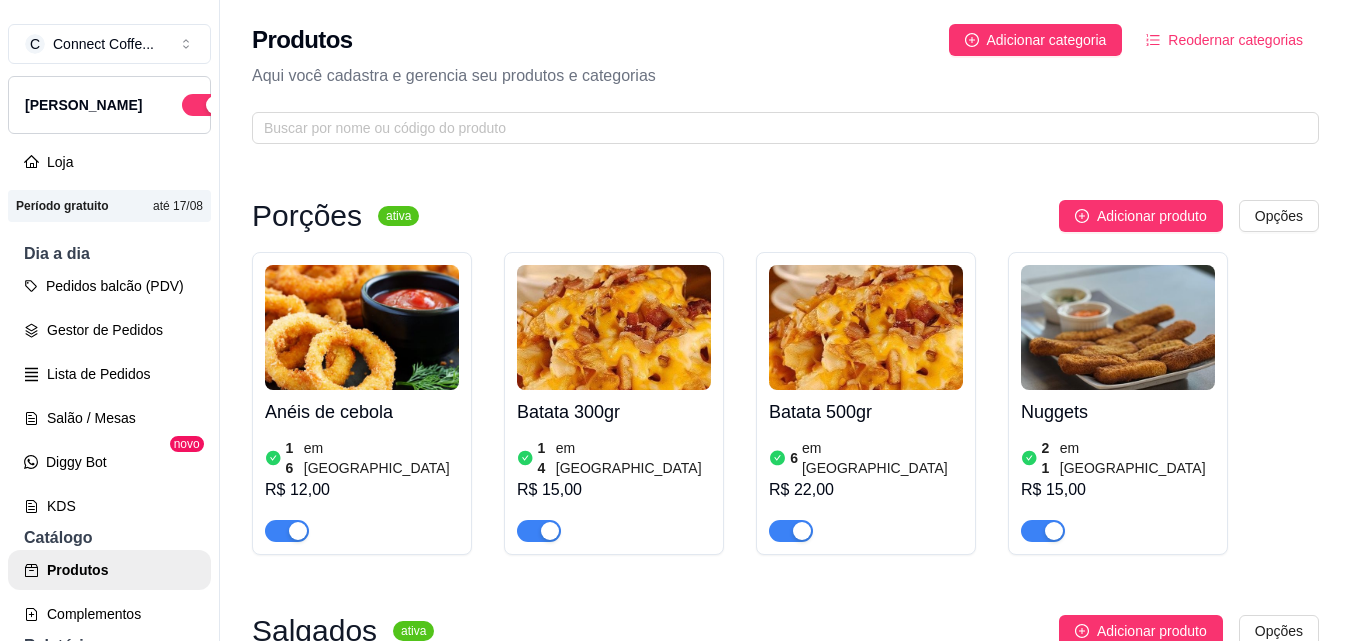 click on "Reodernar categorias" at bounding box center (1235, 40) 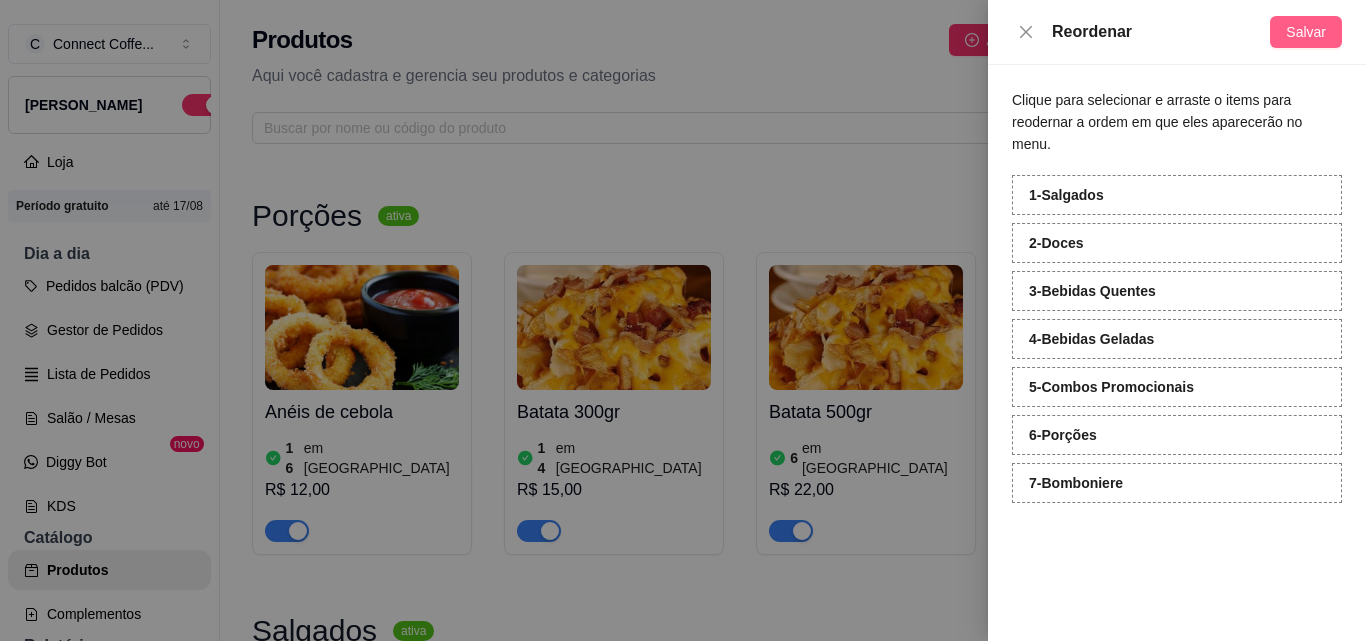 click on "Salvar" at bounding box center [1306, 32] 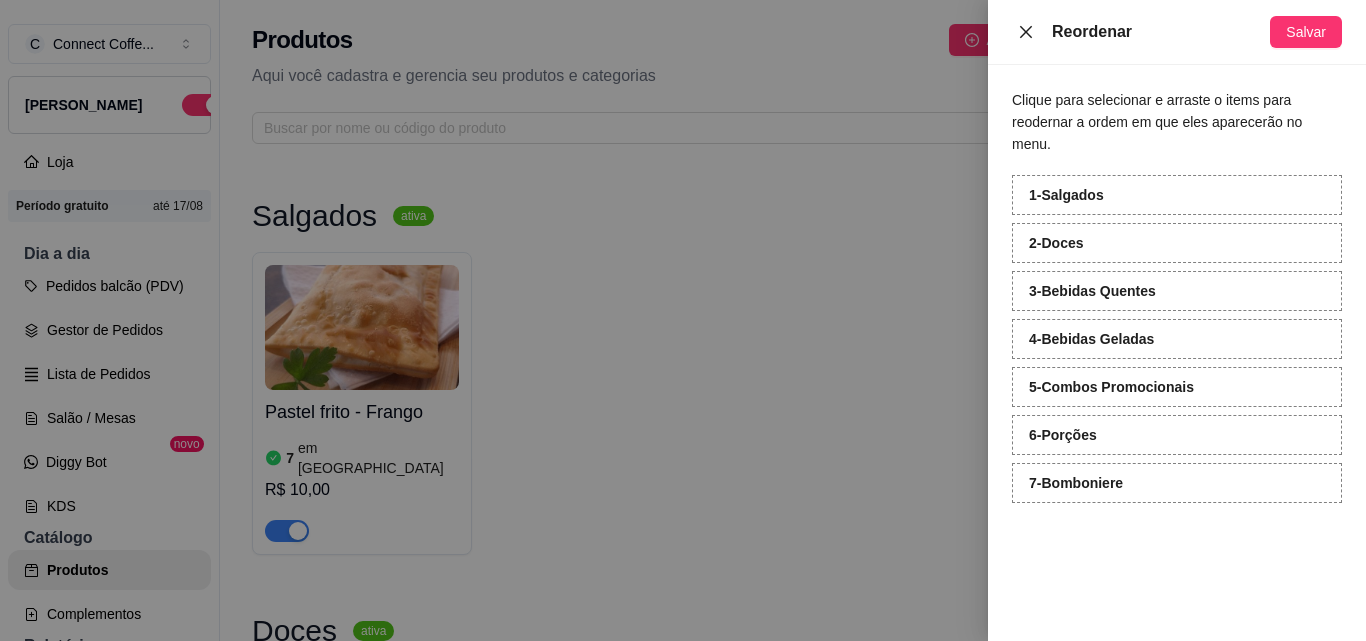 click 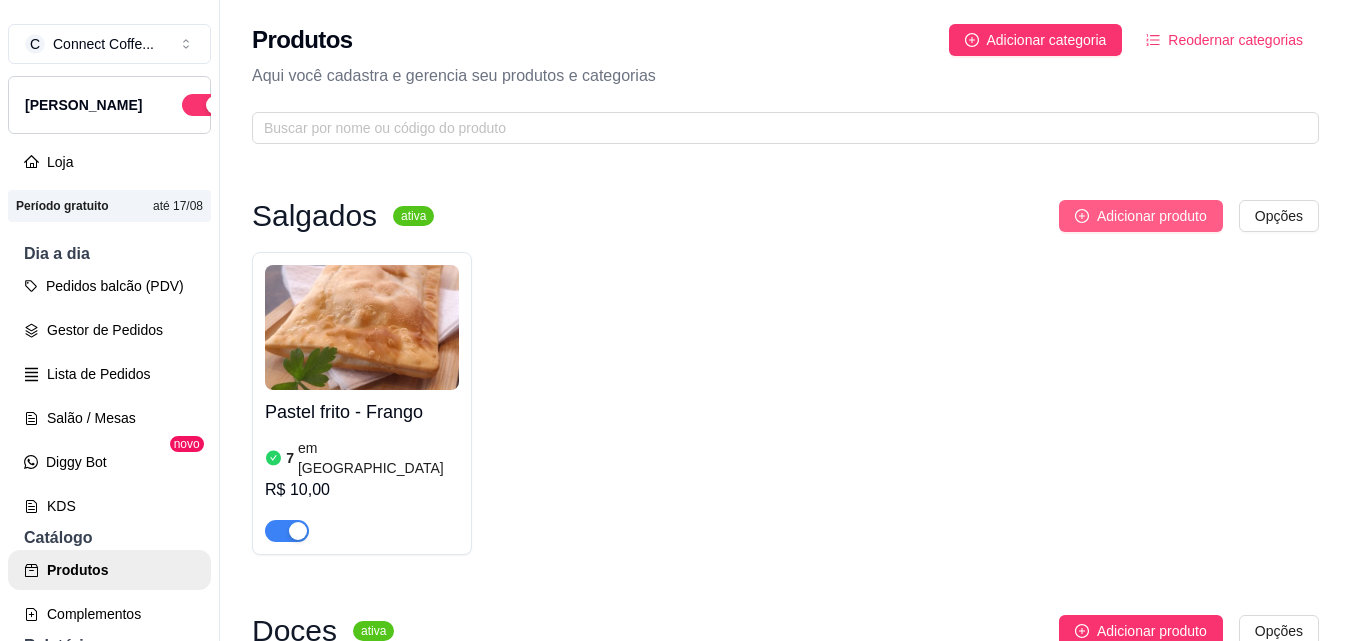 click on "Adicionar produto" at bounding box center (1152, 216) 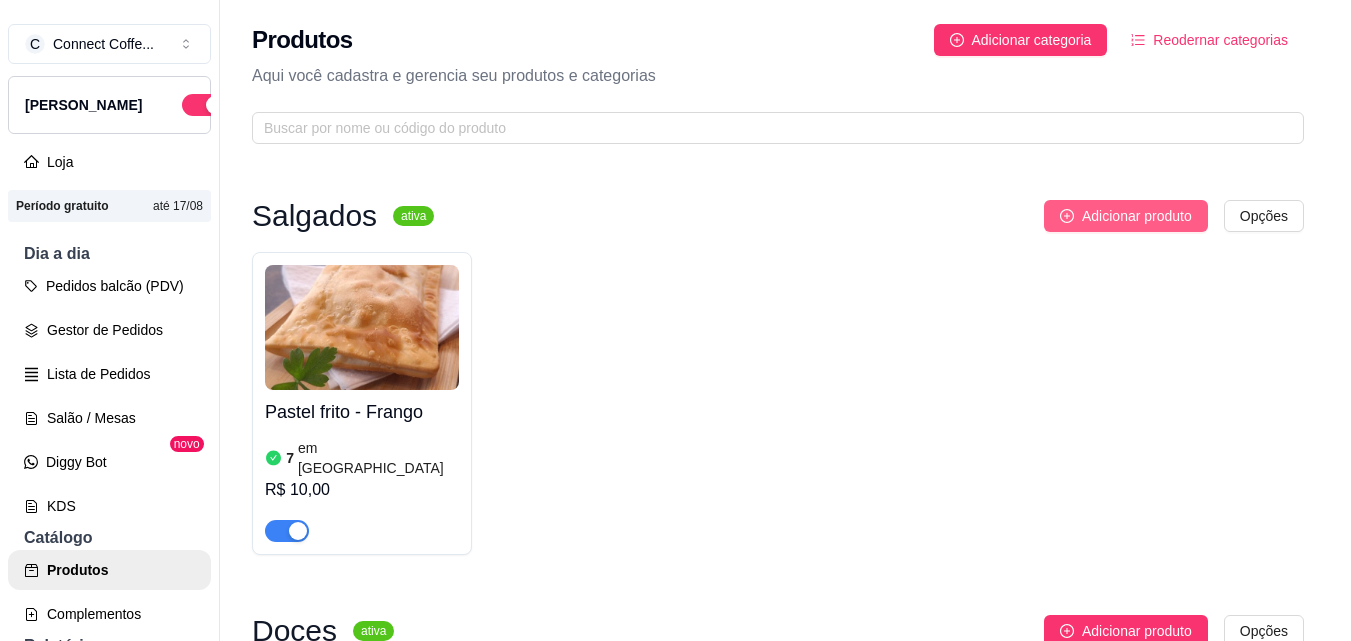 type 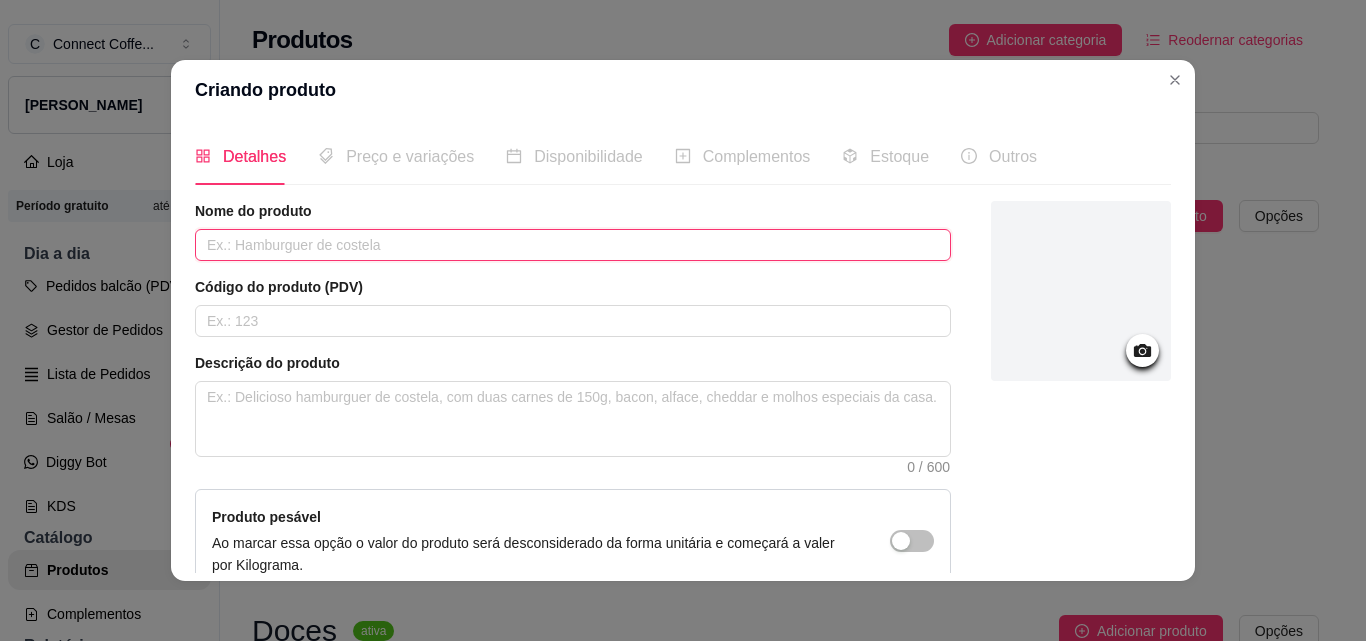click at bounding box center (573, 245) 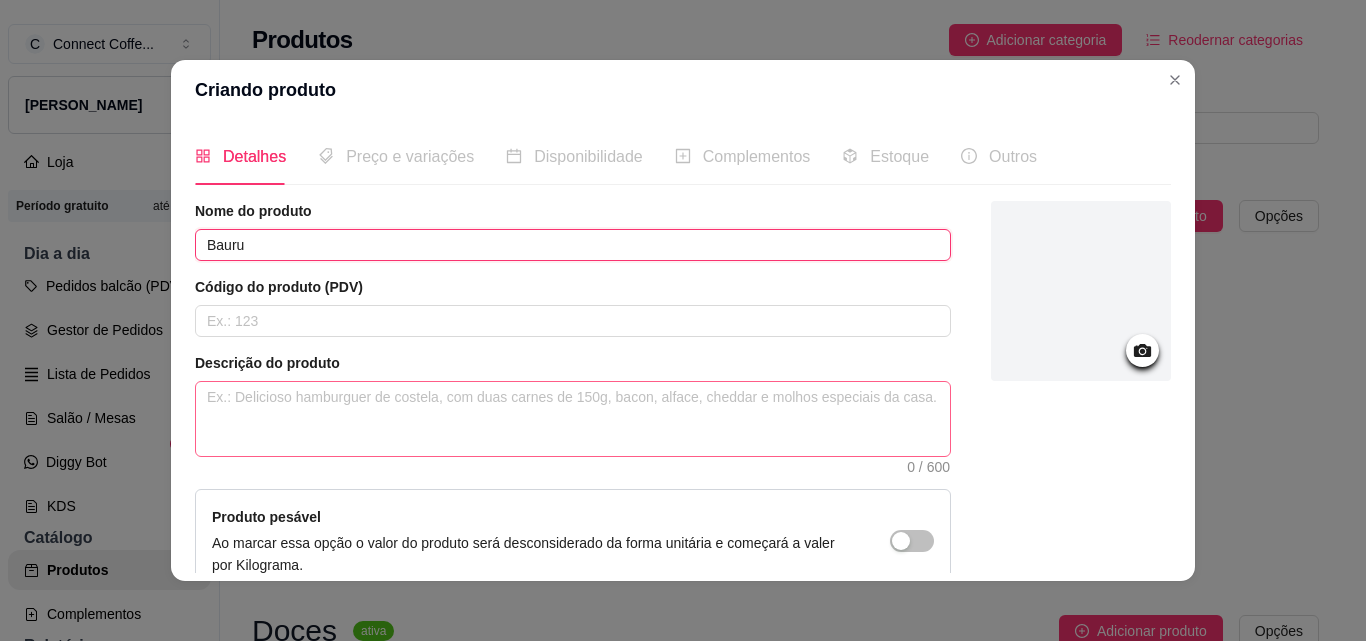 type on "Bauru" 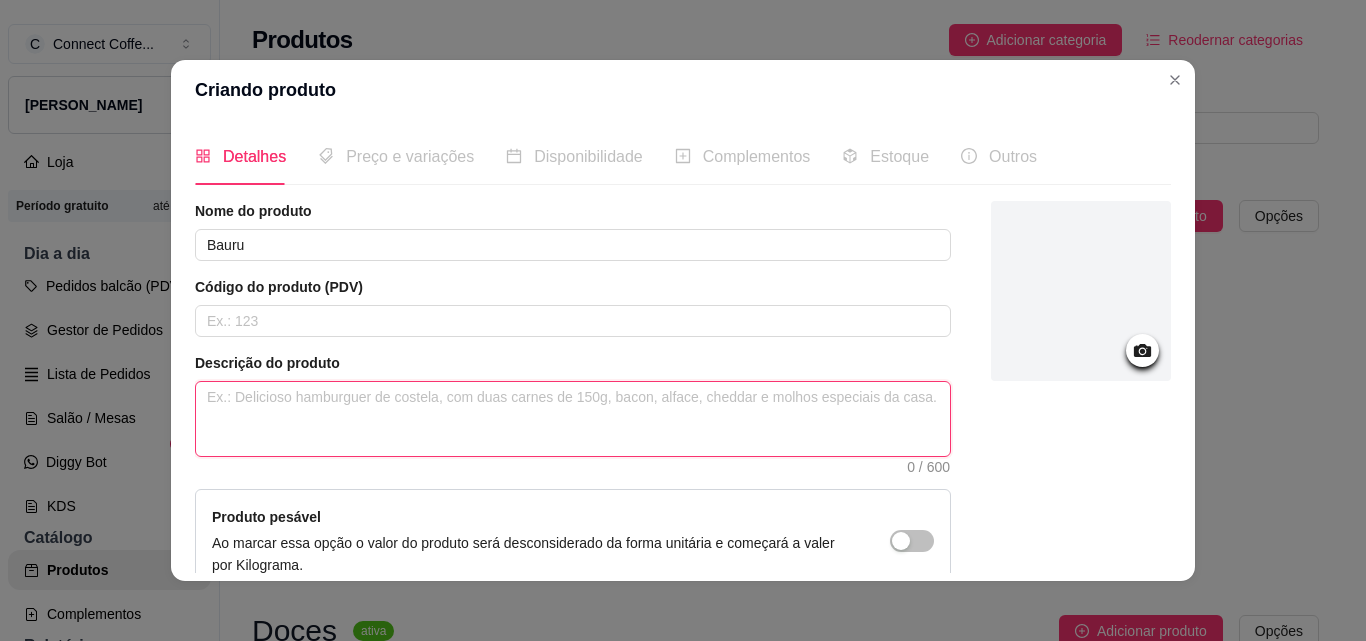click at bounding box center (573, 419) 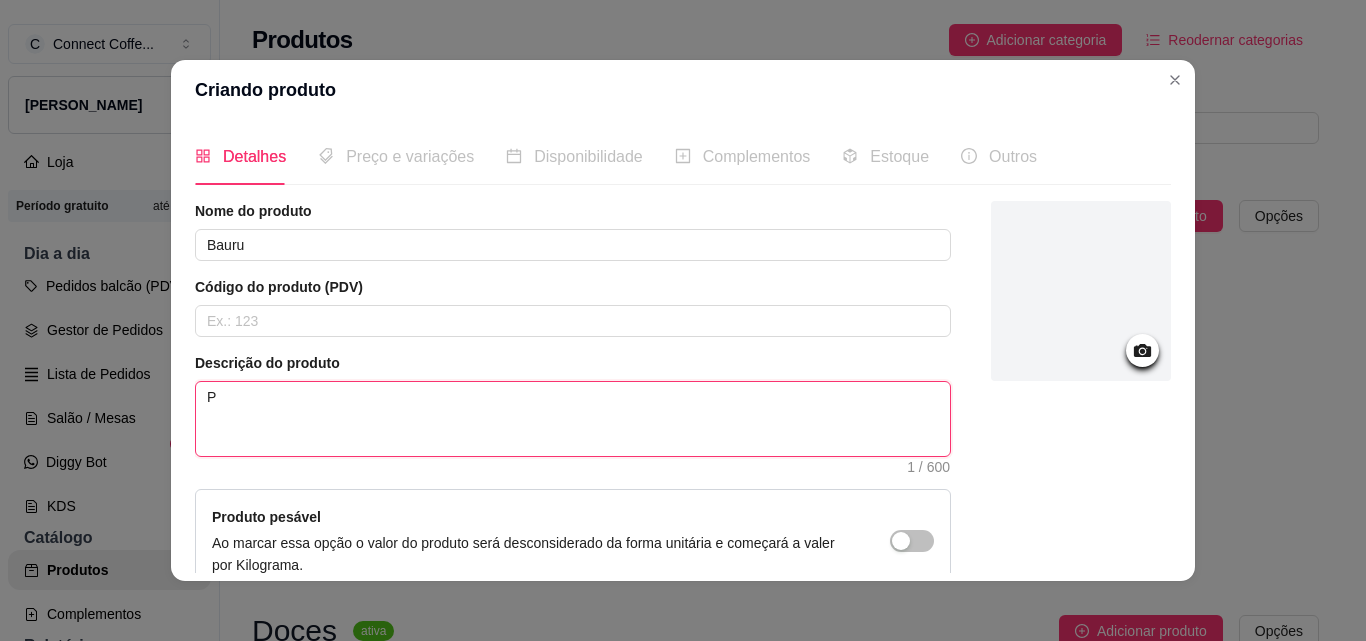 type on "Pr" 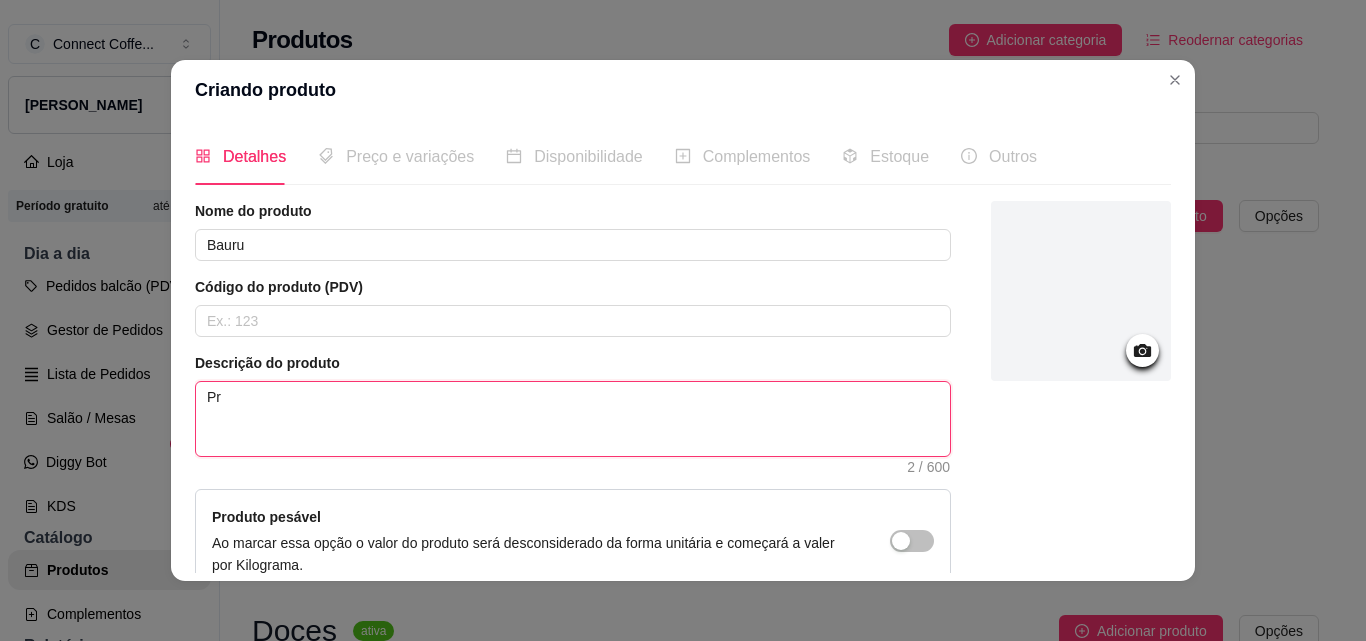 type on "Pre" 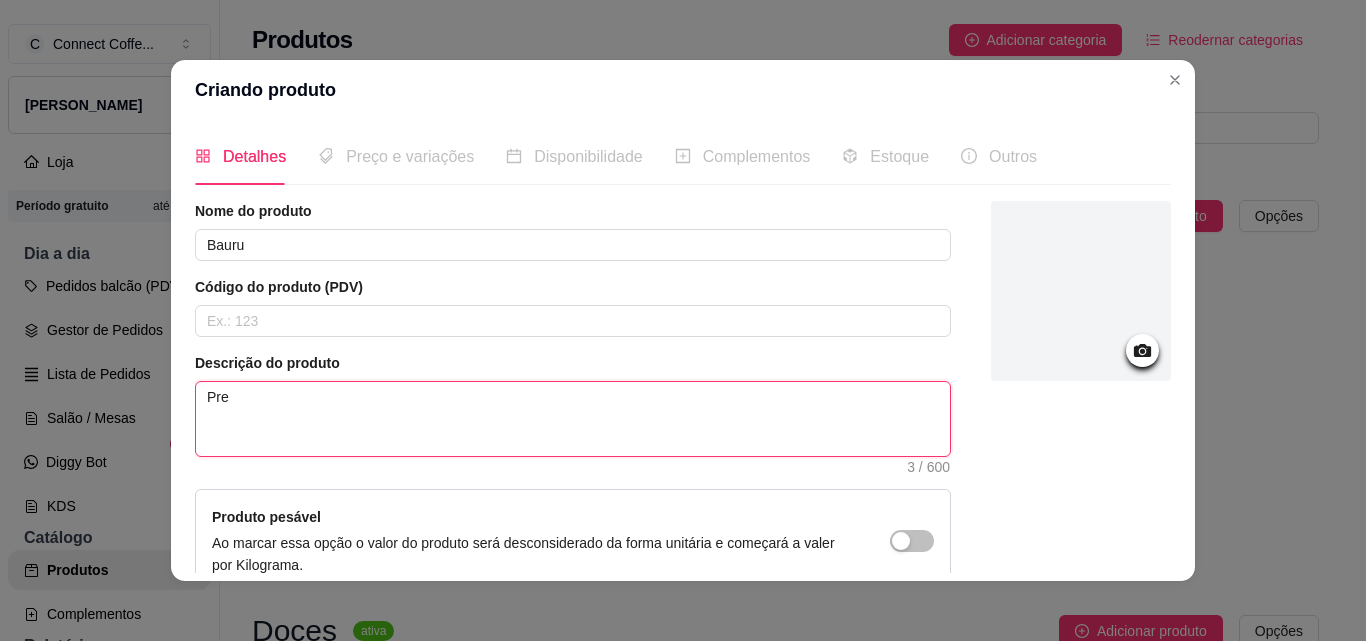 type on "Pres" 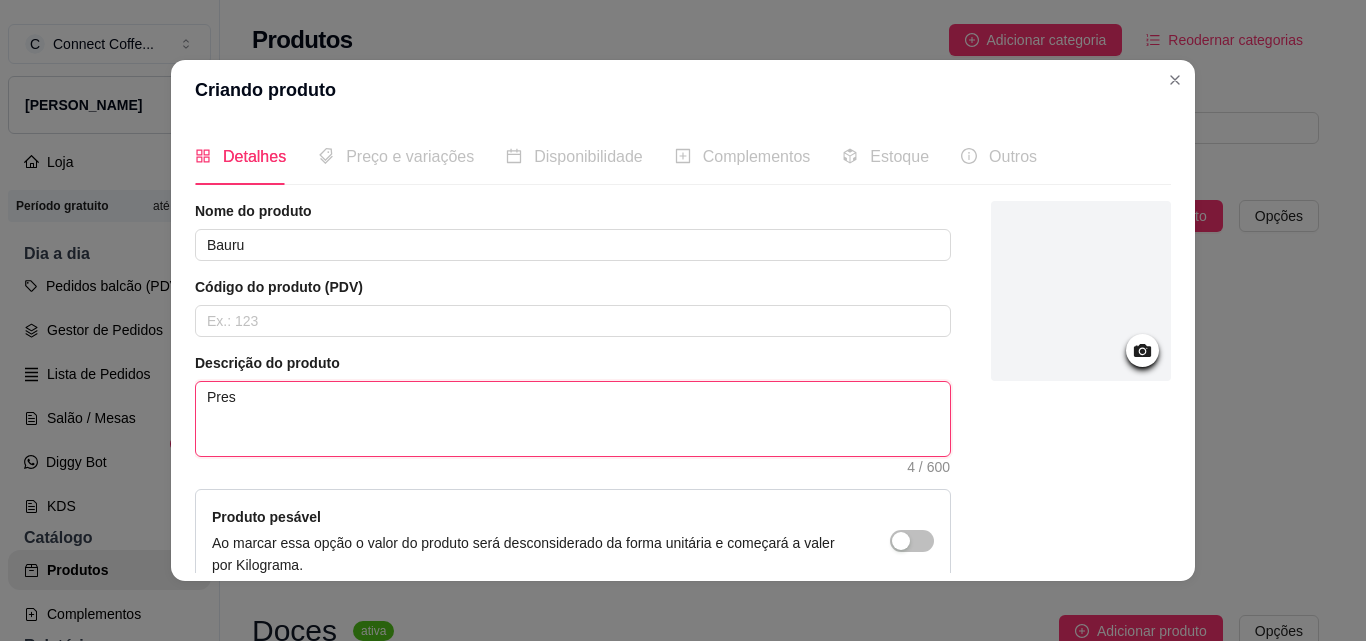 type on "Presu" 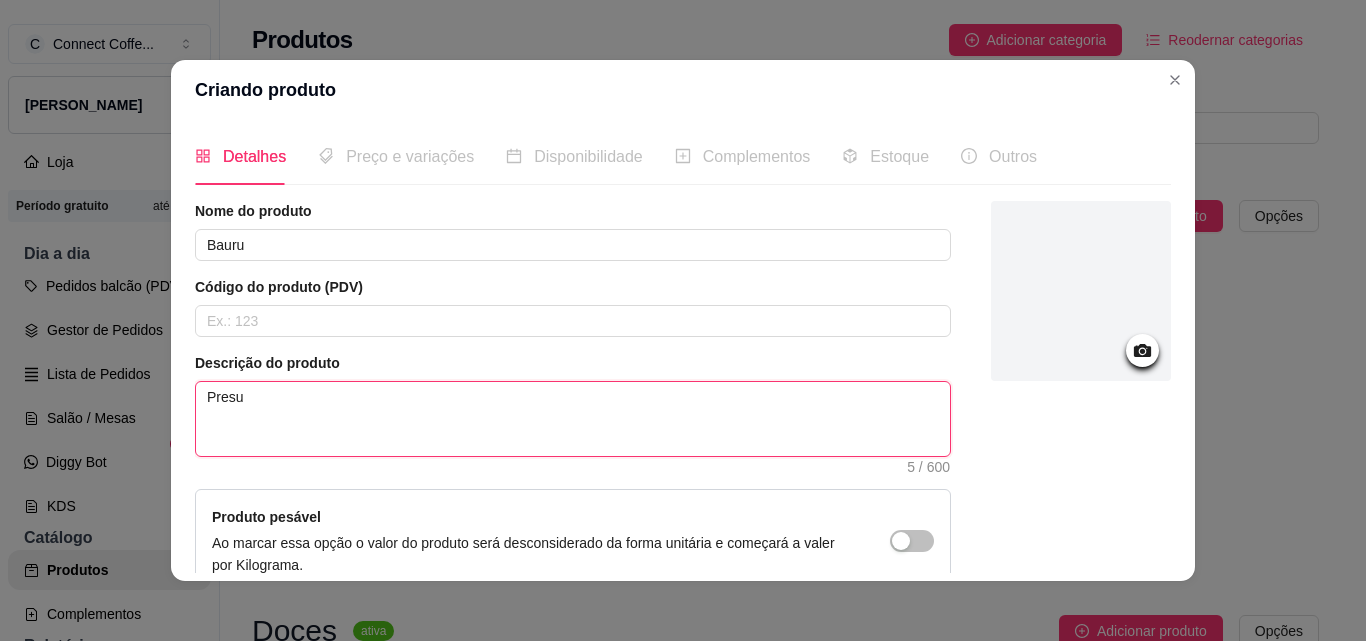 type on "Presun" 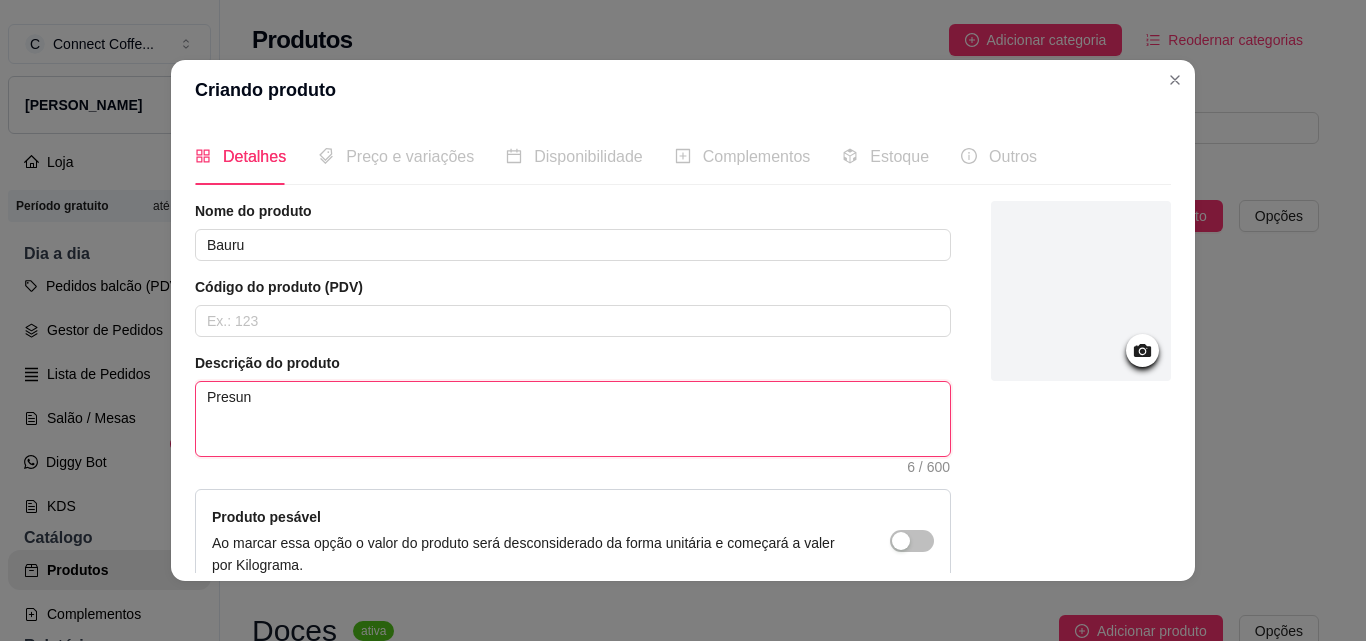 type on "Presunt" 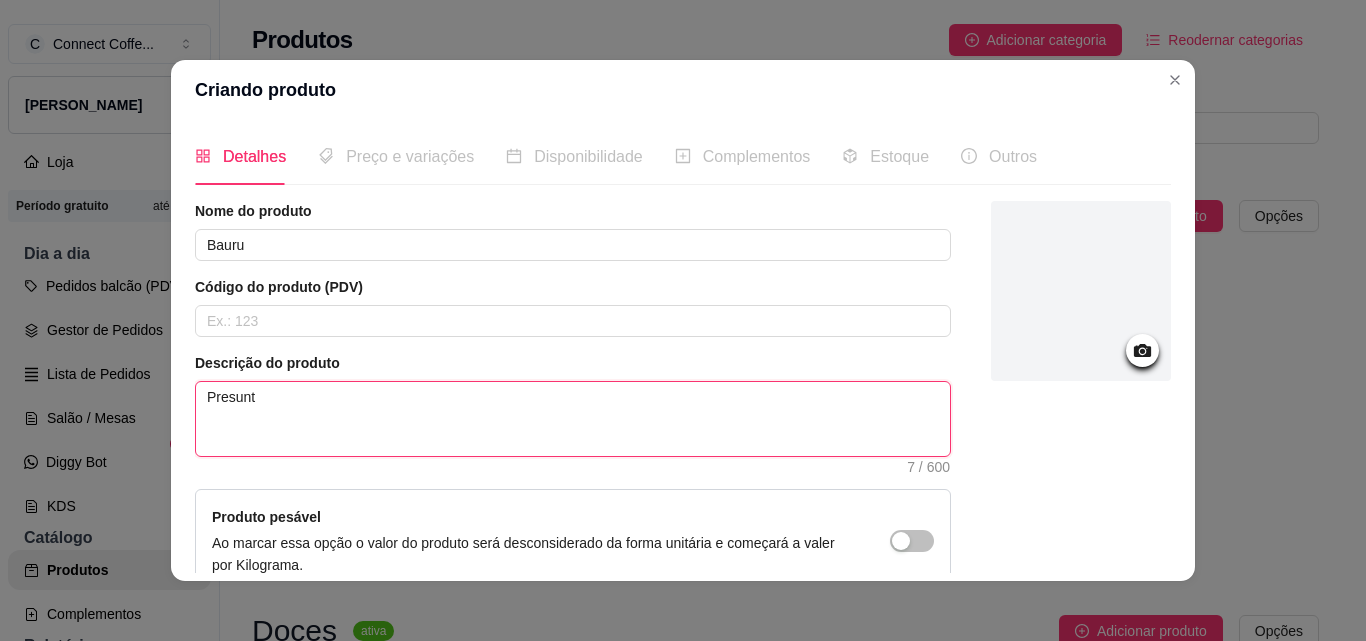 type on "Presunto" 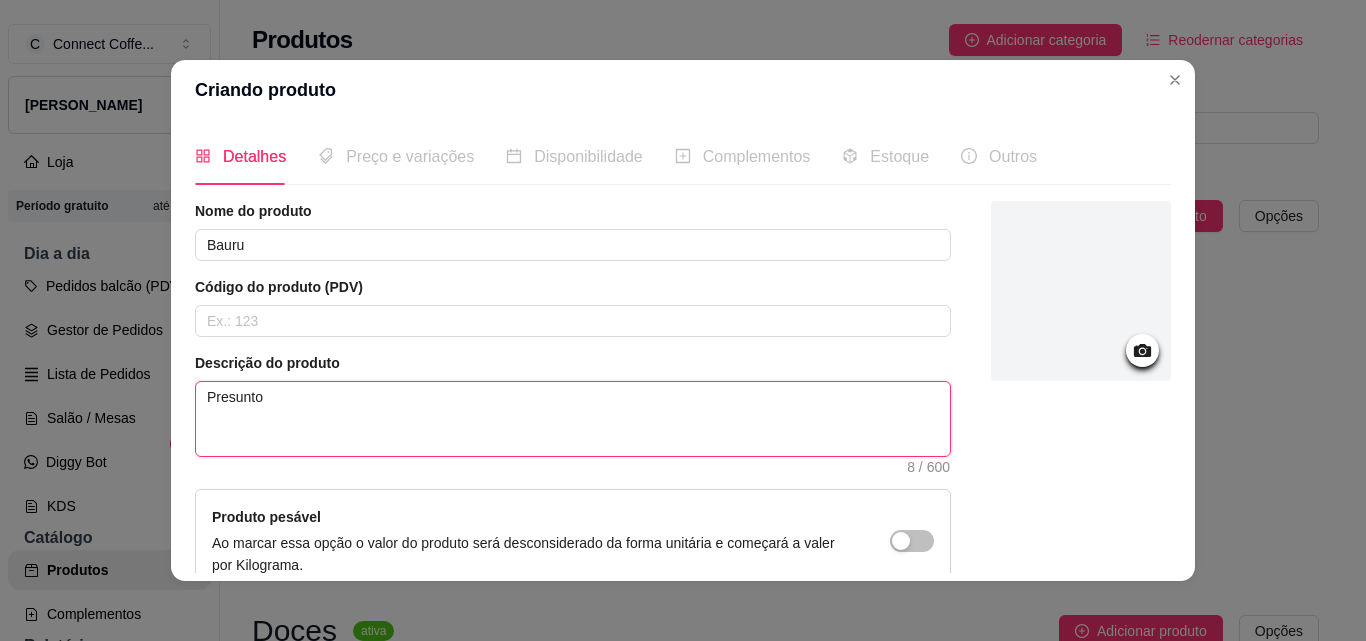 type on "Presunto" 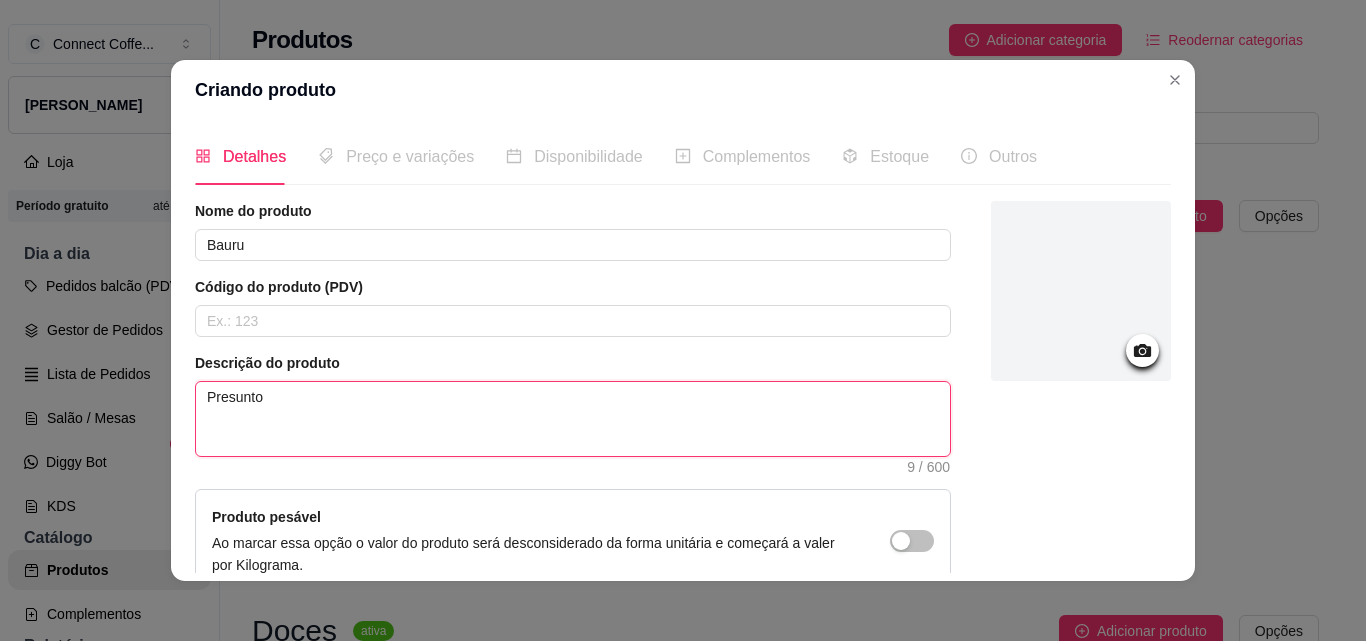 type on "Presunto" 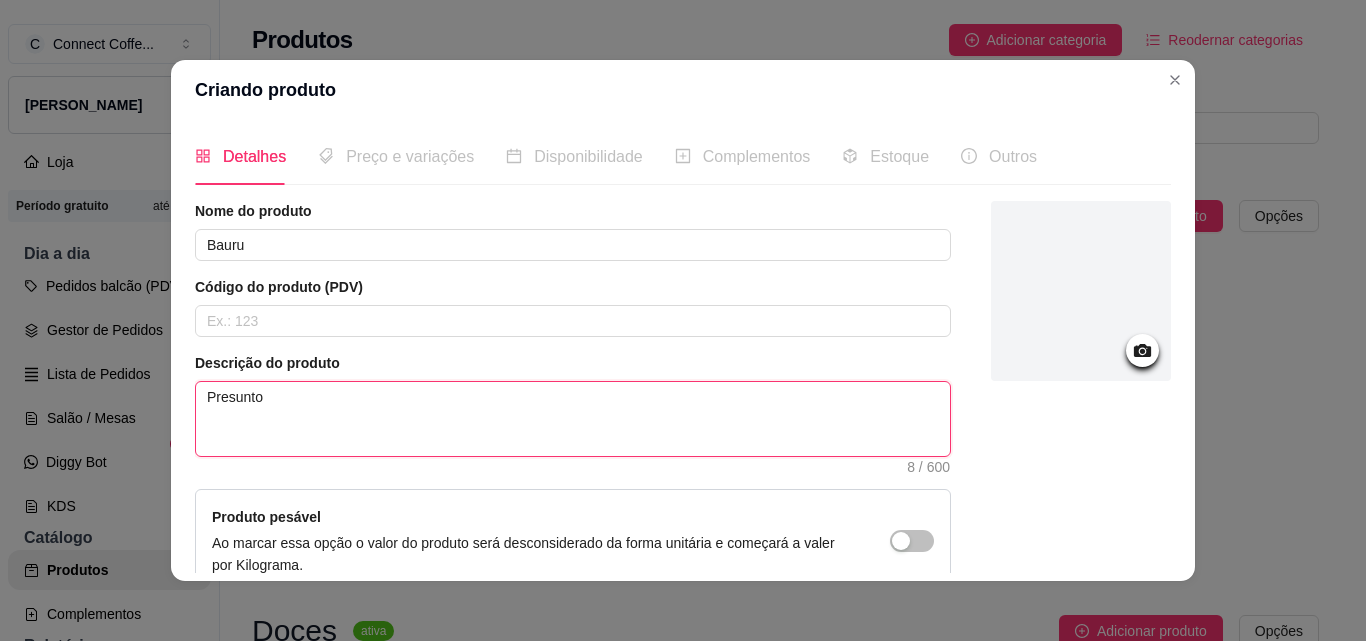 type on "Presunto," 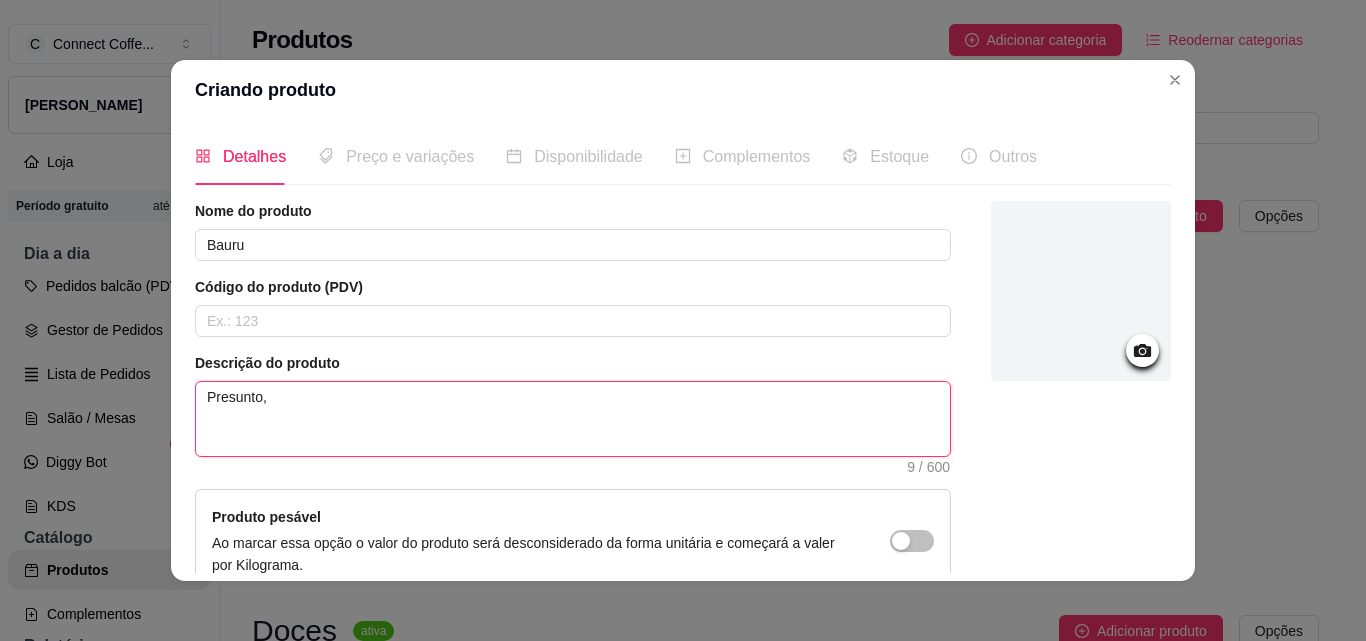 type on "Presunto," 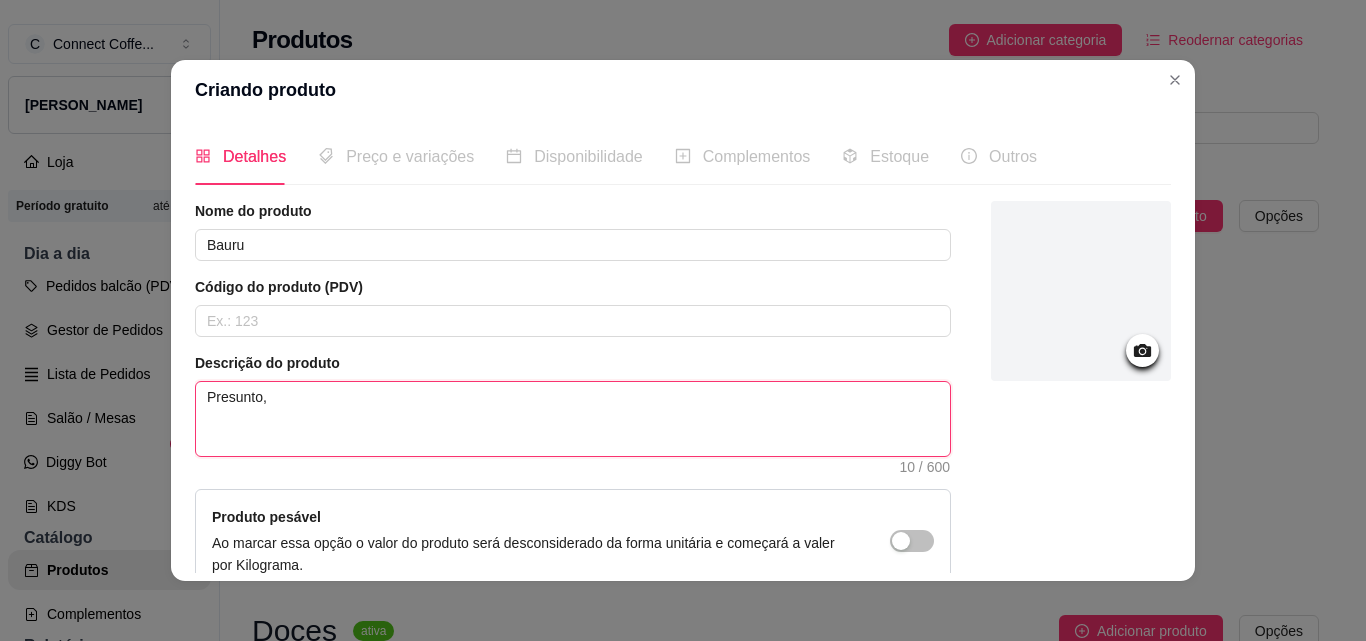 type on "Presunto, q" 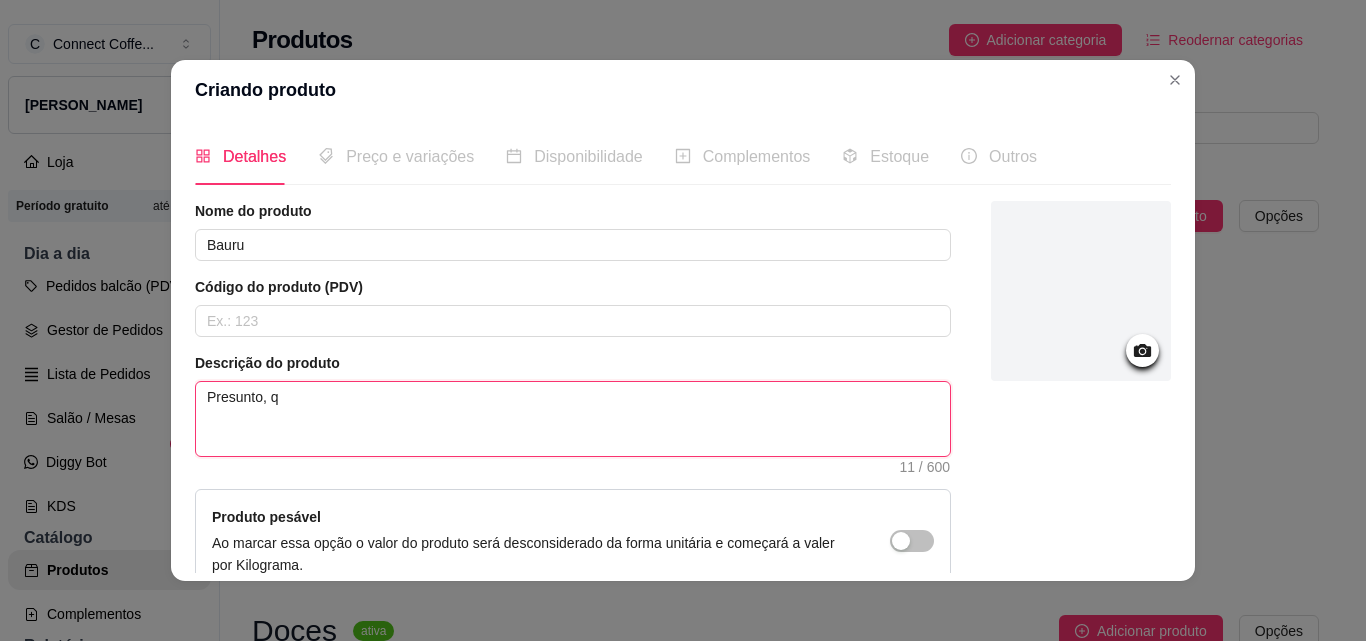 type on "Presunto, qu" 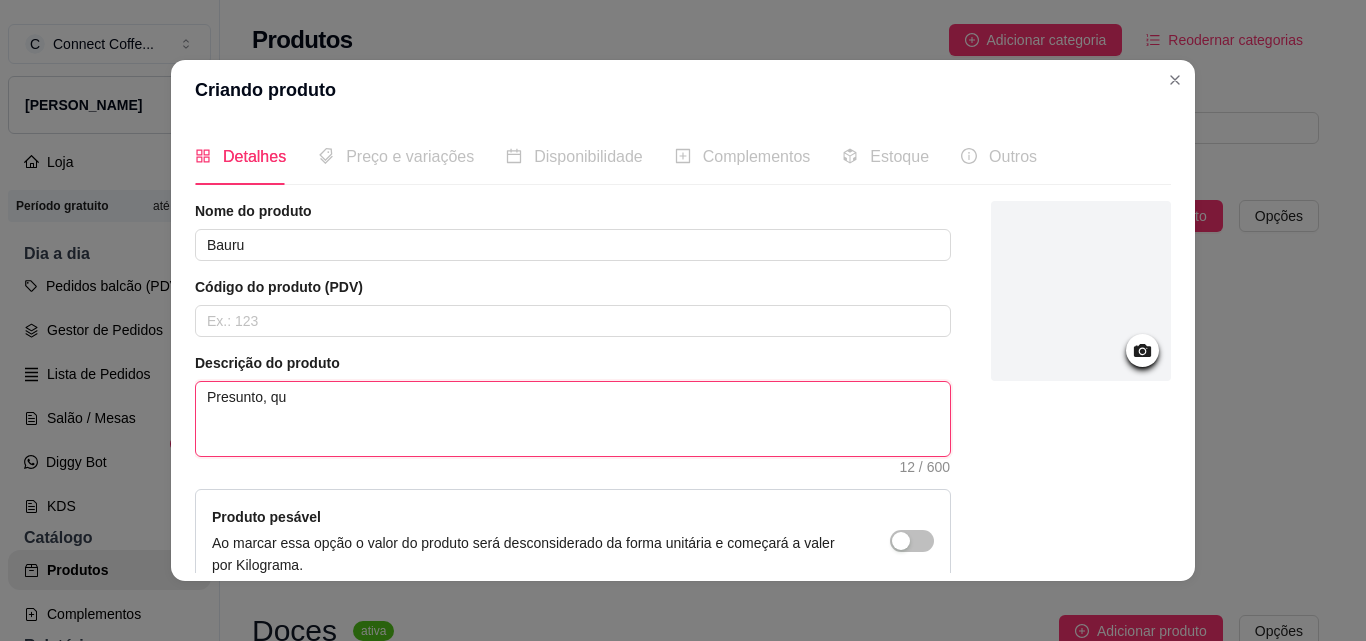 type on "Presunto, que" 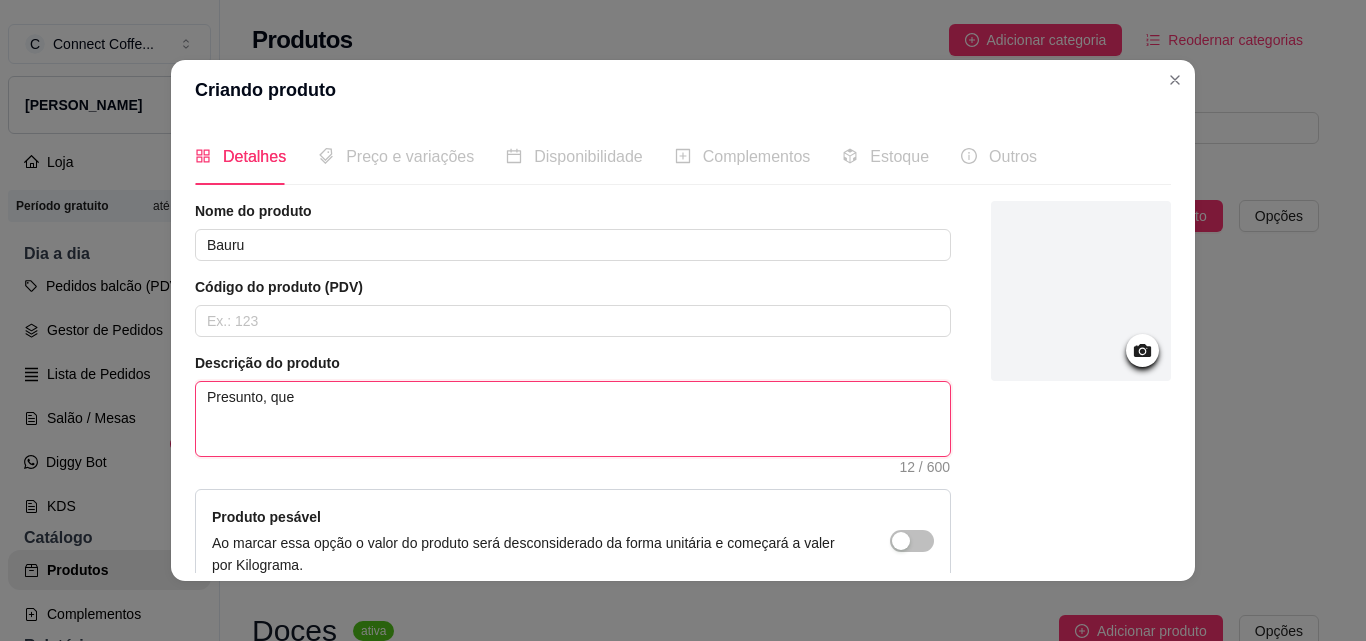 type 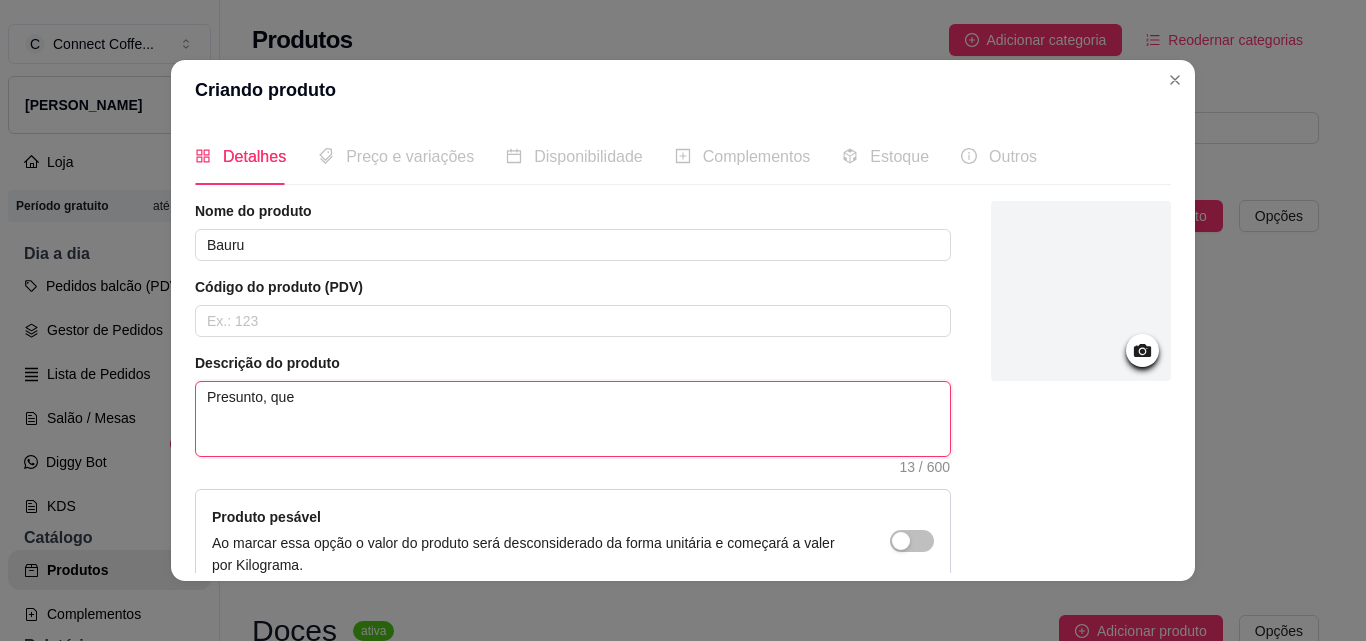 type on "Presunto, quei" 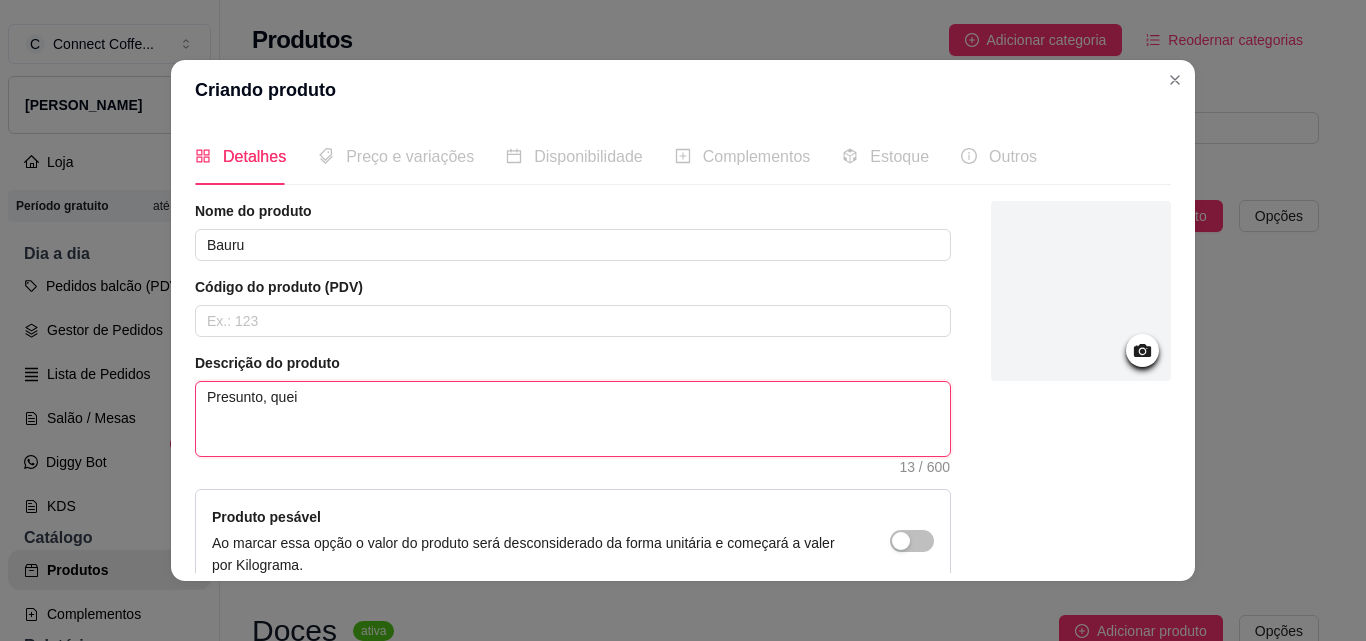 type 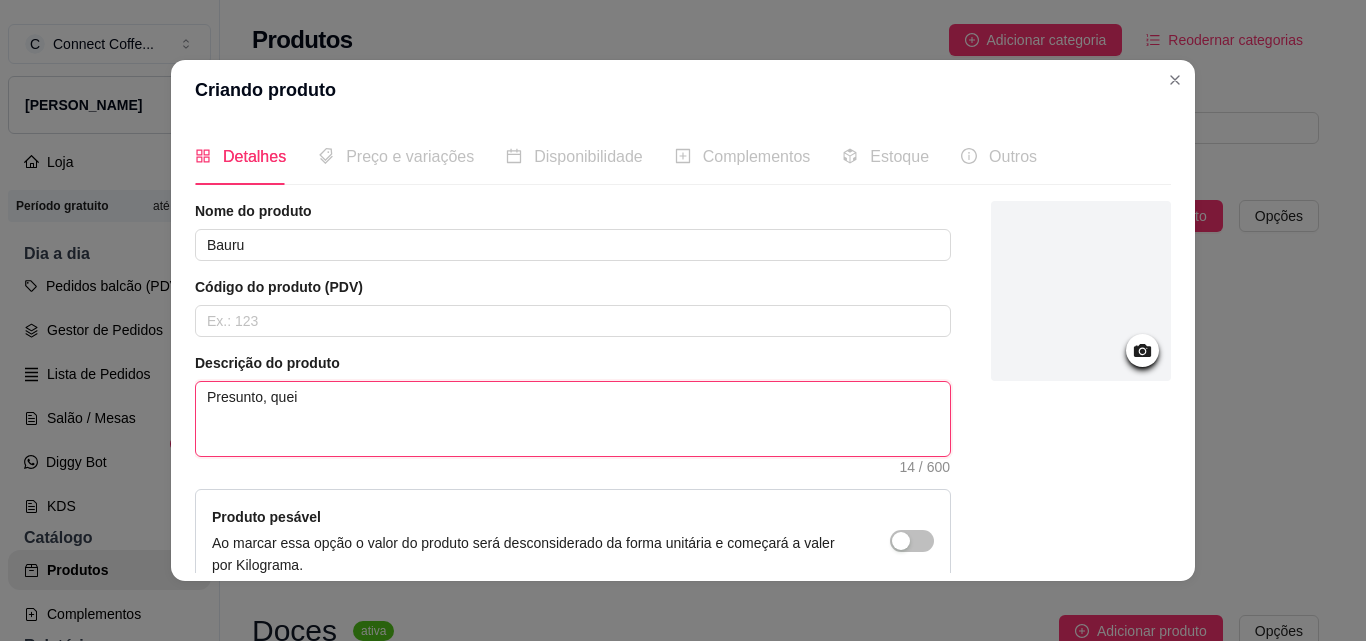 type on "Presunto, queij" 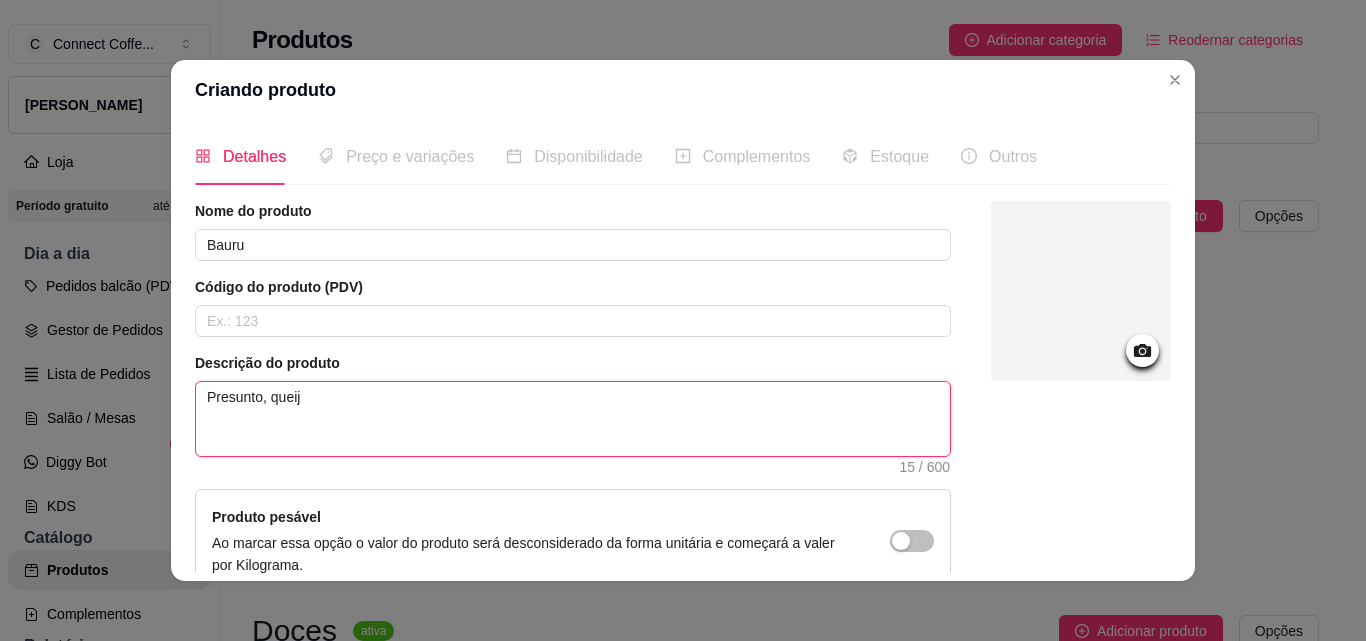 type on "Presunto, queijo" 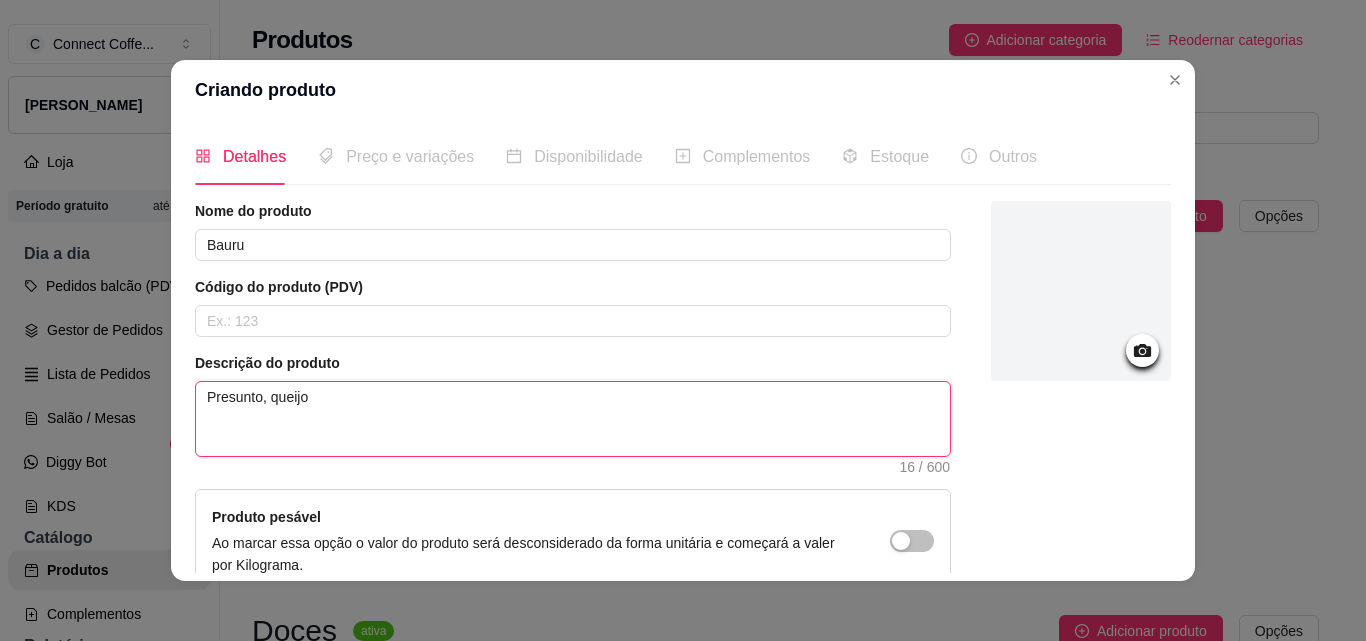 type on "Presunto, queijo," 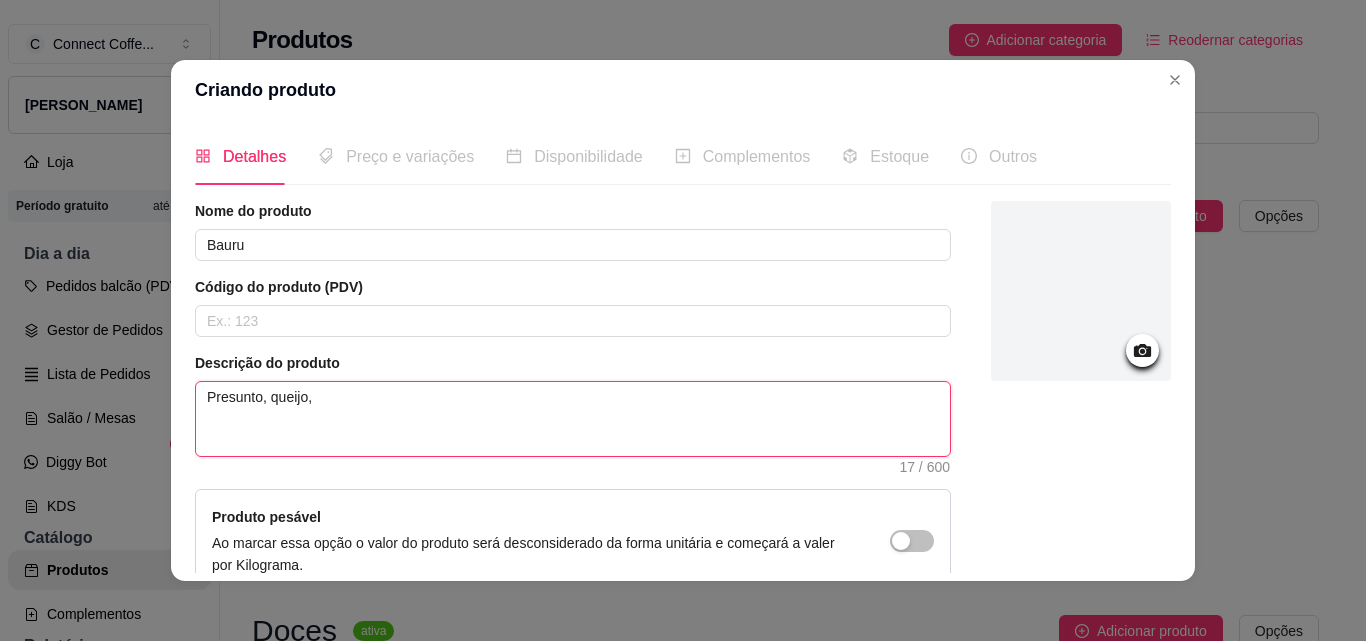 type on "Presunto, queijo," 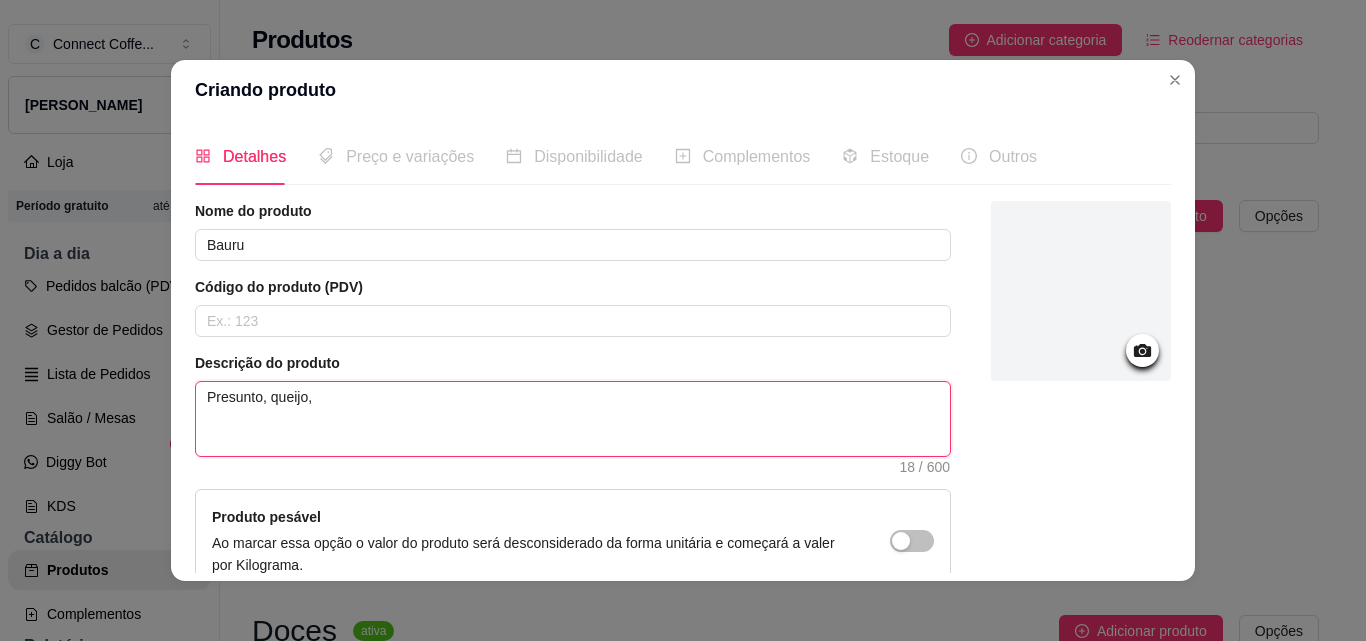 type on "Presunto, queijo, r" 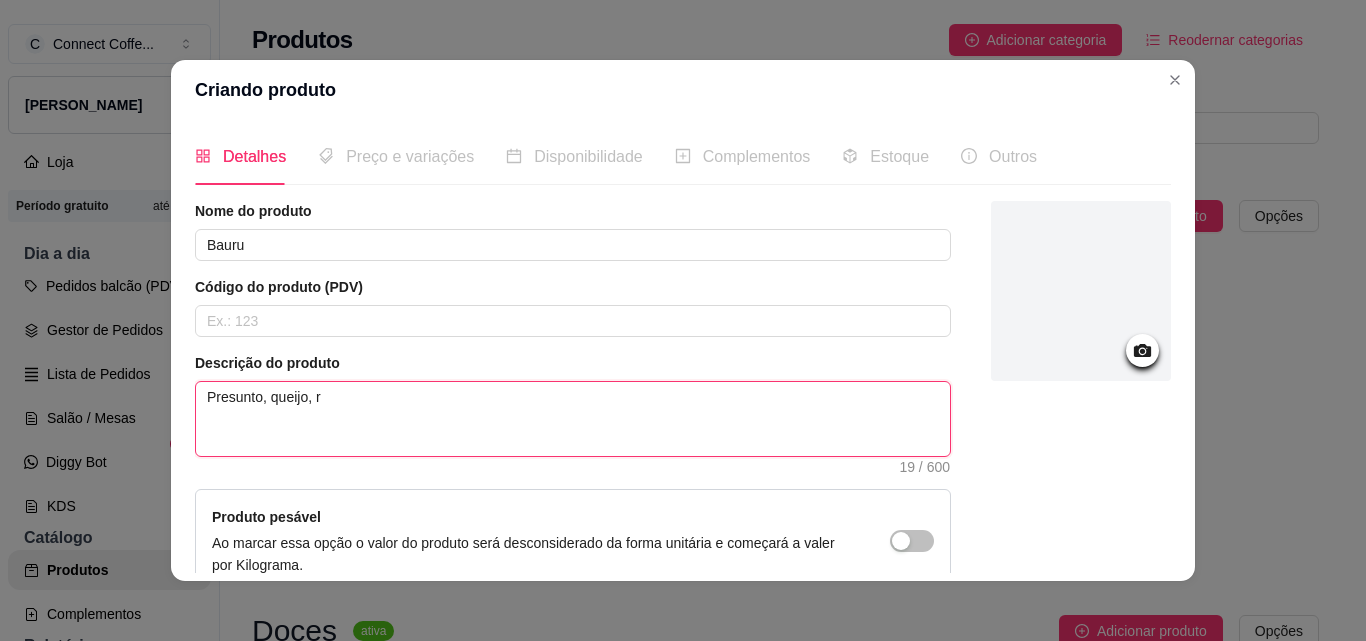 type on "Presunto, queijo, re" 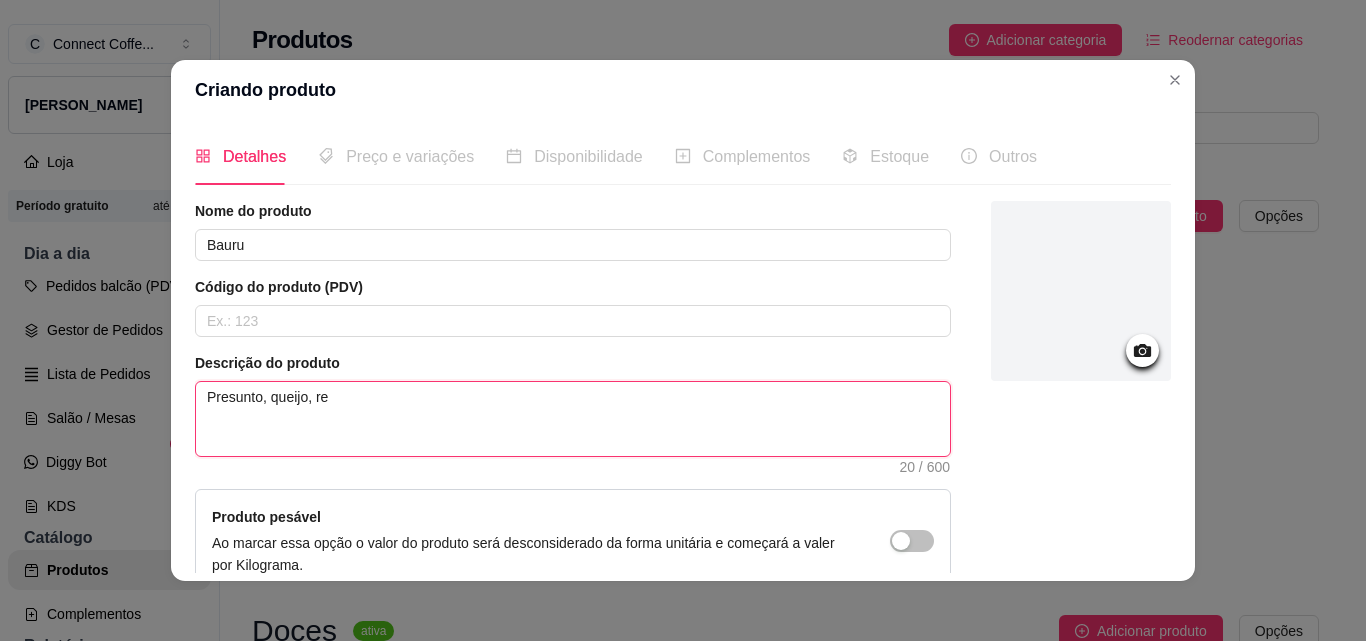 type on "Presunto, queijo, req" 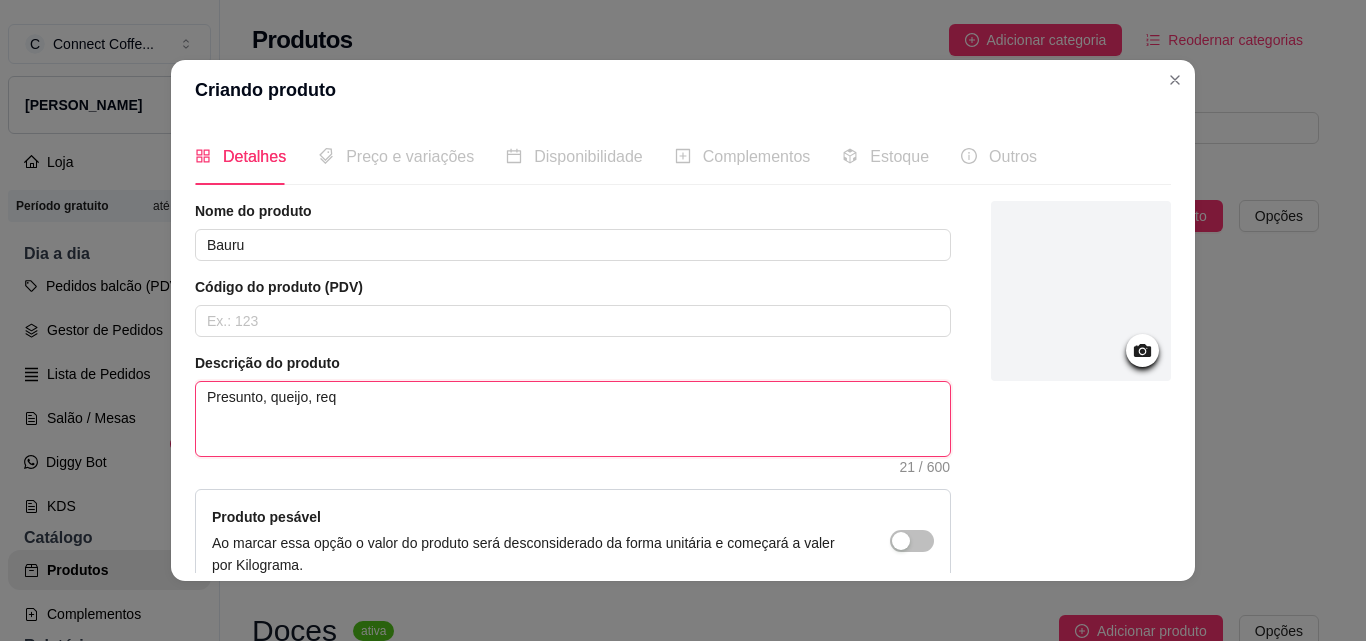 type on "Presunto, queijo, requ" 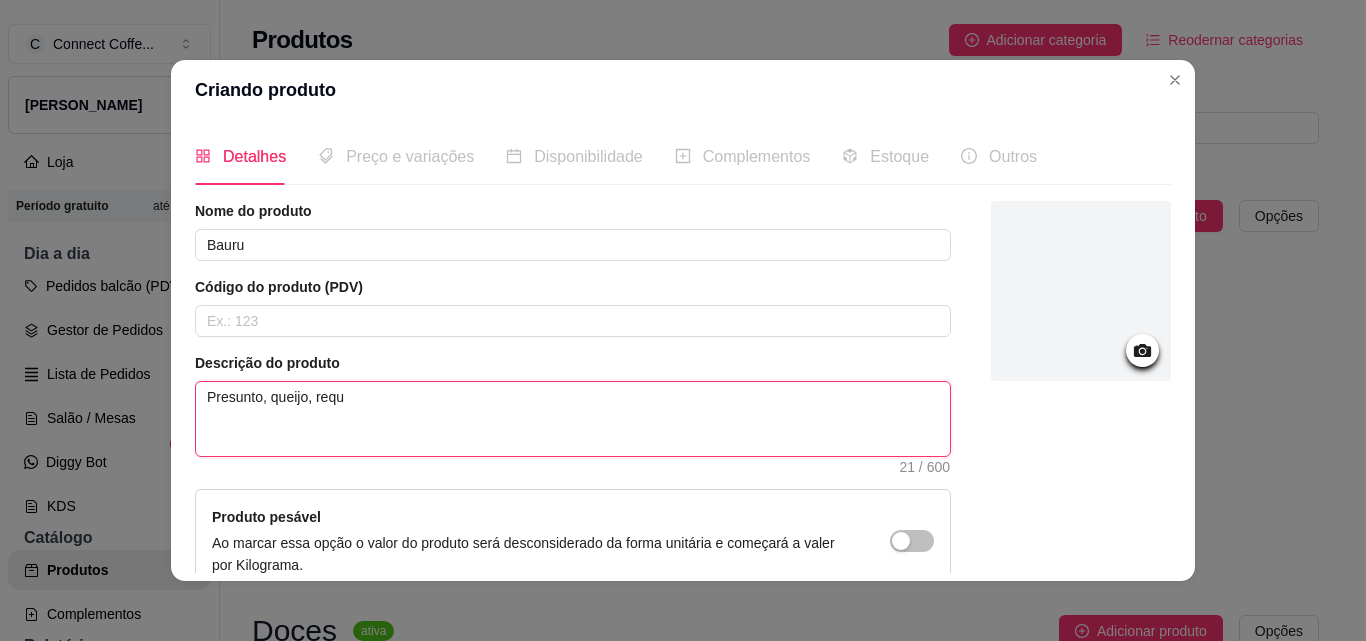 type 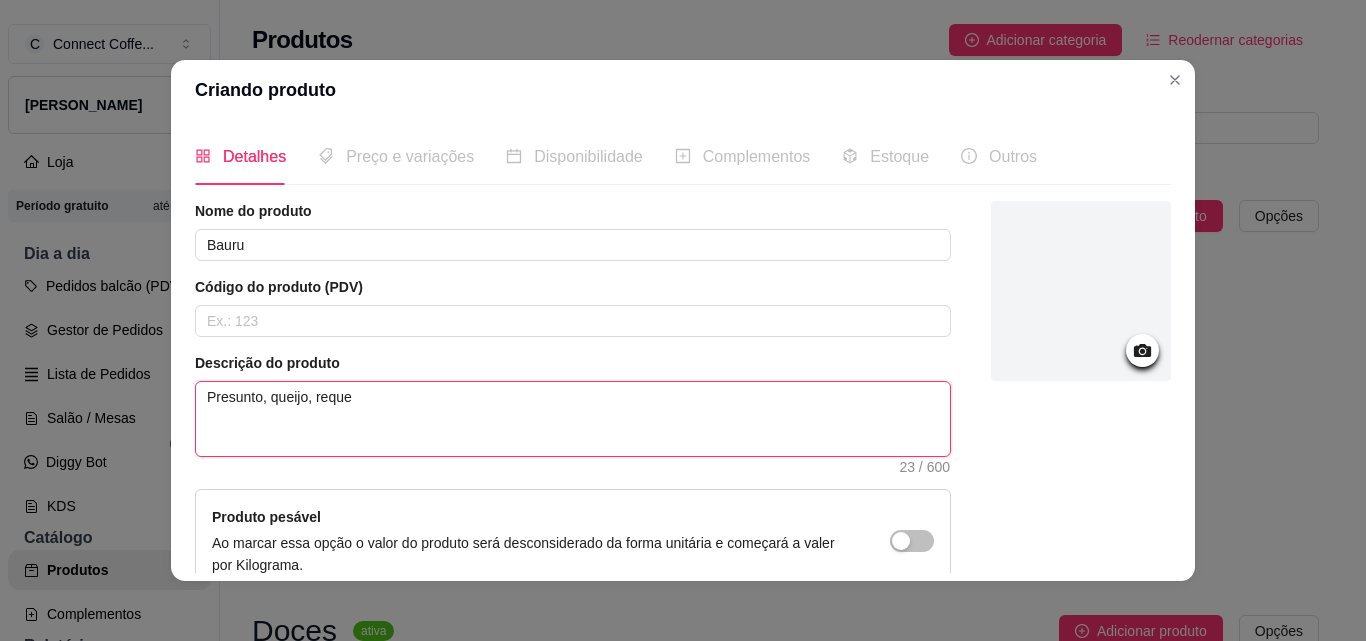 type on "Presunto, queijo, requei" 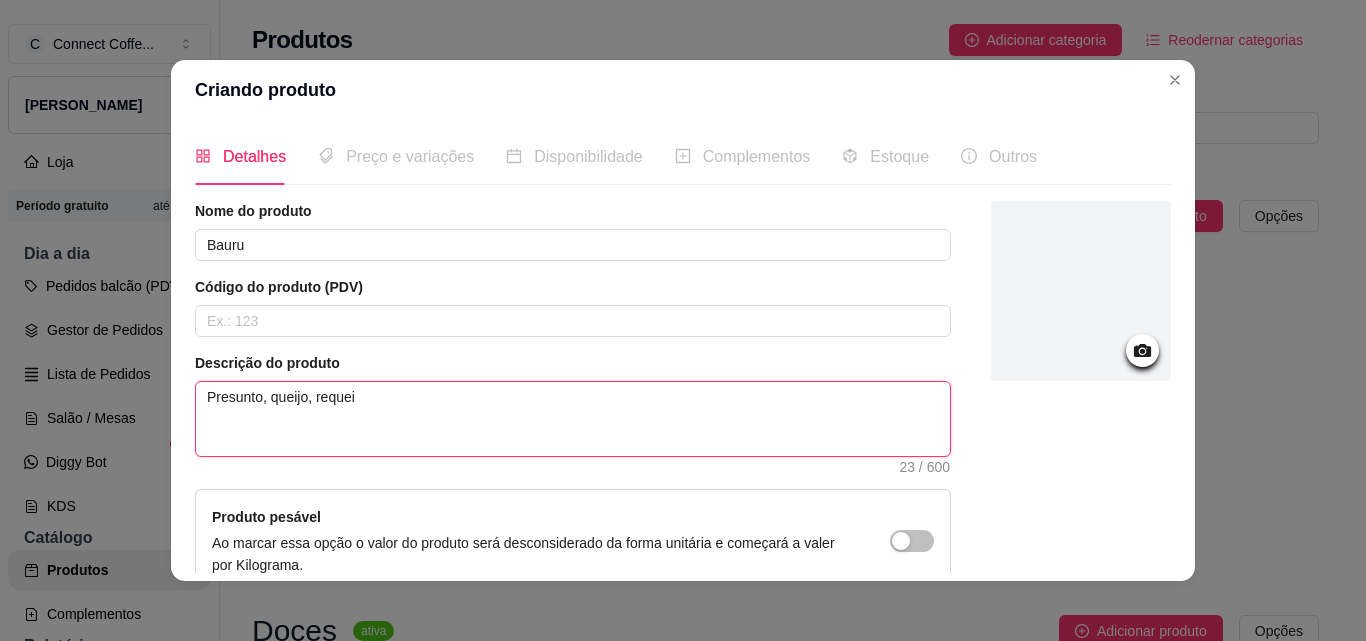 type on "Presunto, queijo, requeij" 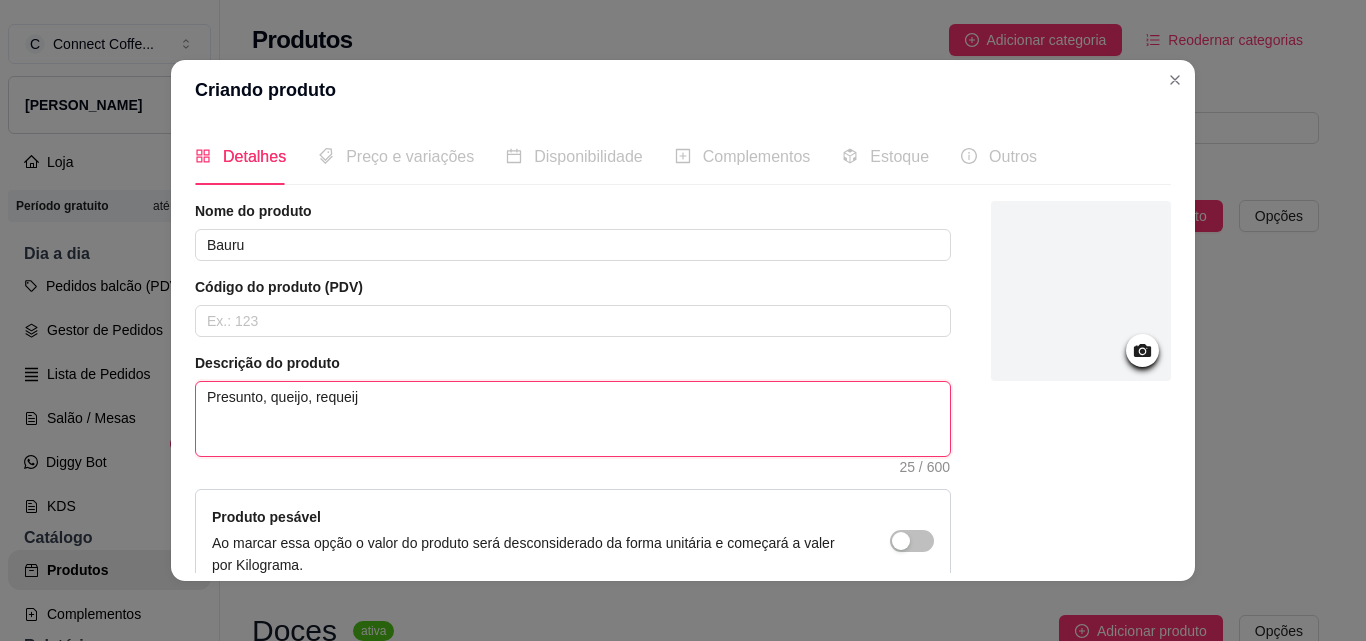 type on "Presunto, queijo, requeijã" 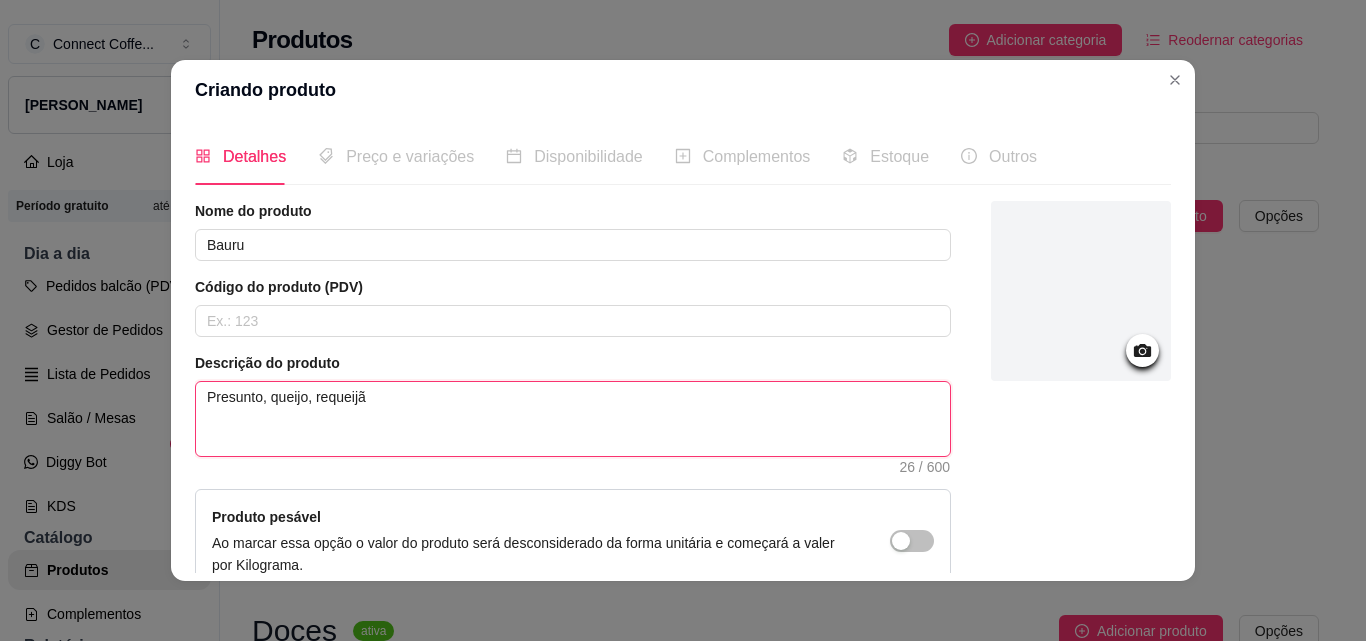 type on "Presunto, queijo, requeijão" 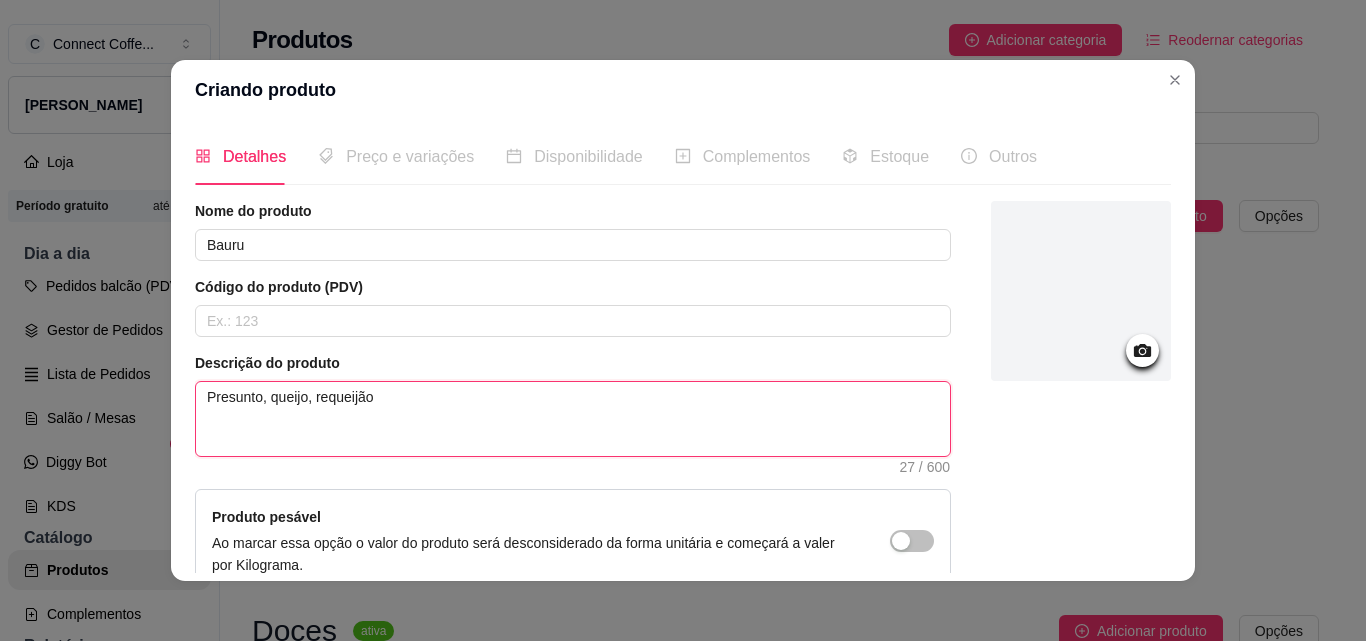 type on "Presunto, queijo, requeijão" 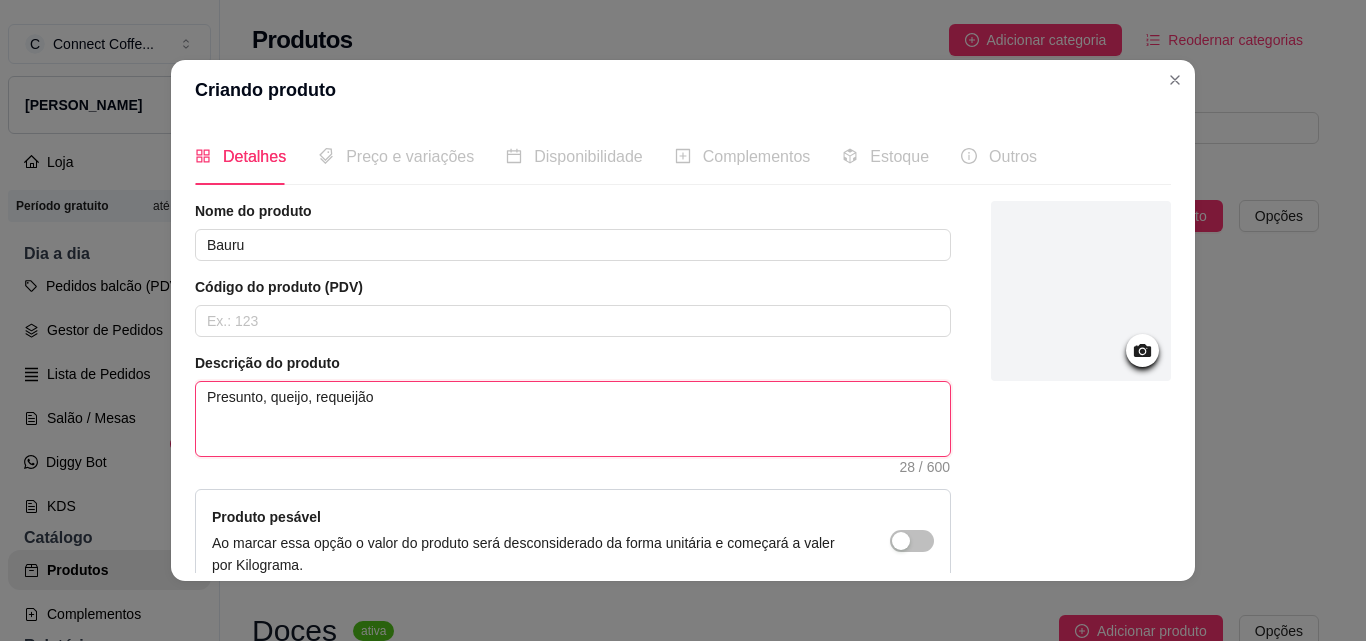 type on "Presunto, queijo, requeijão e" 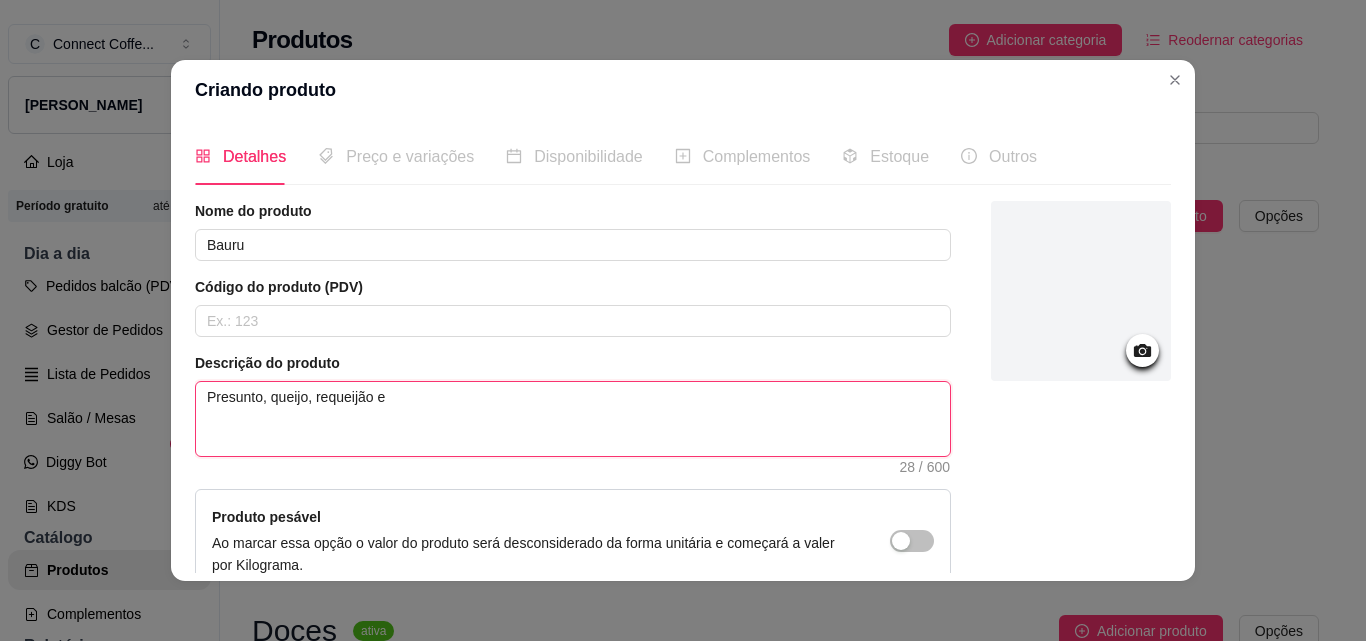 type on "Presunto, queijo, requeijão e" 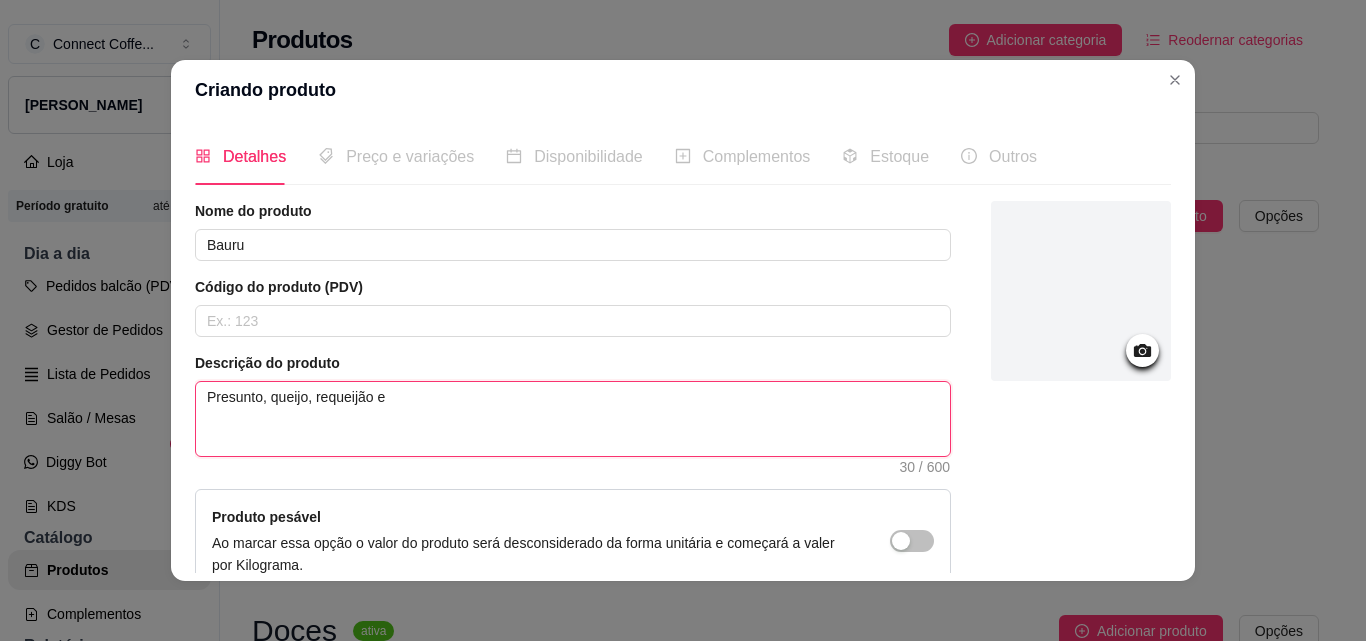 type on "Presunto, queijo, requeijão e t" 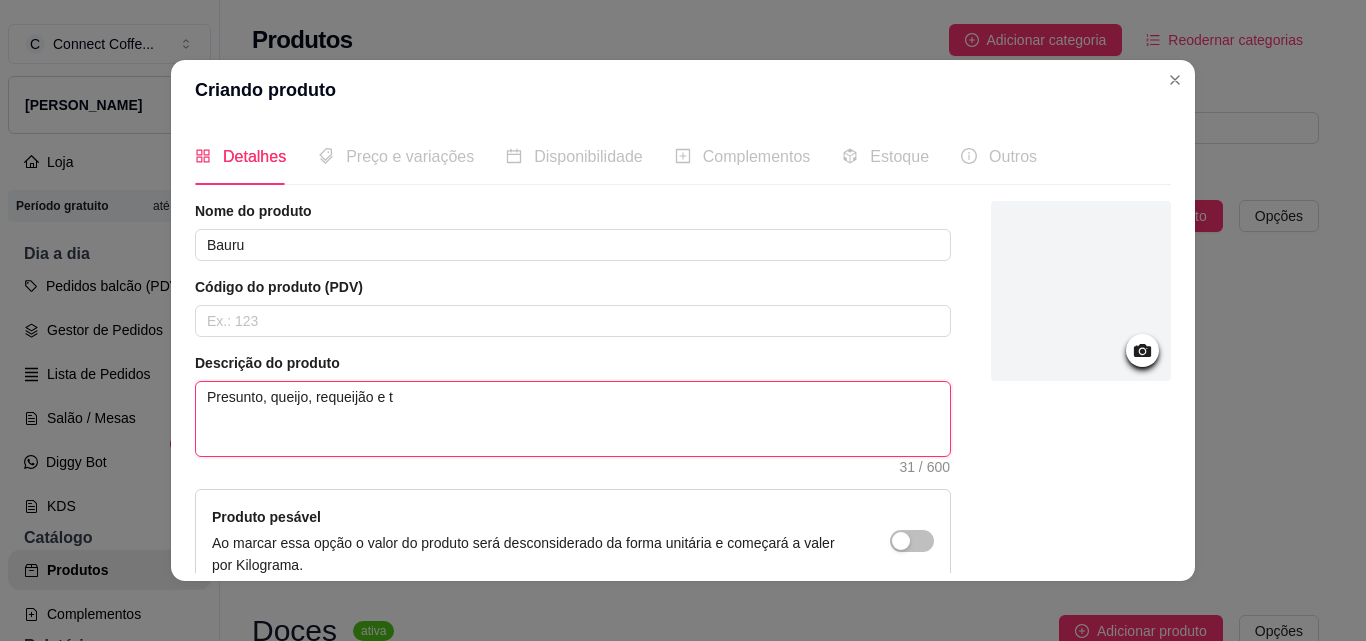 type on "Presunto, queijo, requeijão e to" 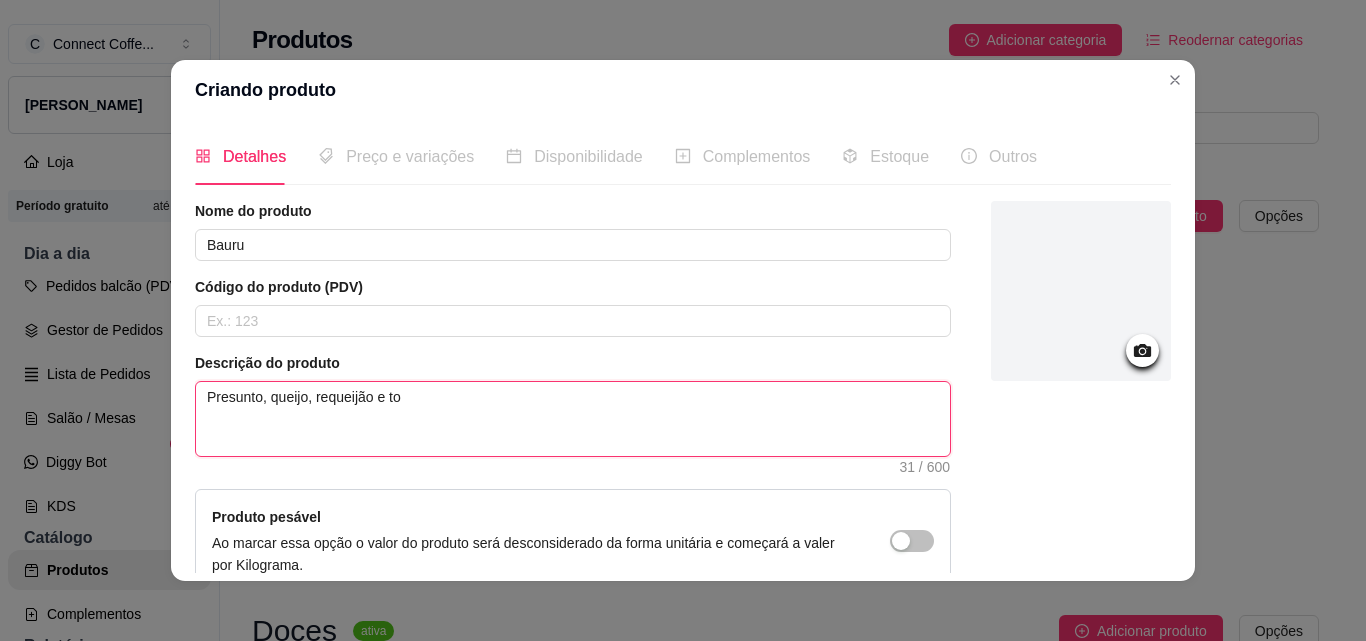 type on "Presunto, queijo, requeijão e [PERSON_NAME]" 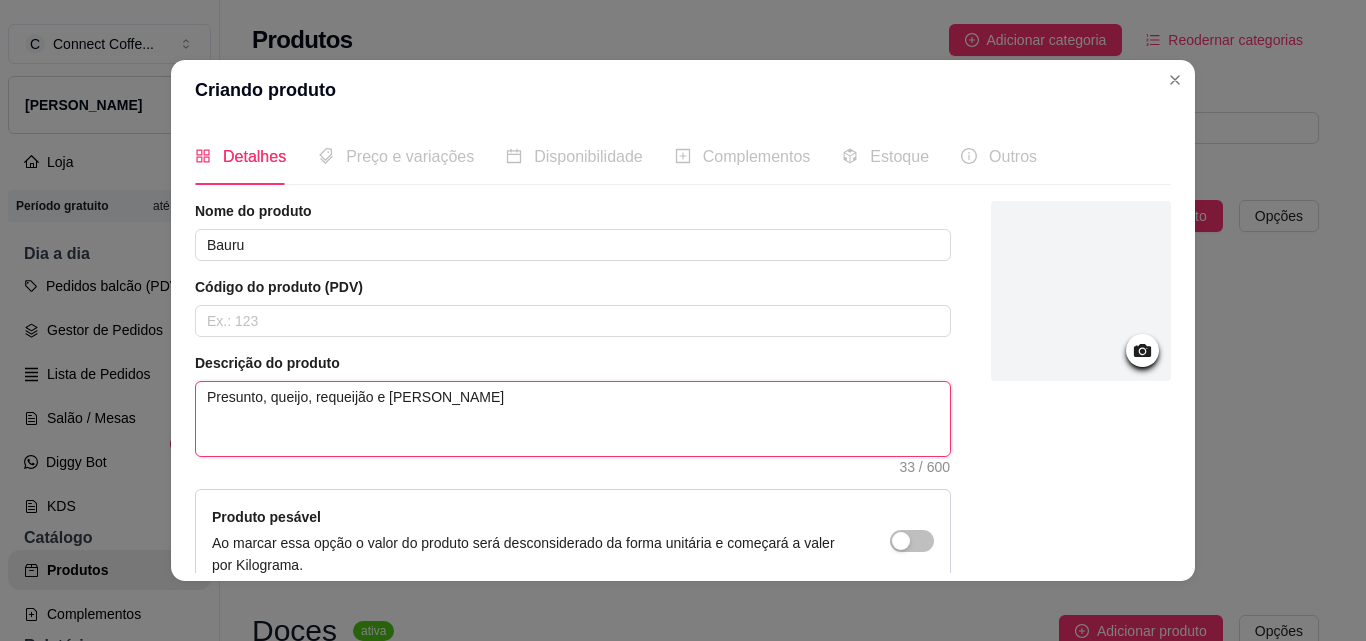 type on "Presunto, queijo, requeijão e toma" 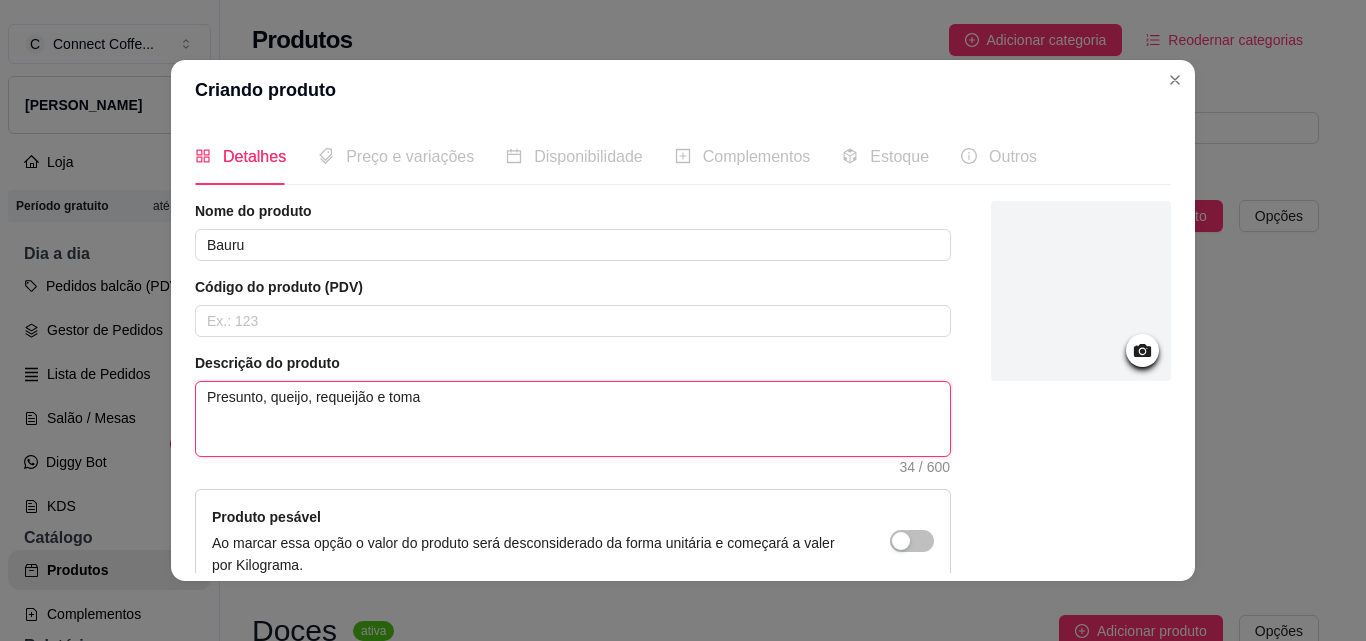 type on "Presunto, queijo, requeijão e tomat" 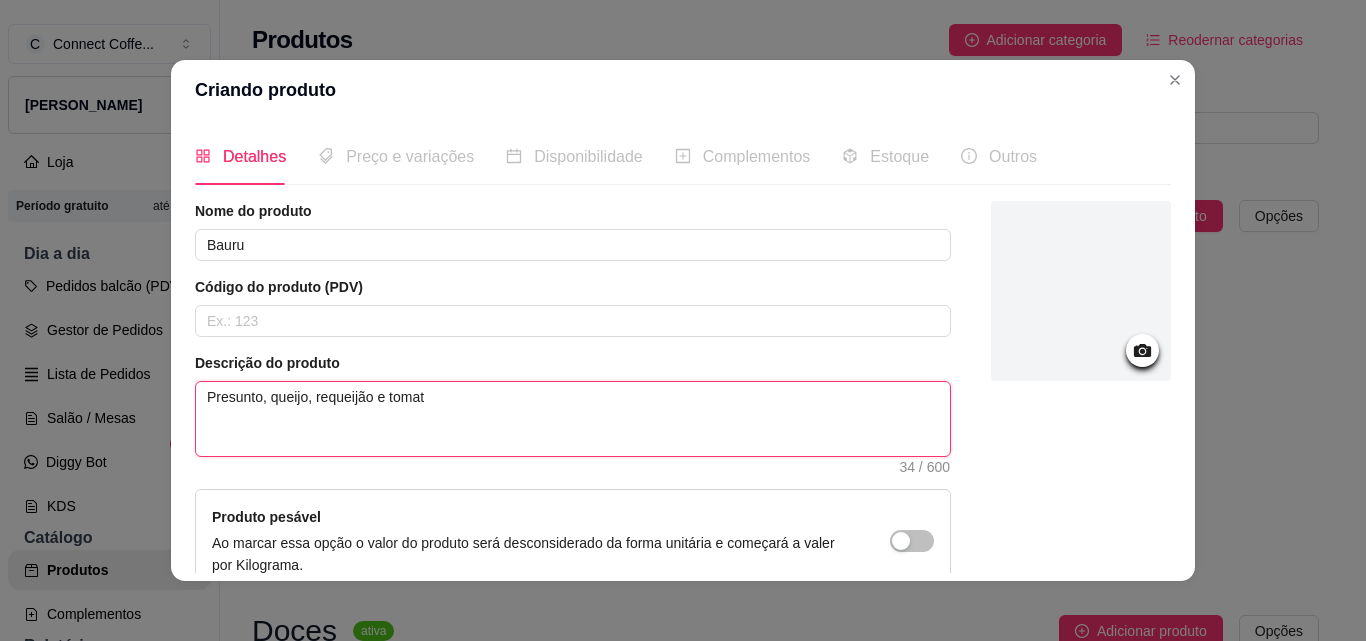 type on "Presunto, queijo, requeijão e tomate" 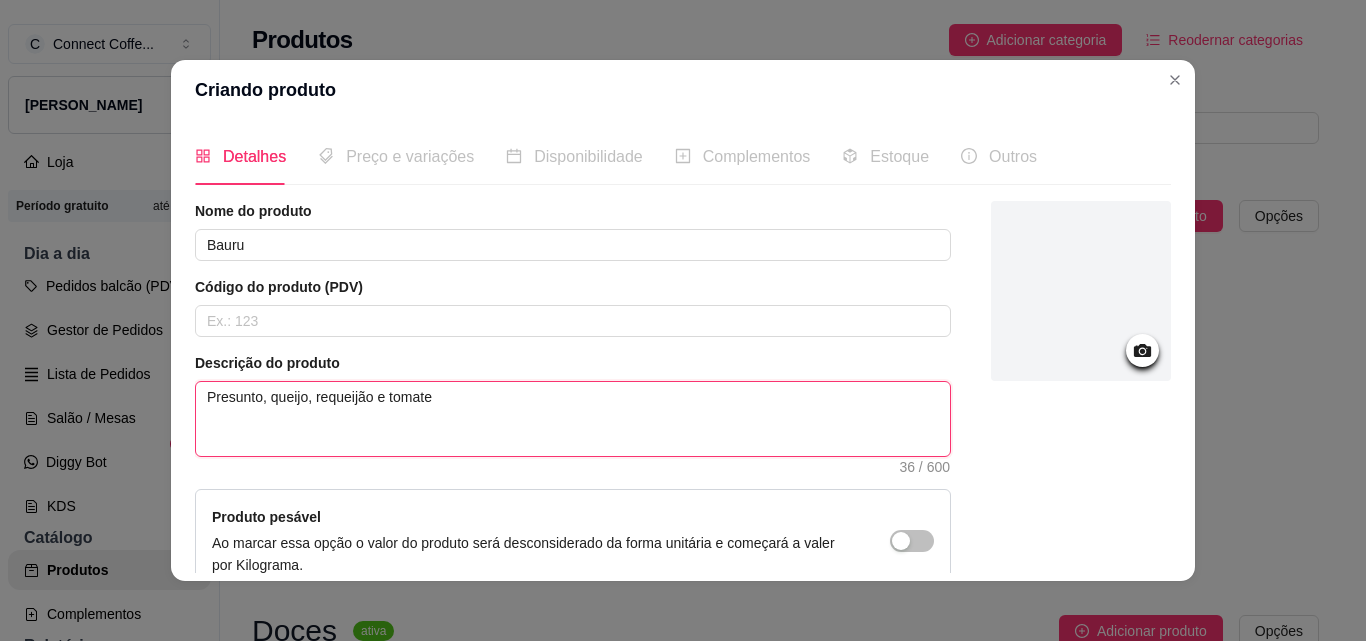 type on "Presunto, queijo, requeijão e tomate." 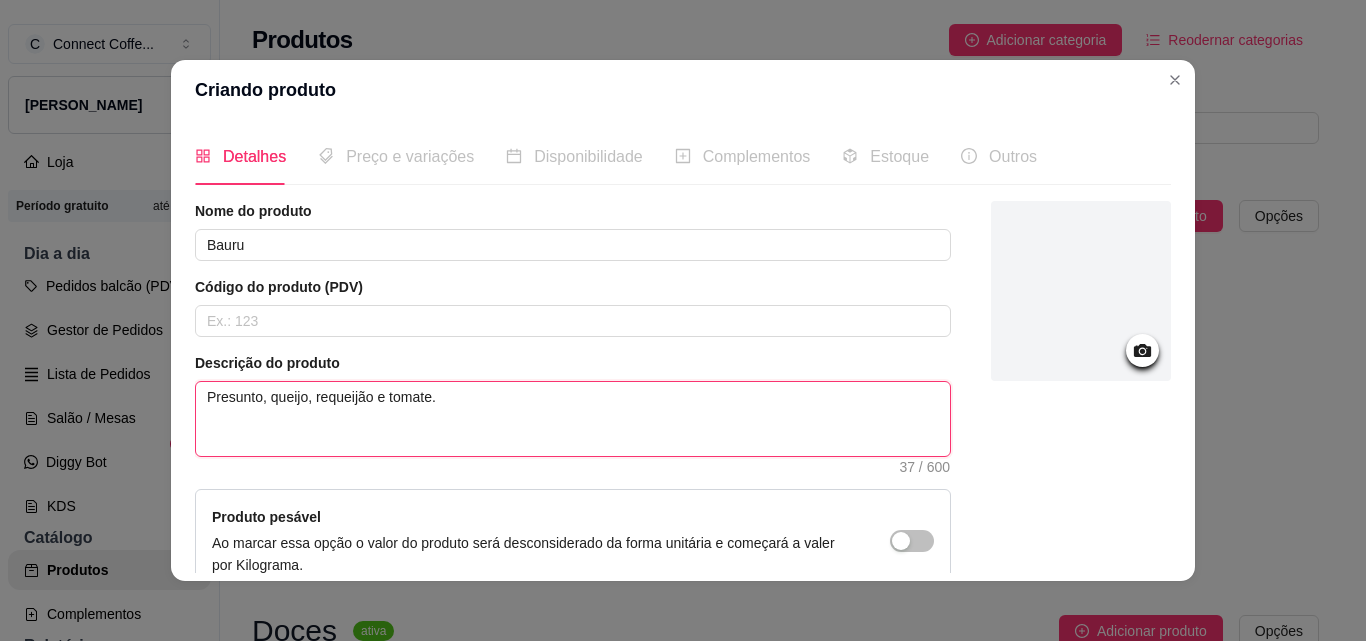 type on "Presunto, queijo, requeijão e tomate." 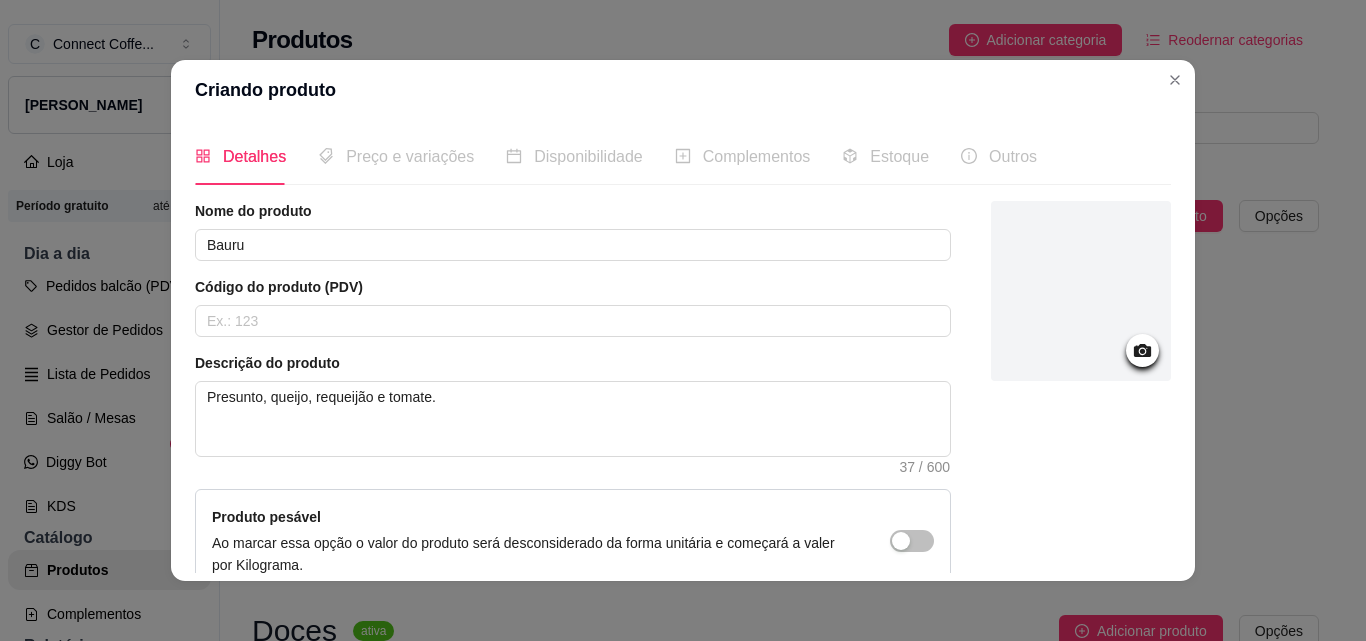 click 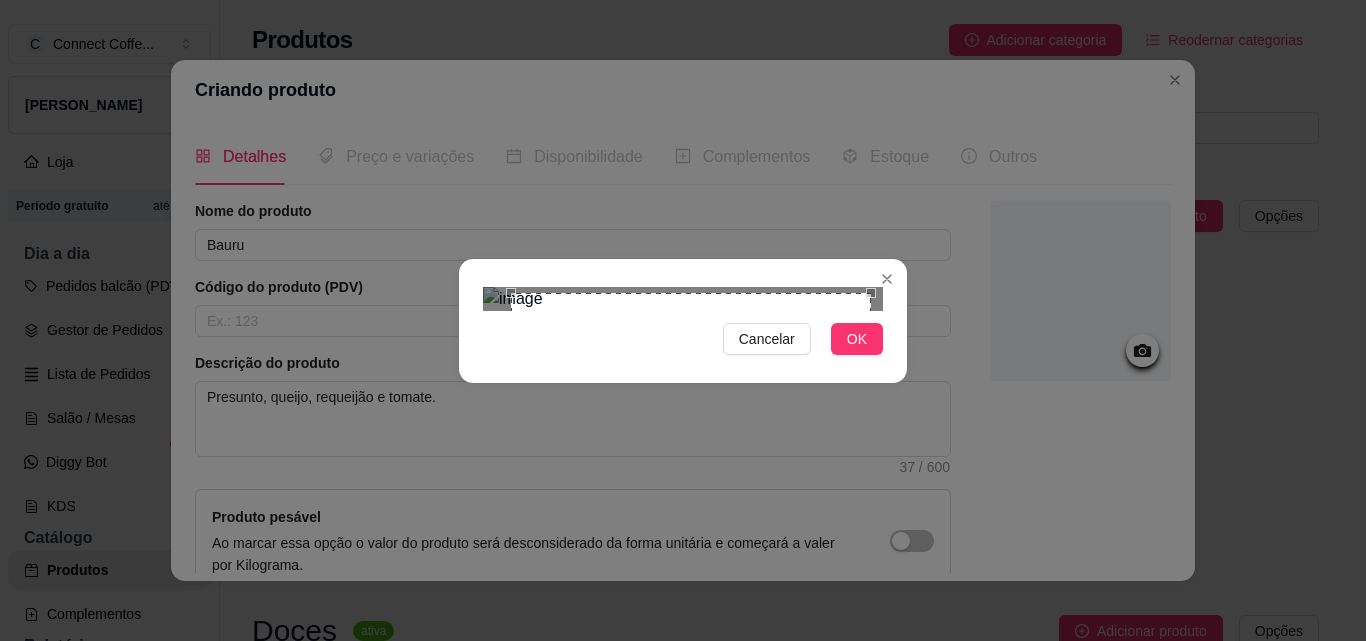 click at bounding box center [691, 473] 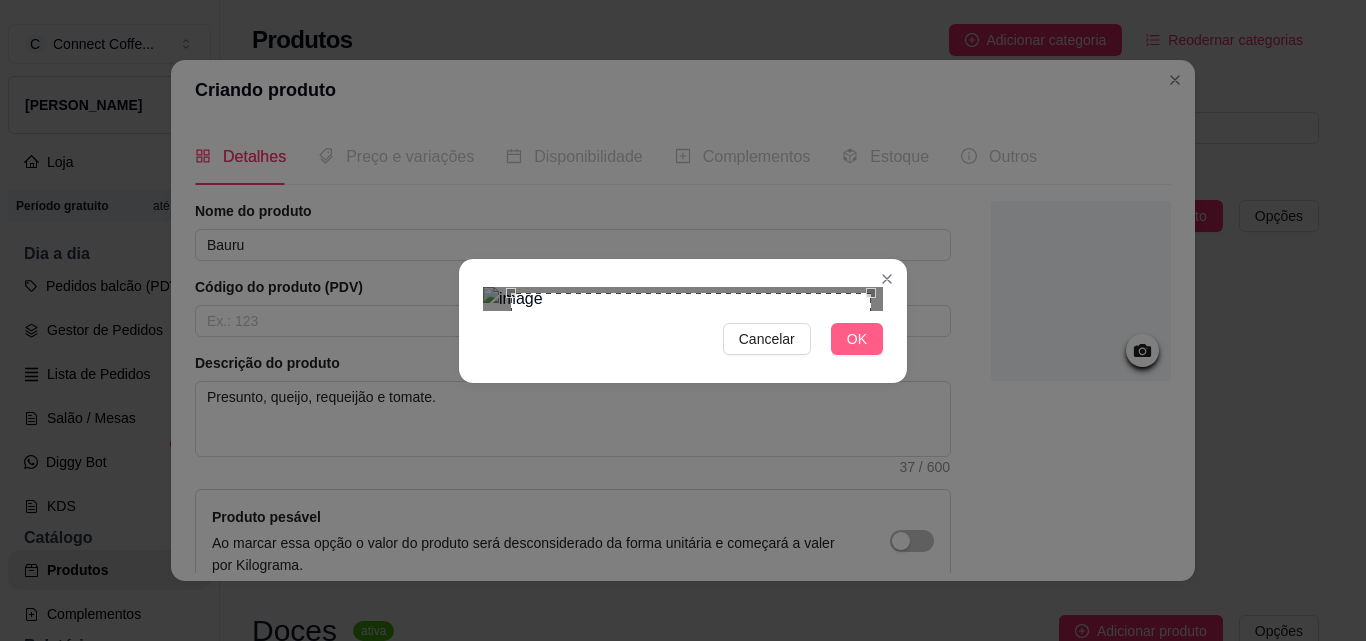 click on "OK" at bounding box center (857, 339) 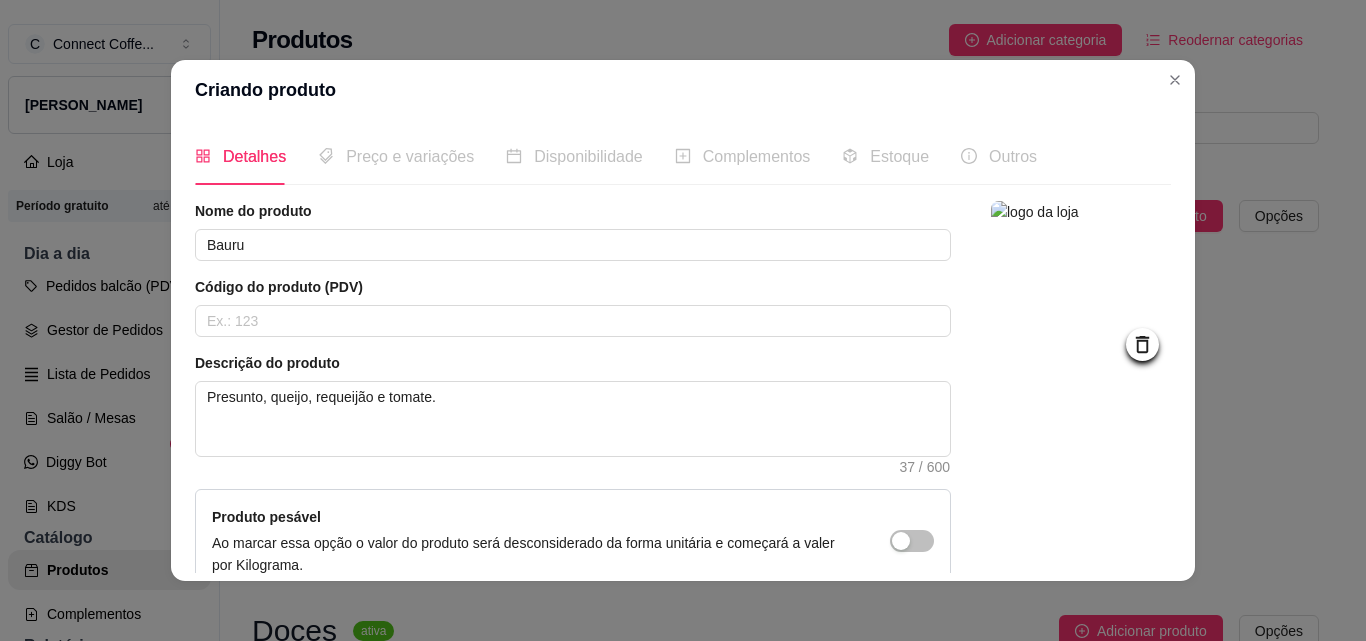 click 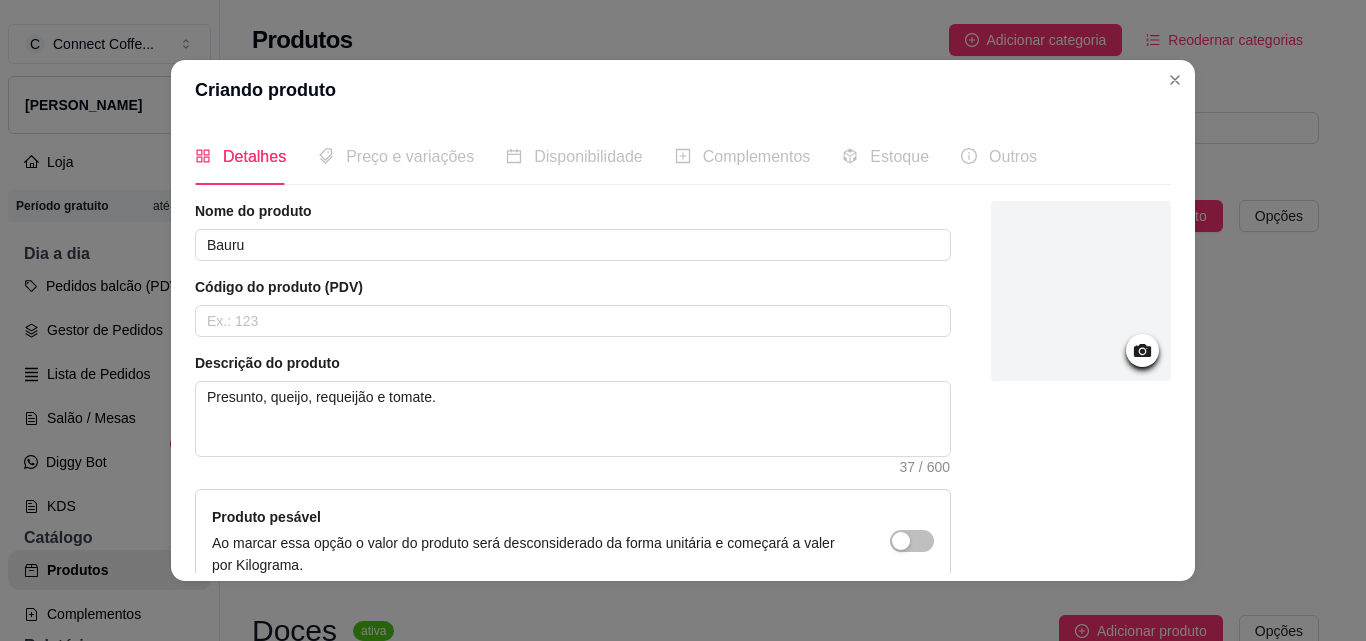 click 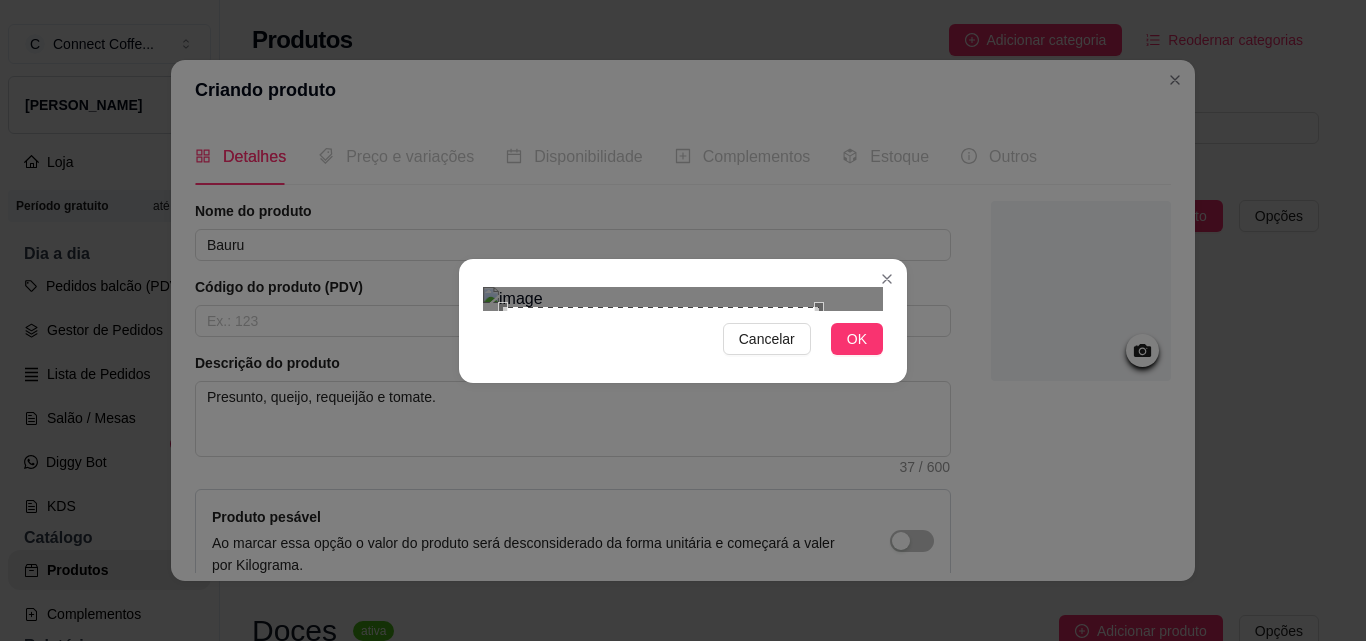 click at bounding box center (824, 628) 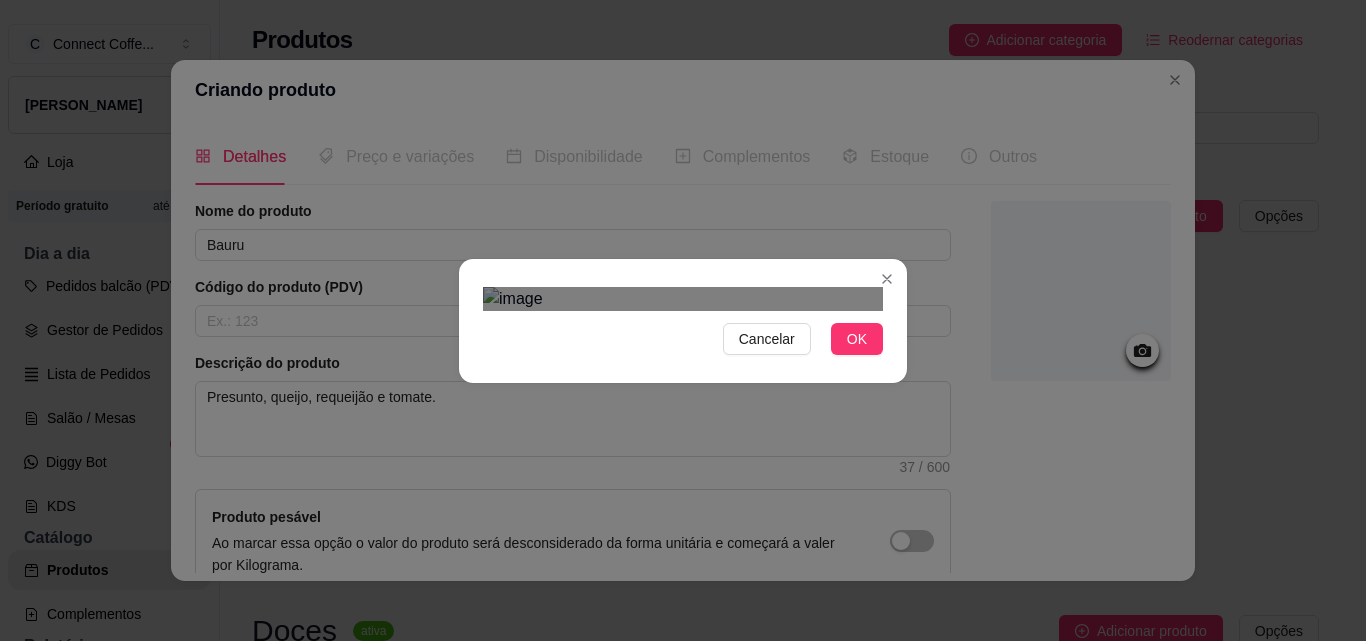 click at bounding box center [713, 478] 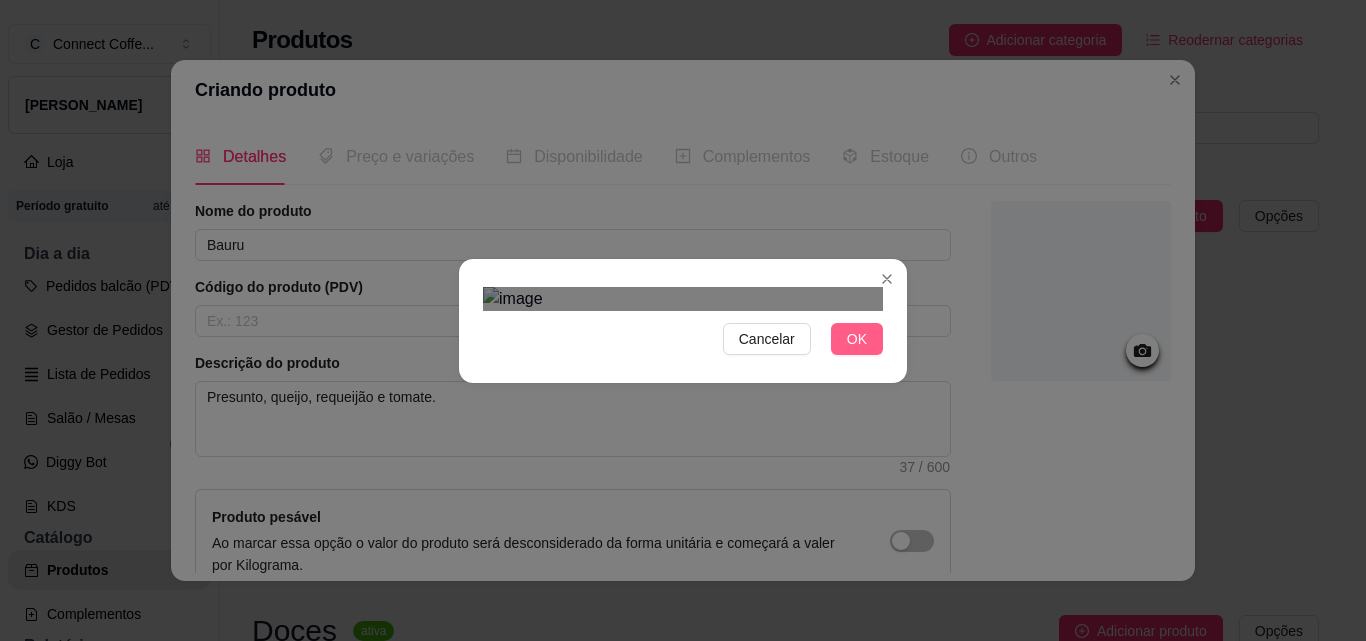 click on "OK" at bounding box center (857, 339) 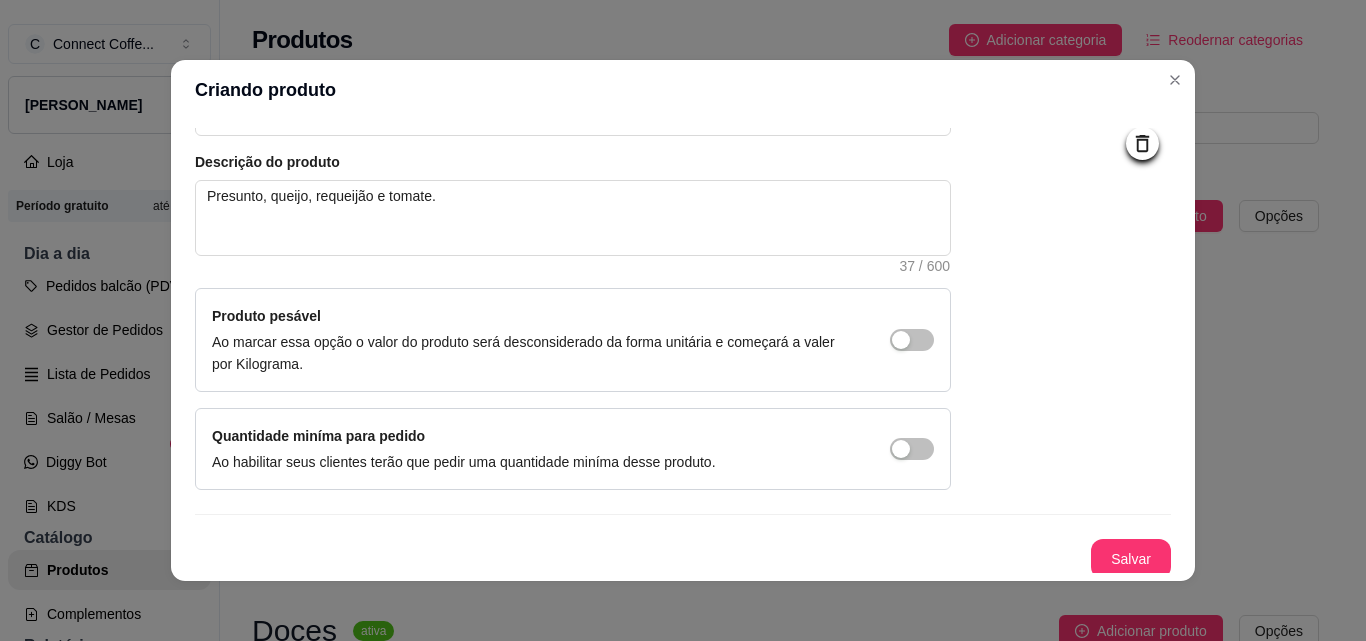 scroll, scrollTop: 207, scrollLeft: 0, axis: vertical 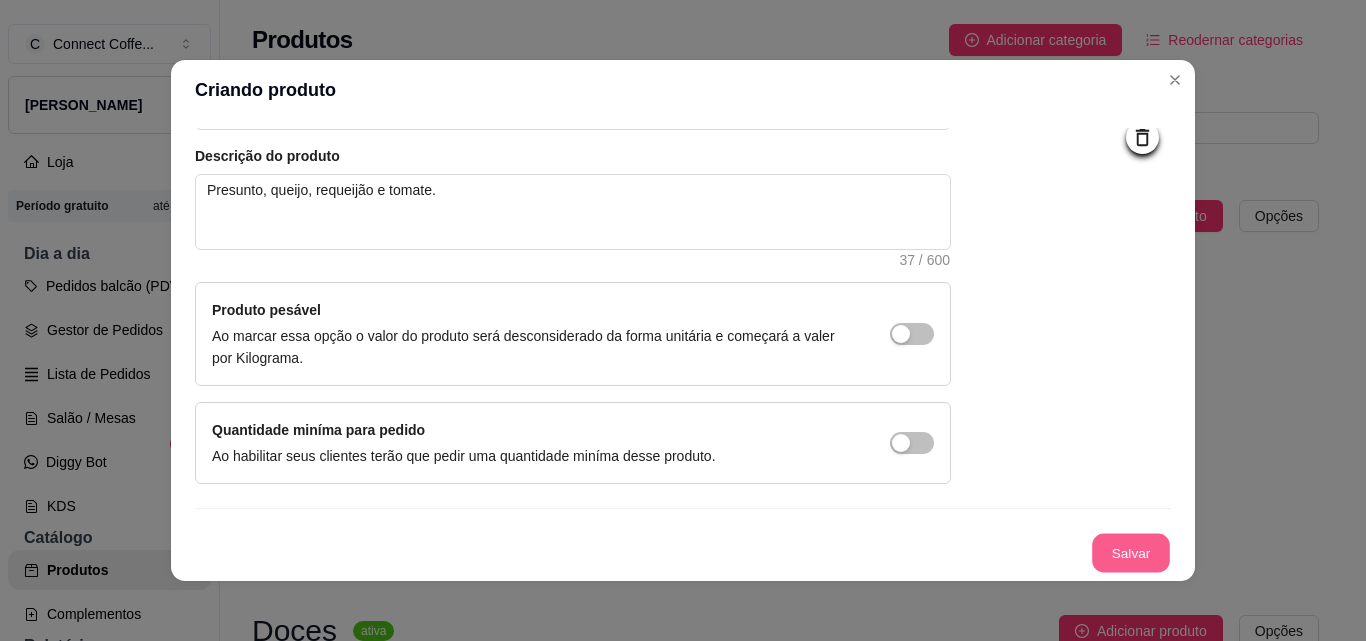 click on "Salvar" at bounding box center [1131, 553] 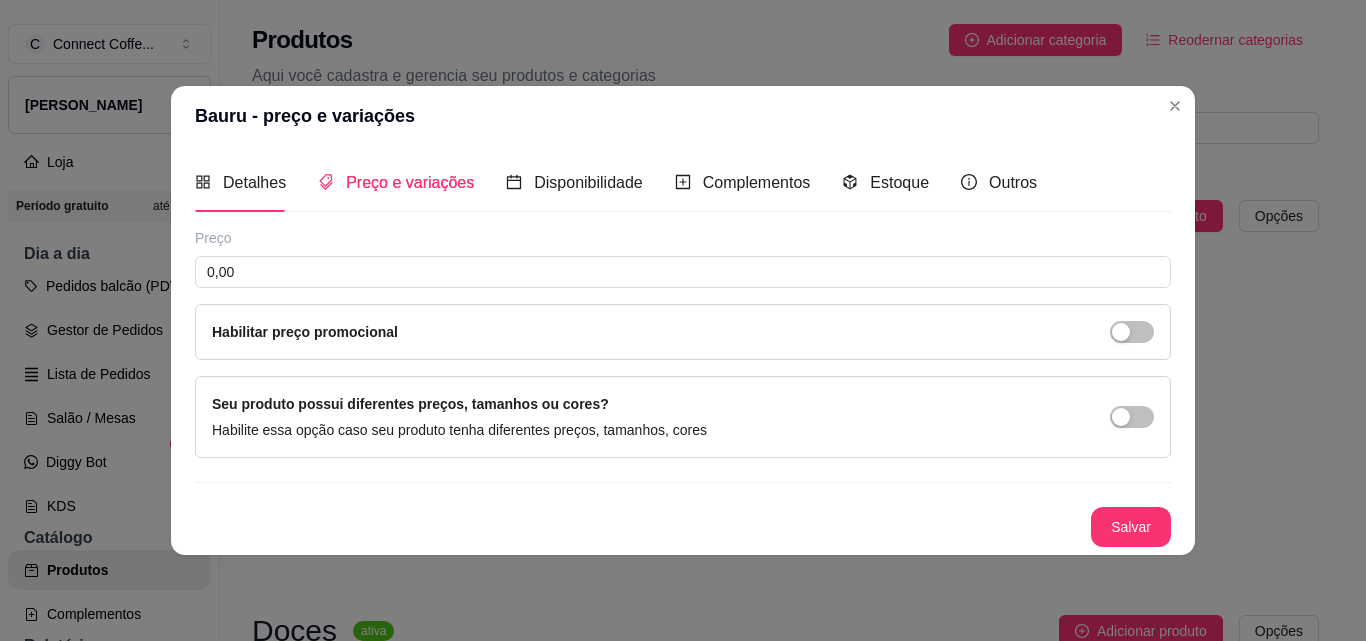 type 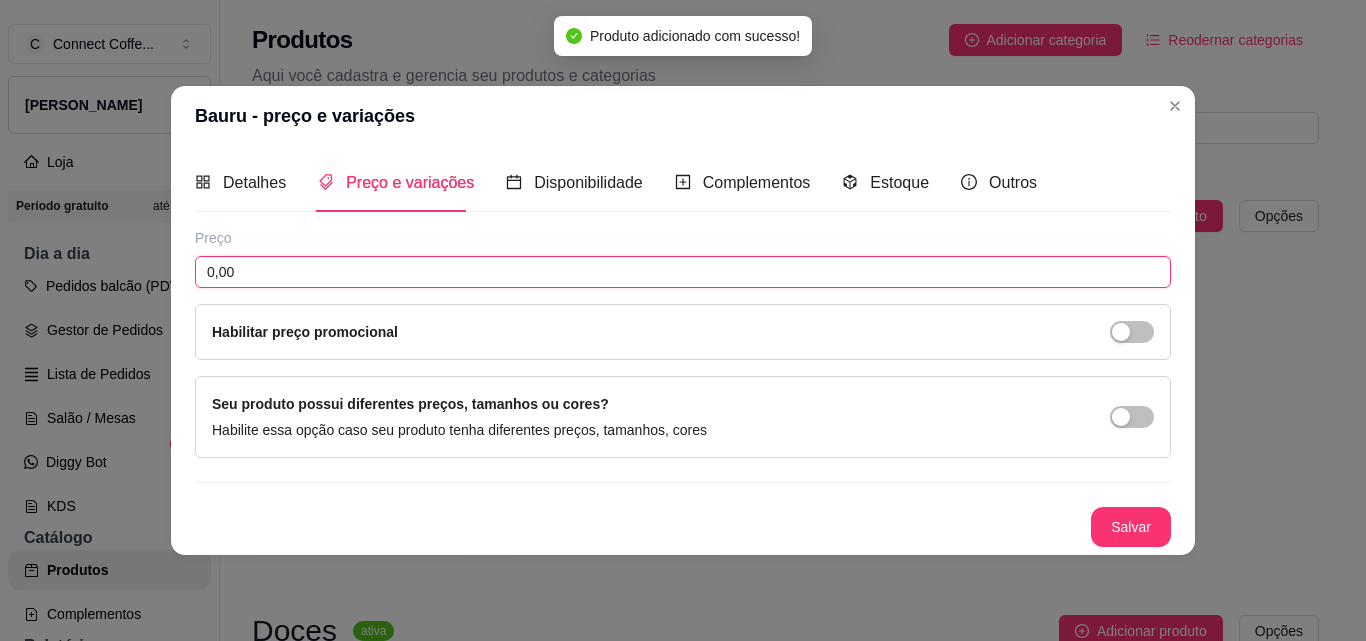 click on "0,00" at bounding box center [683, 272] 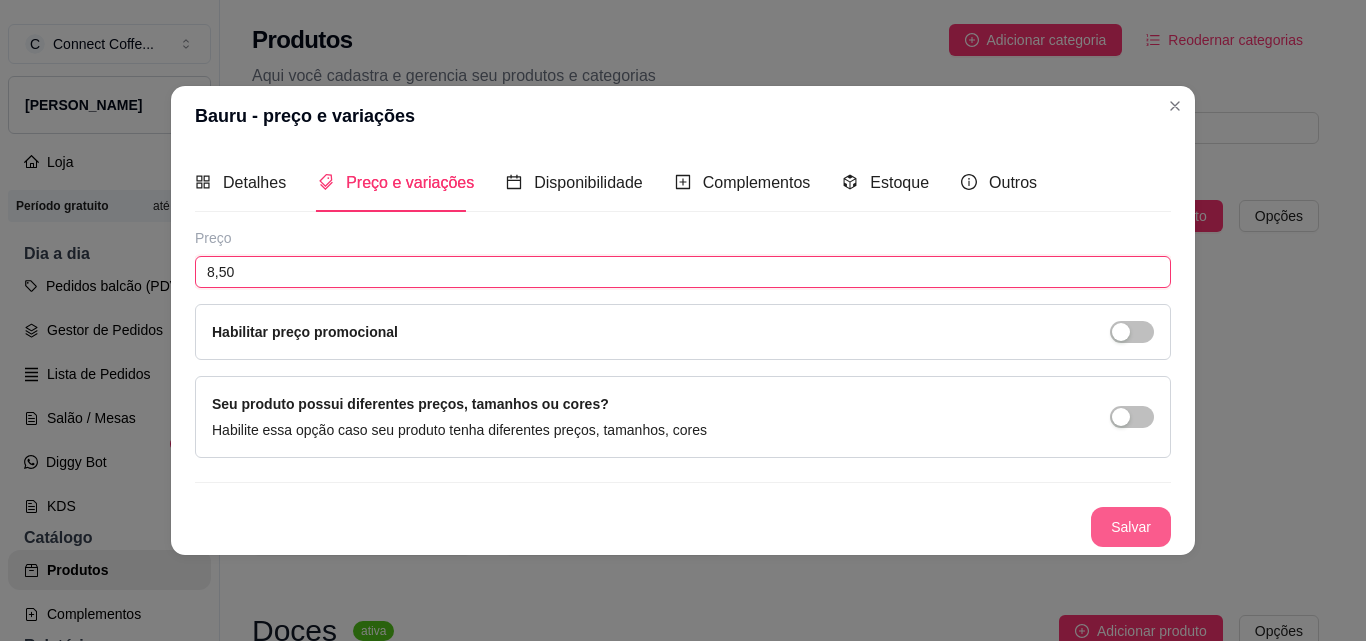 type on "8,50" 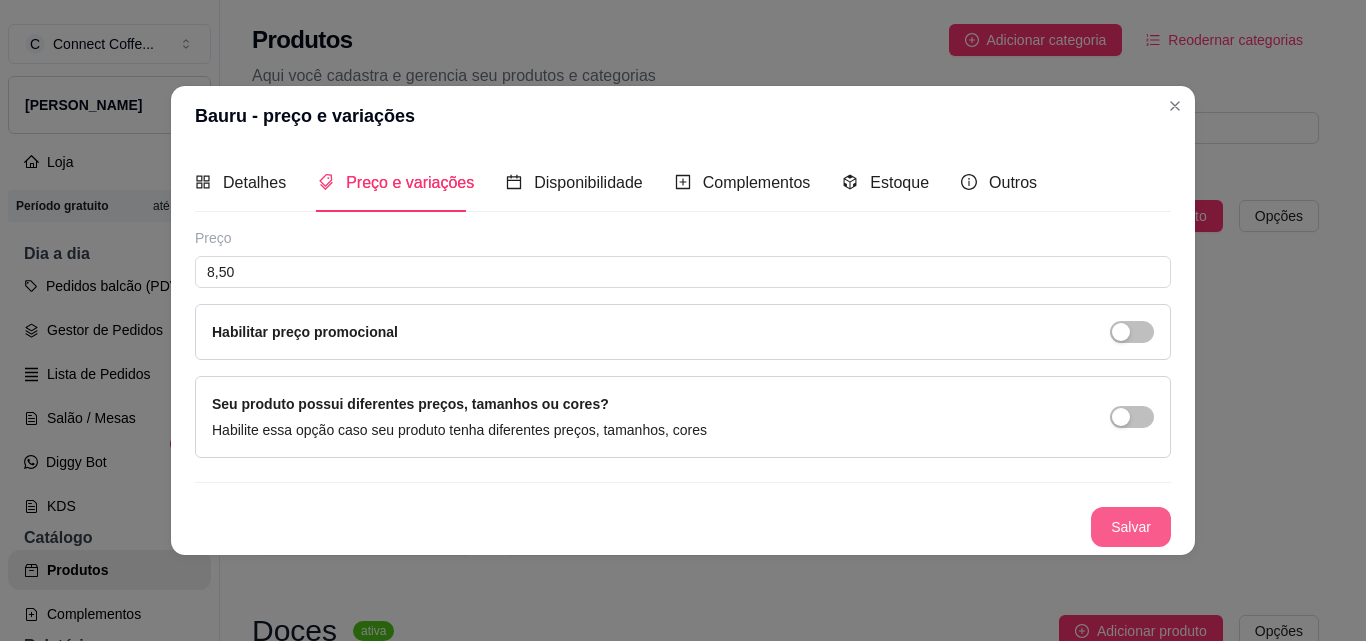 click on "Salvar" at bounding box center [1131, 527] 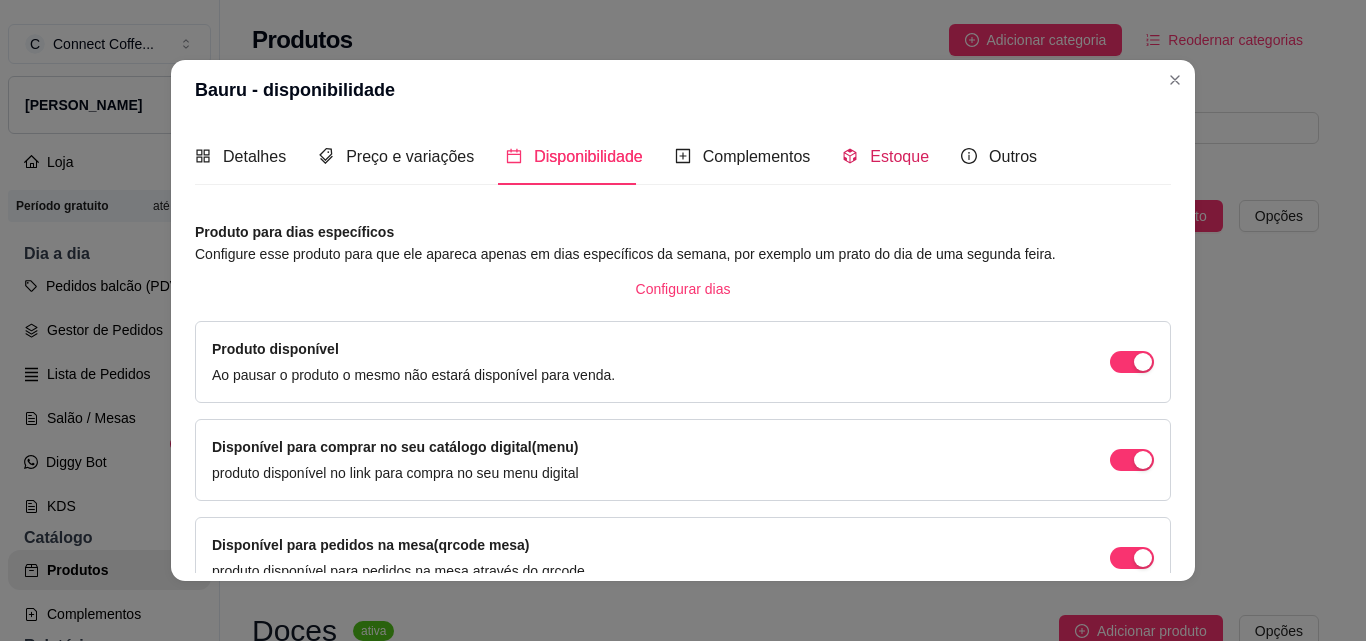 click on "Estoque" at bounding box center [899, 156] 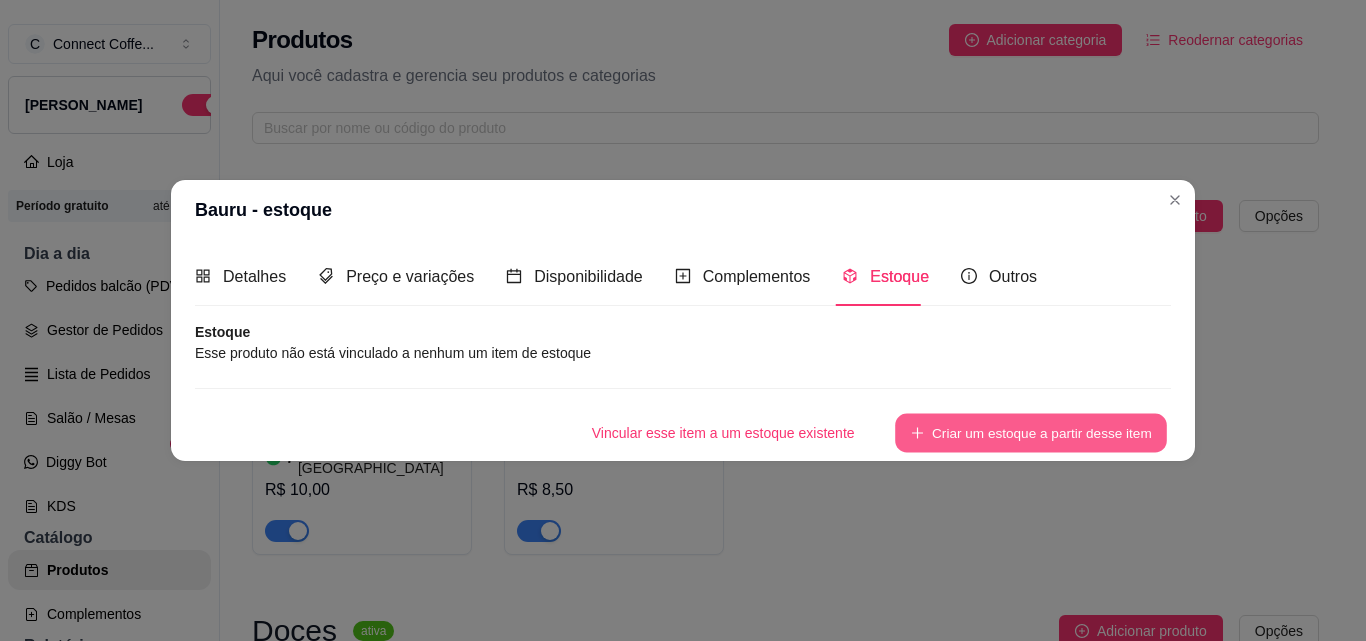 click on "Criar um estoque a partir desse item" at bounding box center (1031, 432) 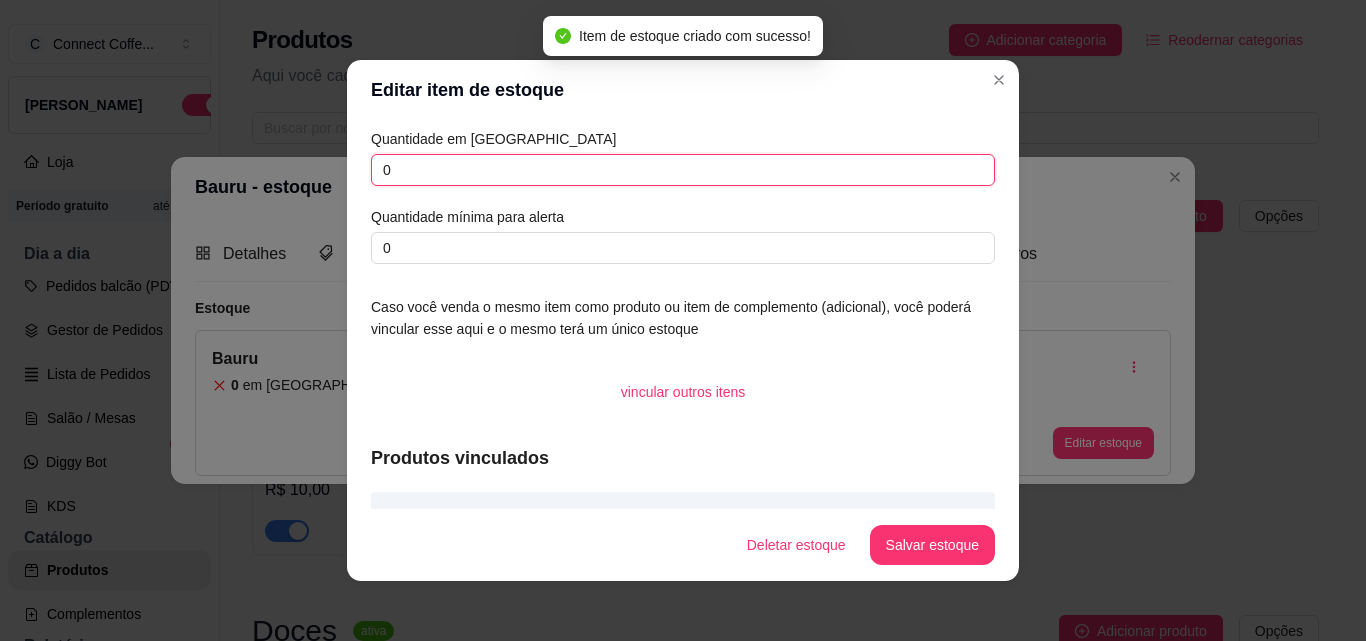 click on "0" at bounding box center (683, 170) 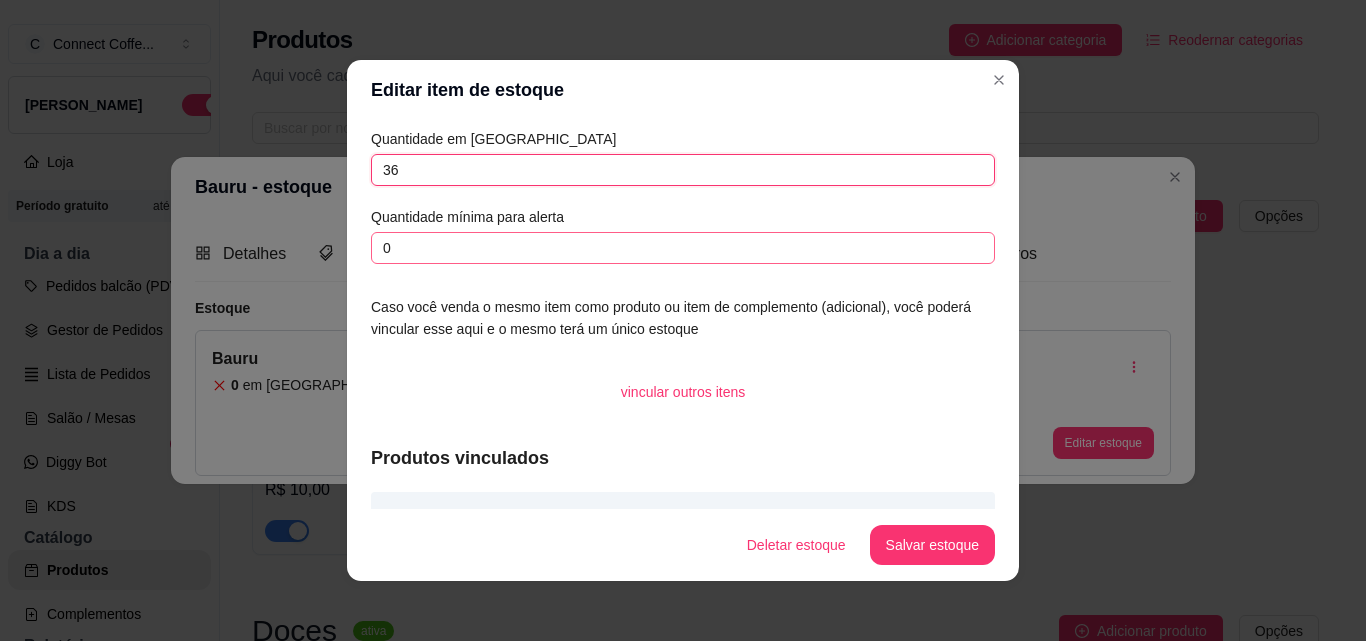 type on "36" 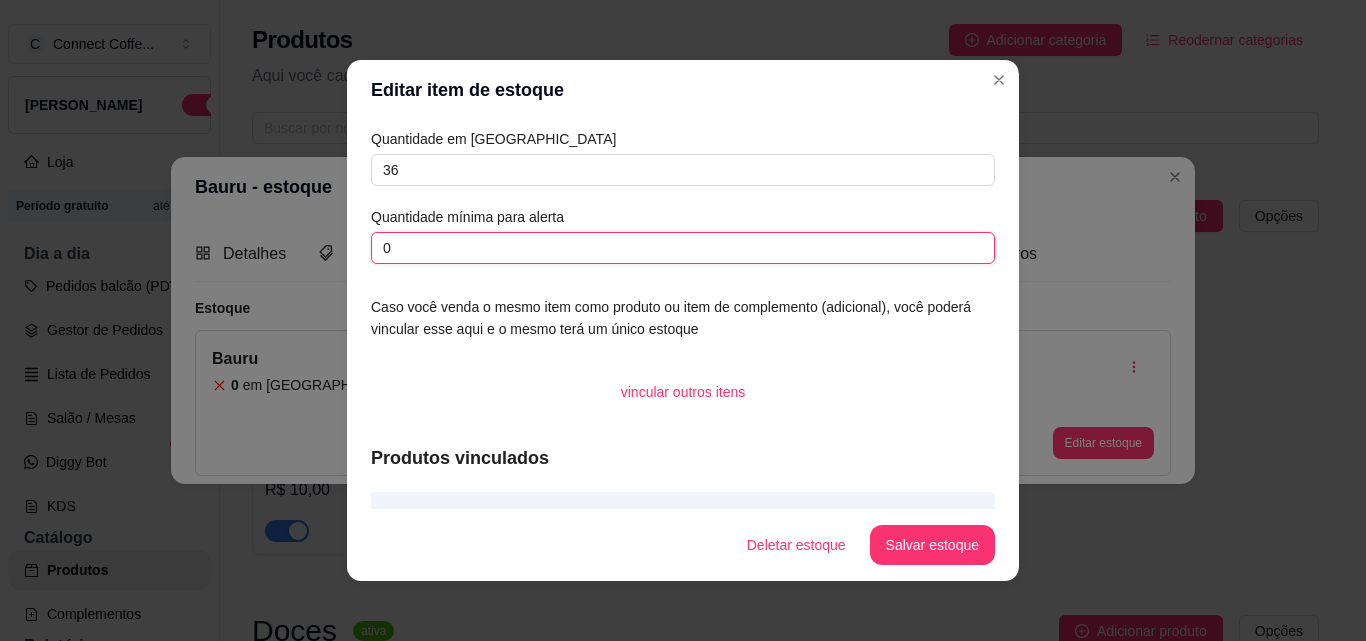 drag, startPoint x: 393, startPoint y: 250, endPoint x: 227, endPoint y: 241, distance: 166.24379 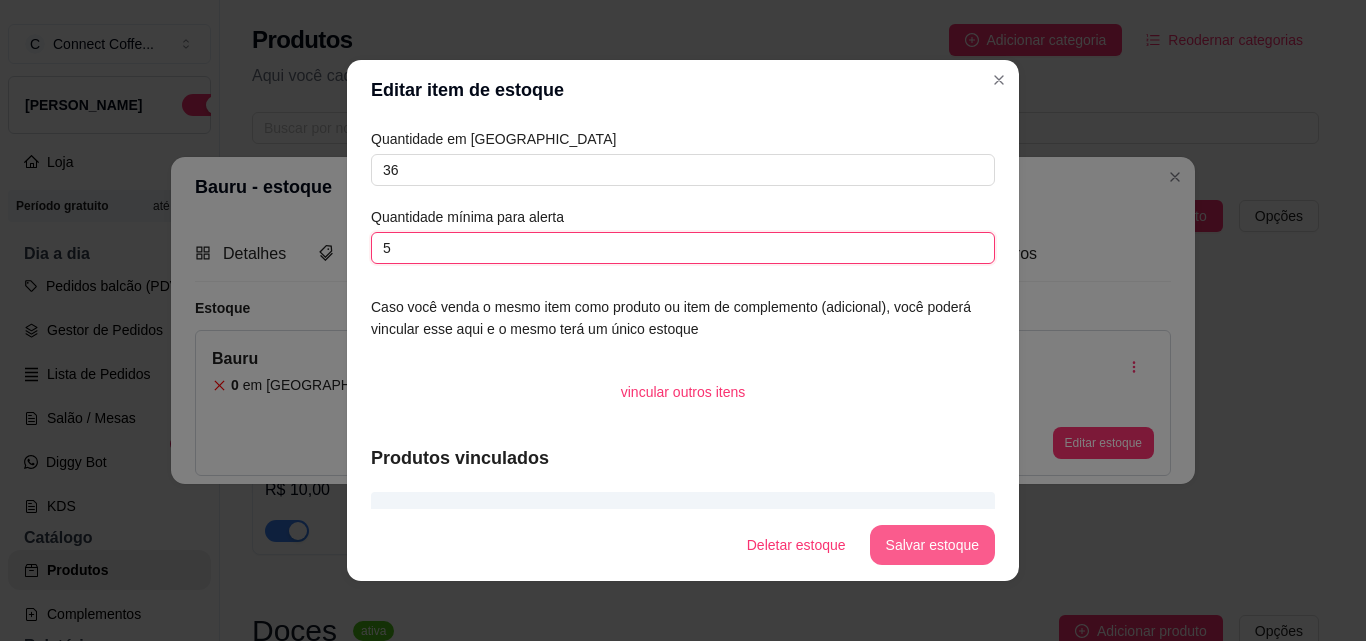 type on "5" 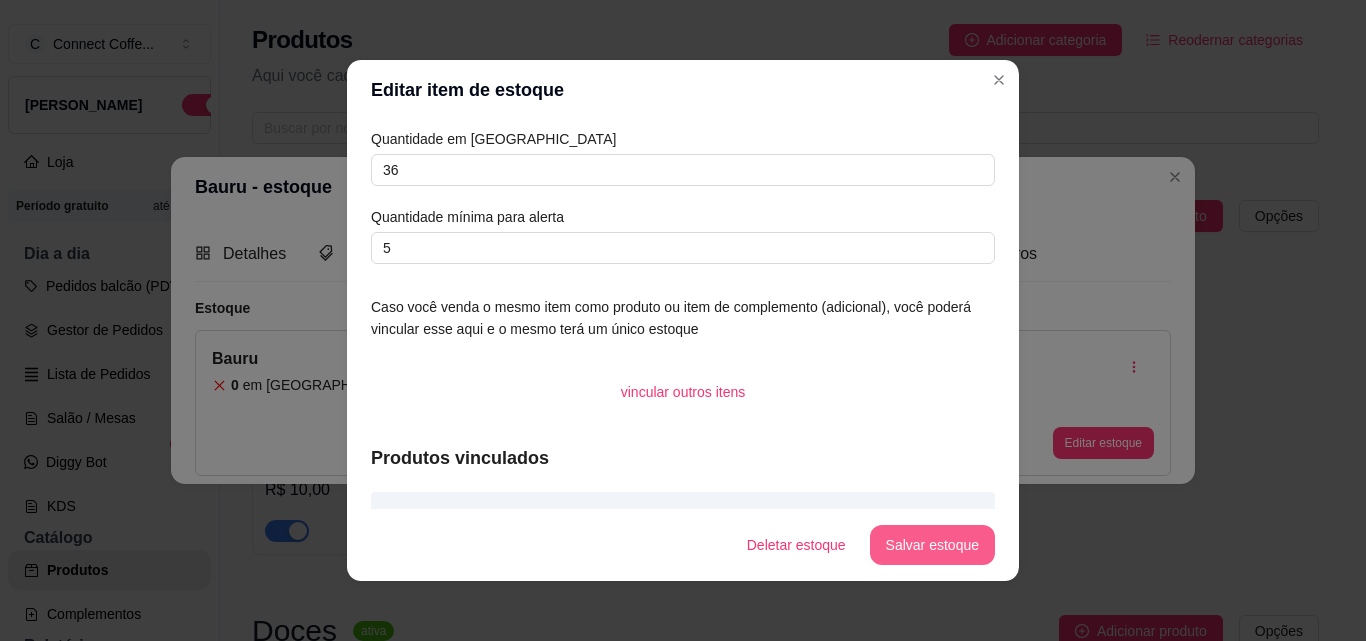 click on "Salvar estoque" at bounding box center (932, 545) 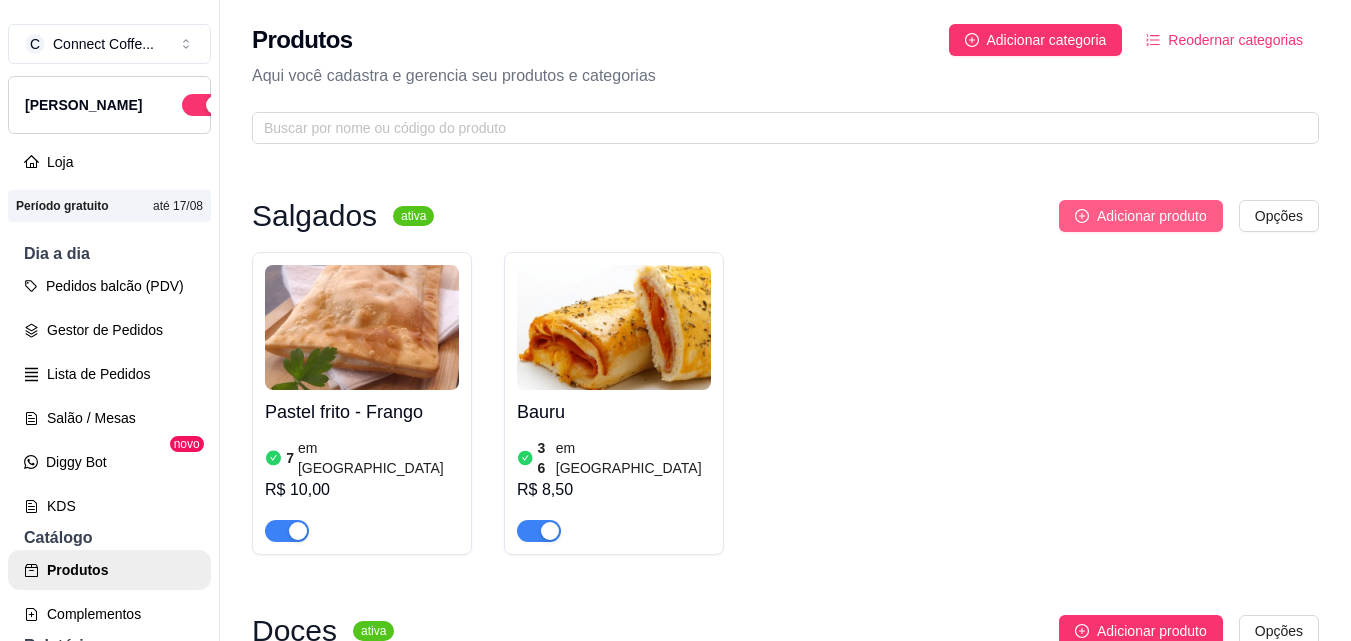 click on "Adicionar produto" at bounding box center (1152, 216) 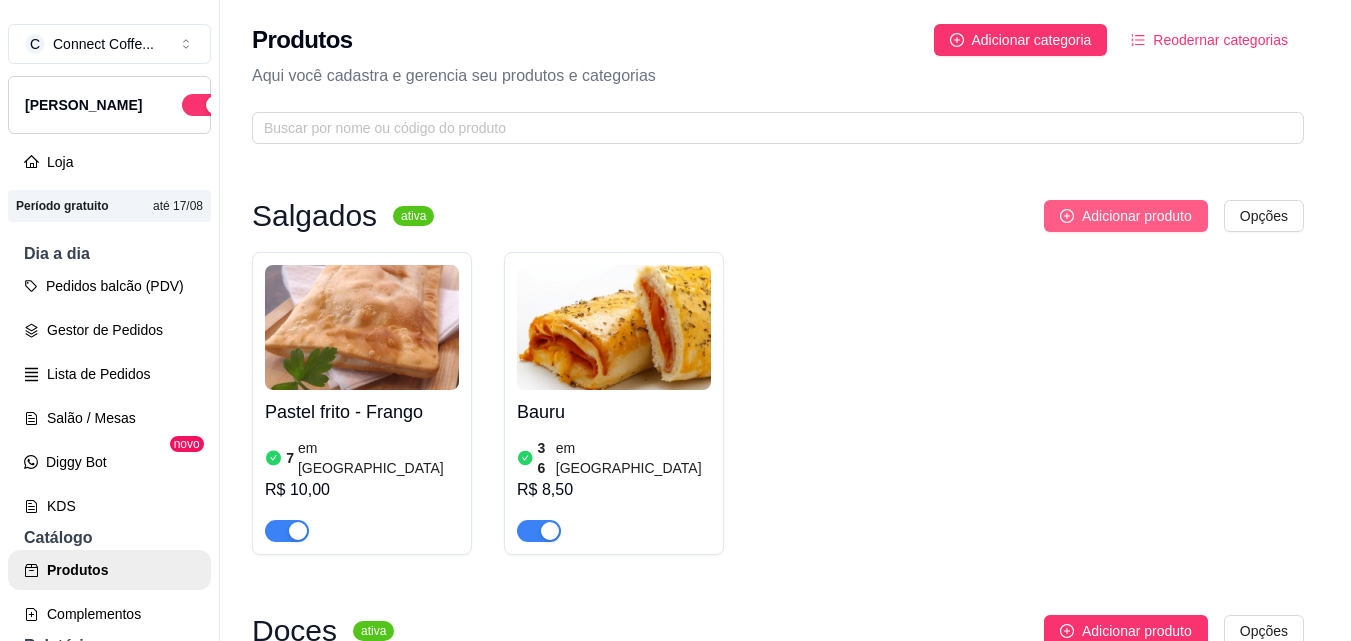 type 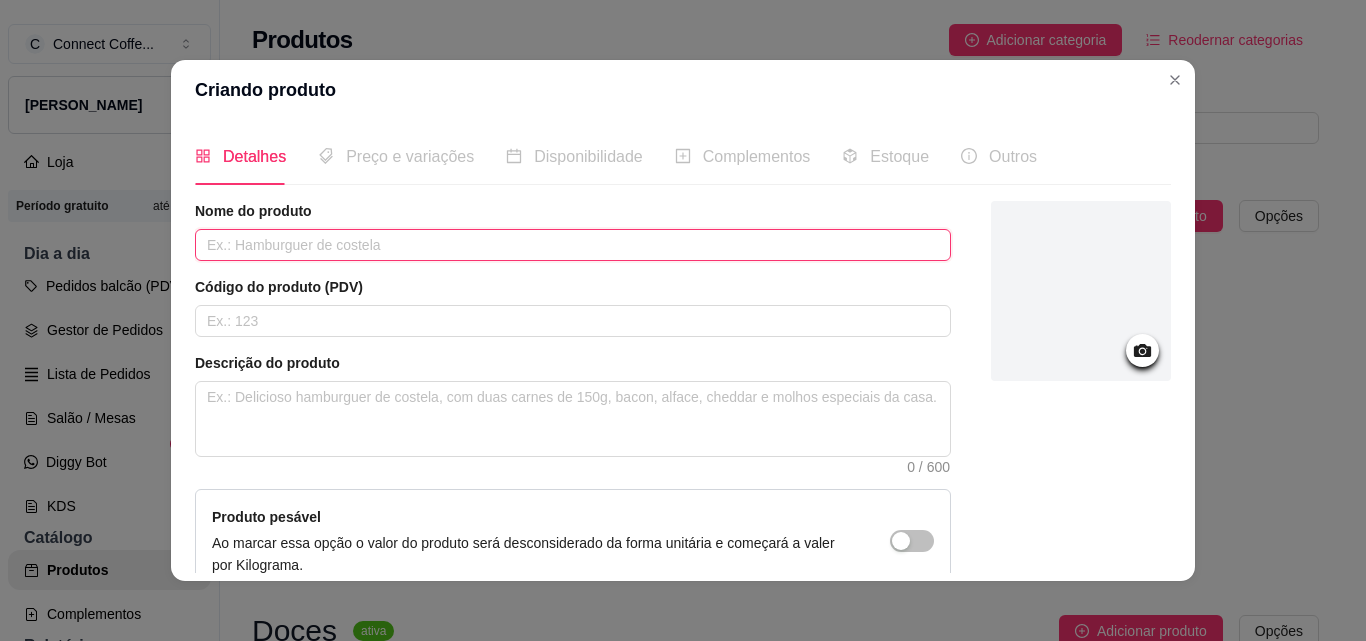 click at bounding box center [573, 245] 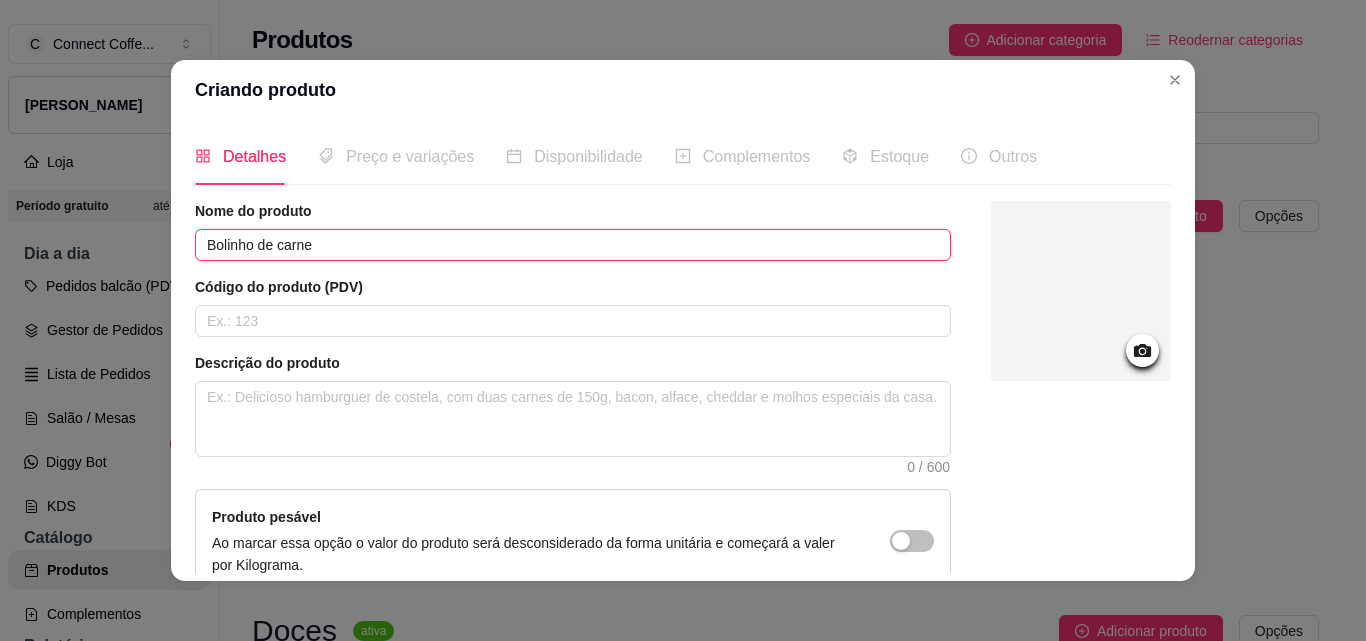 type on "Bolinho de carne" 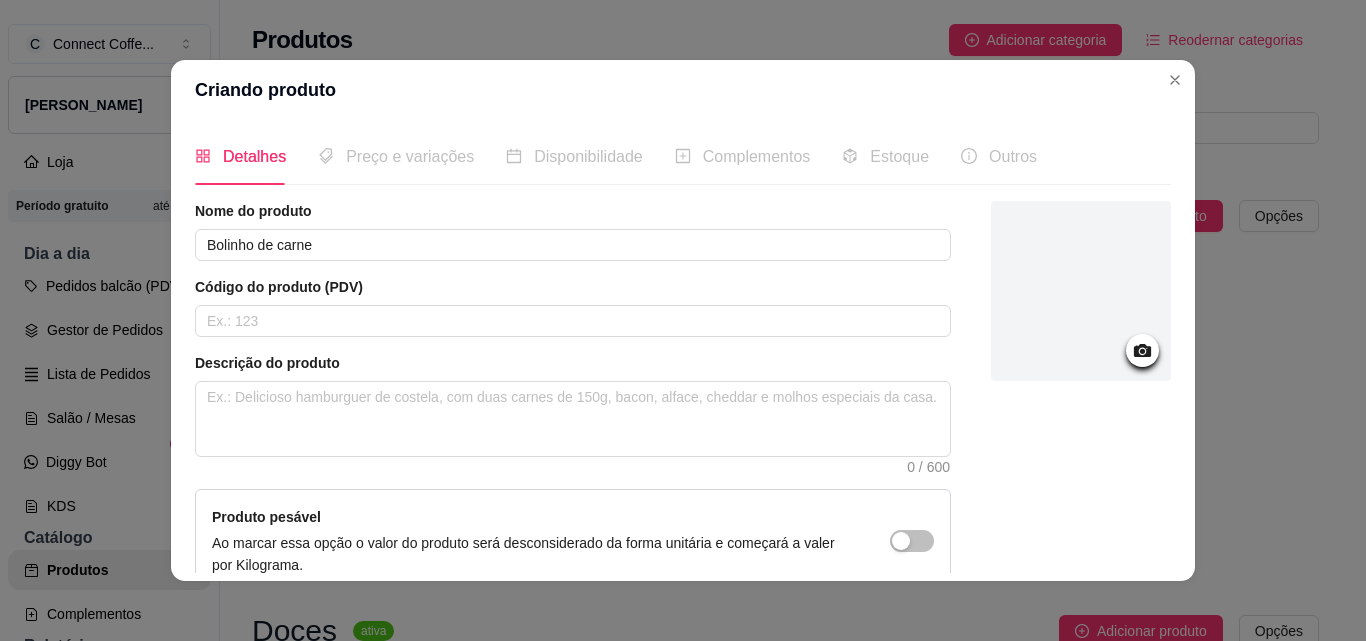 click 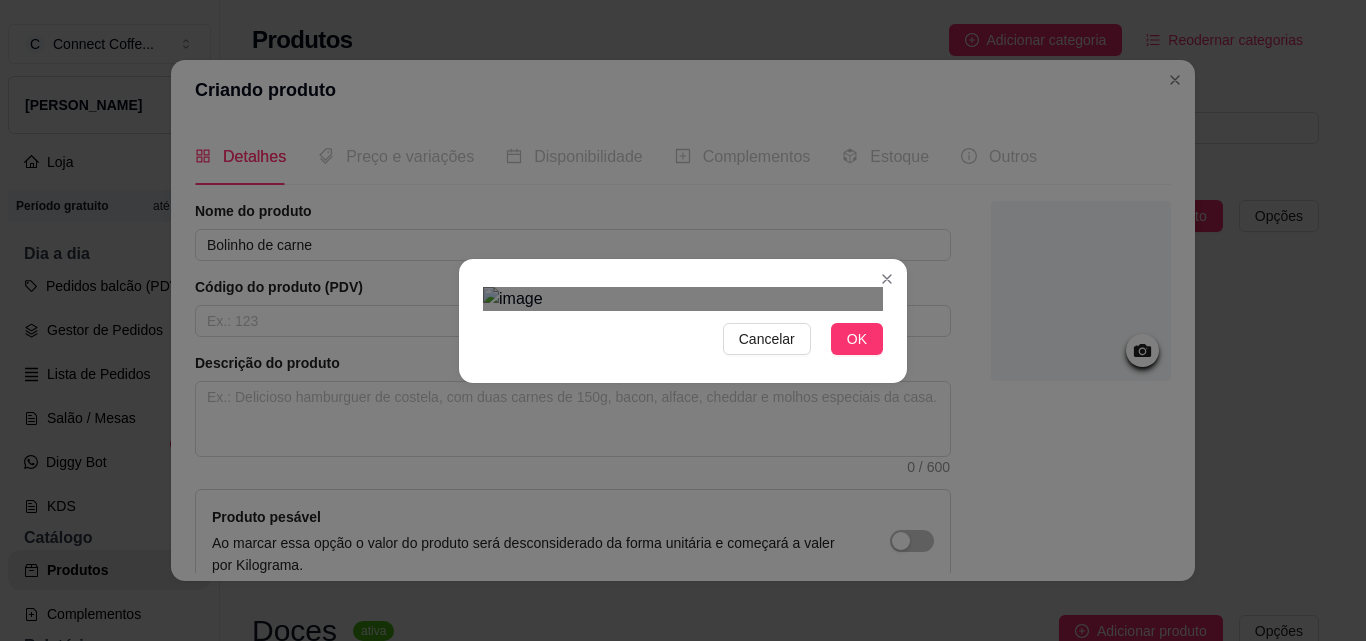 click at bounding box center (689, 496) 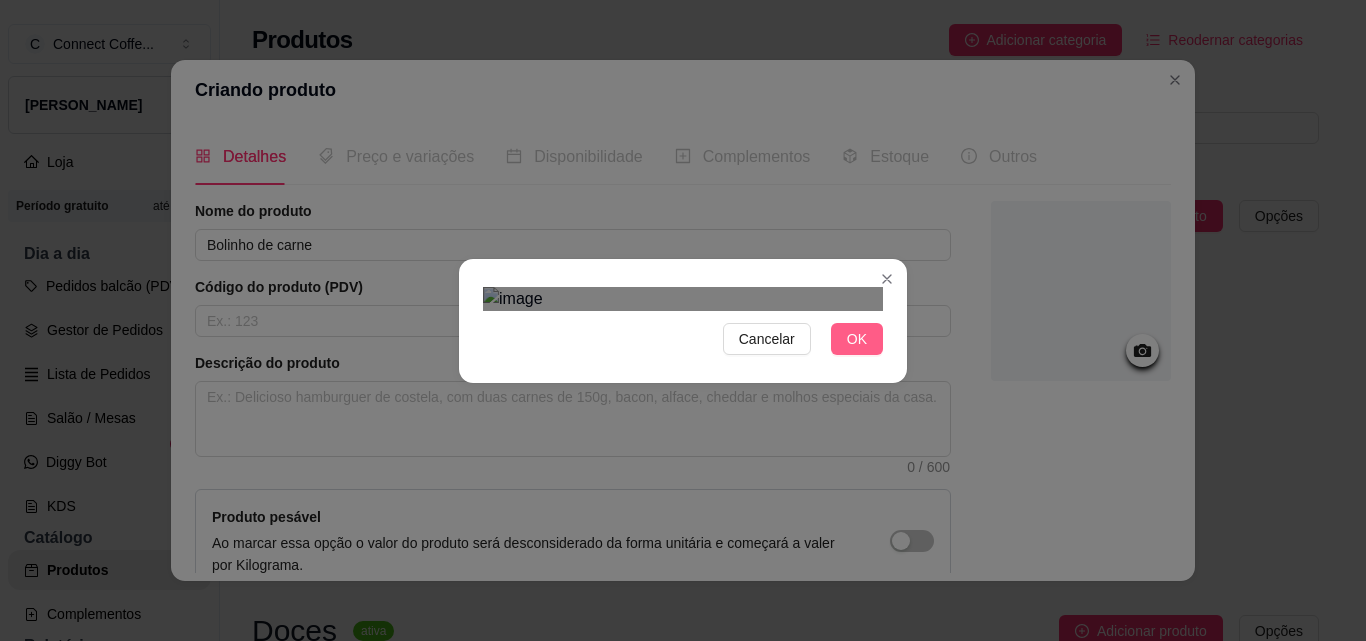 click on "OK" at bounding box center (857, 339) 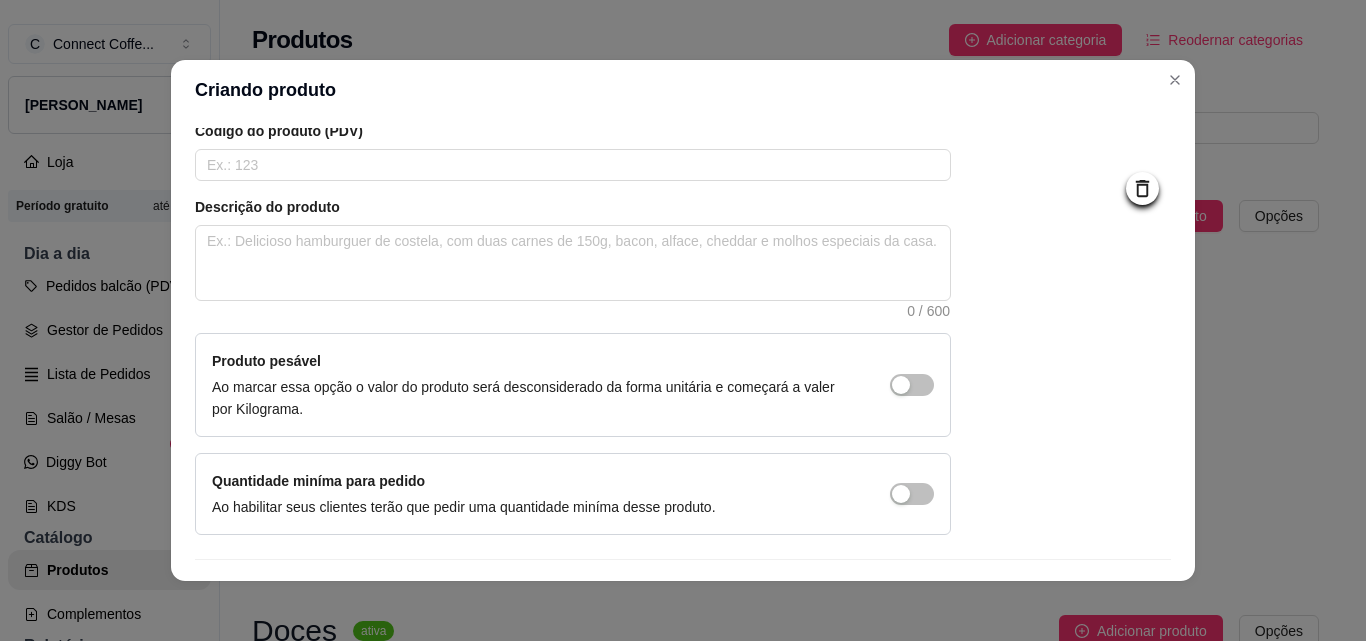 scroll, scrollTop: 207, scrollLeft: 0, axis: vertical 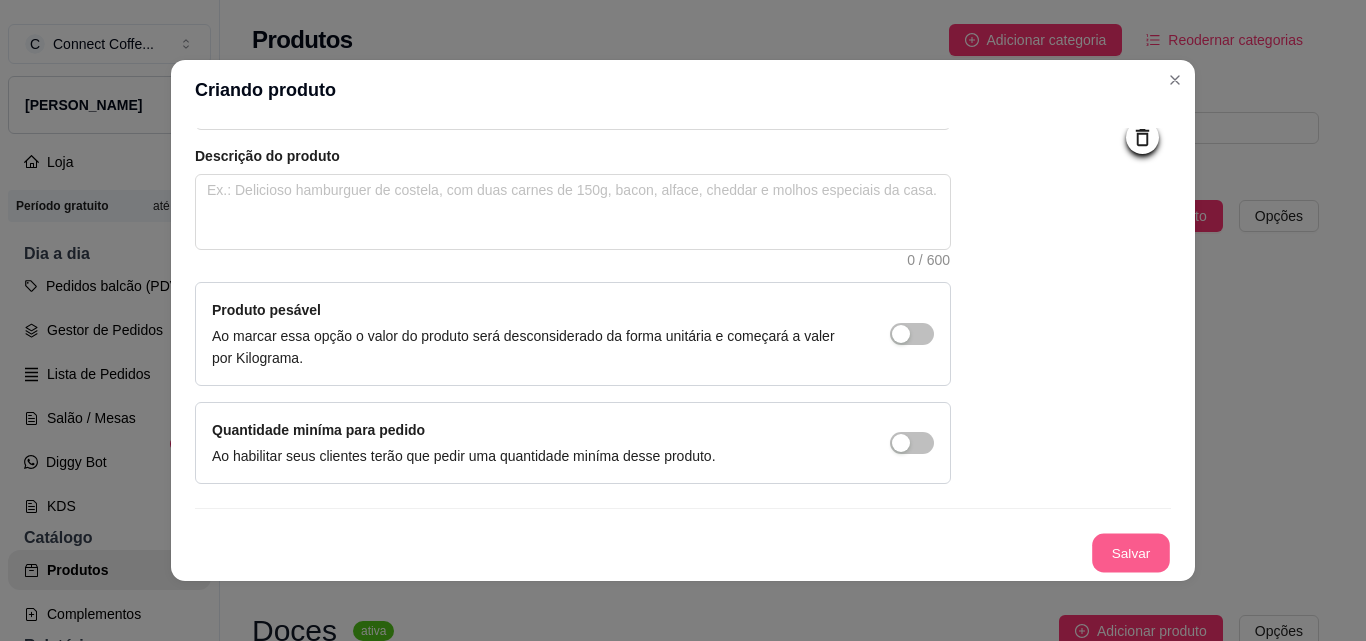 click on "Salvar" at bounding box center [1131, 553] 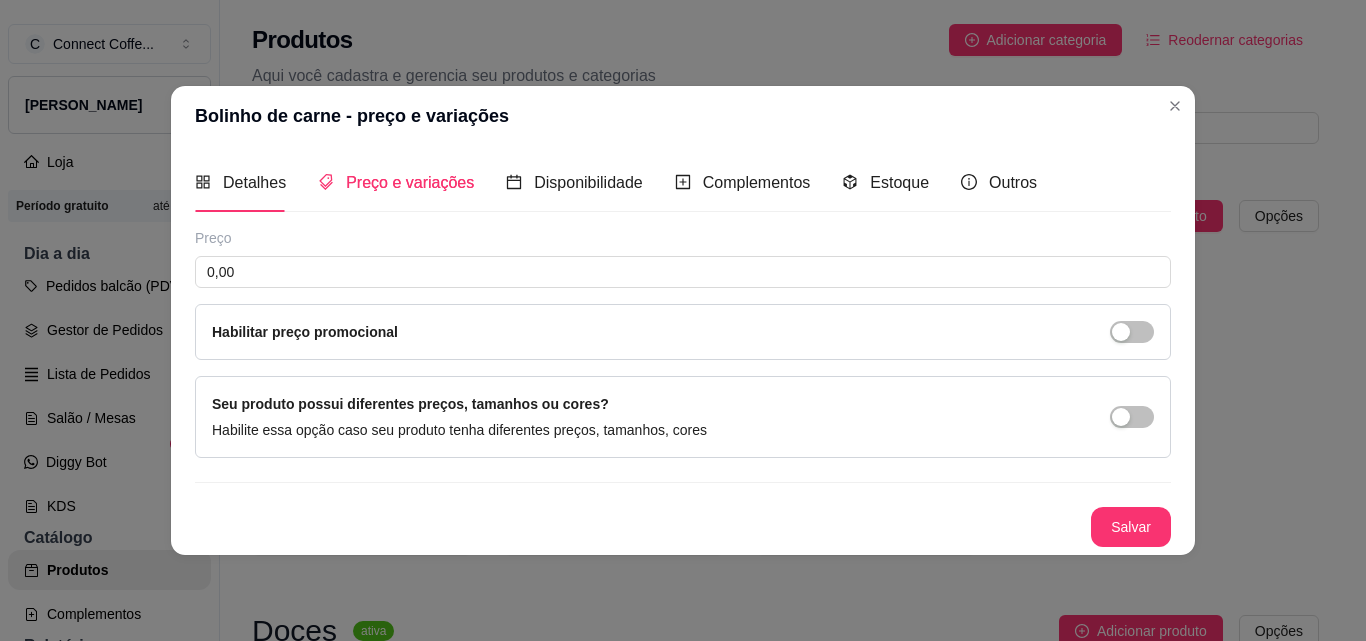 type 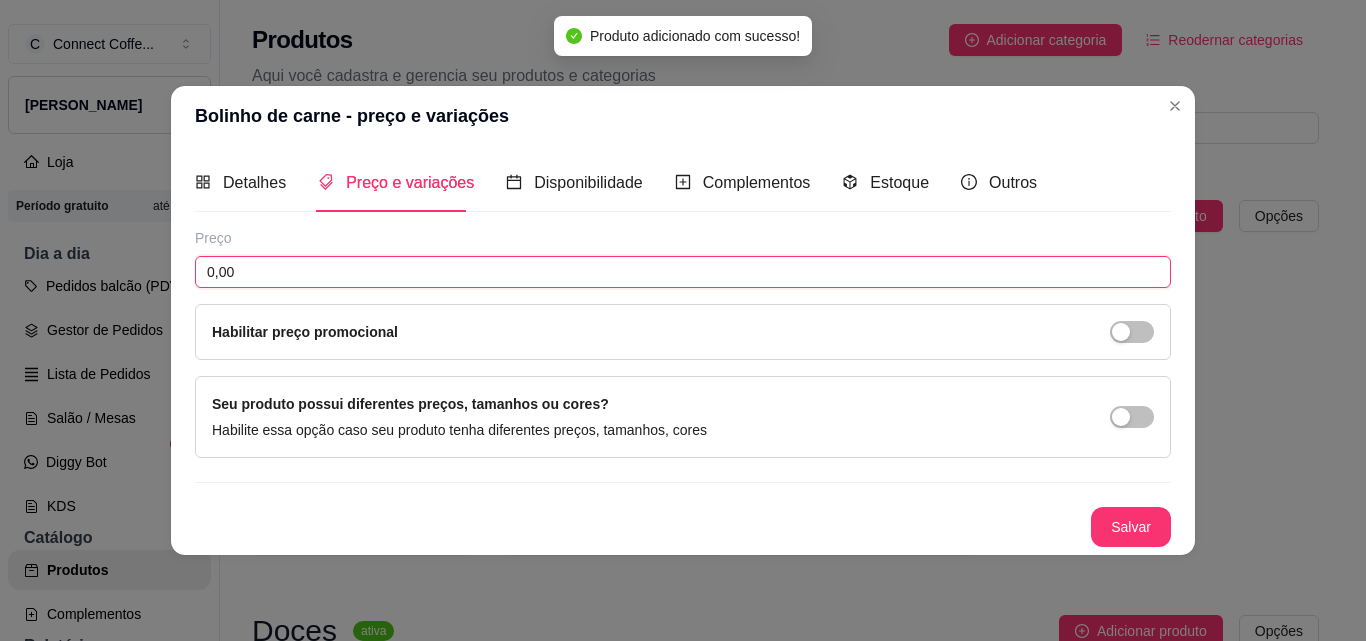 drag, startPoint x: 243, startPoint y: 268, endPoint x: 101, endPoint y: 267, distance: 142.00352 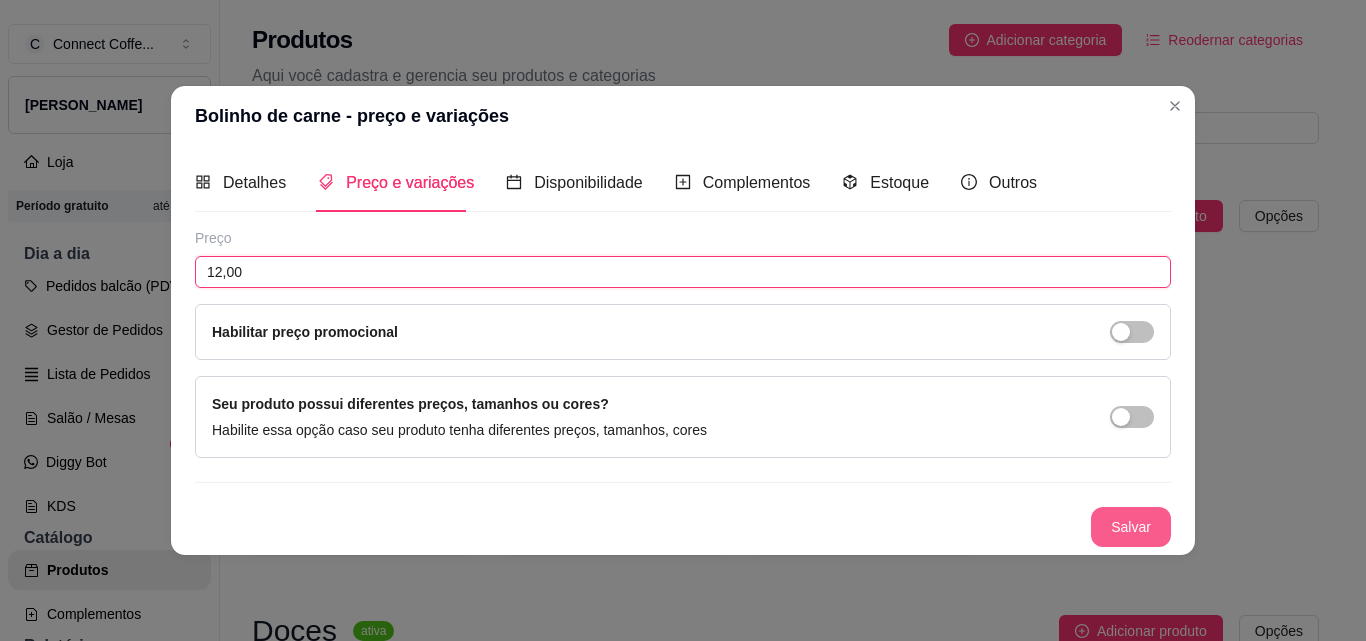 type on "12,00" 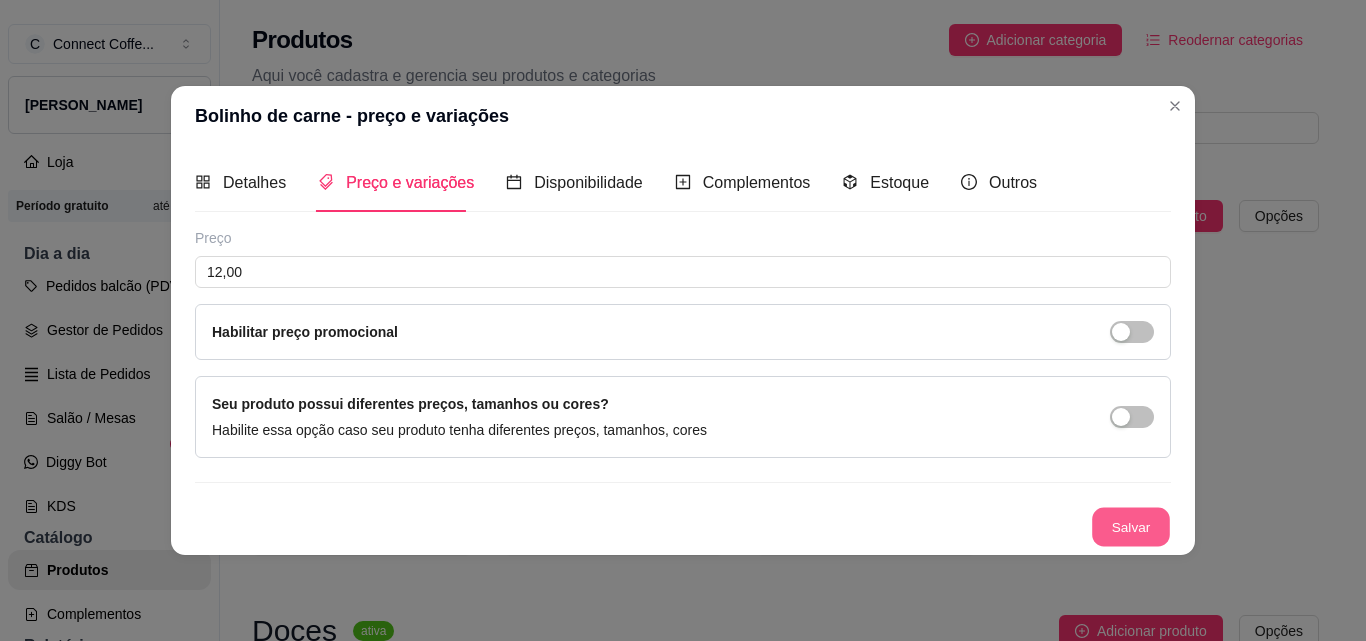 click on "Salvar" at bounding box center (1131, 526) 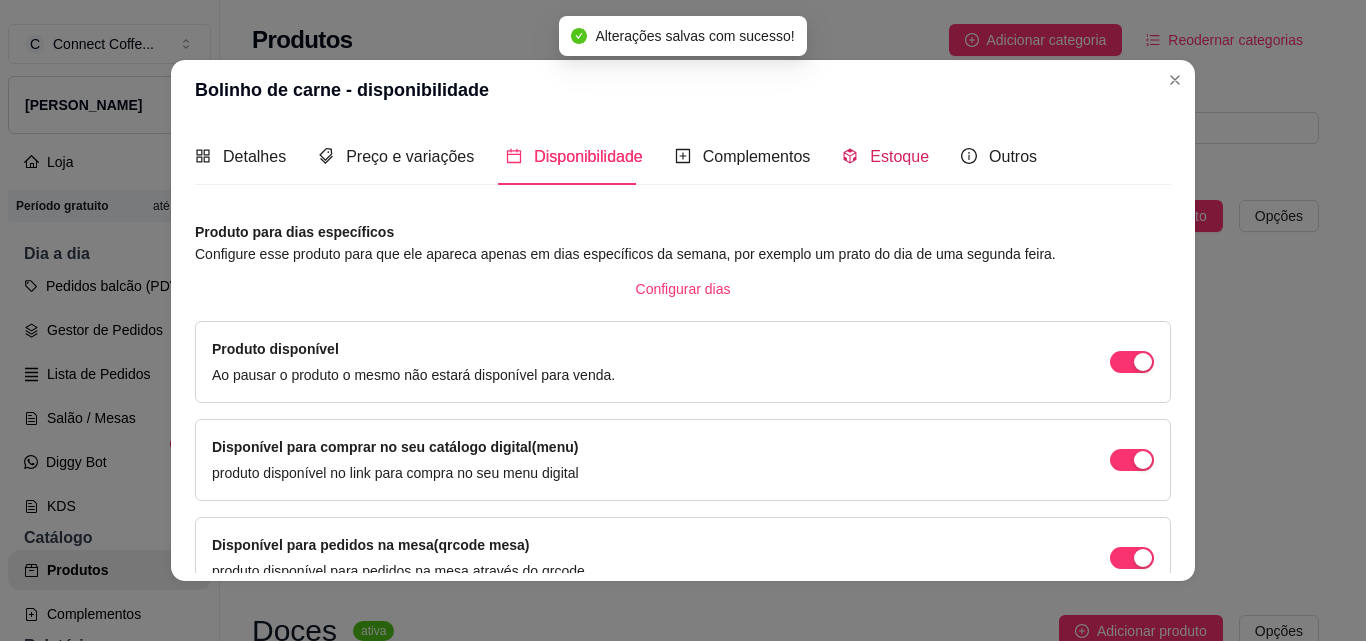 click on "Estoque" at bounding box center [899, 156] 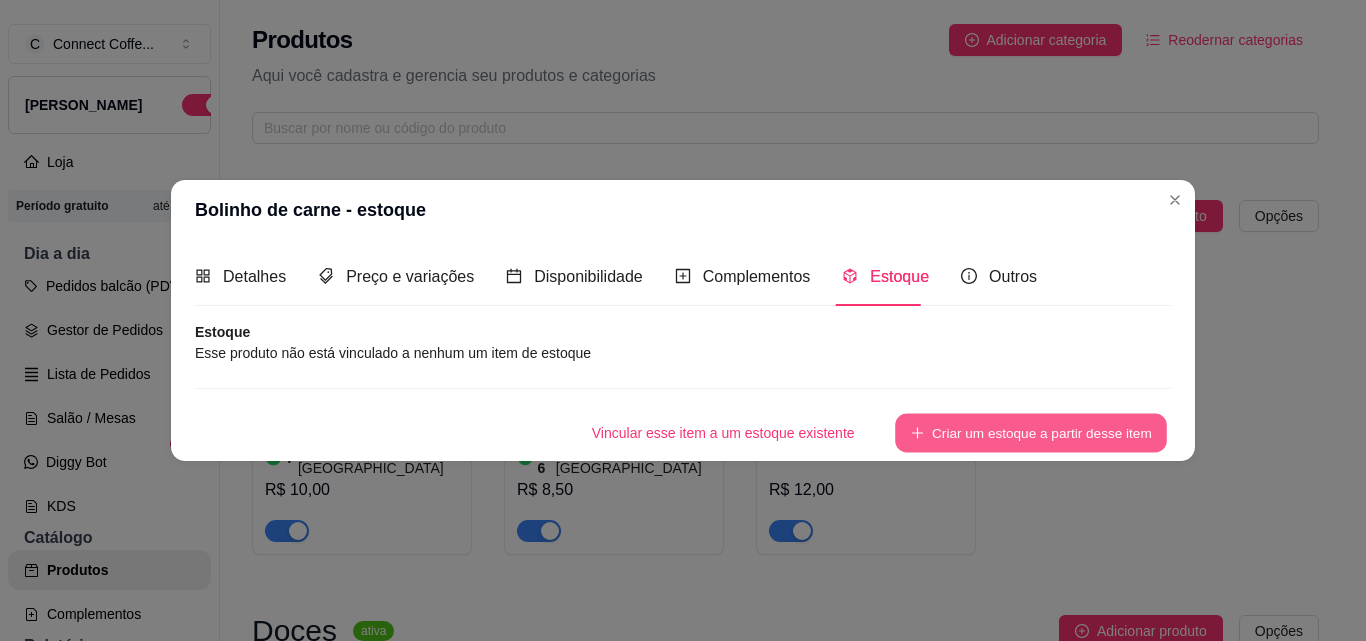 click on "Criar um estoque a partir desse item" at bounding box center (1031, 432) 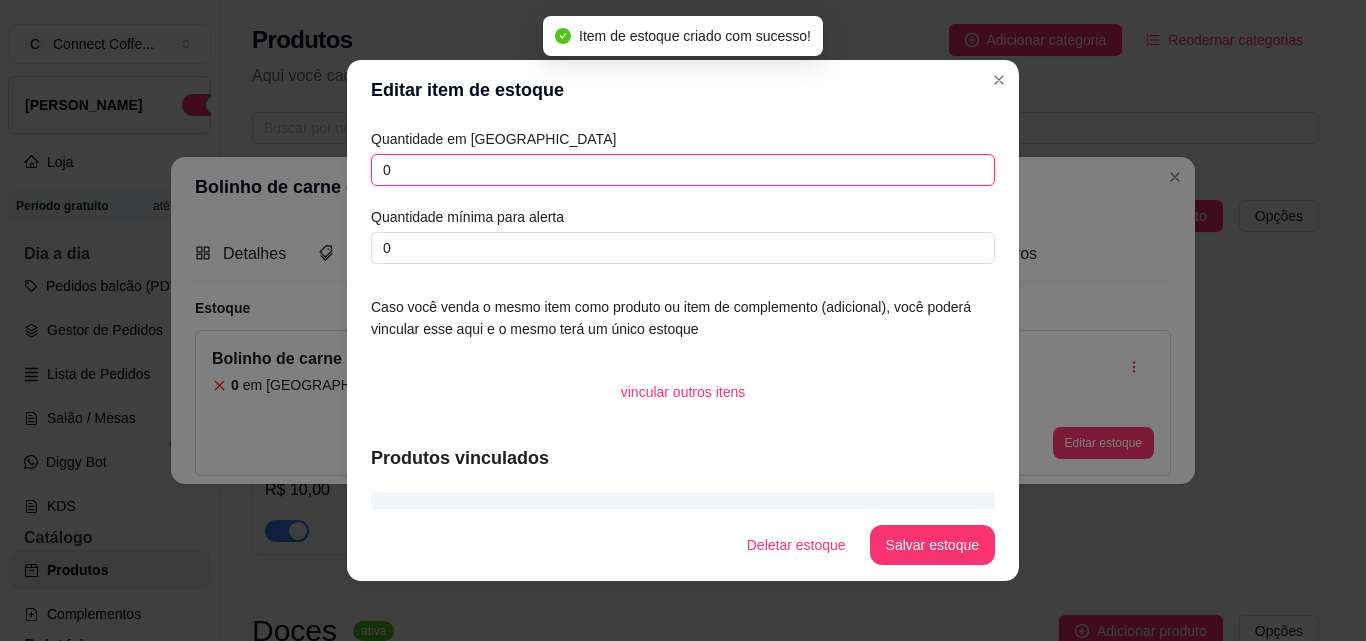 drag, startPoint x: 388, startPoint y: 183, endPoint x: 362, endPoint y: 186, distance: 26.172504 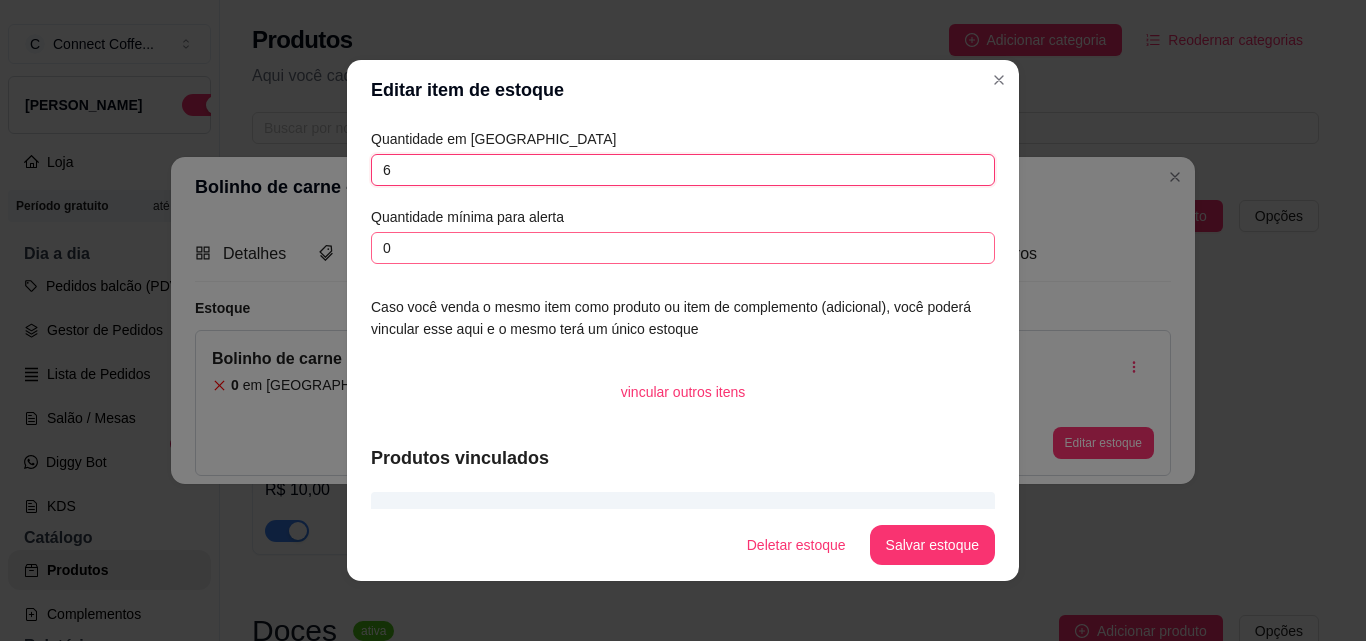 type on "6" 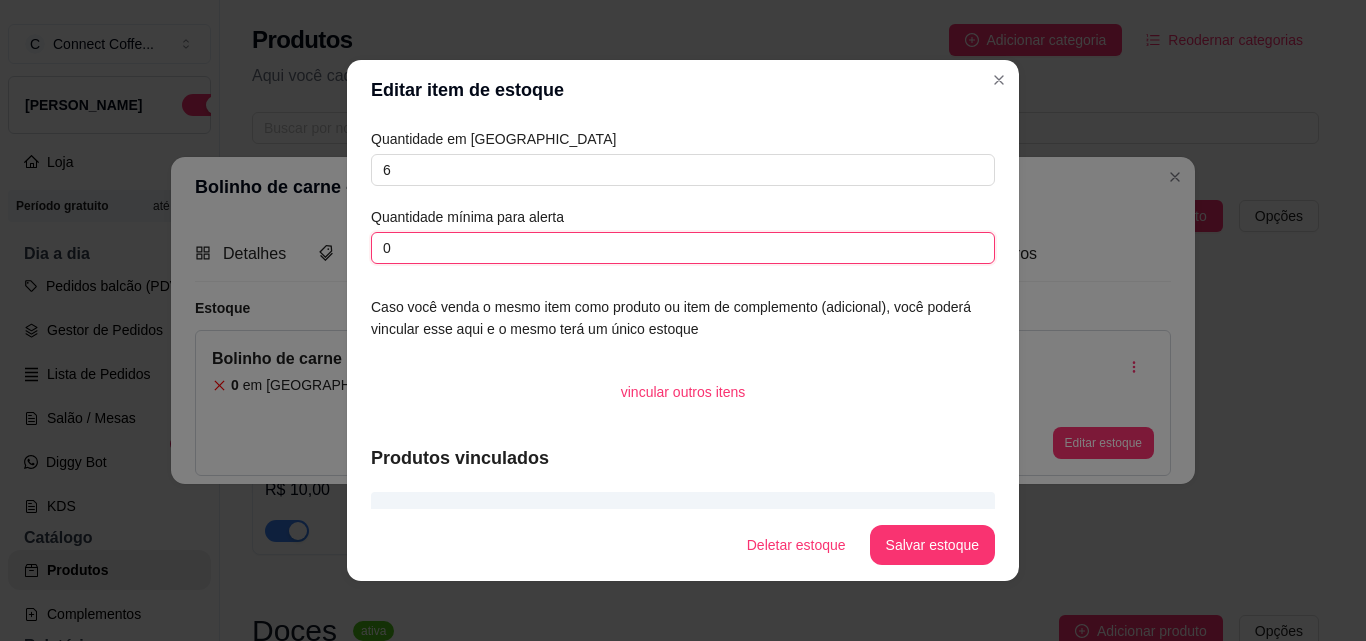 drag, startPoint x: 404, startPoint y: 244, endPoint x: 157, endPoint y: 248, distance: 247.03238 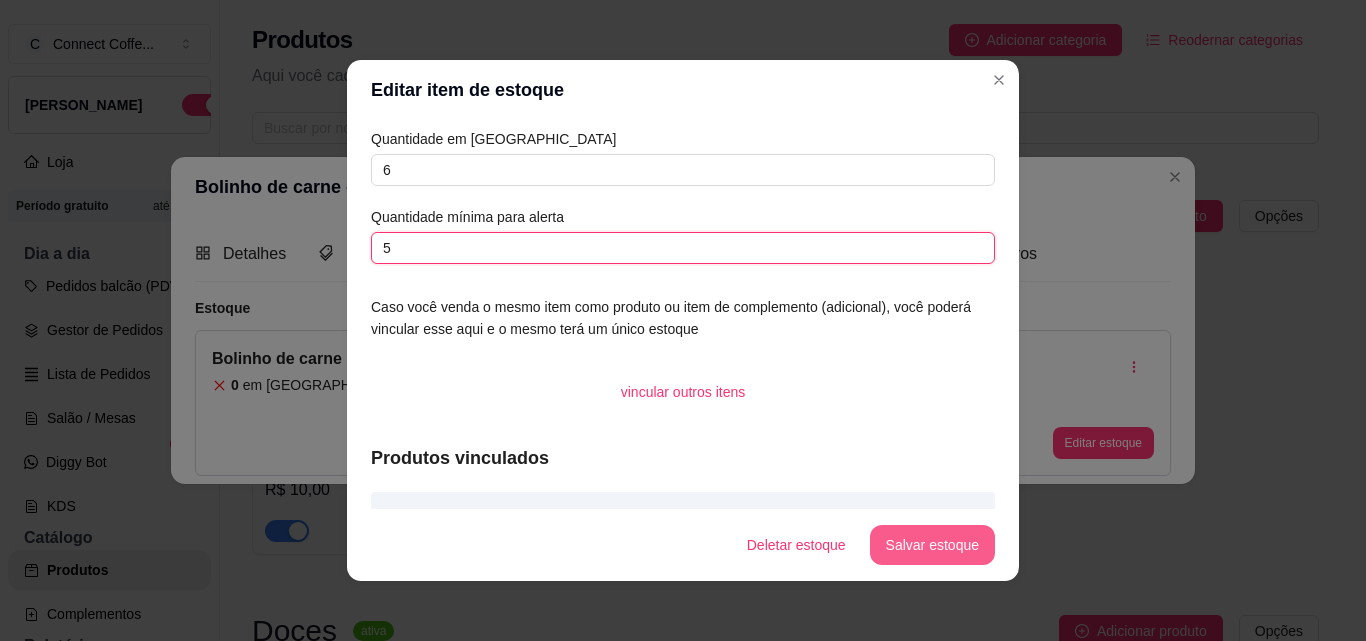 type on "5" 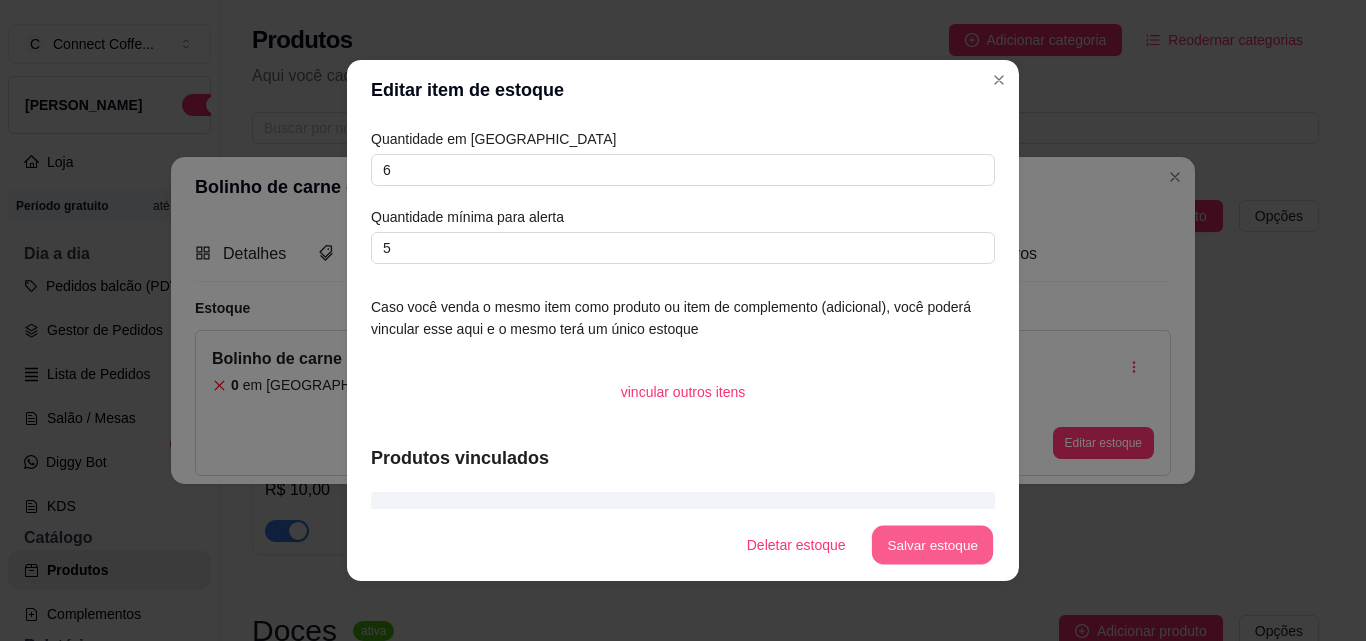 click on "Salvar estoque" at bounding box center (932, 545) 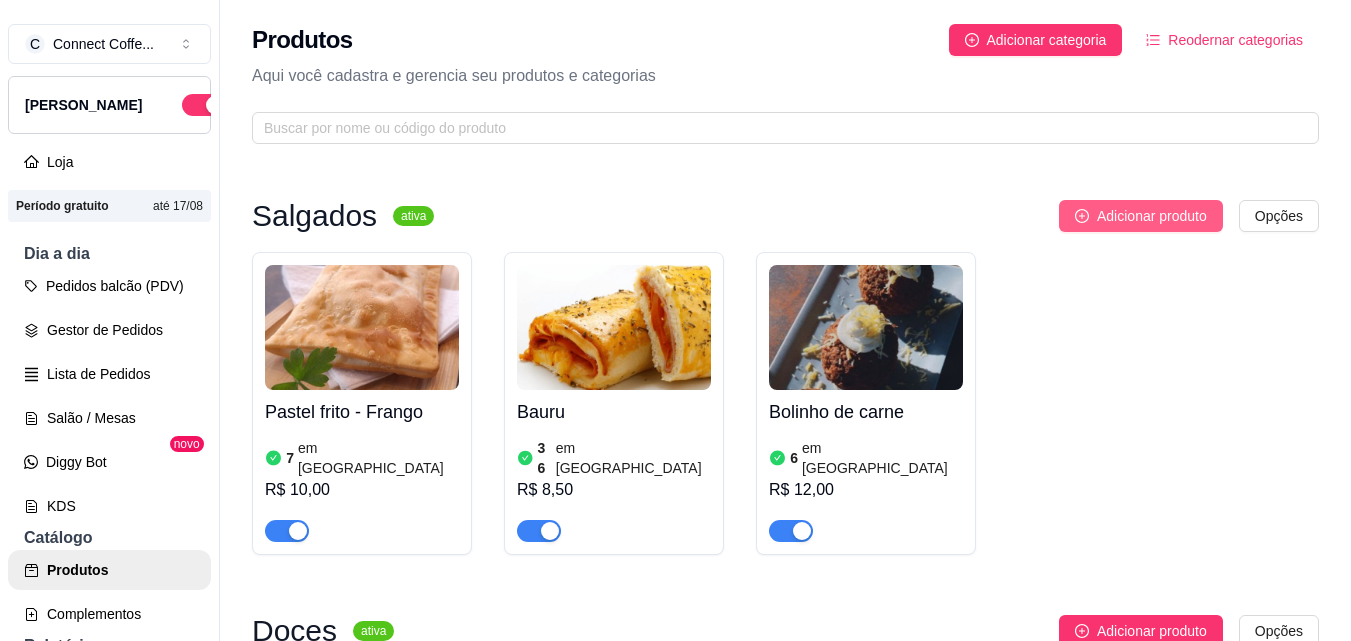 click on "Adicionar produto" at bounding box center [1152, 216] 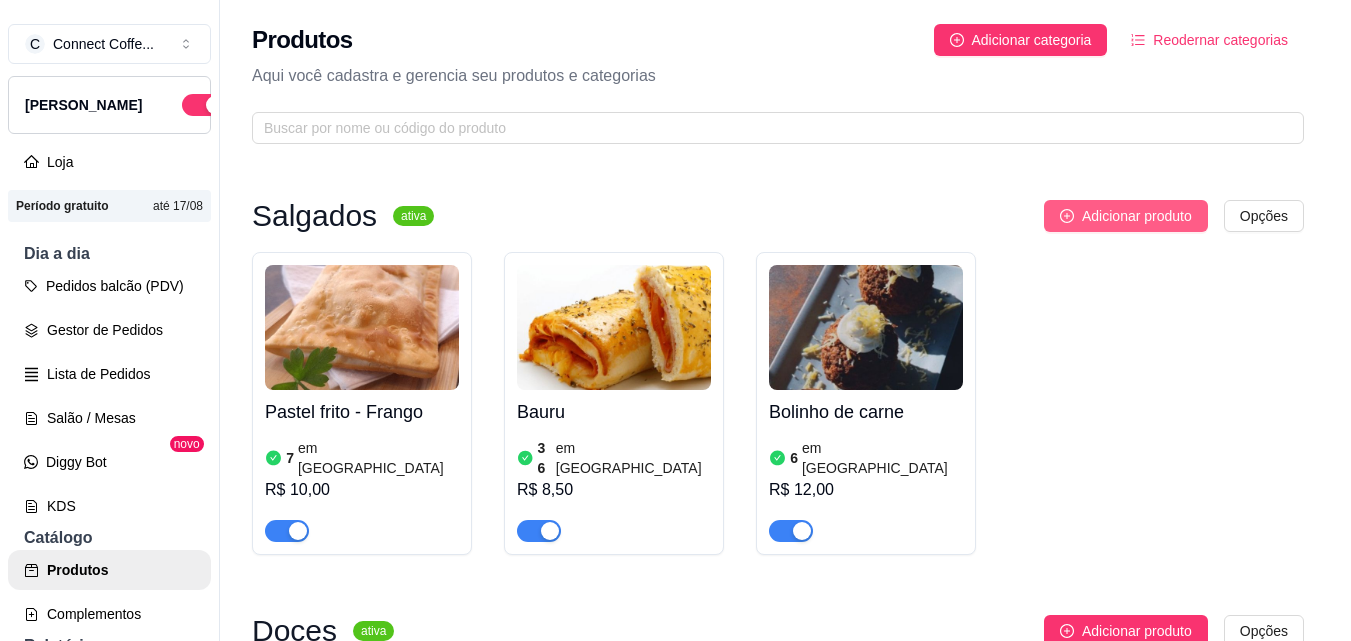 type 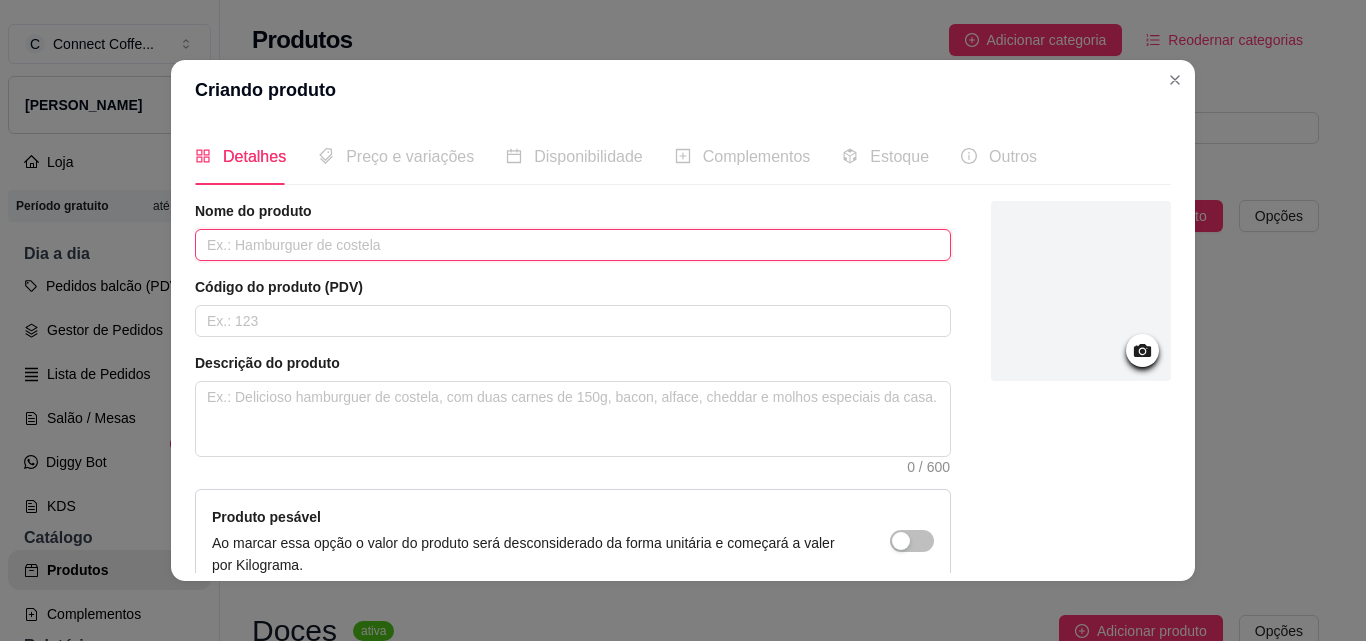 click at bounding box center (573, 245) 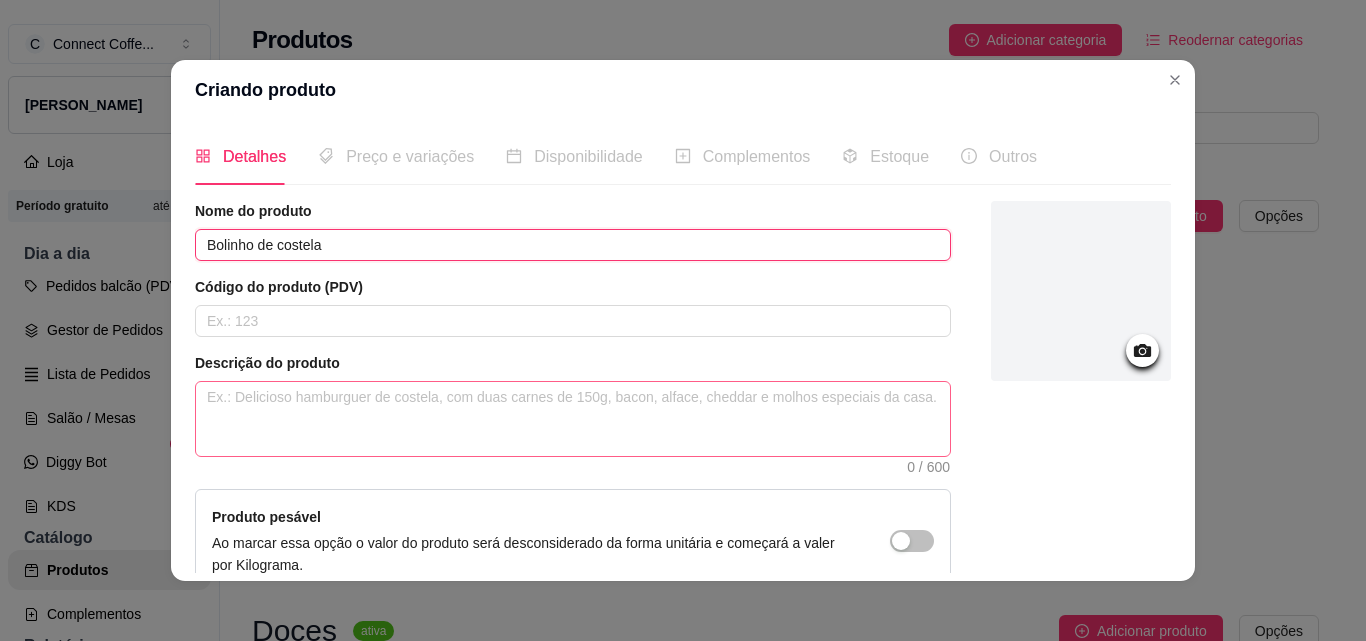 type on "Bolinho de costela" 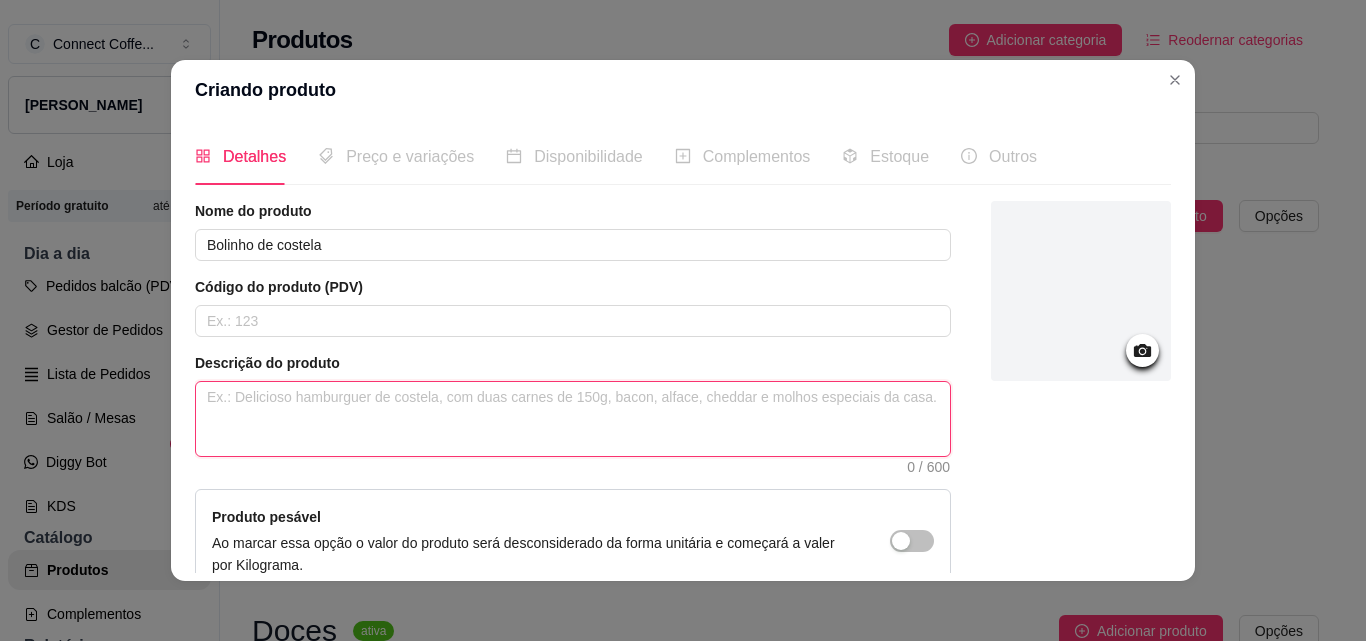click at bounding box center [573, 419] 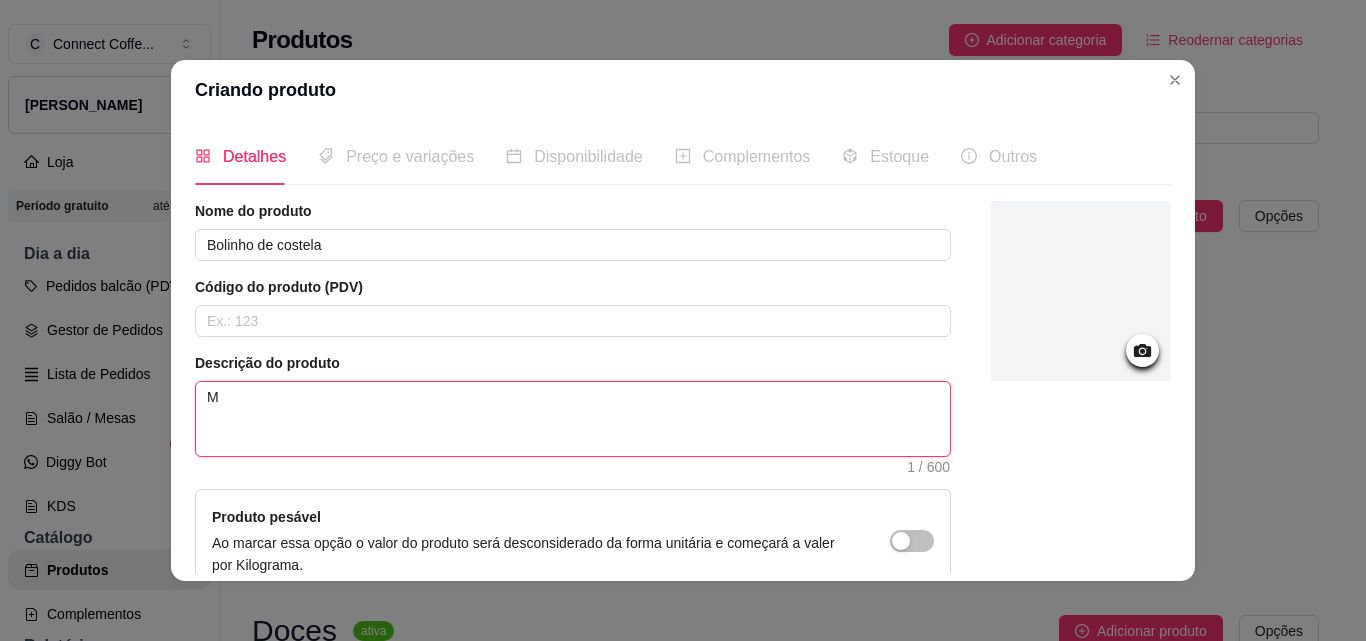 type 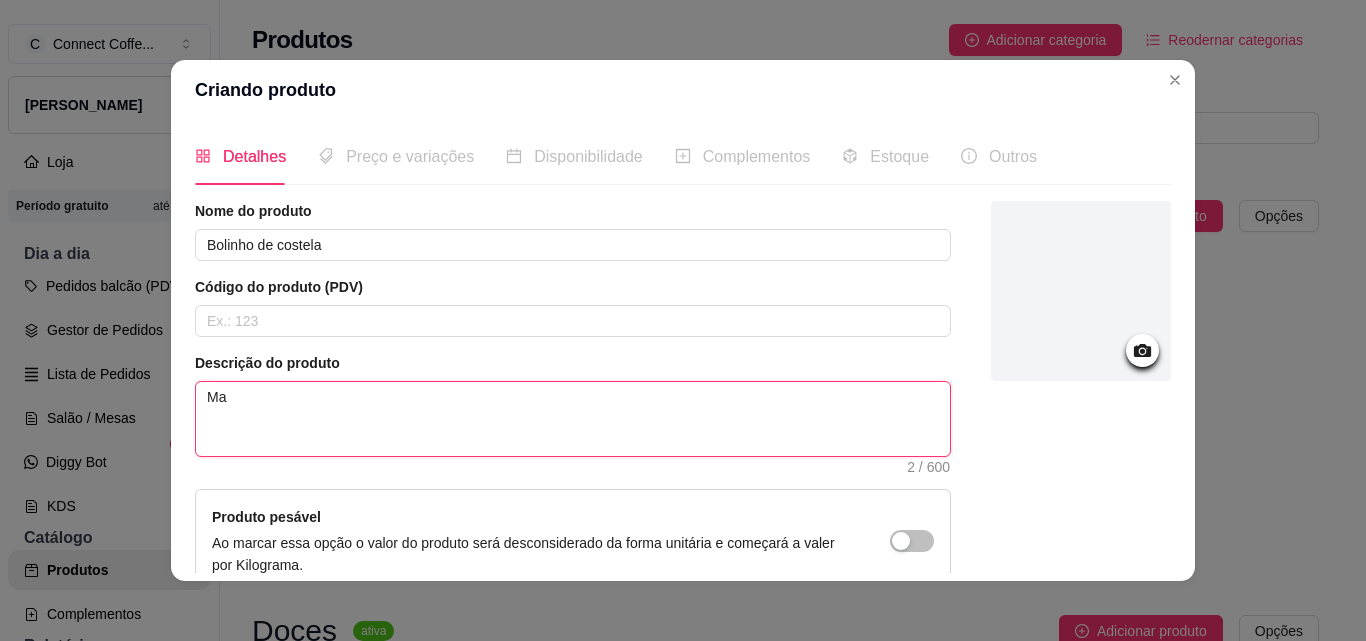 type 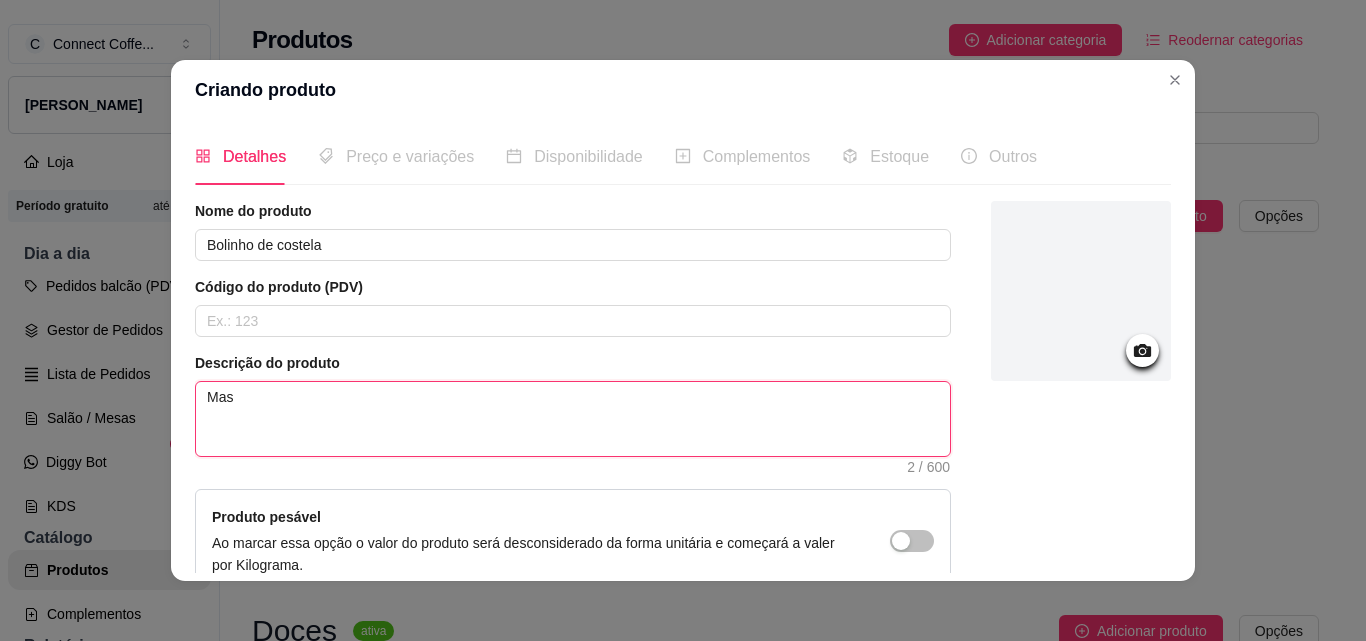 type 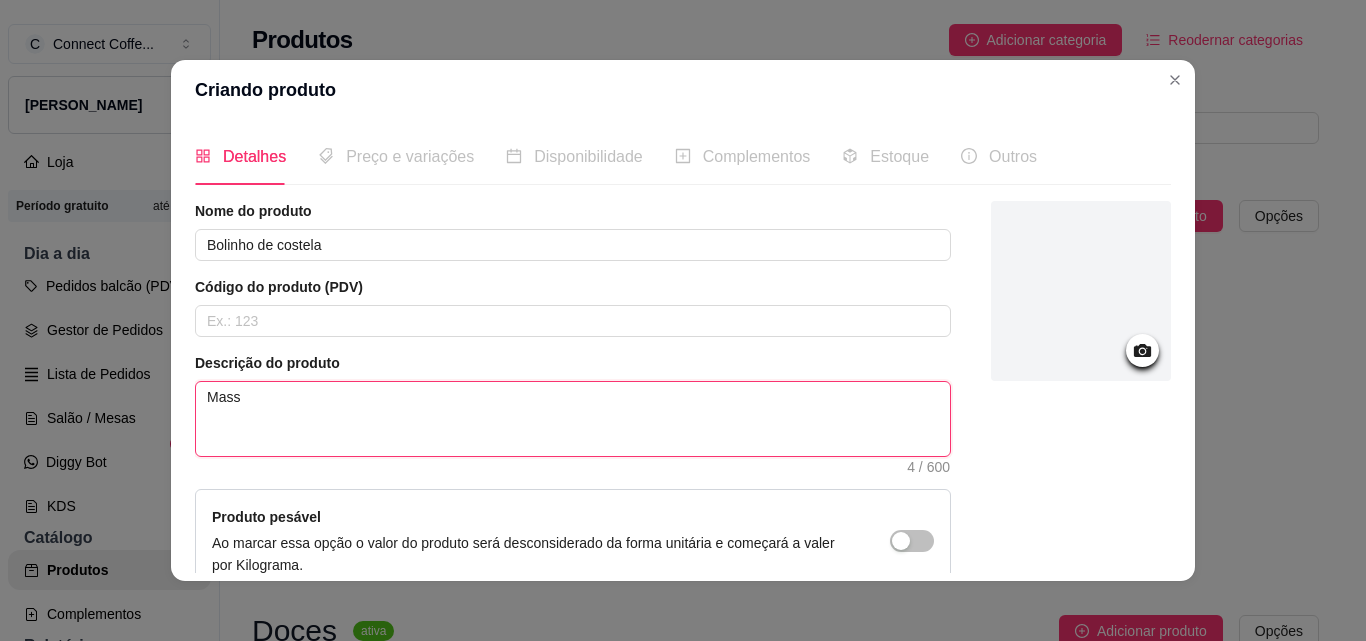 type 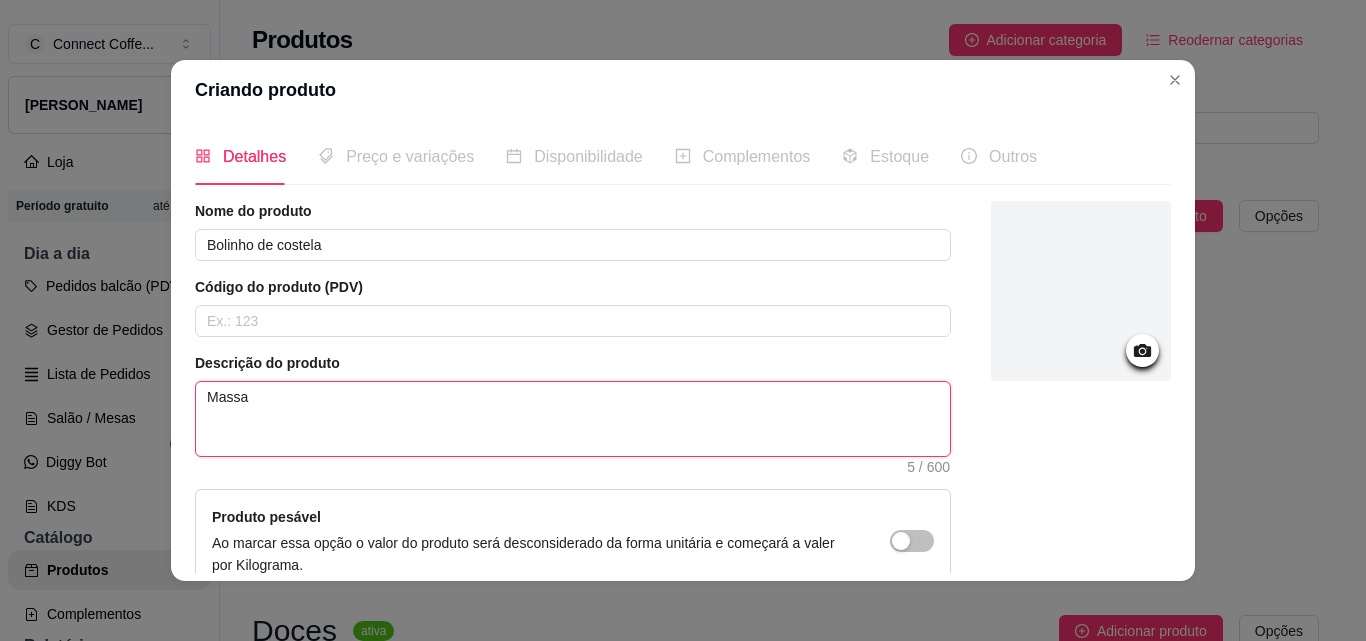 type 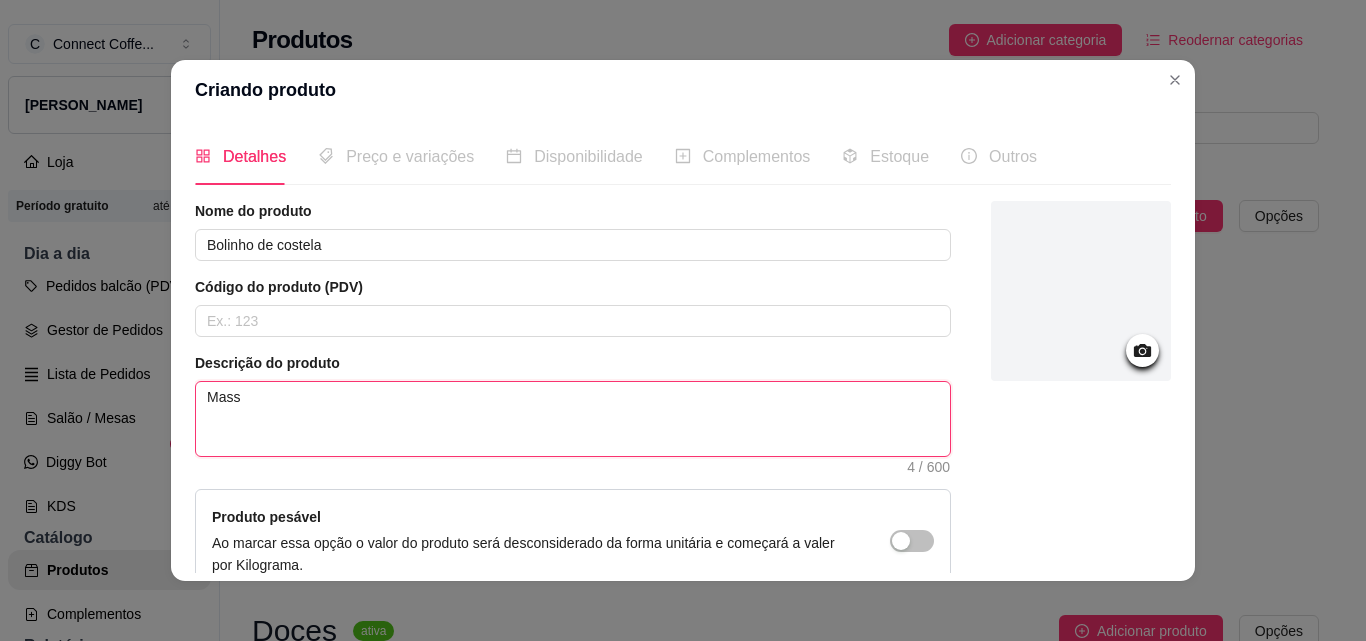 type 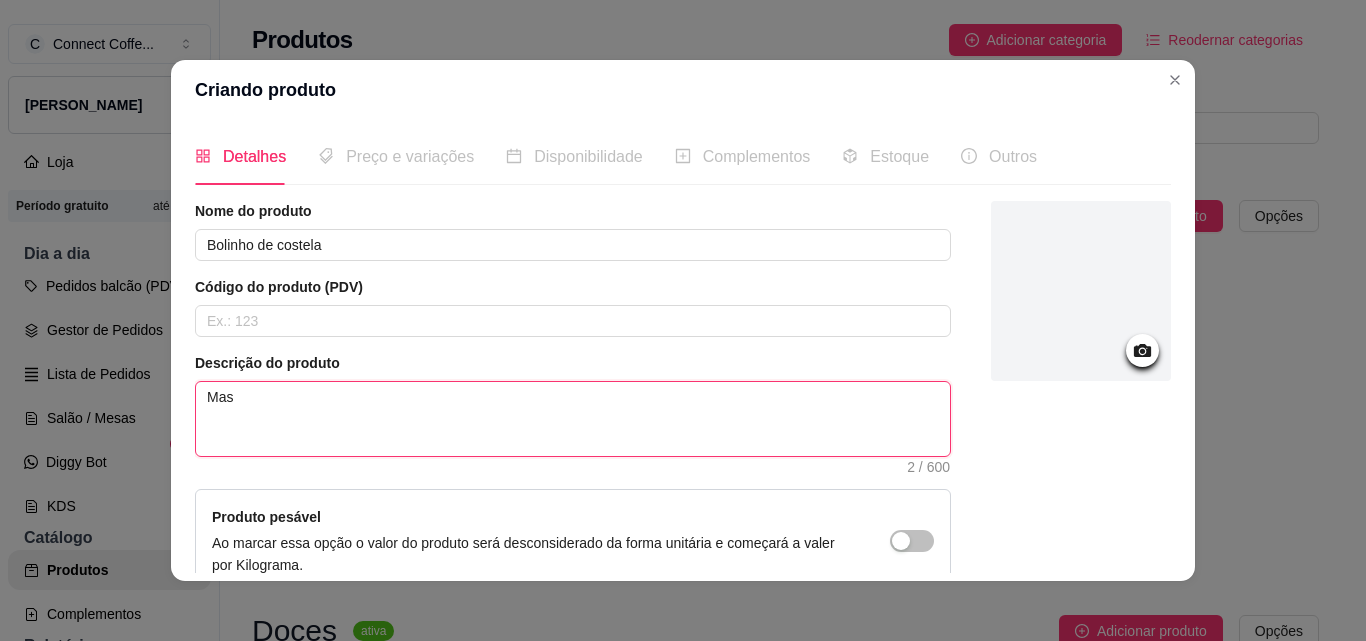 type 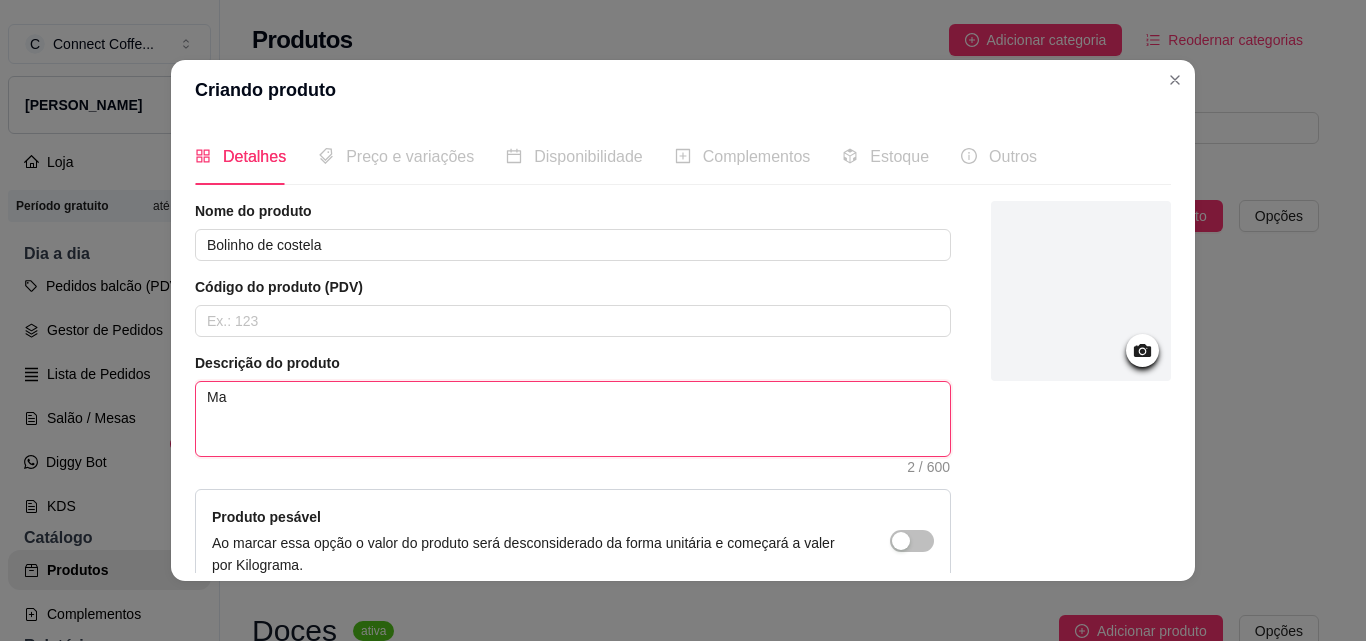 type 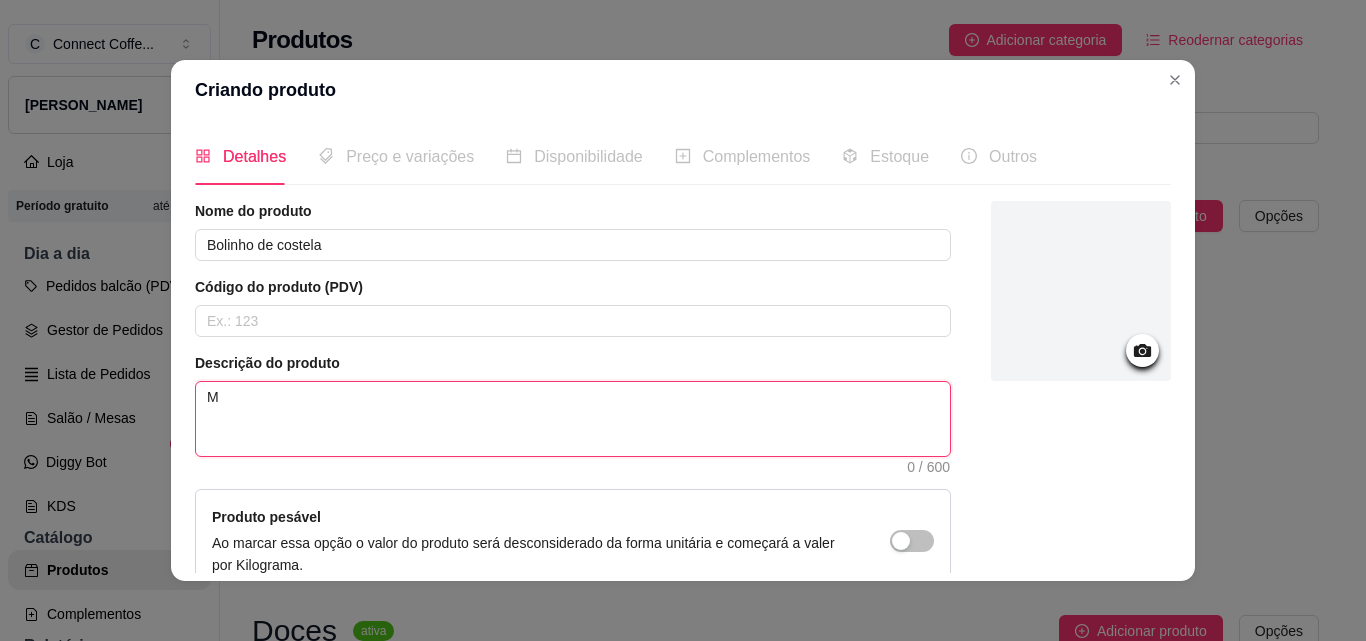 type 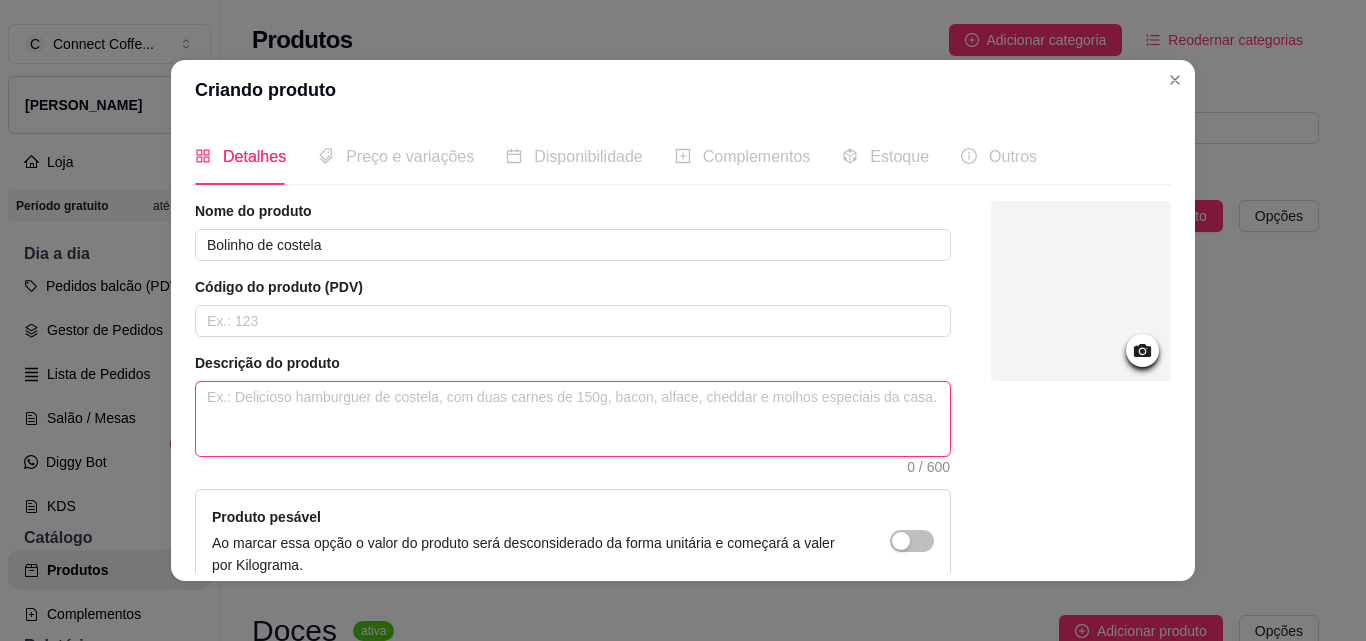 type 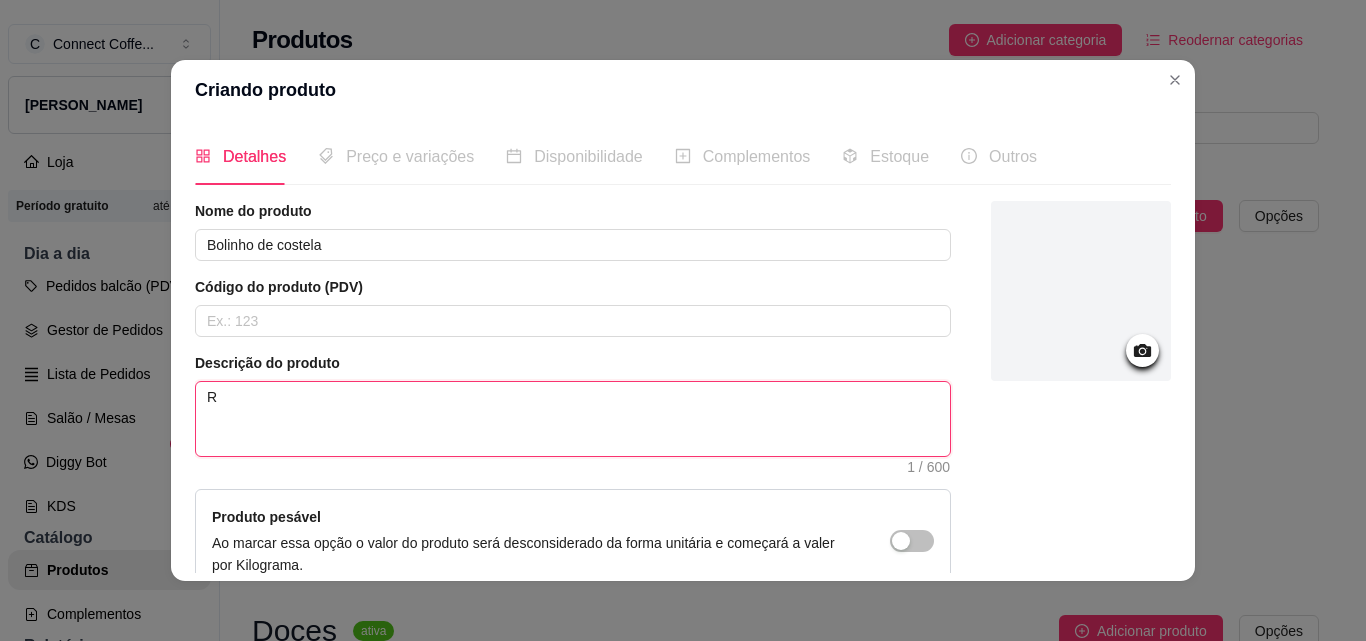 type 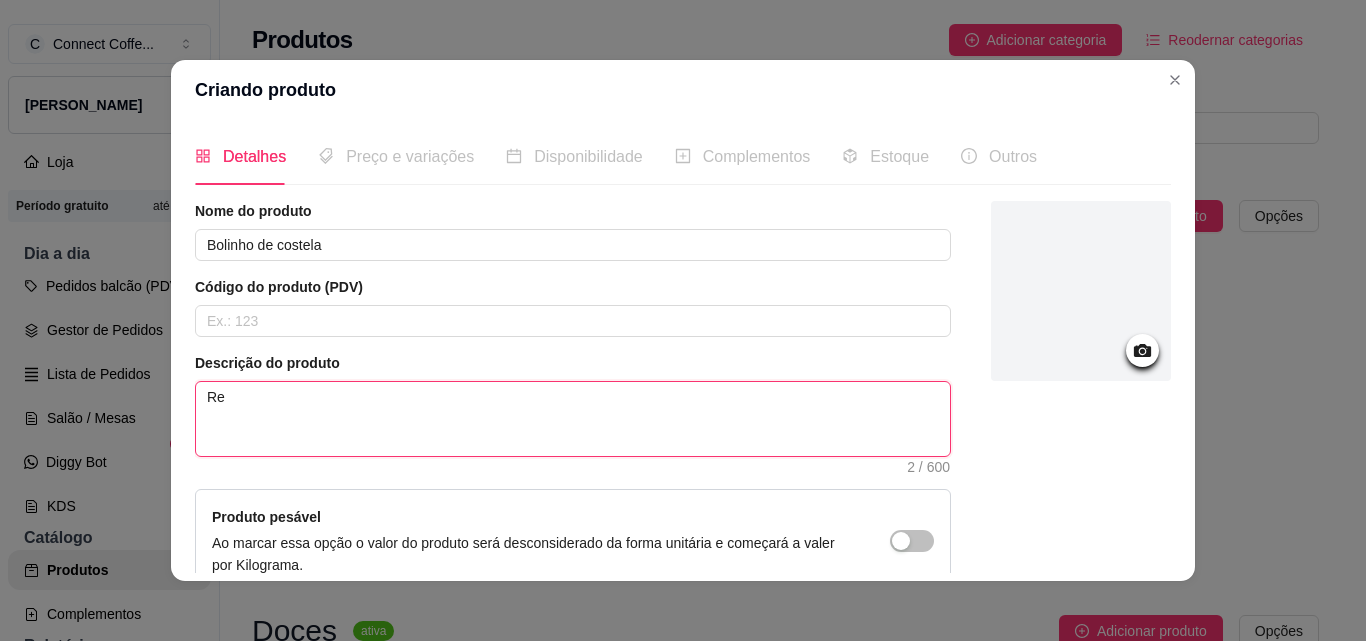 type 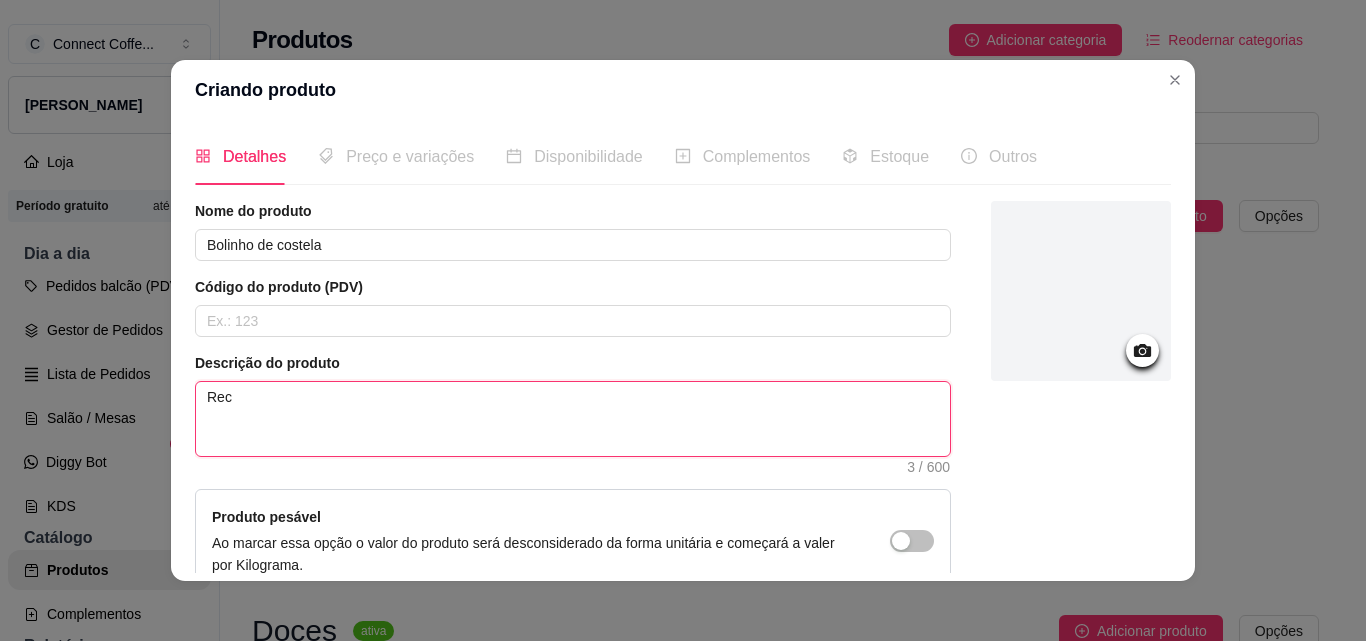 type 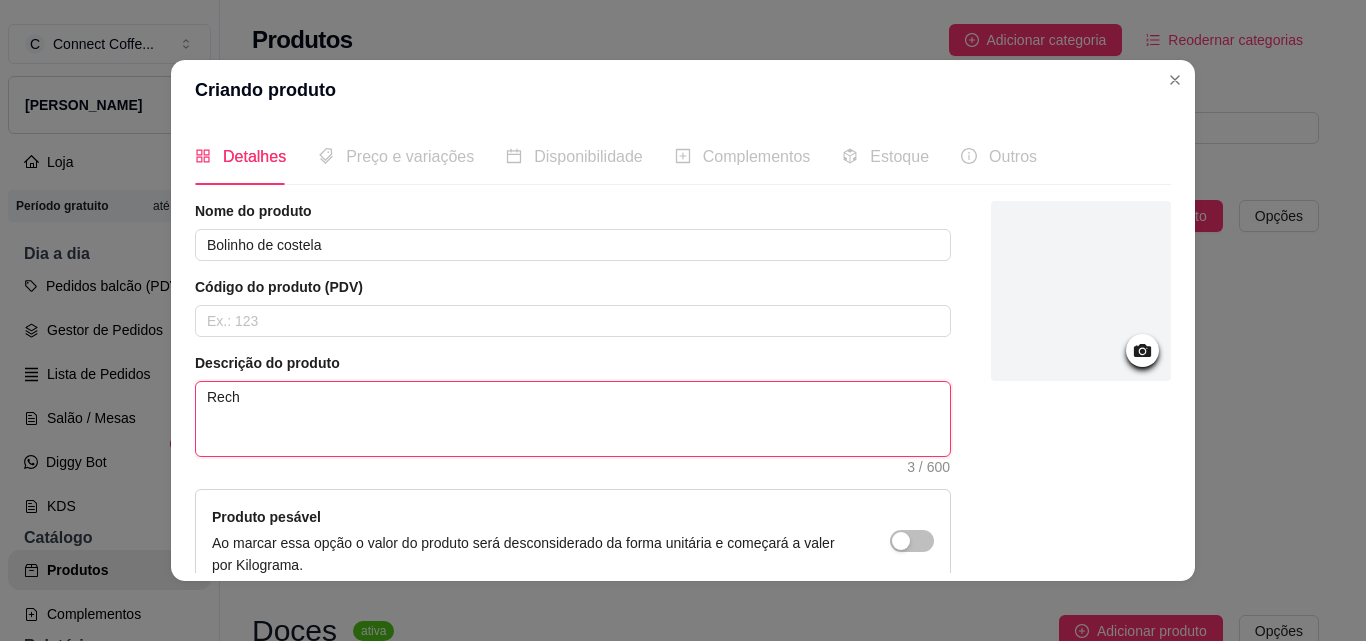 type 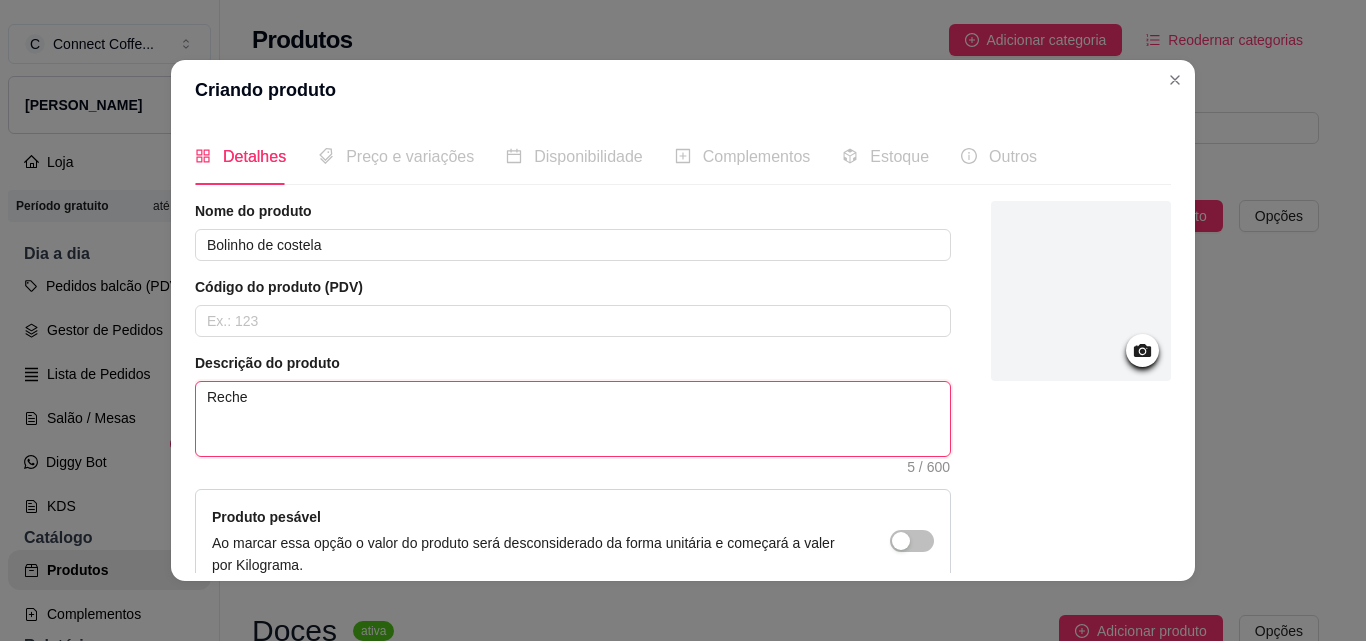 type 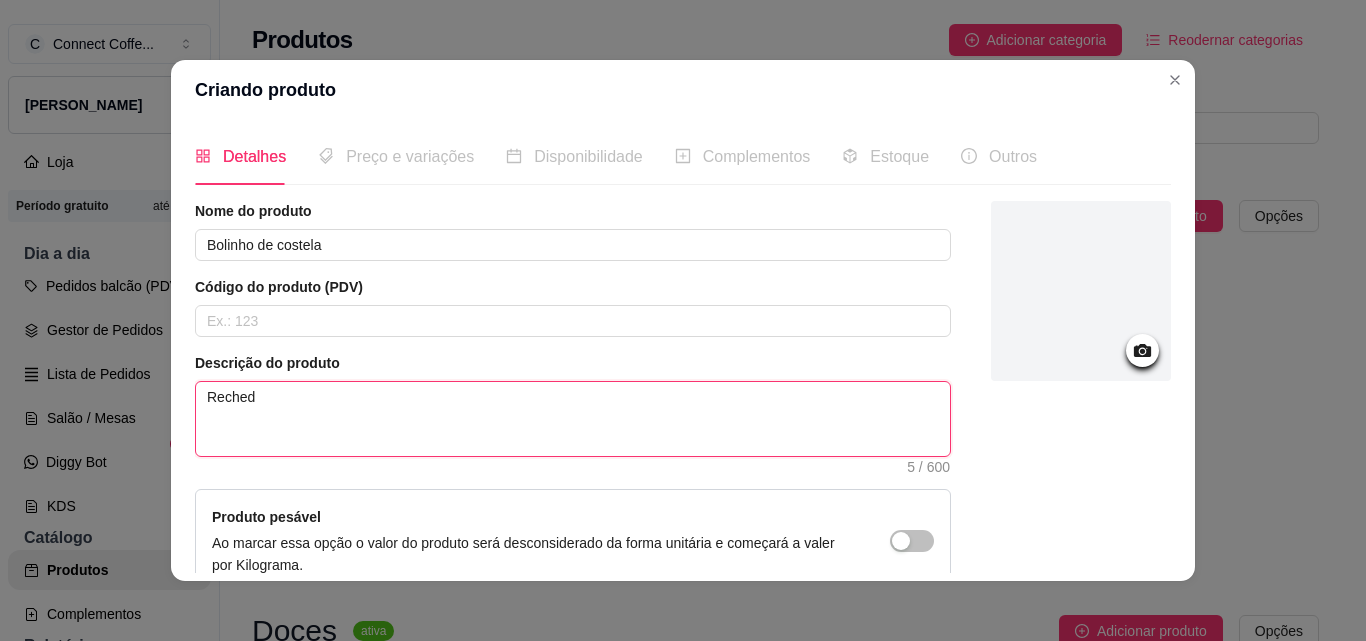 type 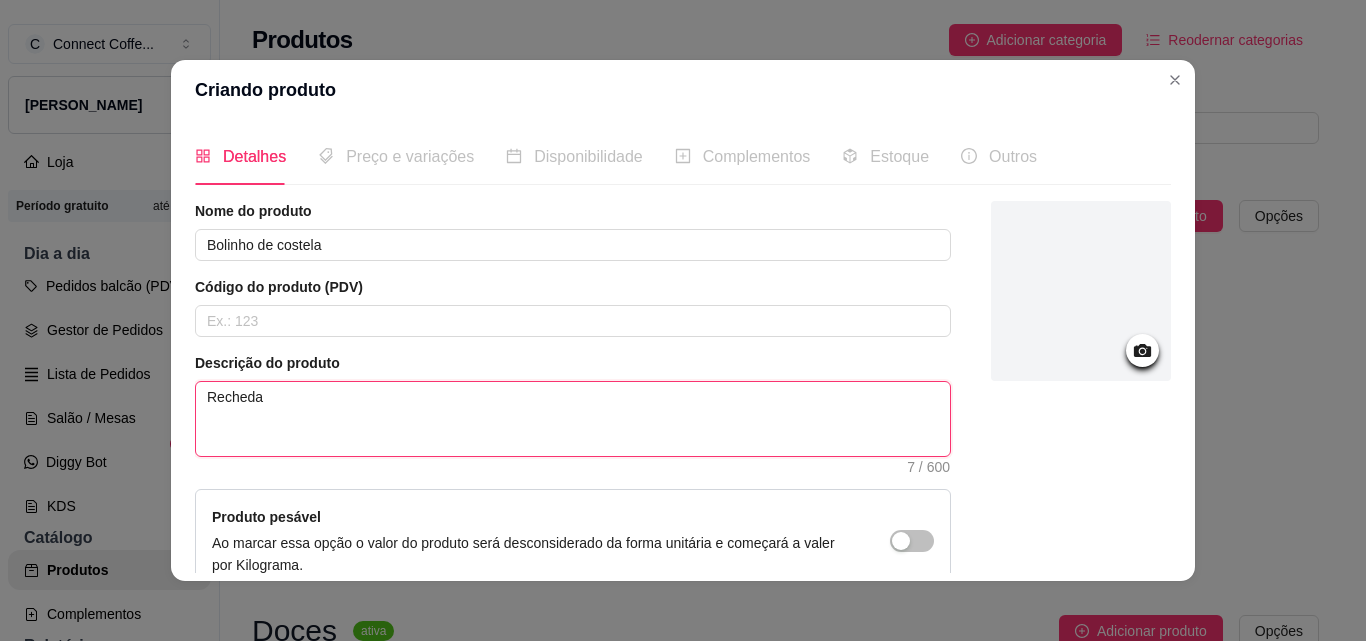 type 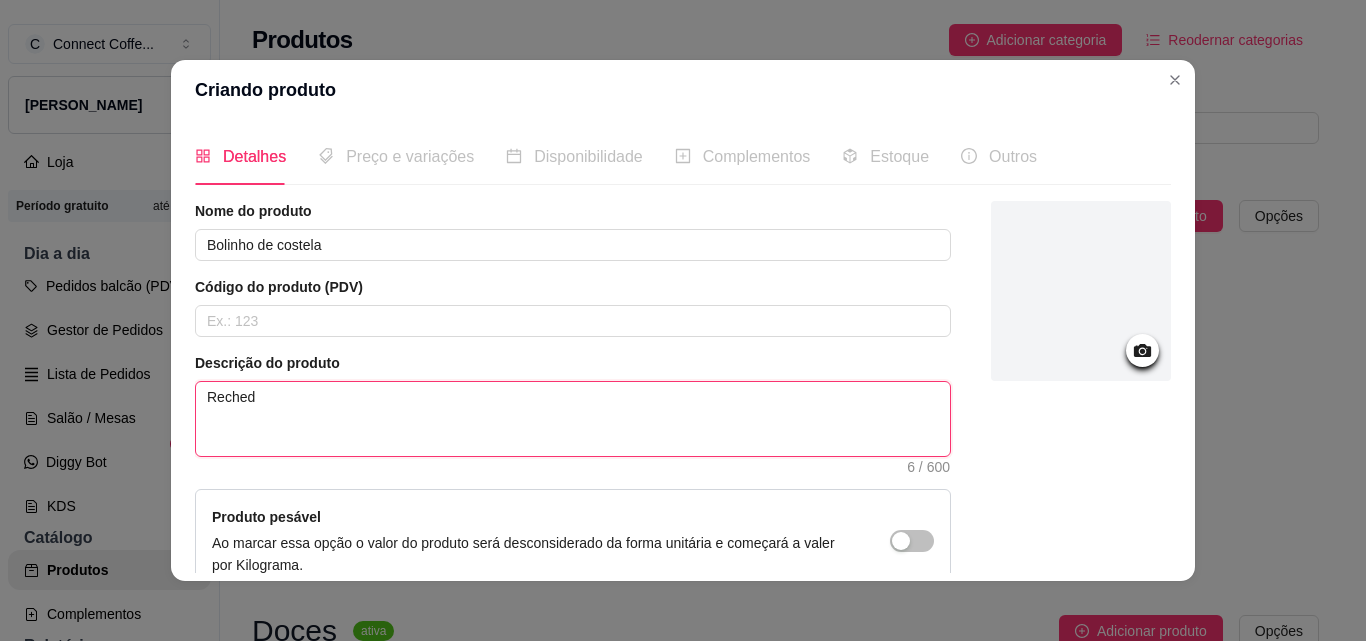 type 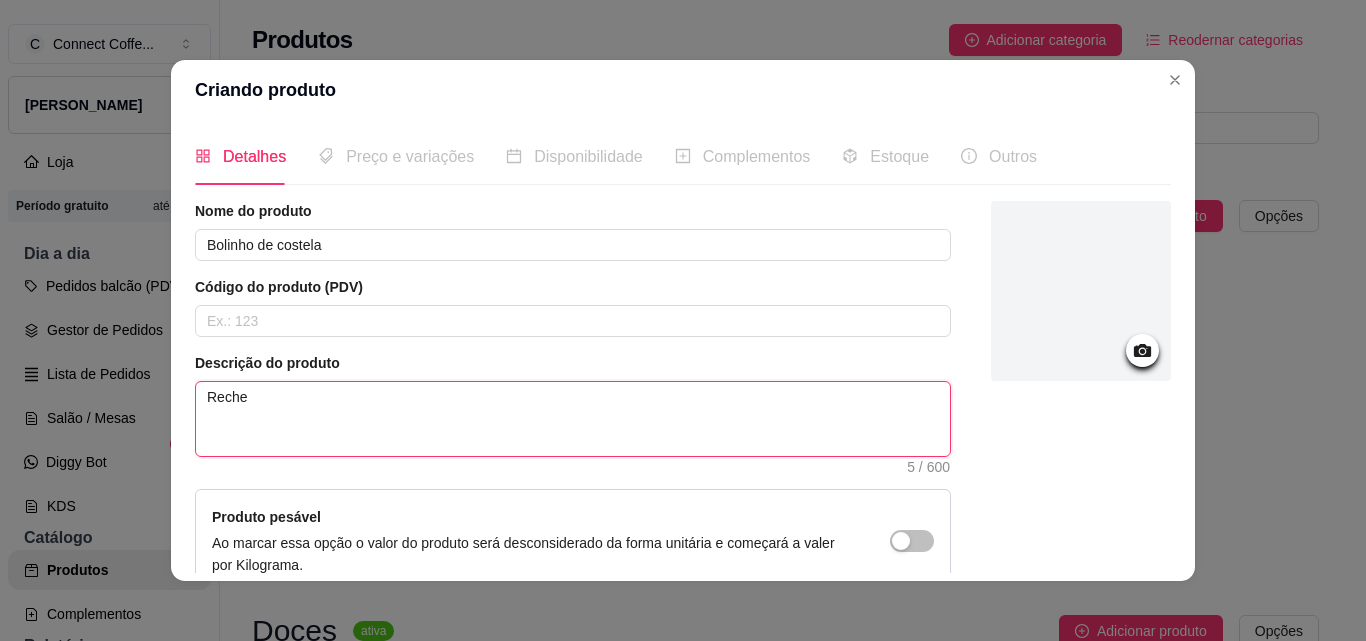 type 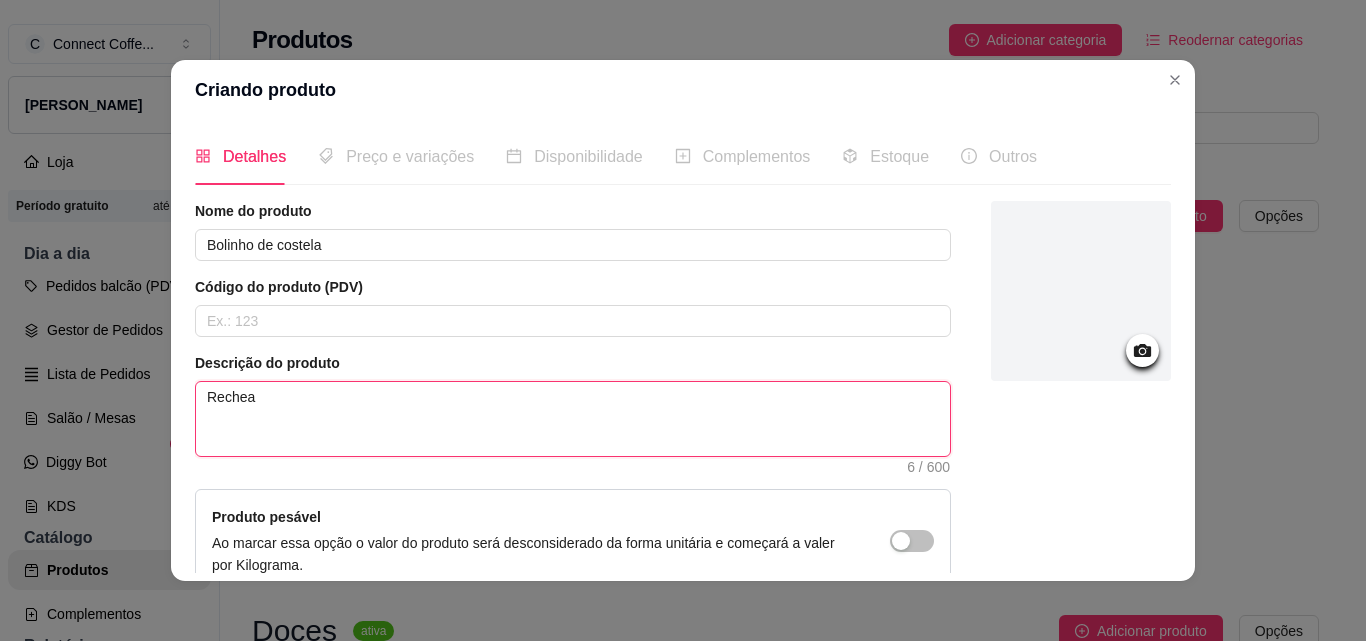 type 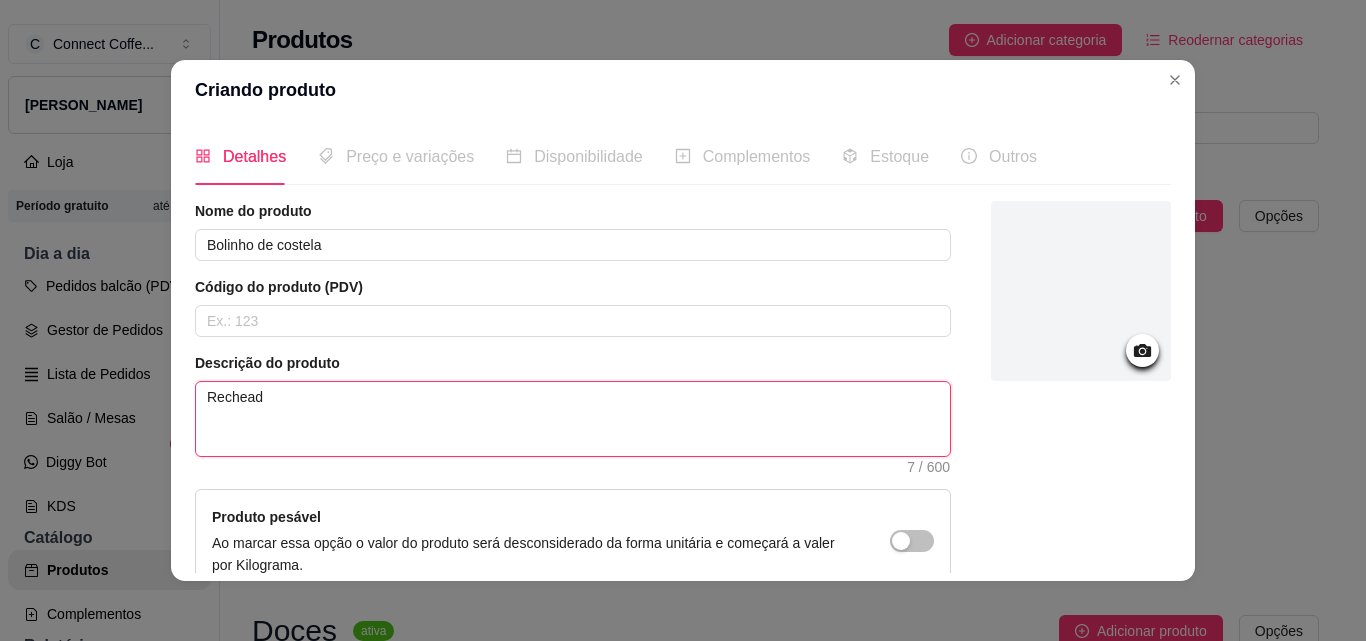 type 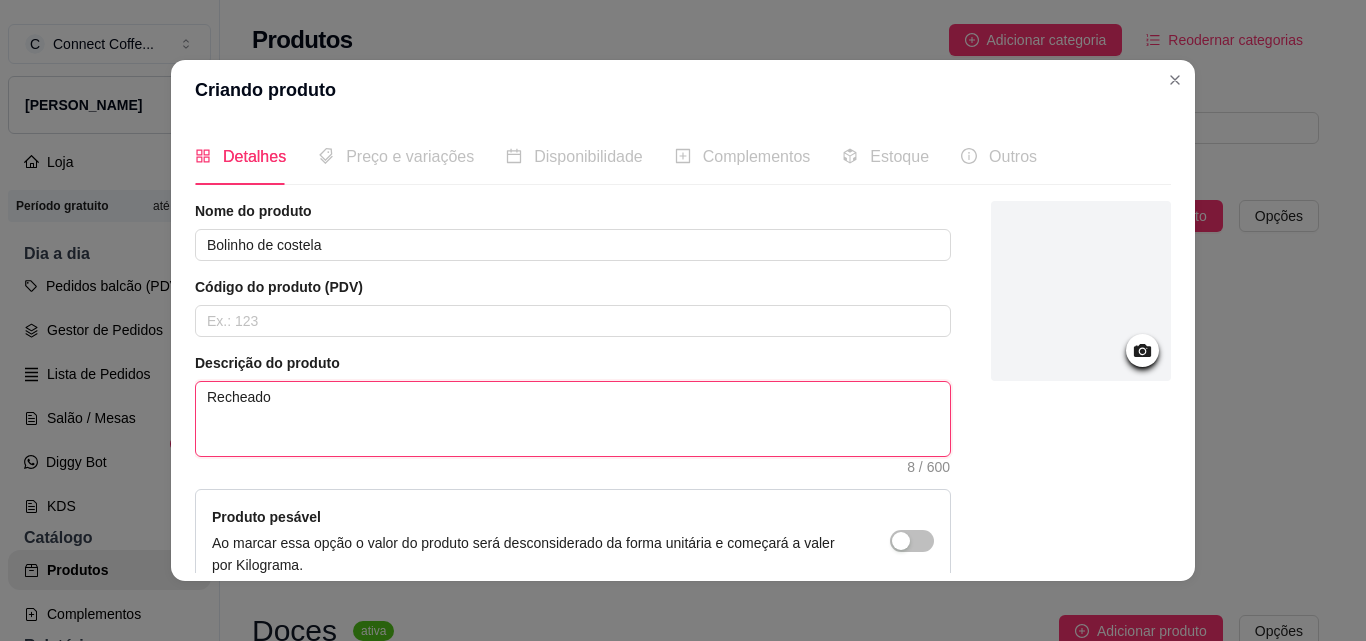 type 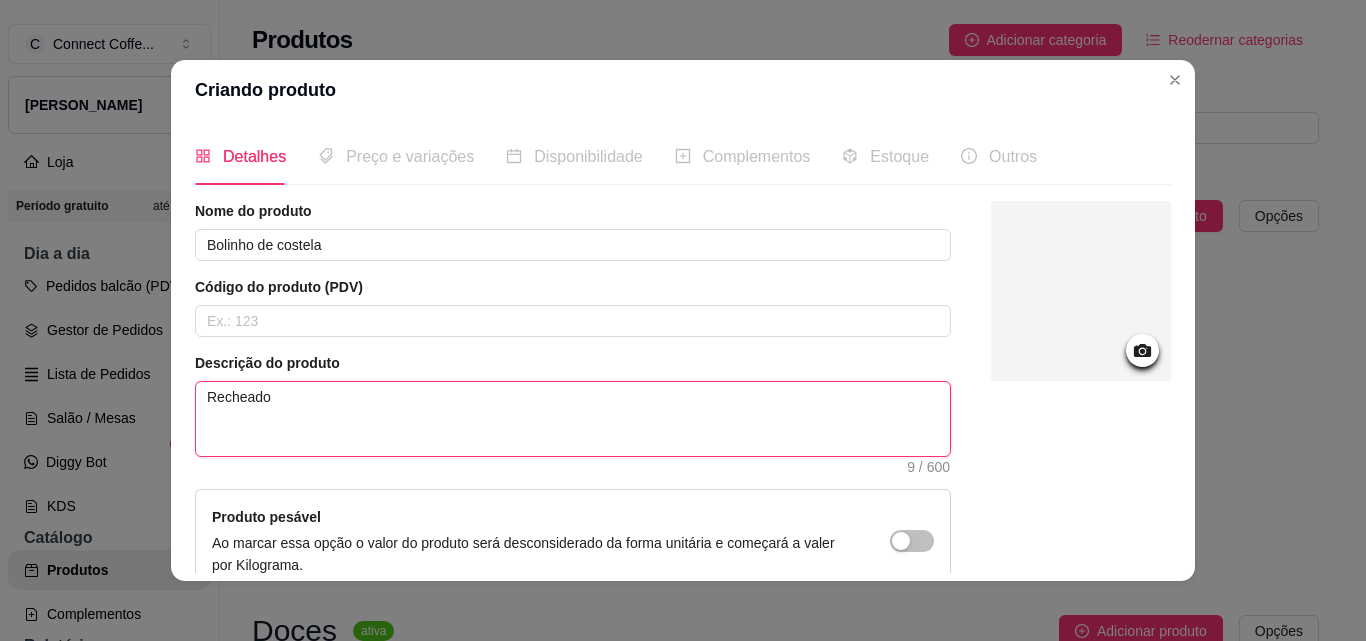 type 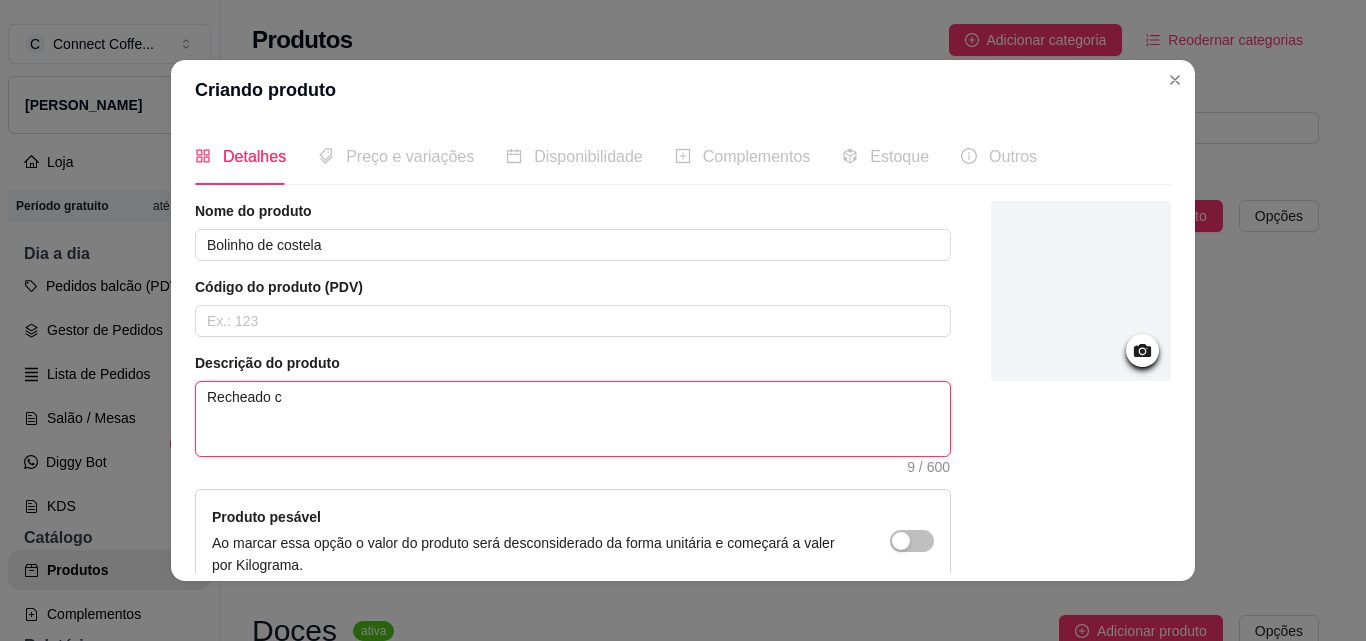 type 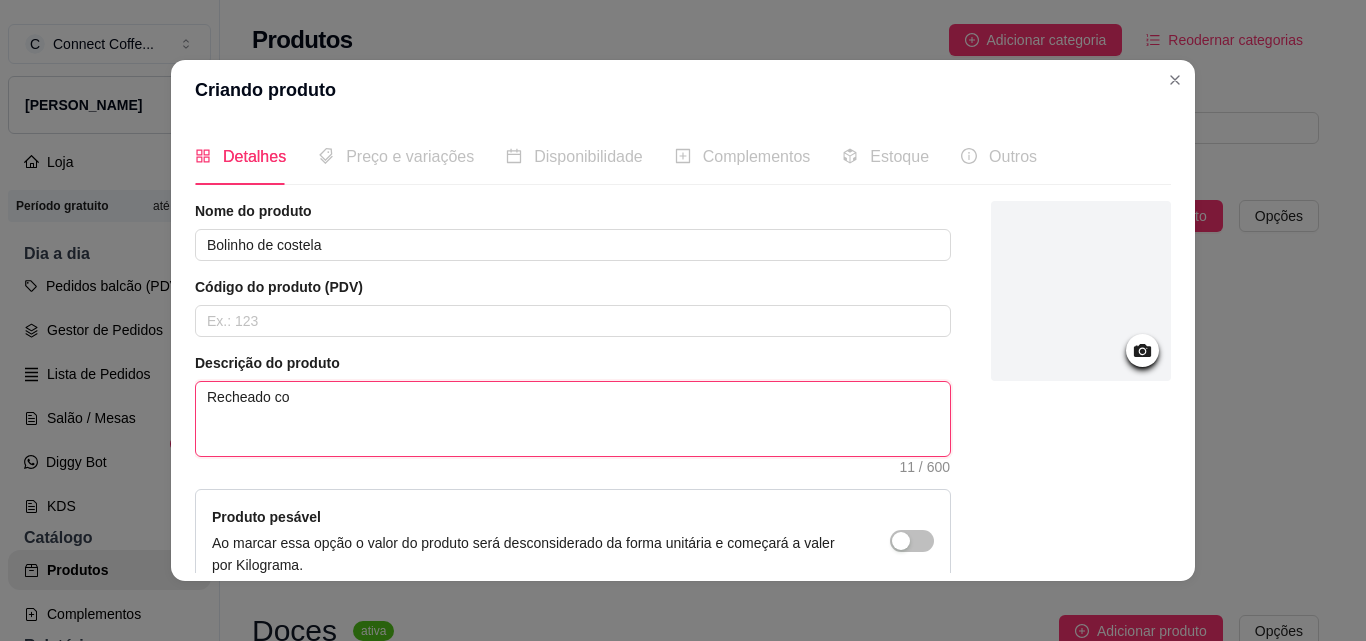 type 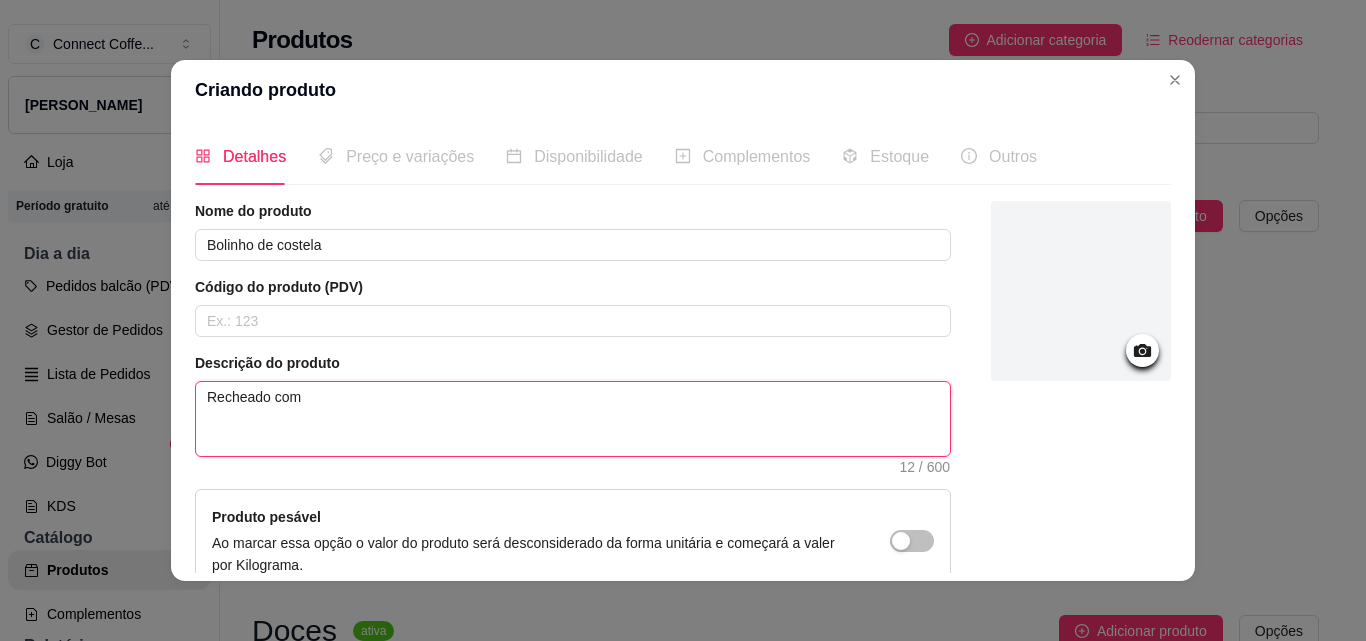 type 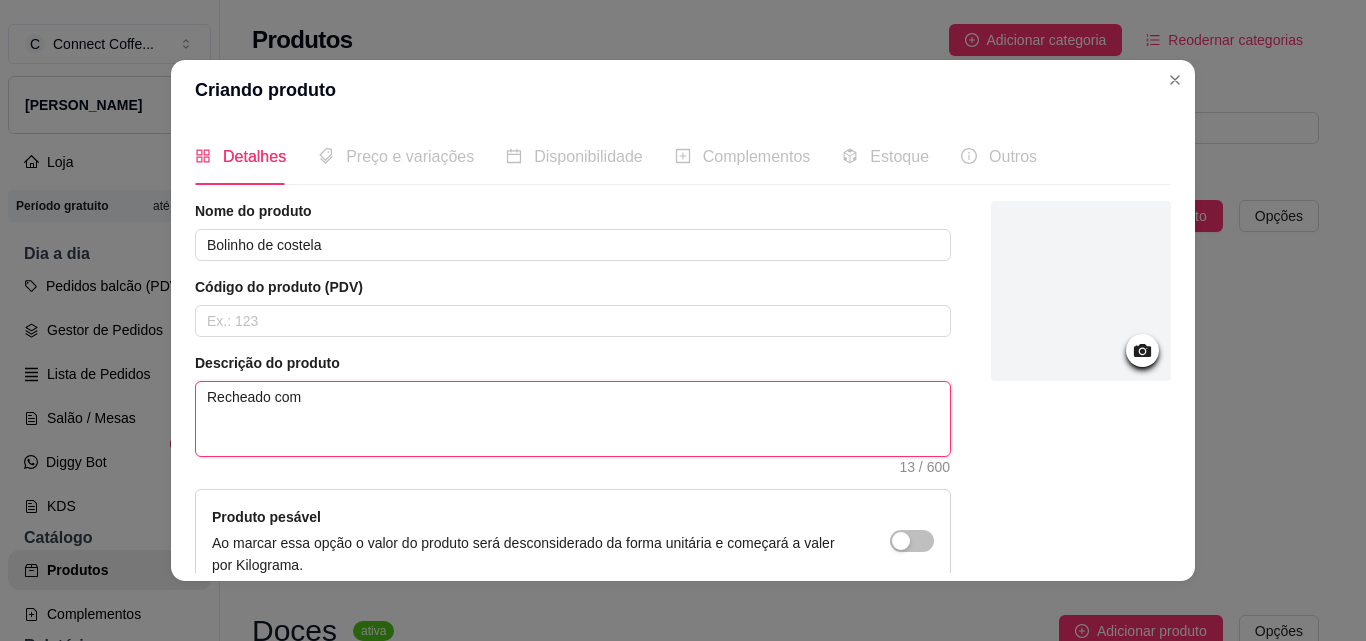 type 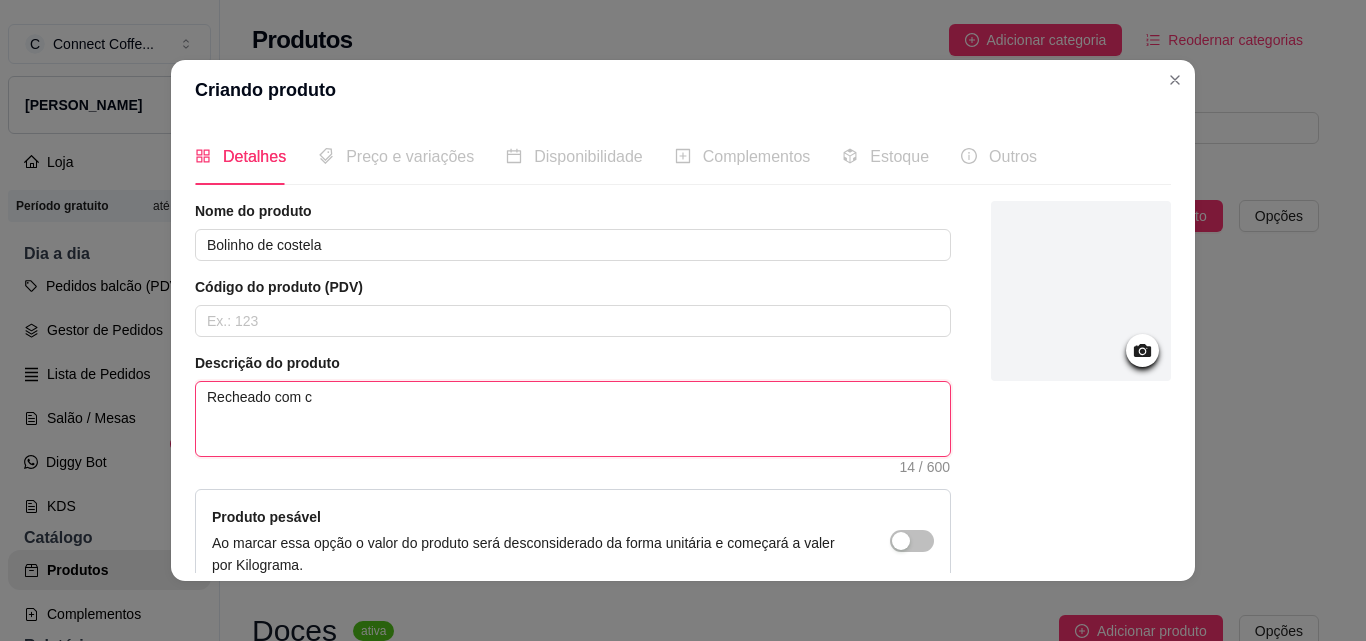 type 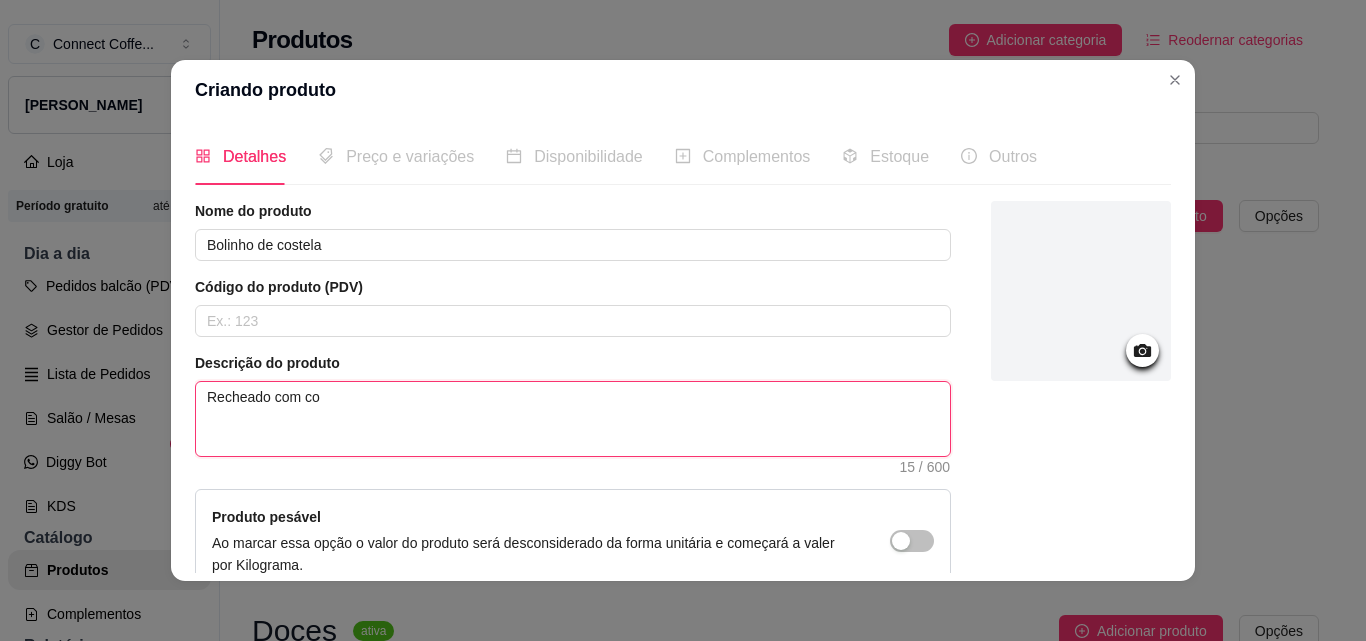 type 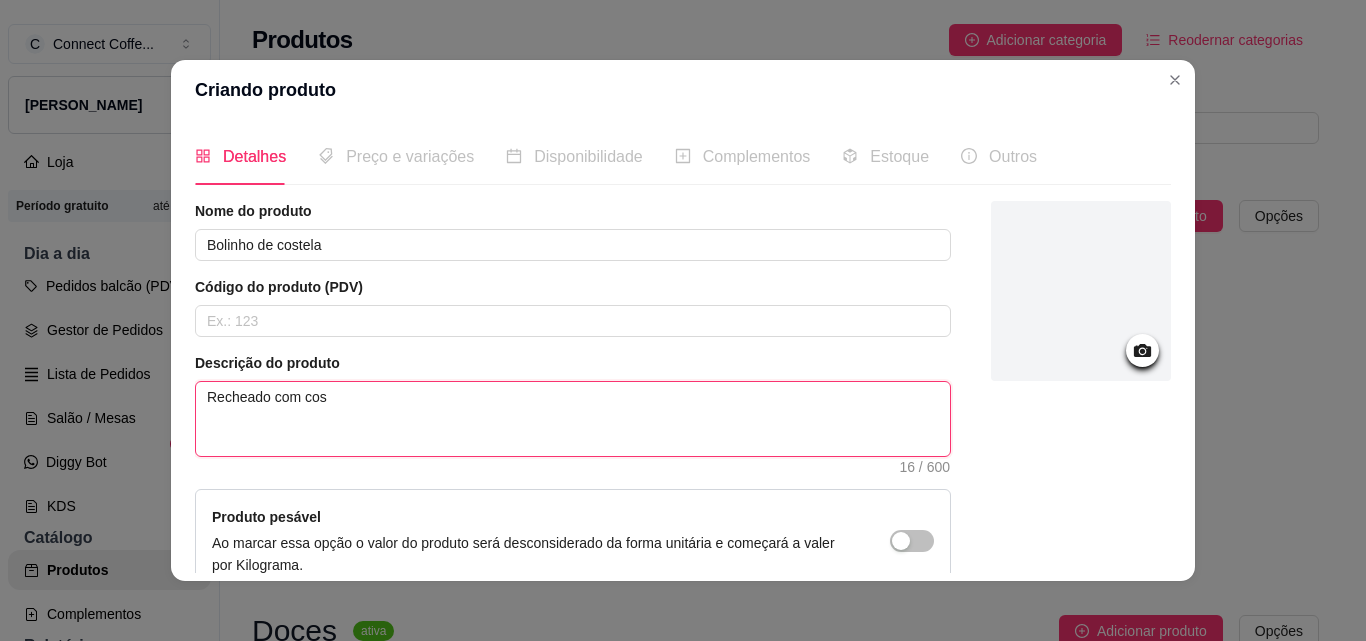 type 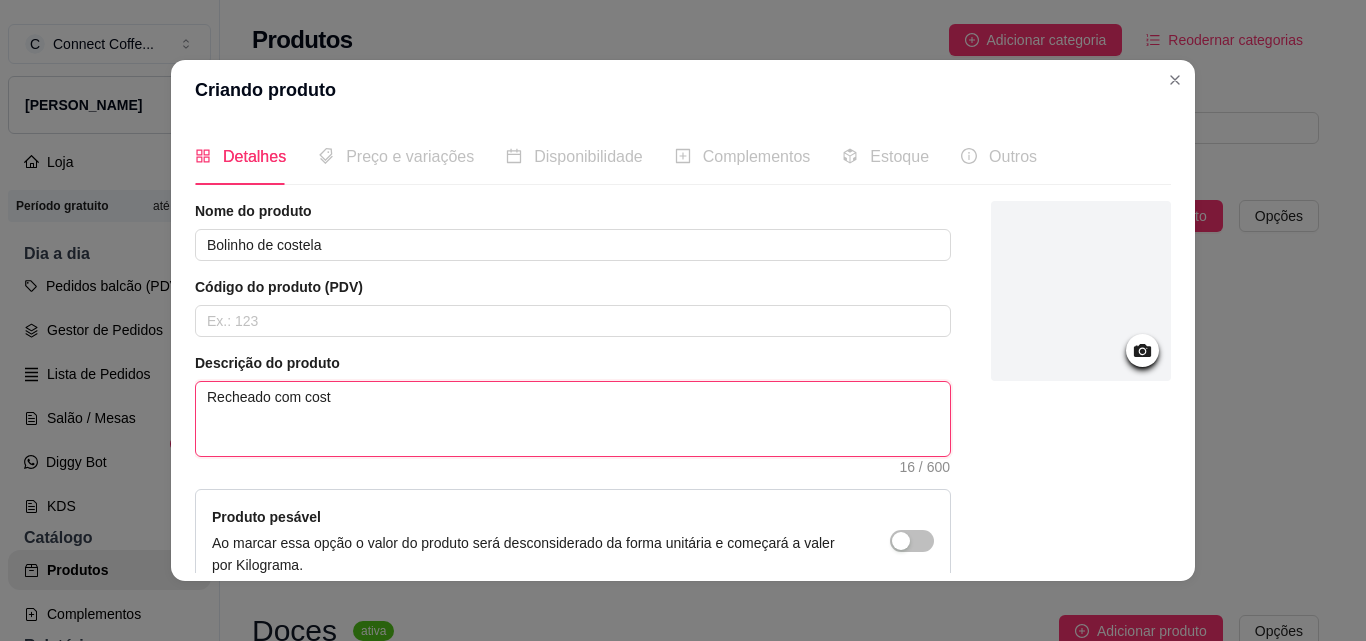 type 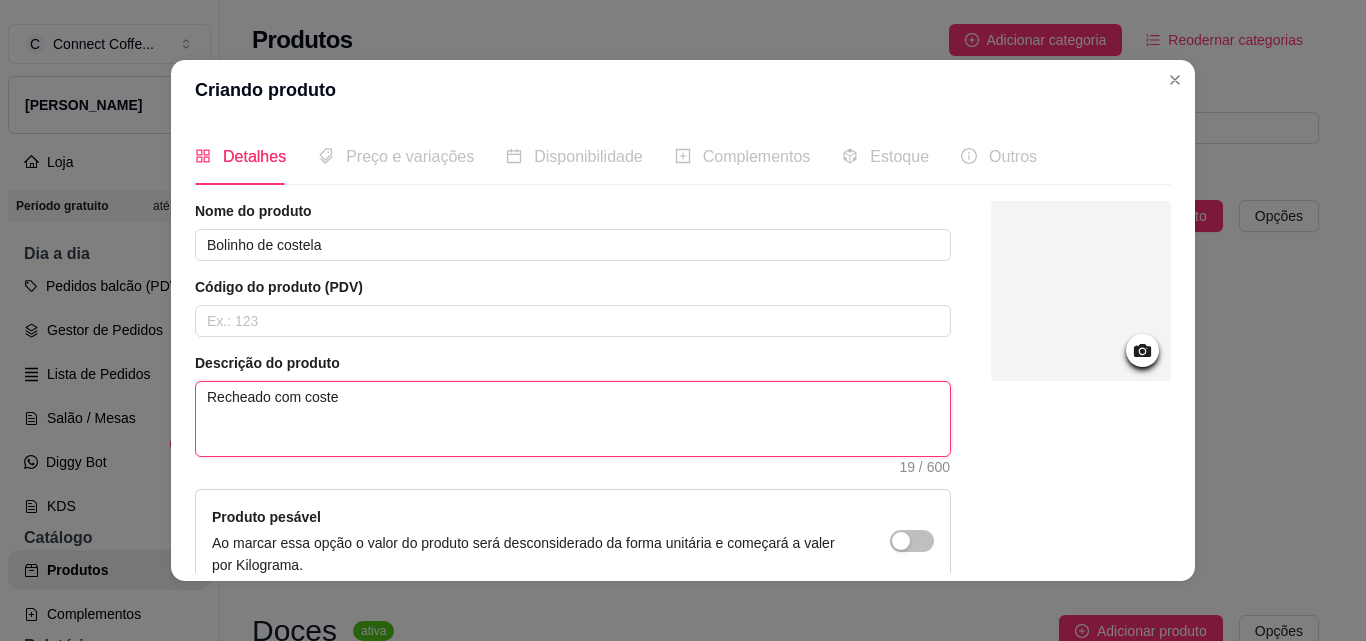 type 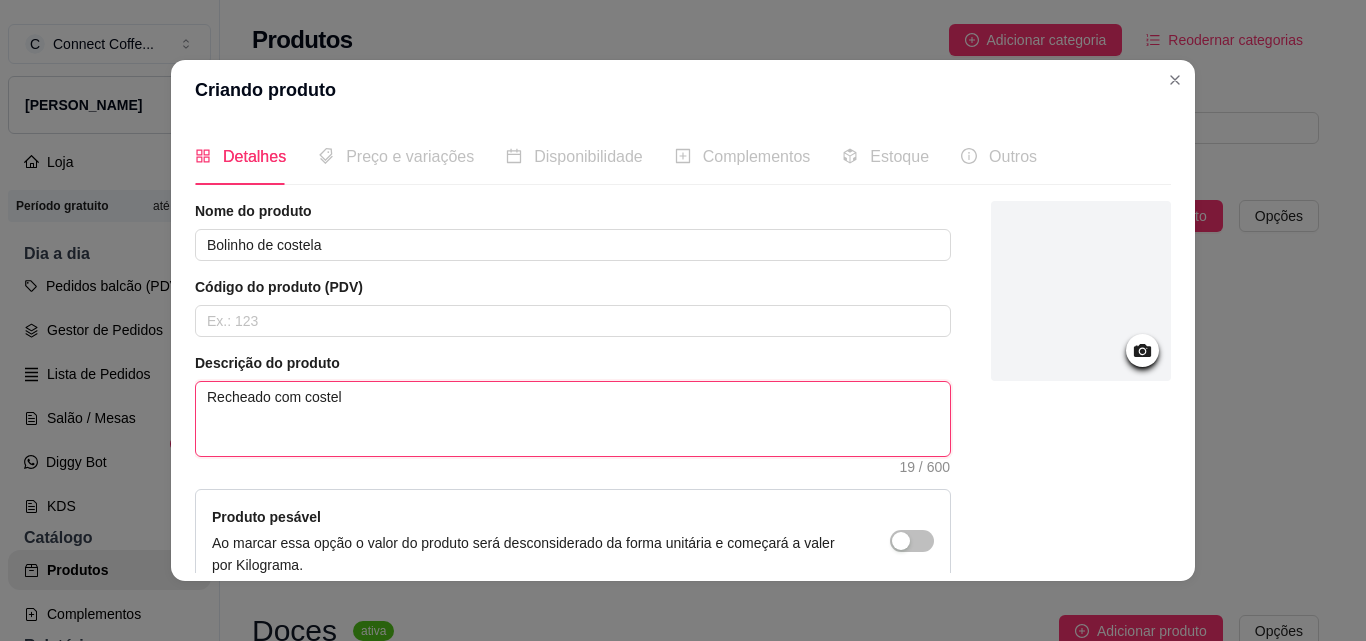type 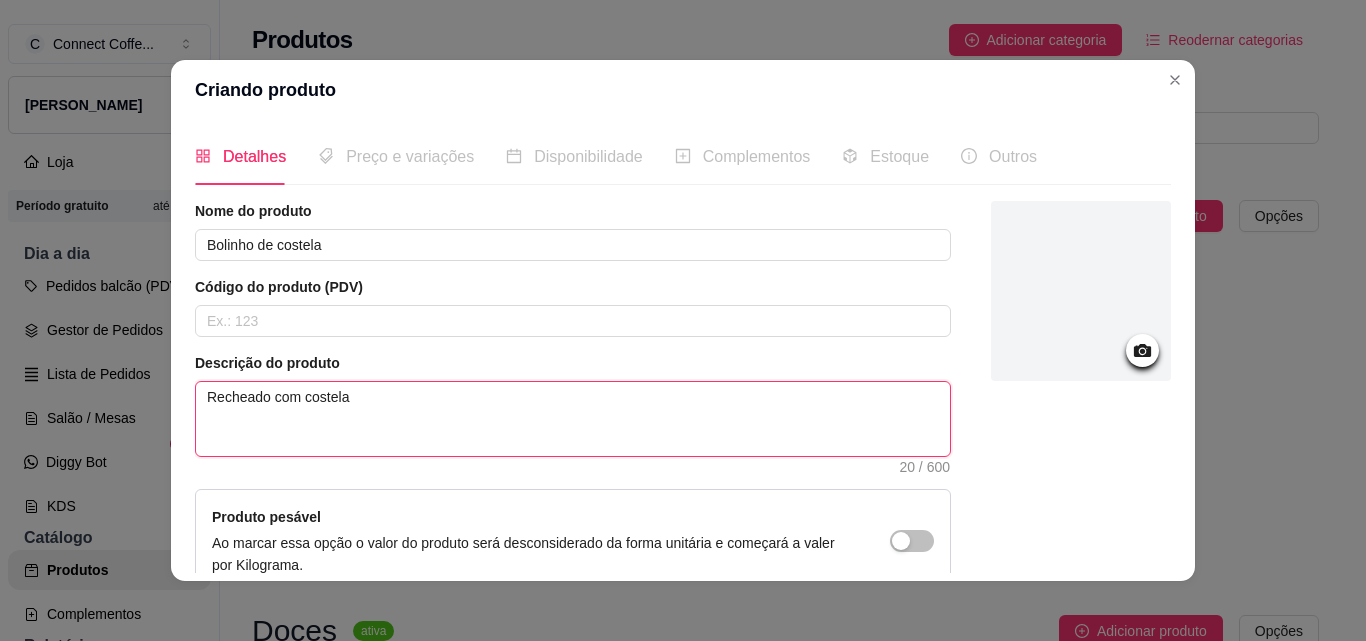 type 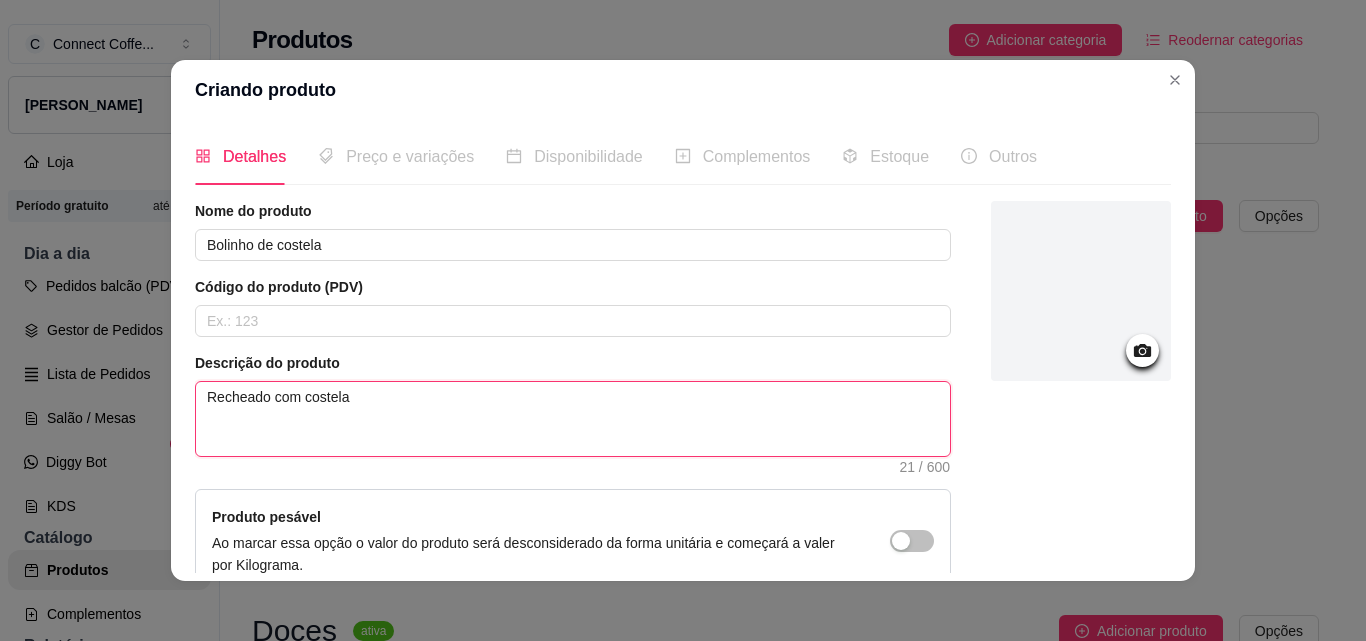 type 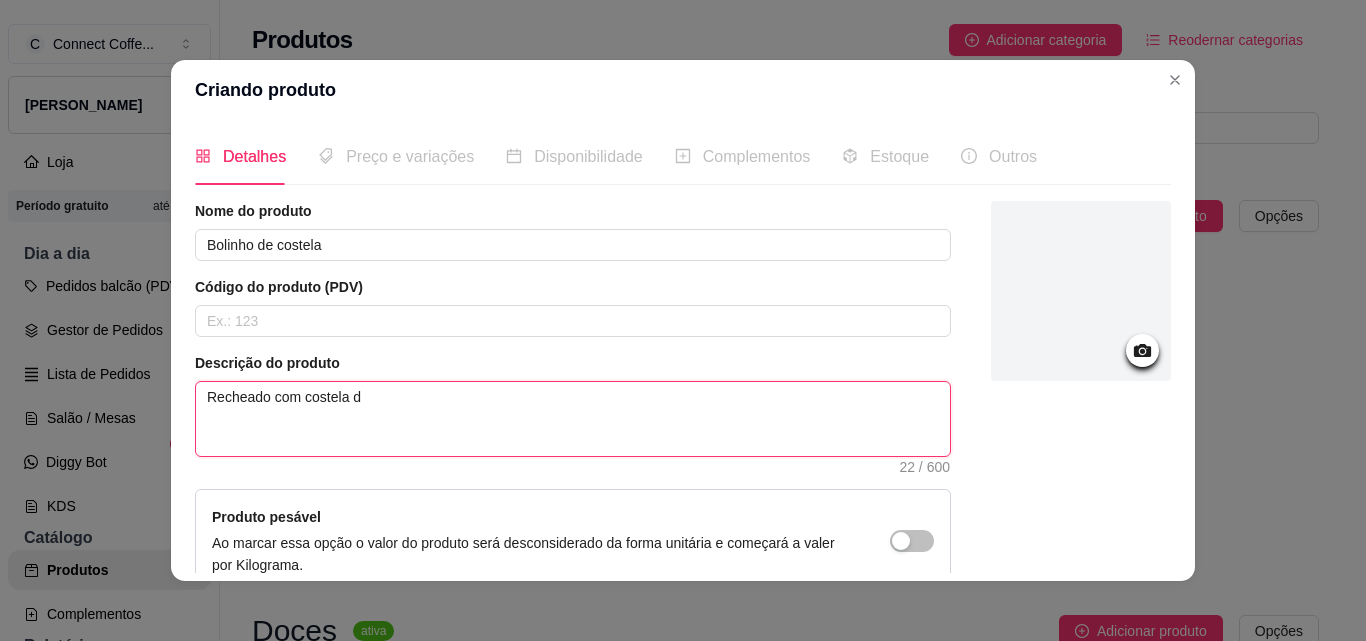 type 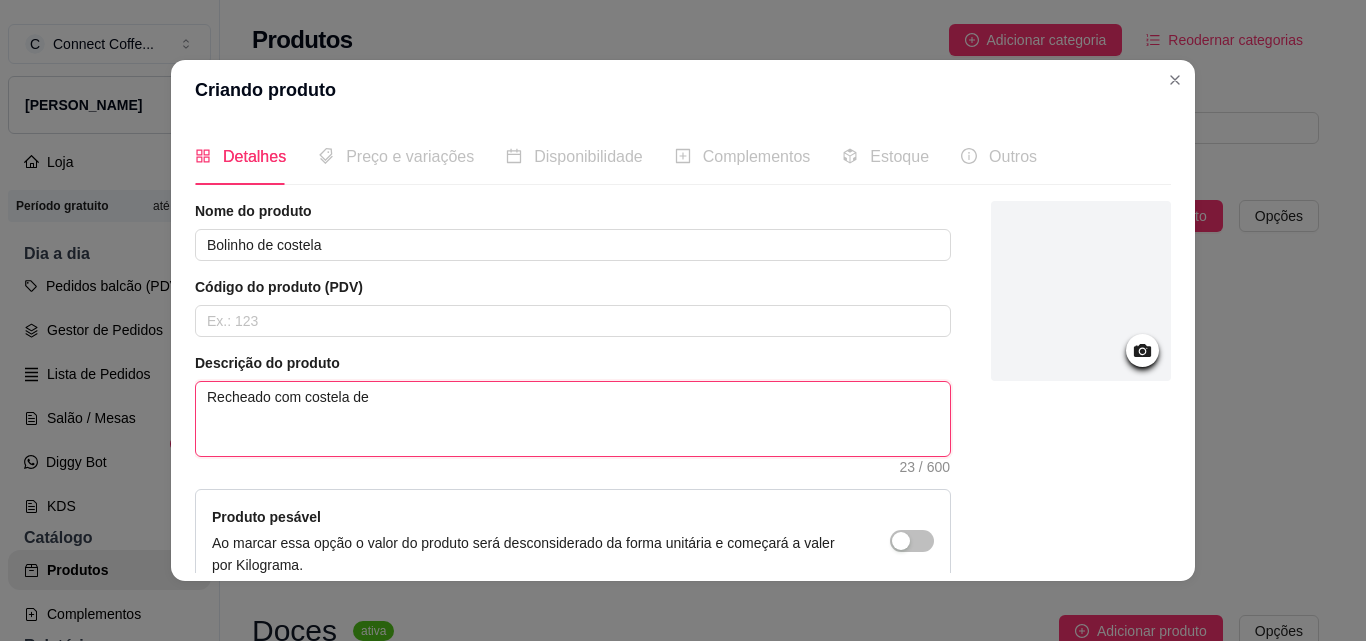 type 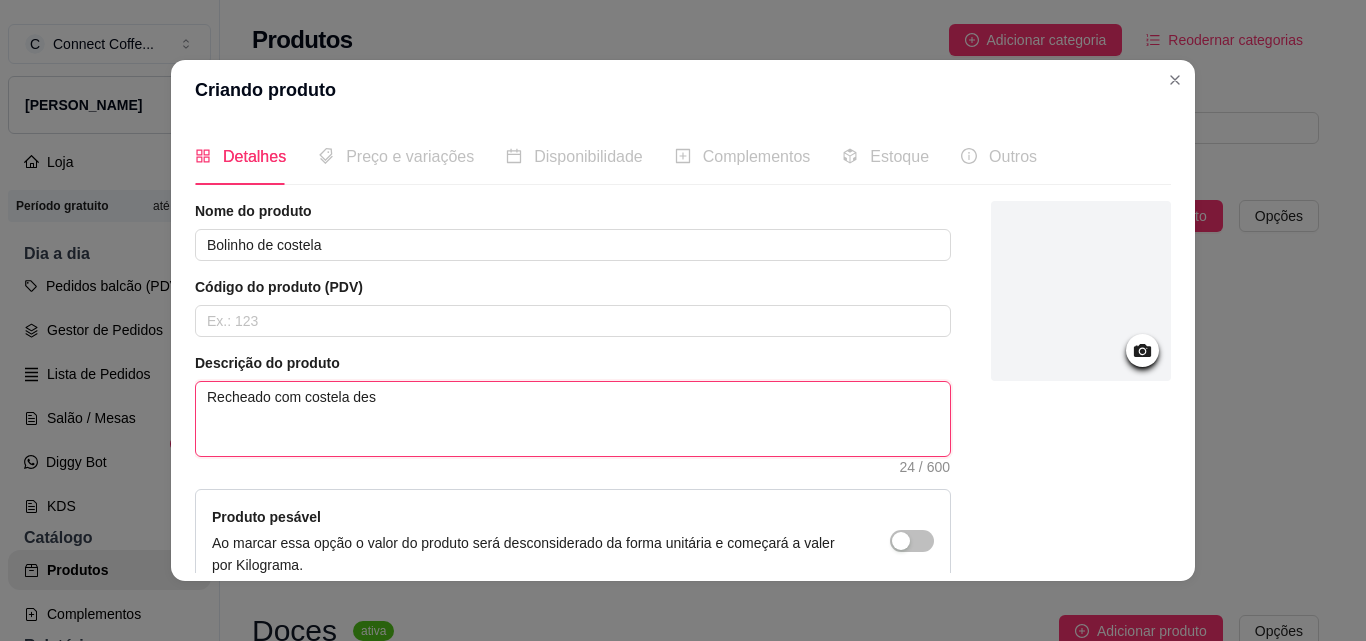 type 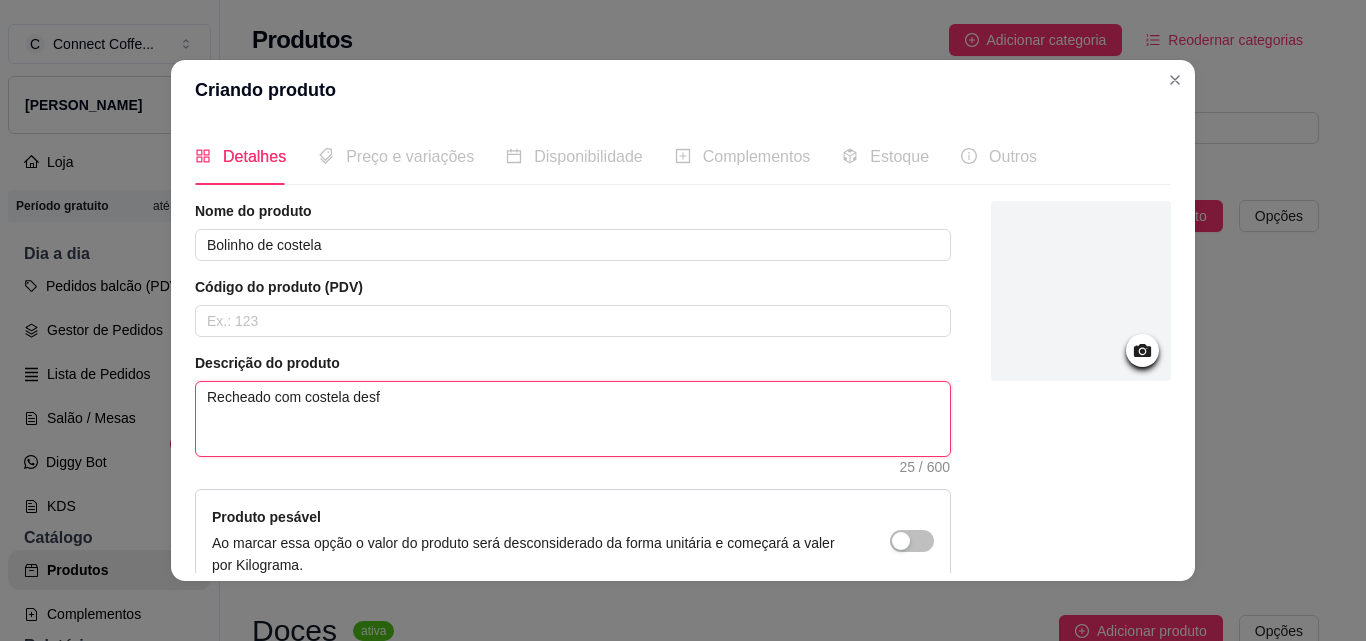 type 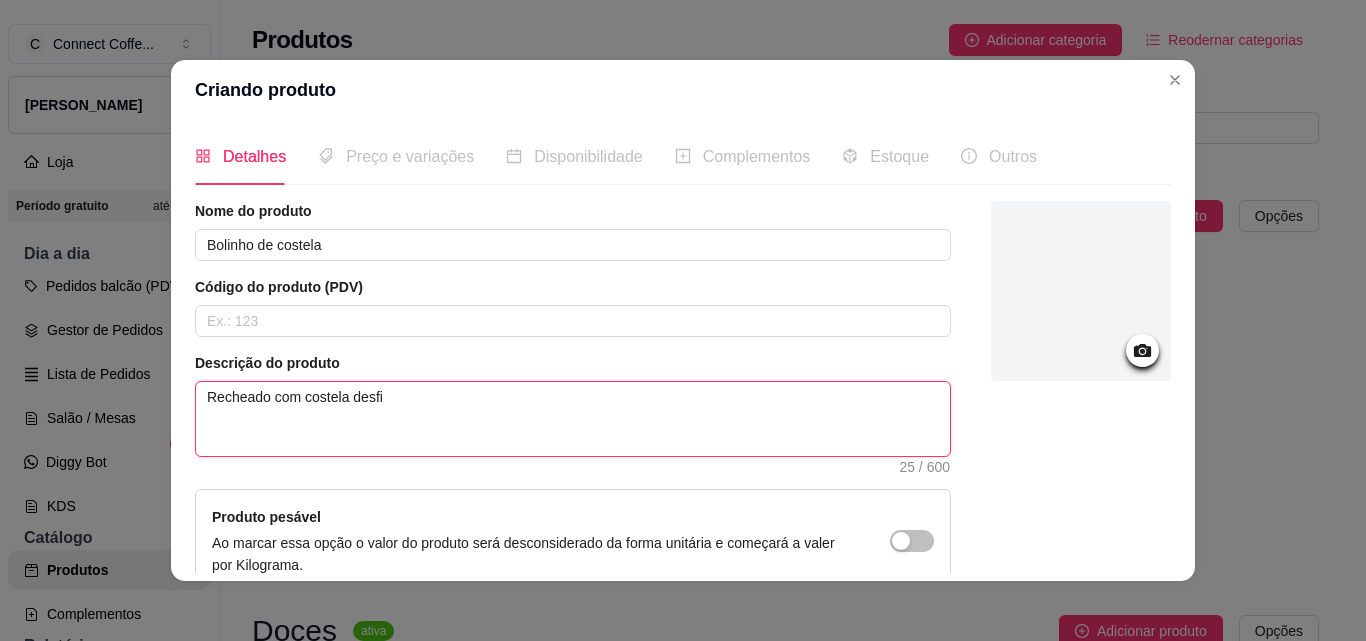 type 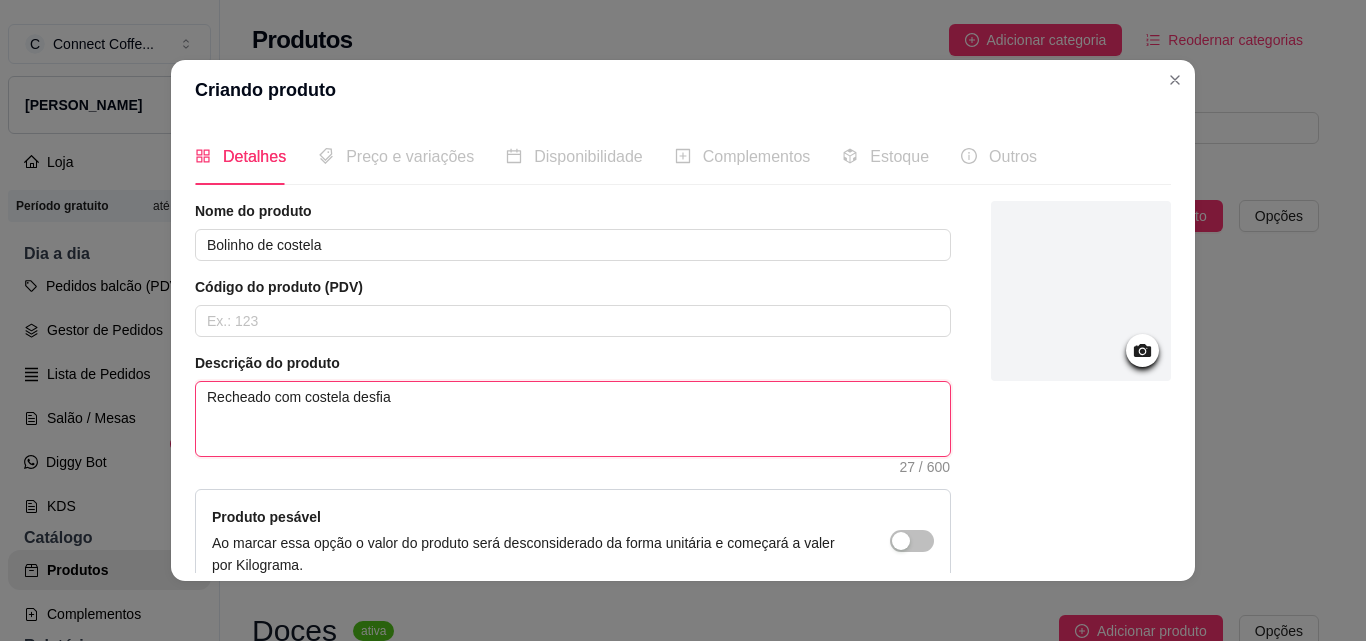 type 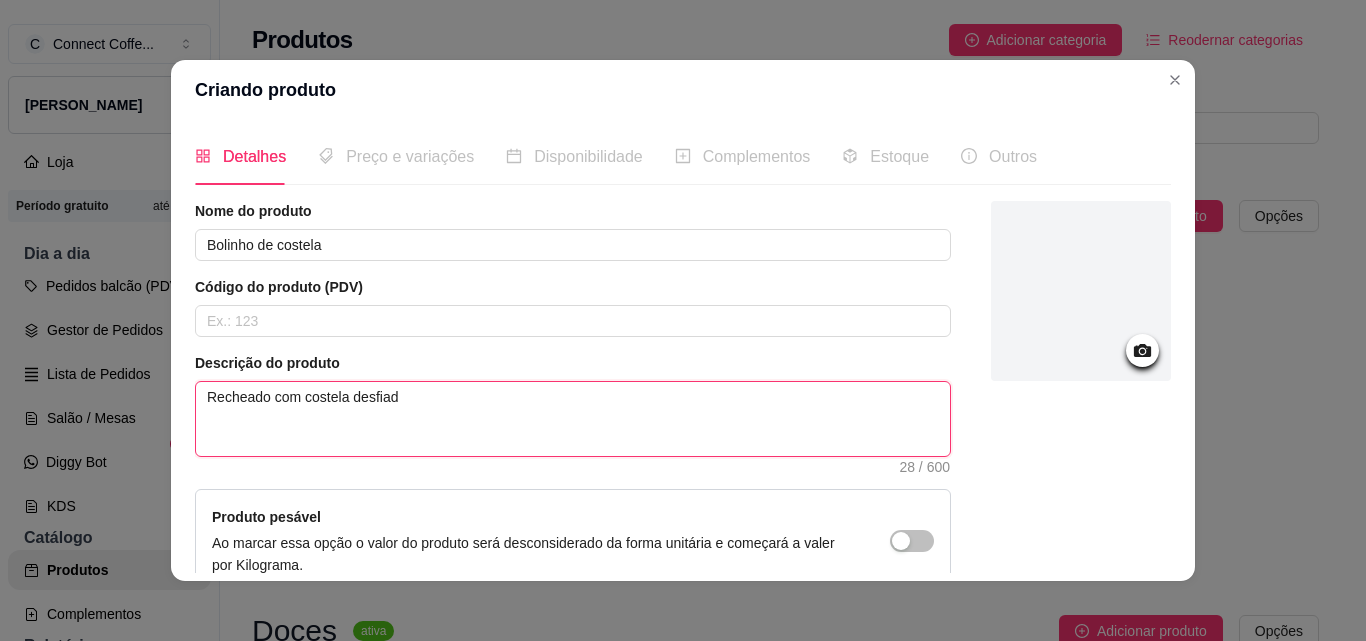 type 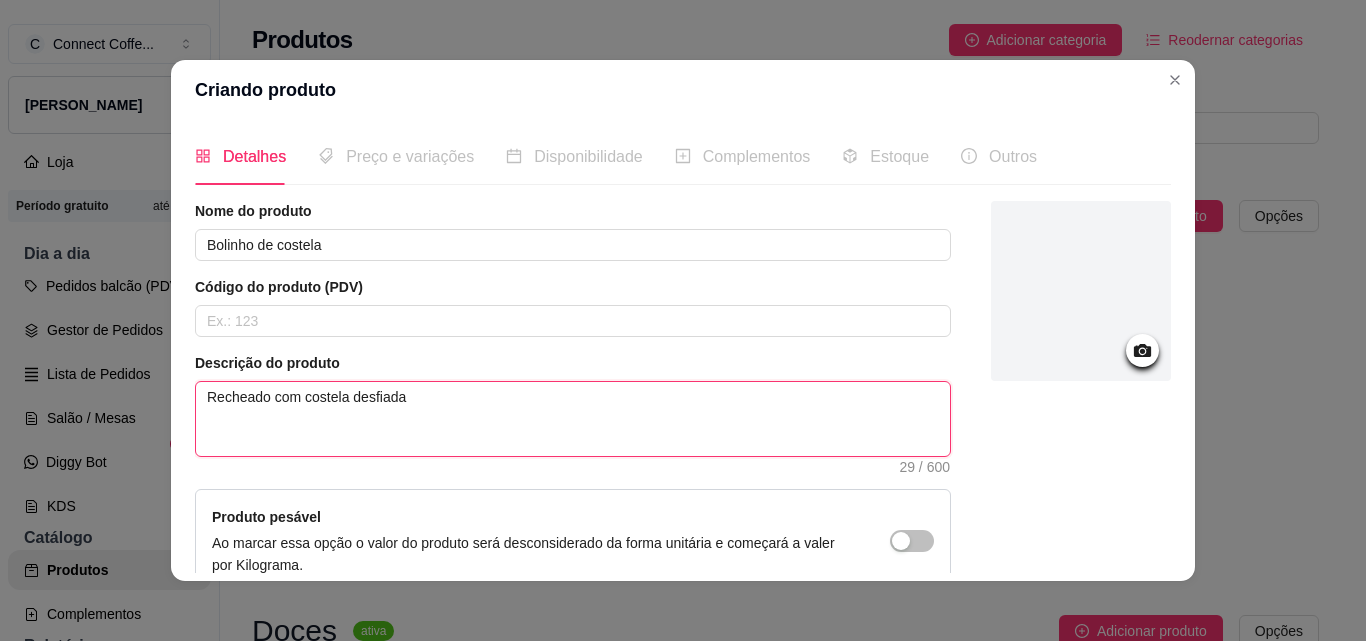 type 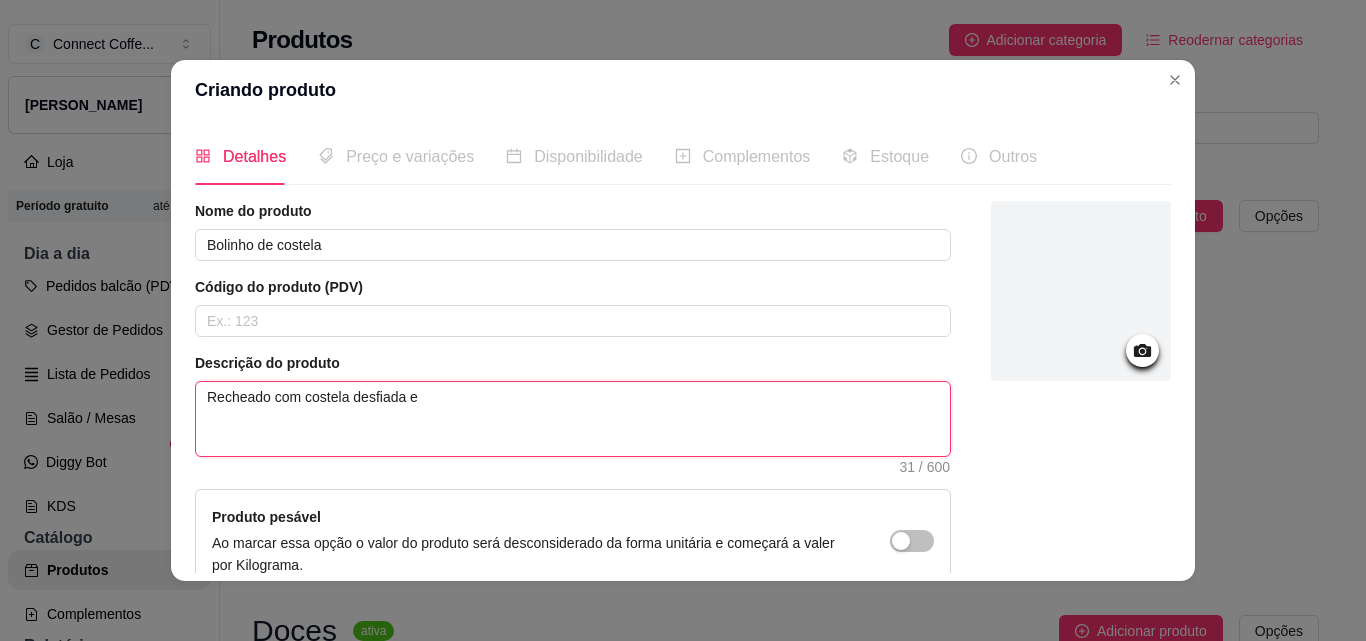 type 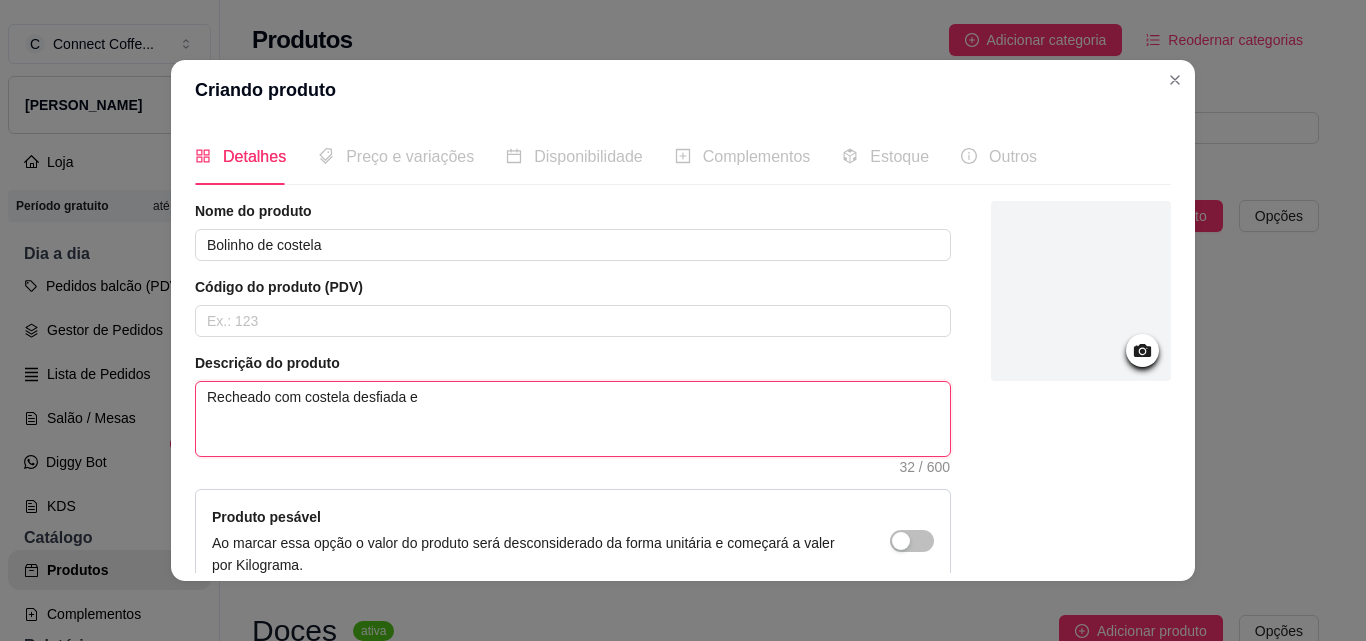 type 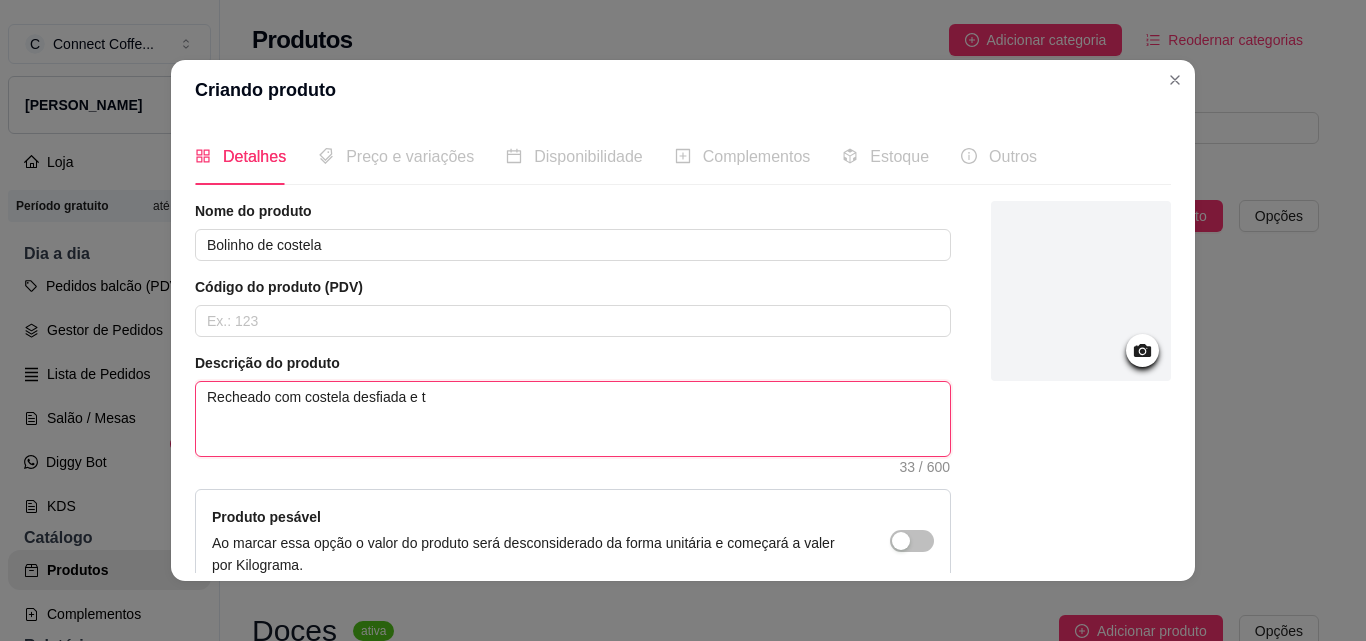 type 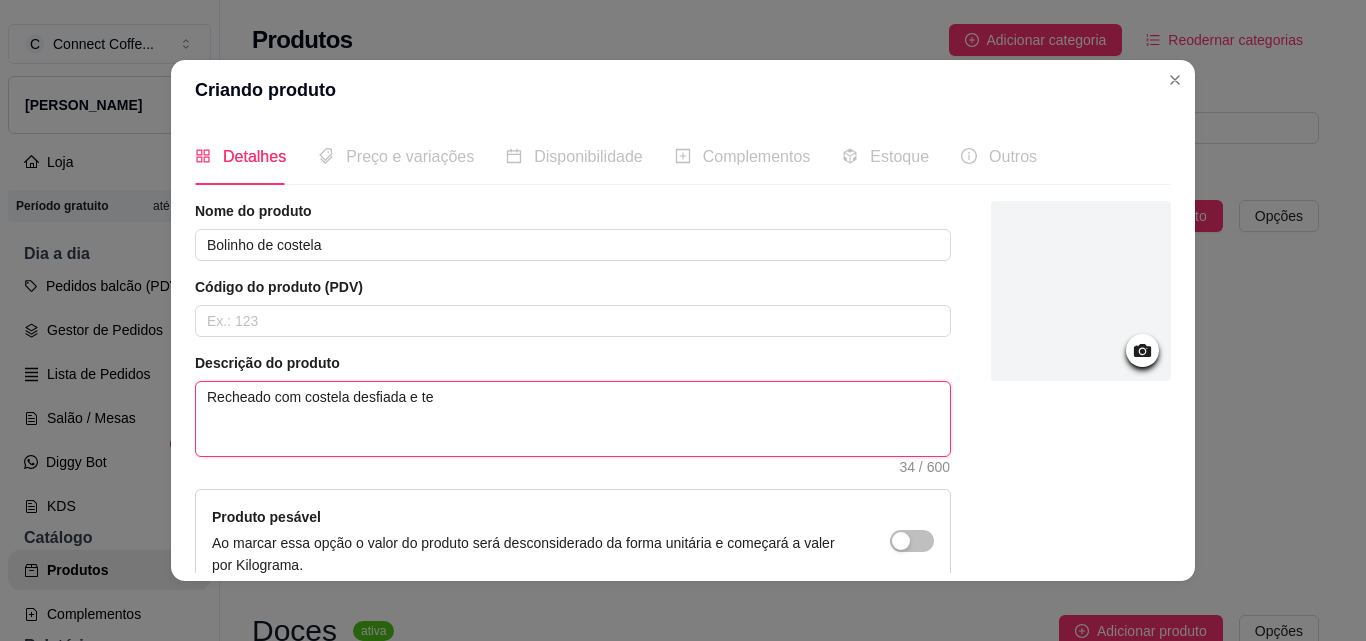 type 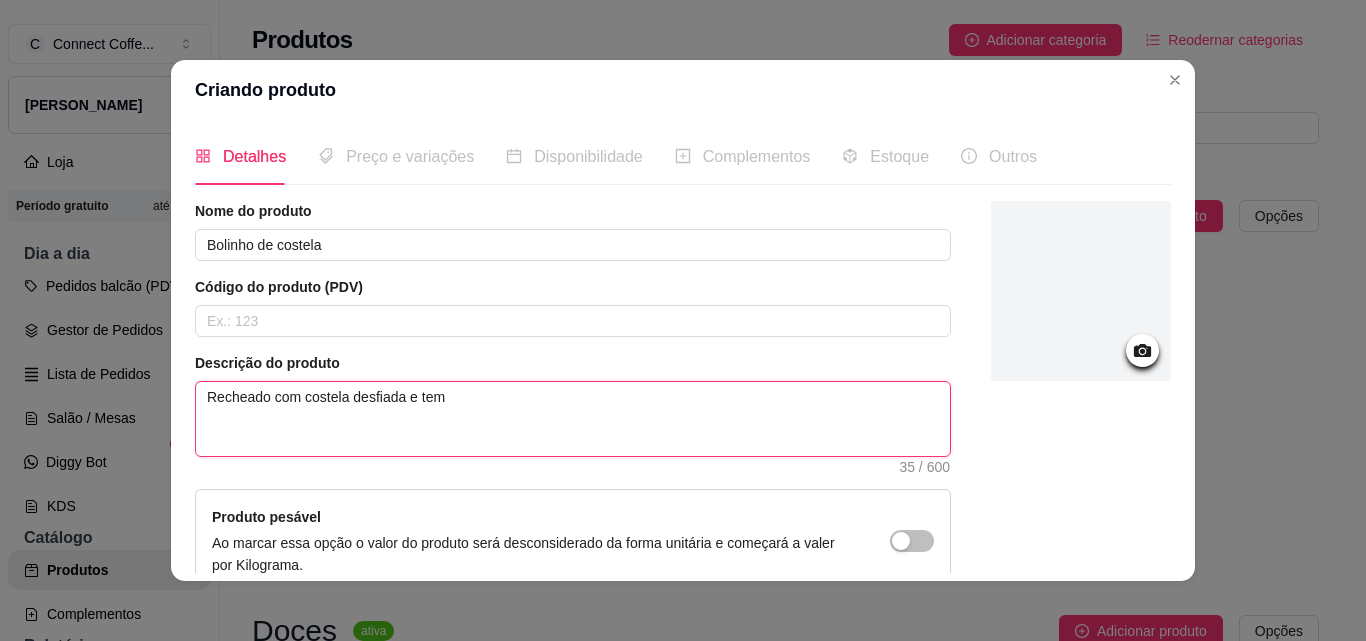 type 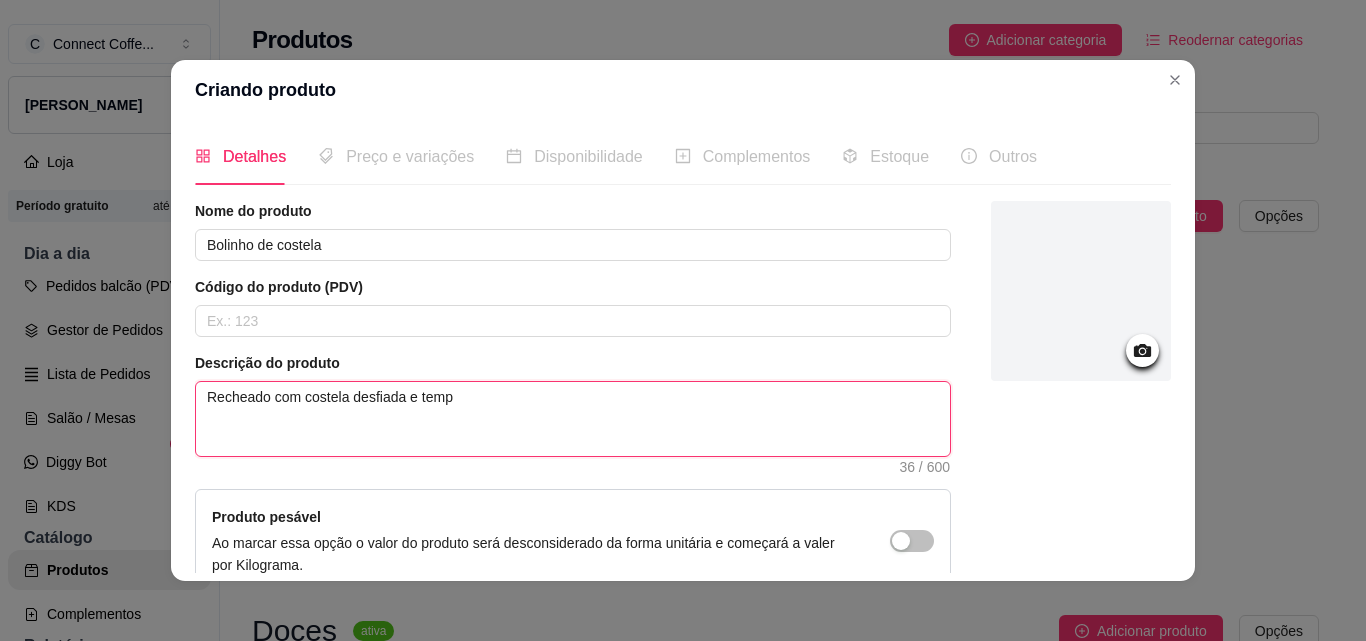 type 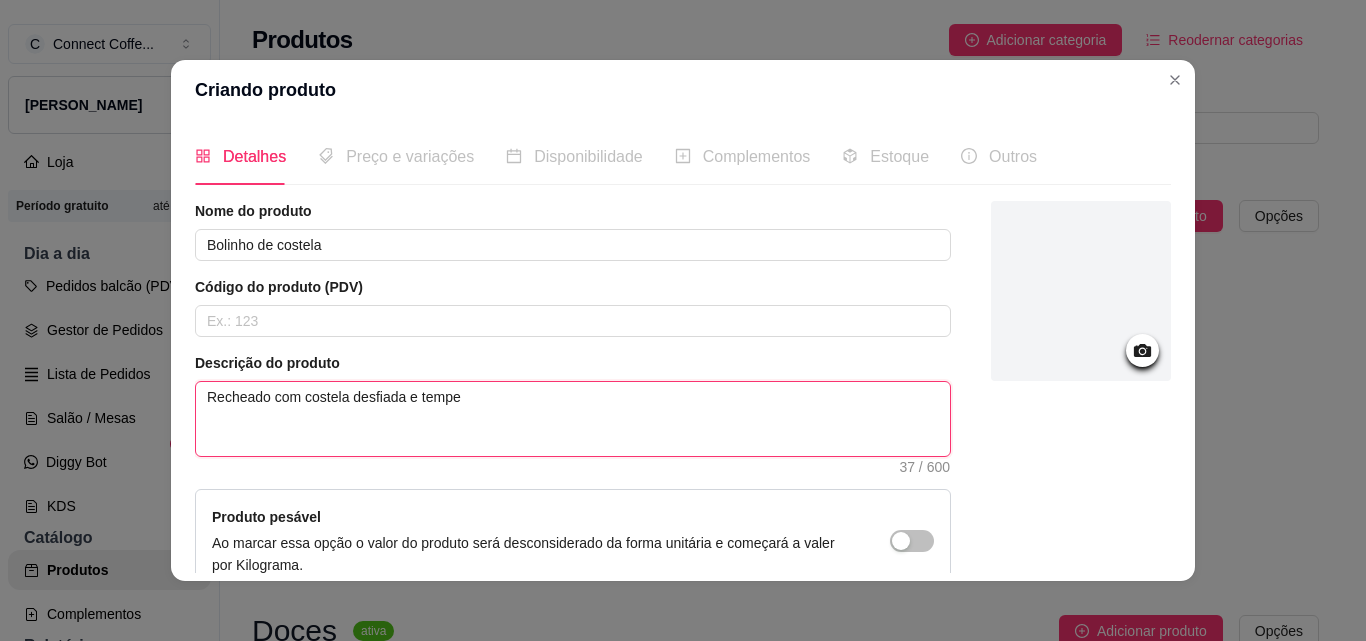 type 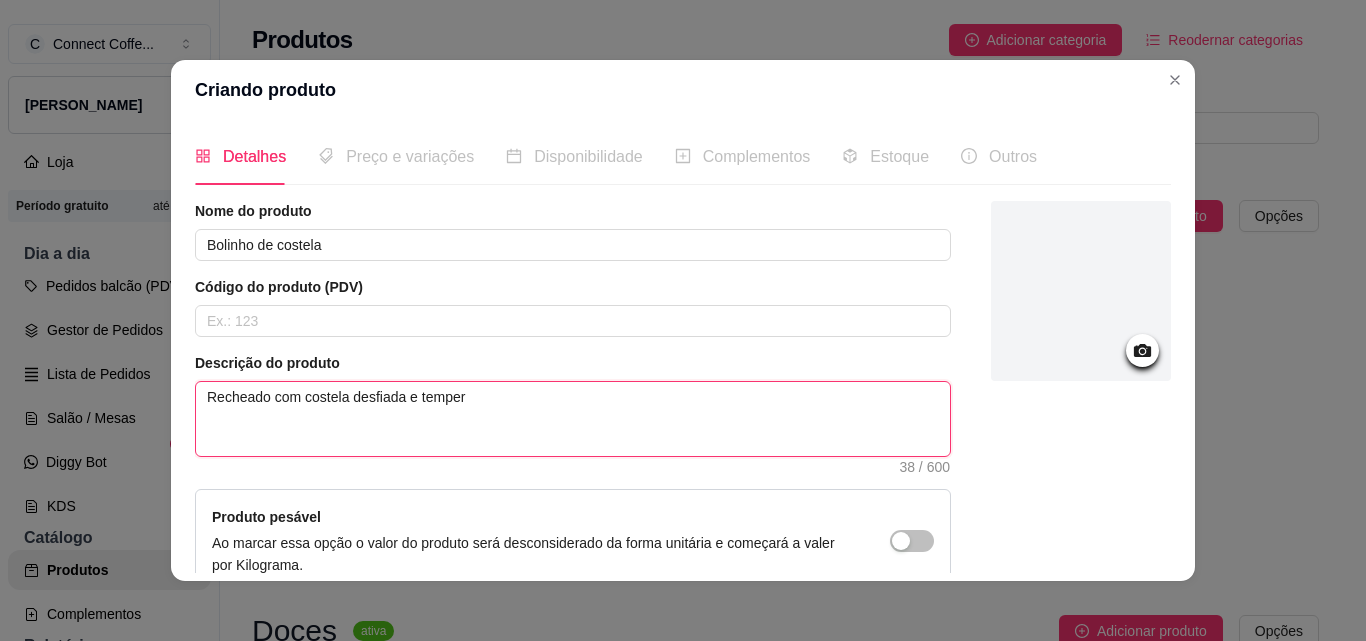 type 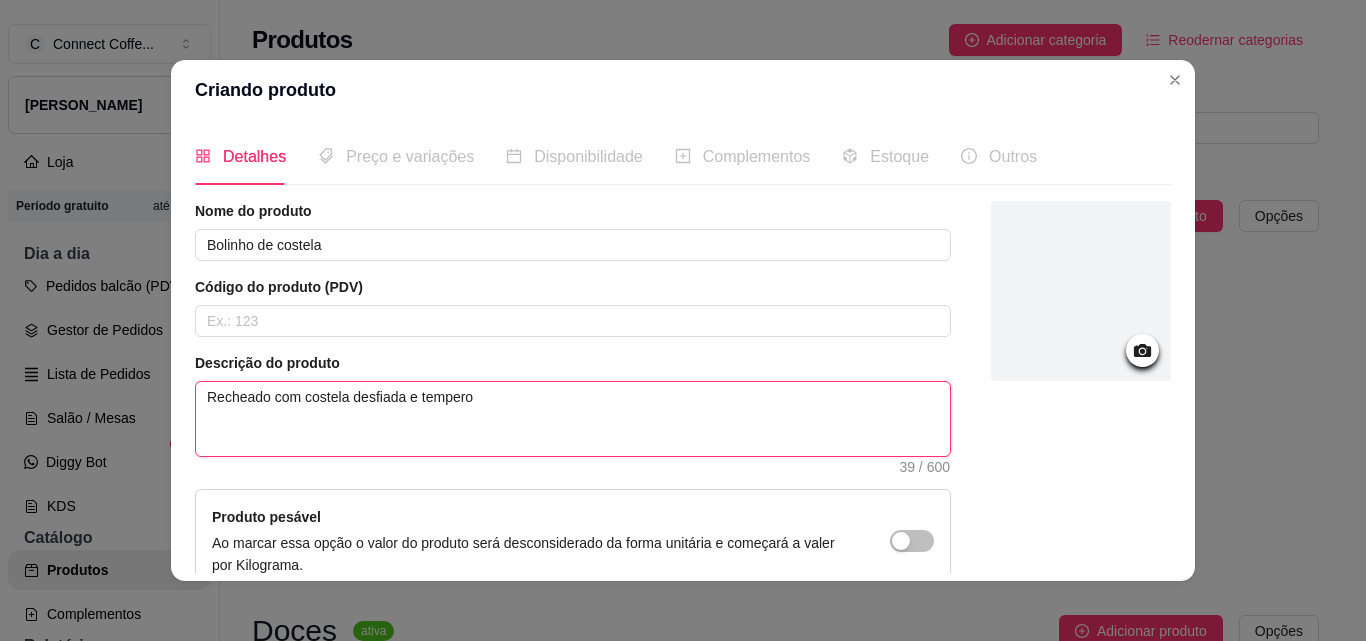 type 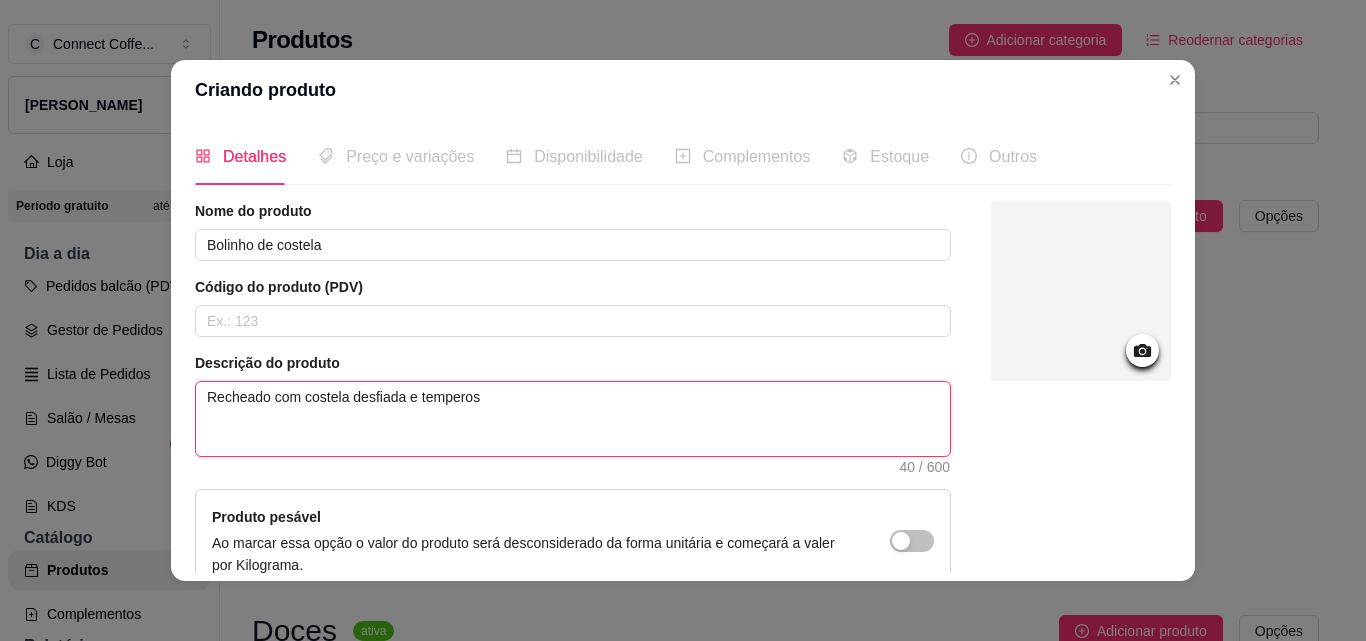 type 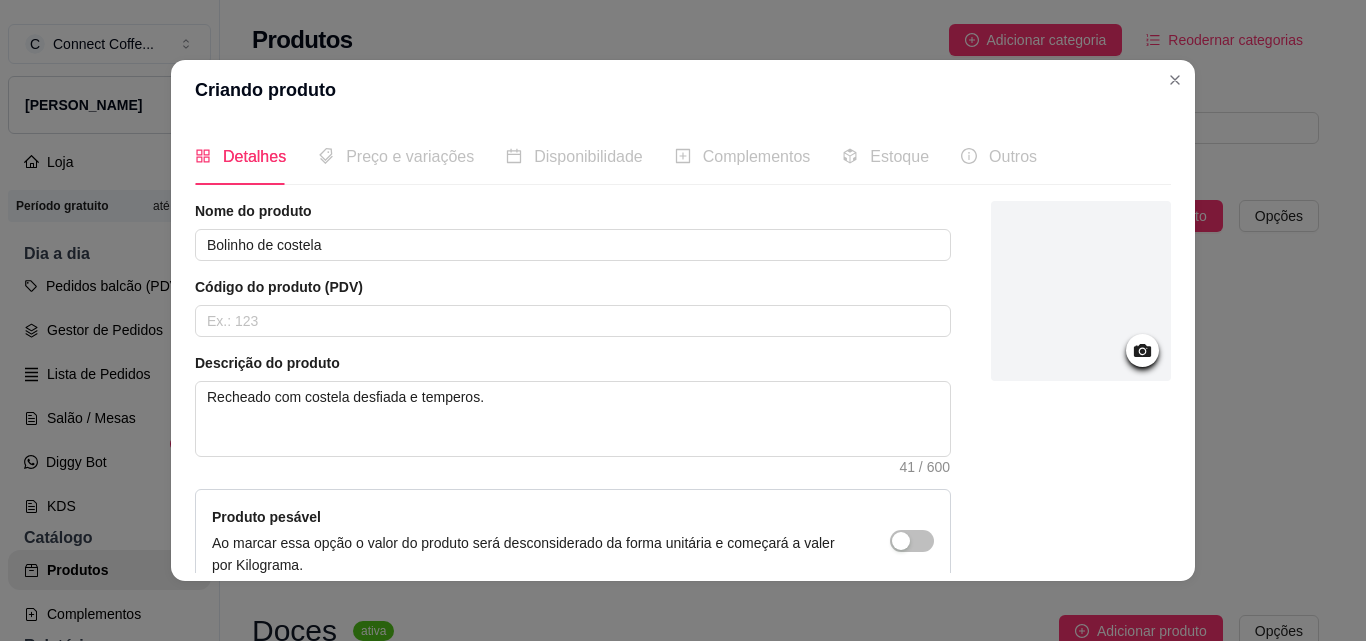 click 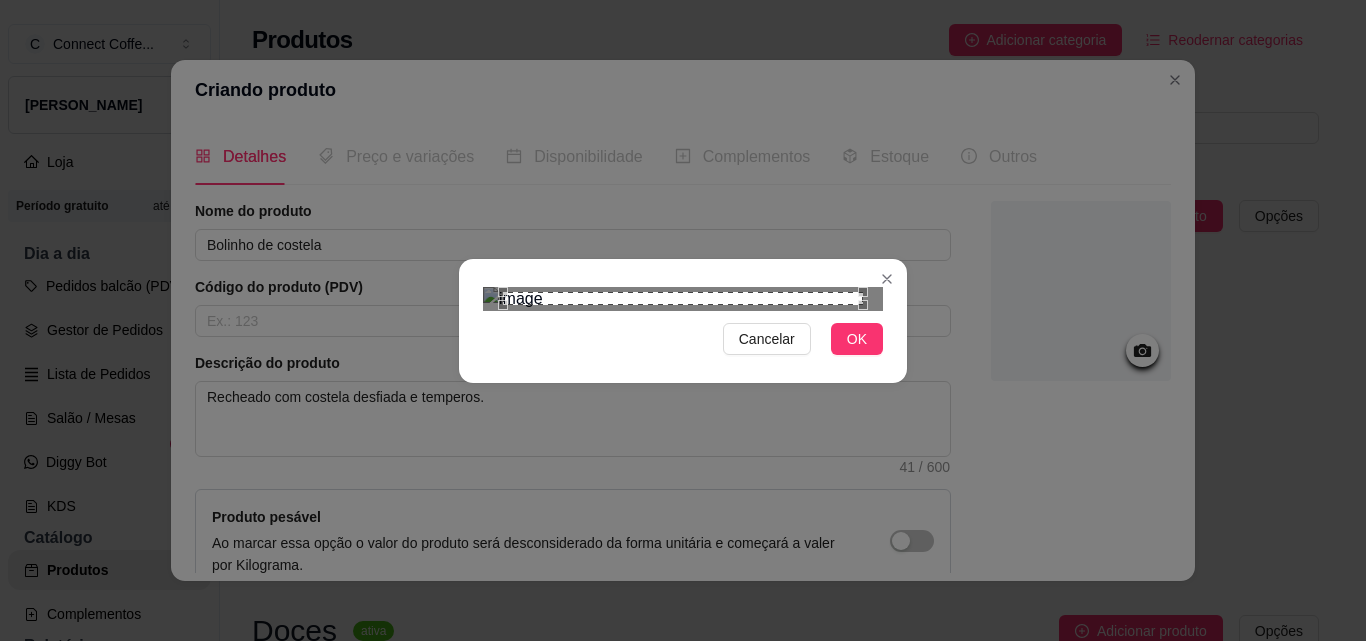 scroll, scrollTop: 117, scrollLeft: 0, axis: vertical 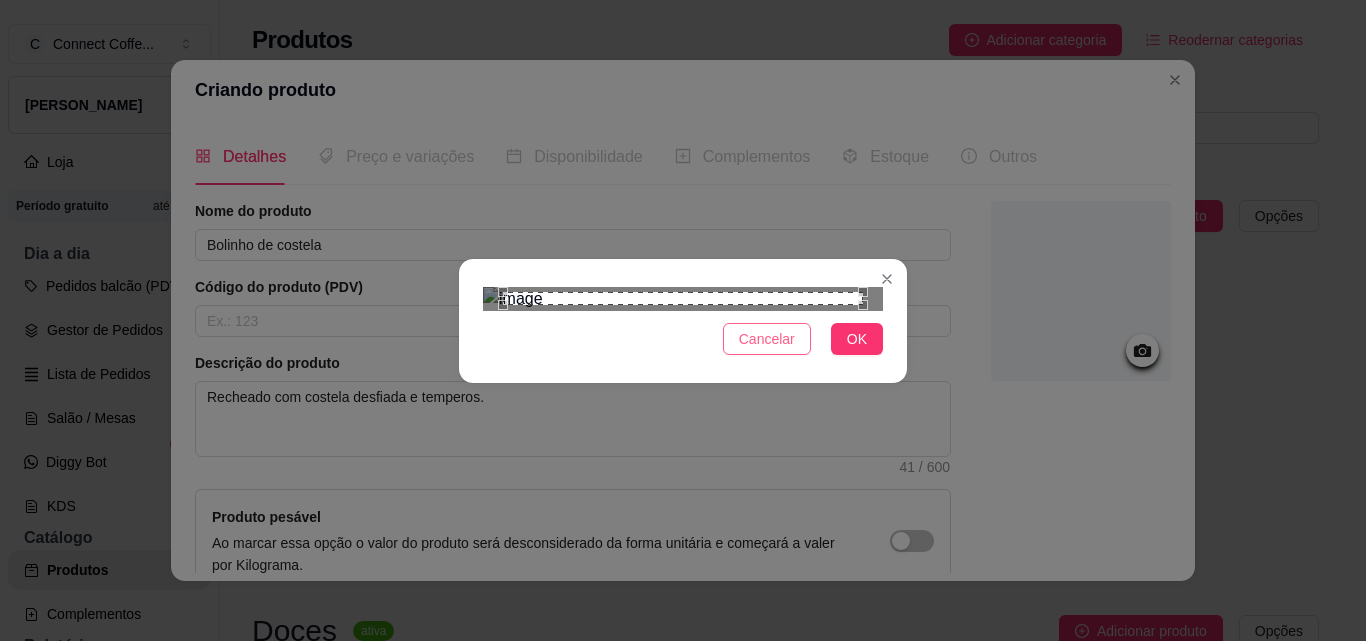 click on "Cancelar" at bounding box center [767, 339] 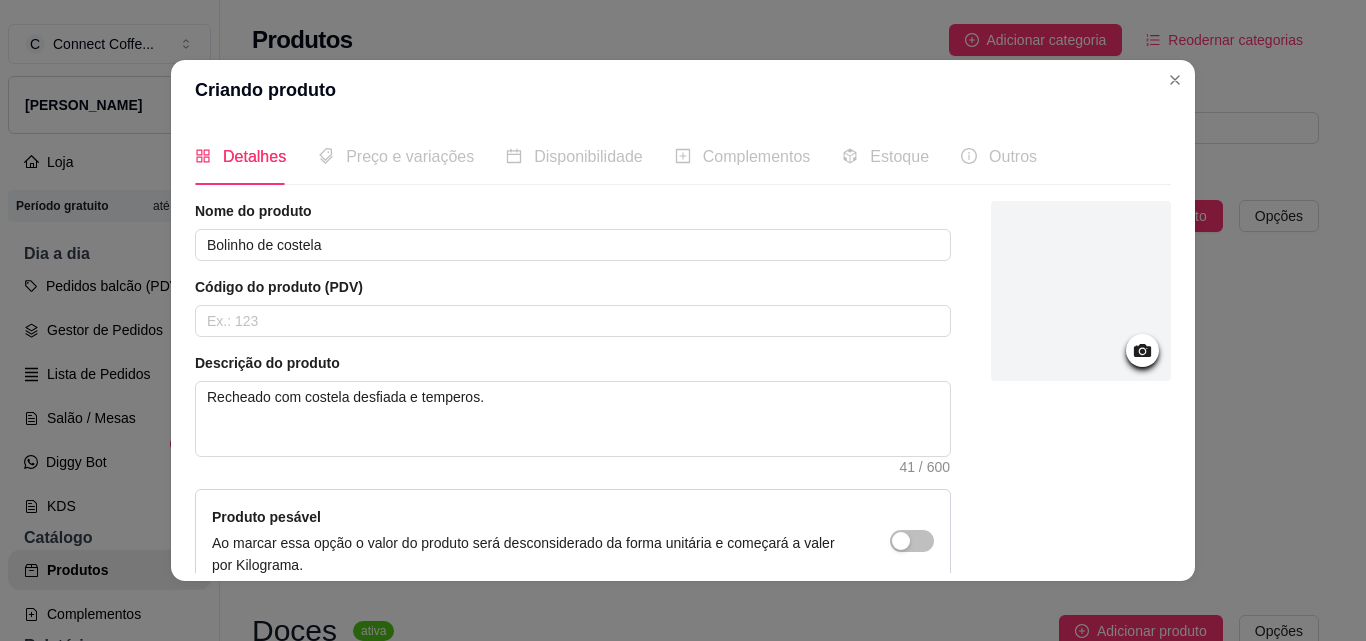 click at bounding box center (1081, 291) 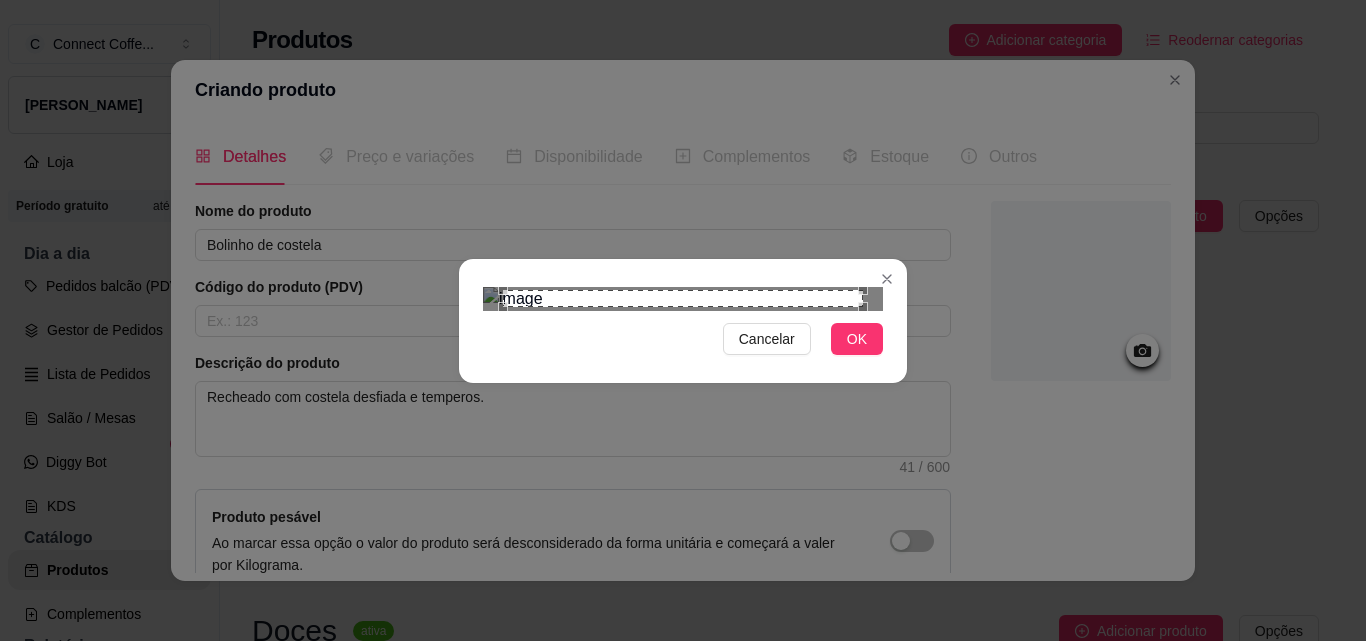 click at bounding box center [683, 298] 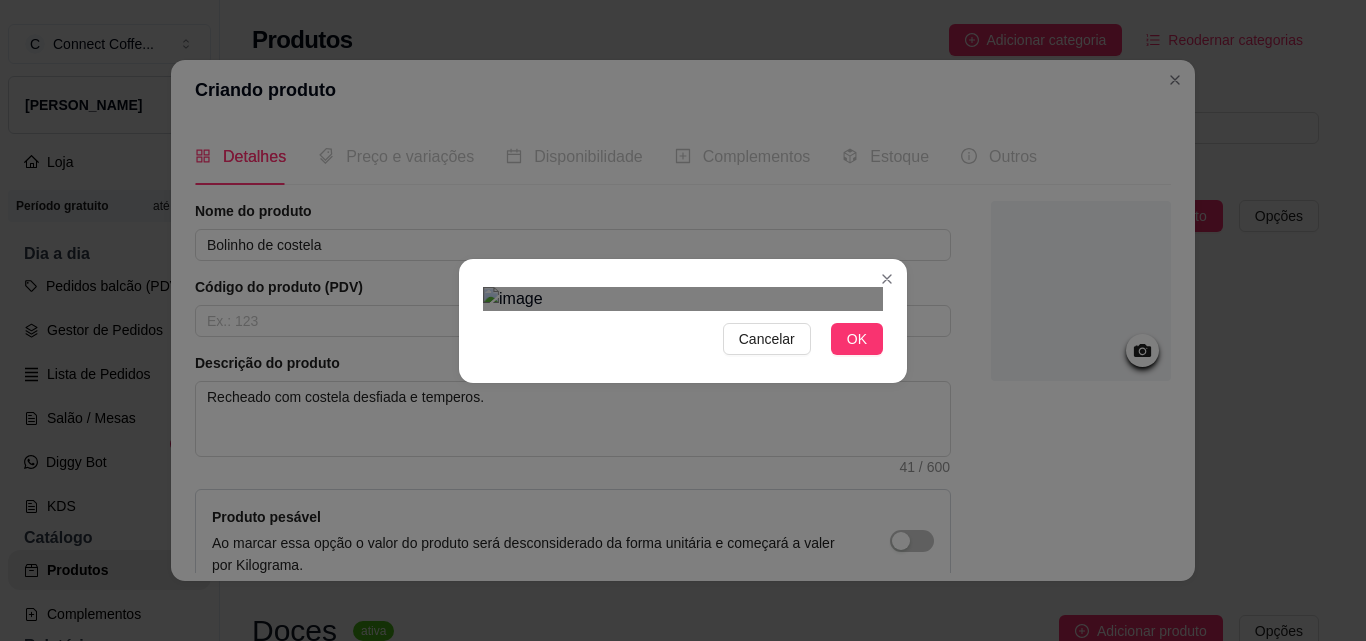 click at bounding box center (671, 577) 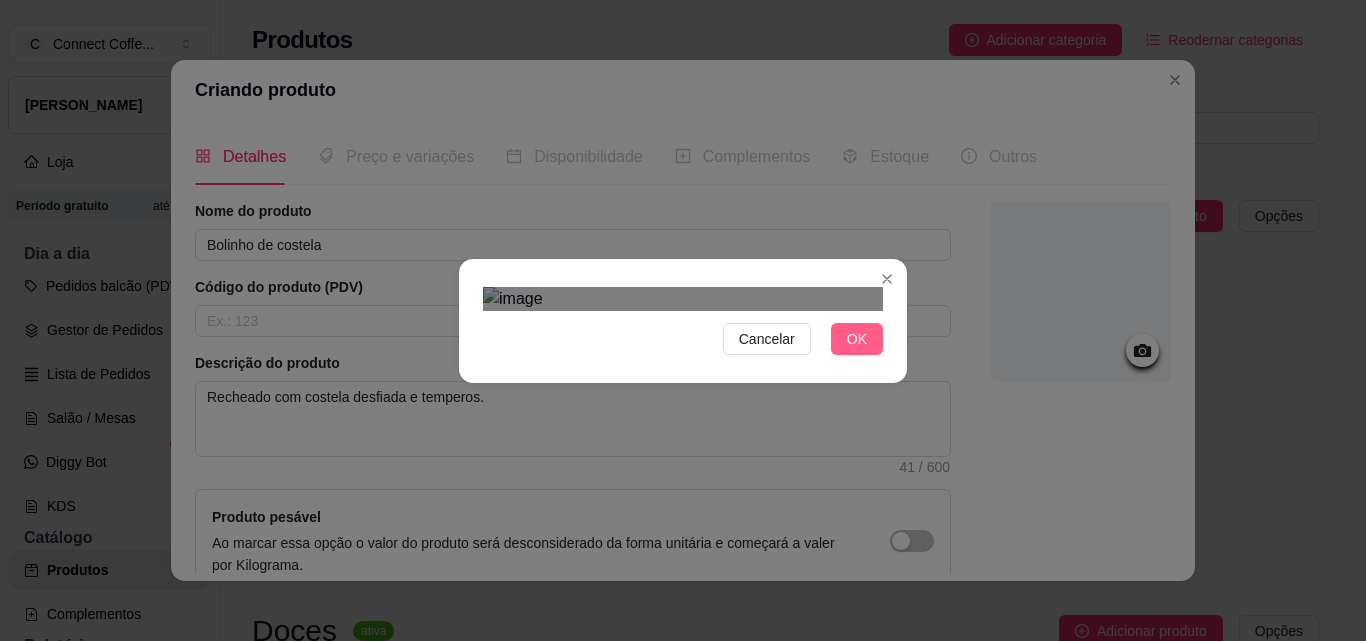 click on "OK" at bounding box center [857, 339] 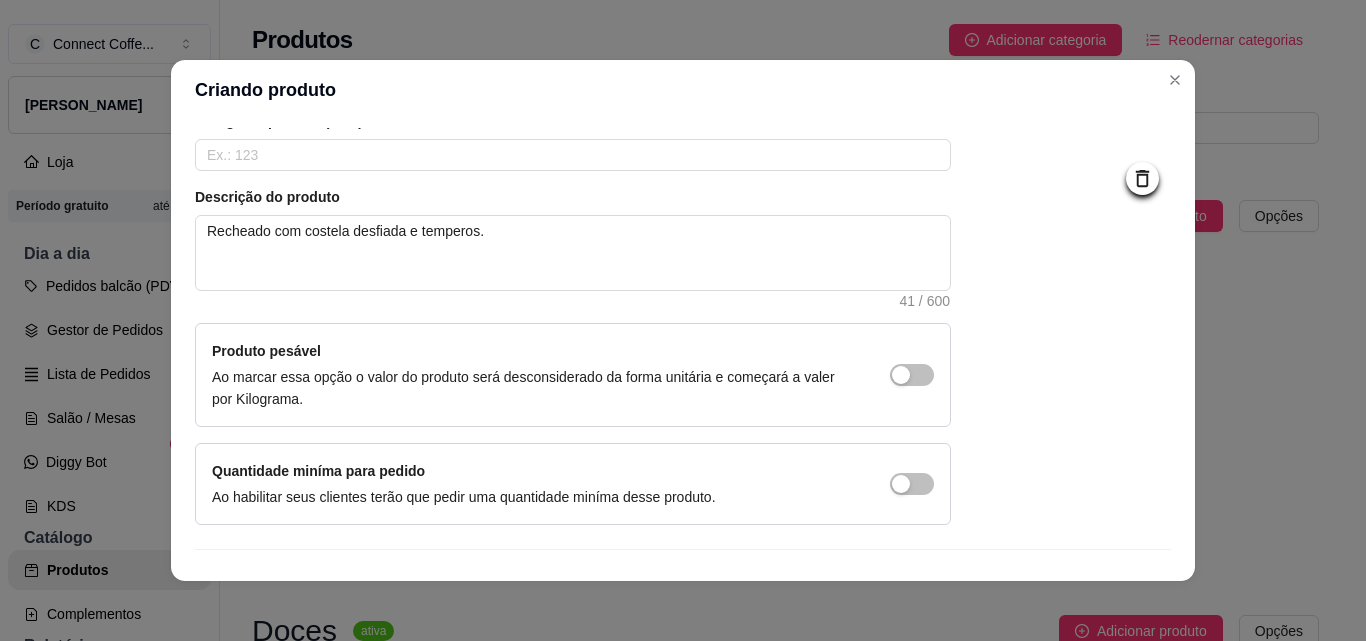 scroll, scrollTop: 200, scrollLeft: 0, axis: vertical 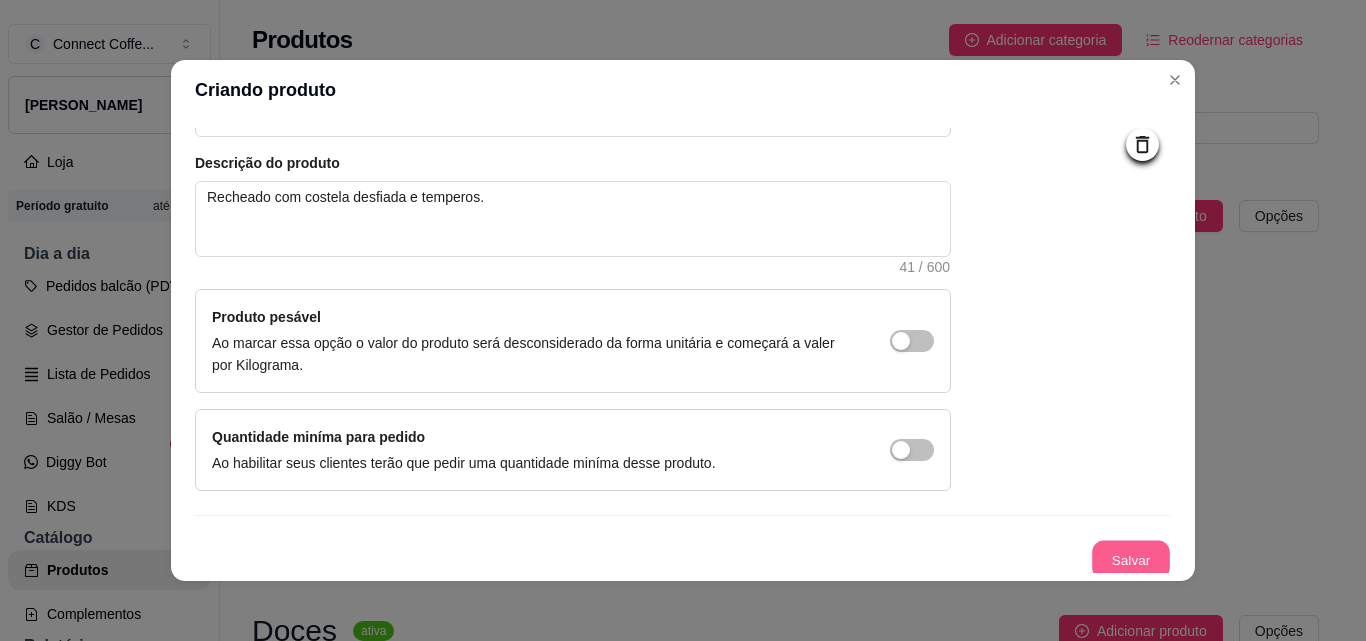 click on "Salvar" at bounding box center (1131, 560) 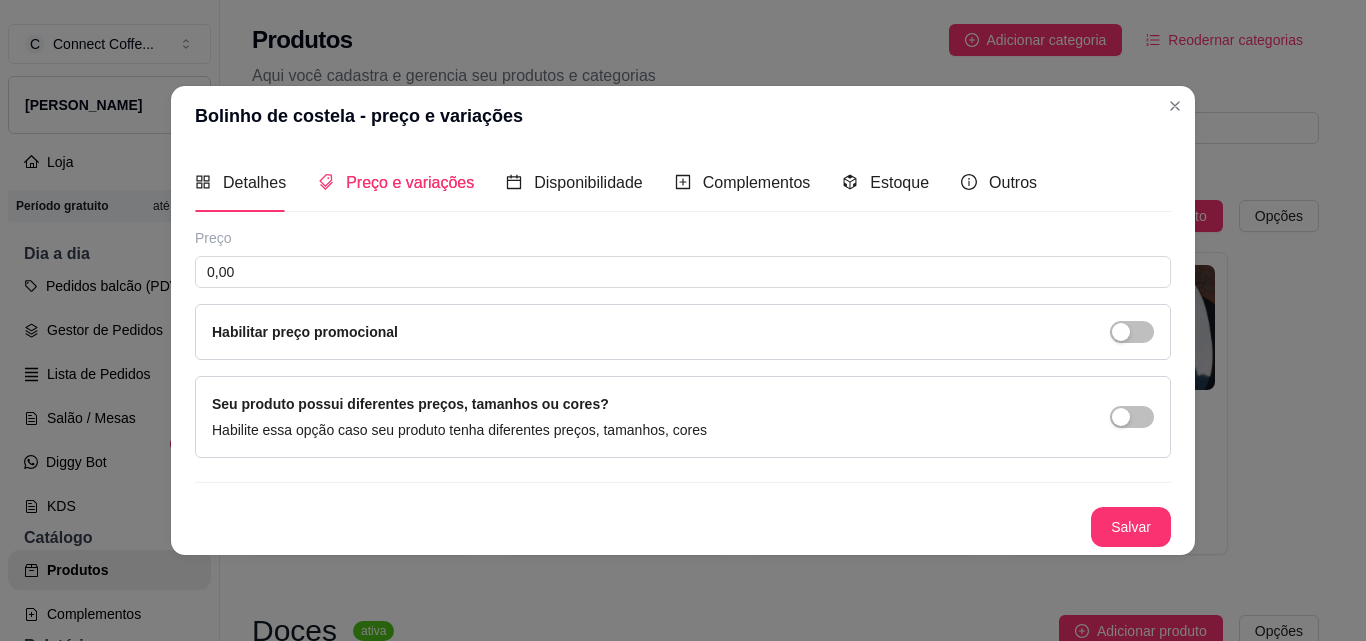 scroll, scrollTop: 0, scrollLeft: 0, axis: both 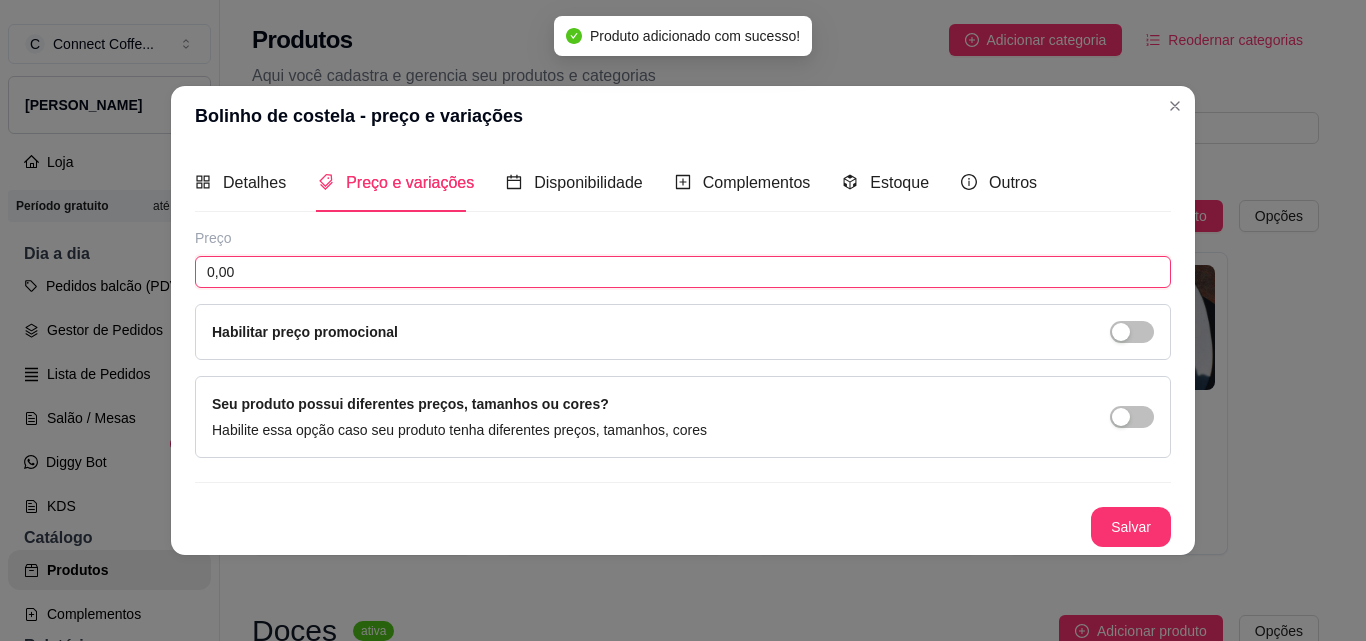 click on "0,00" at bounding box center [683, 272] 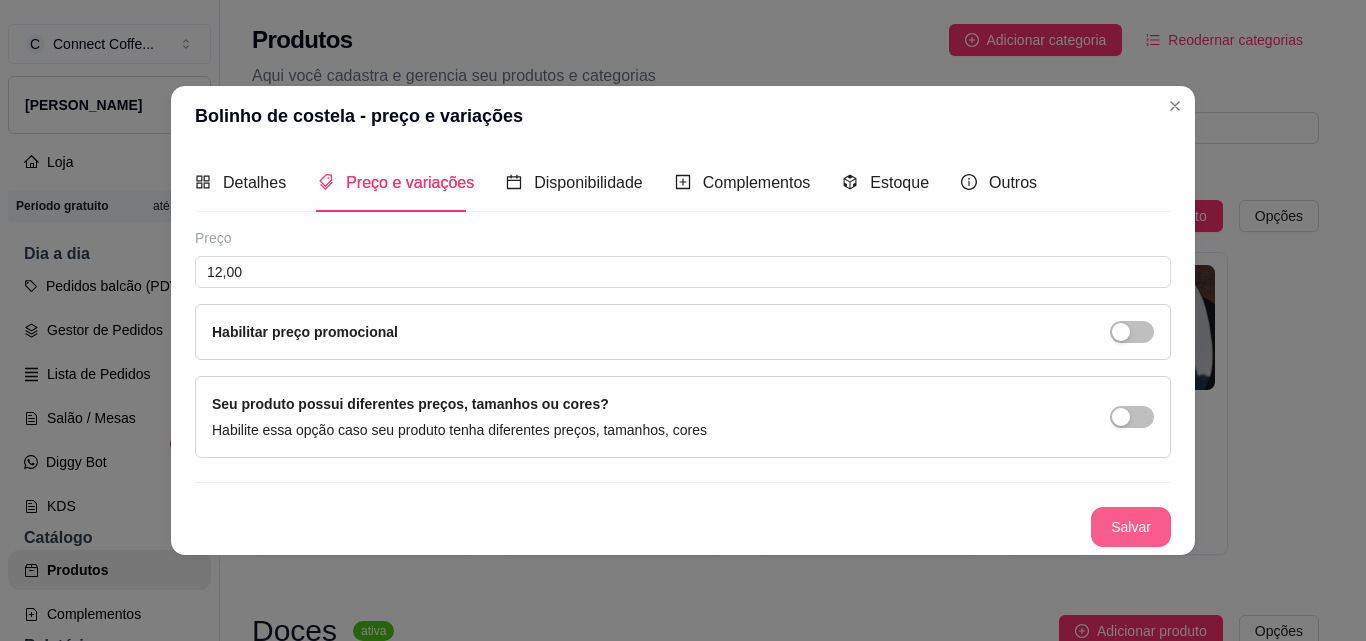 click on "Salvar" at bounding box center [1131, 527] 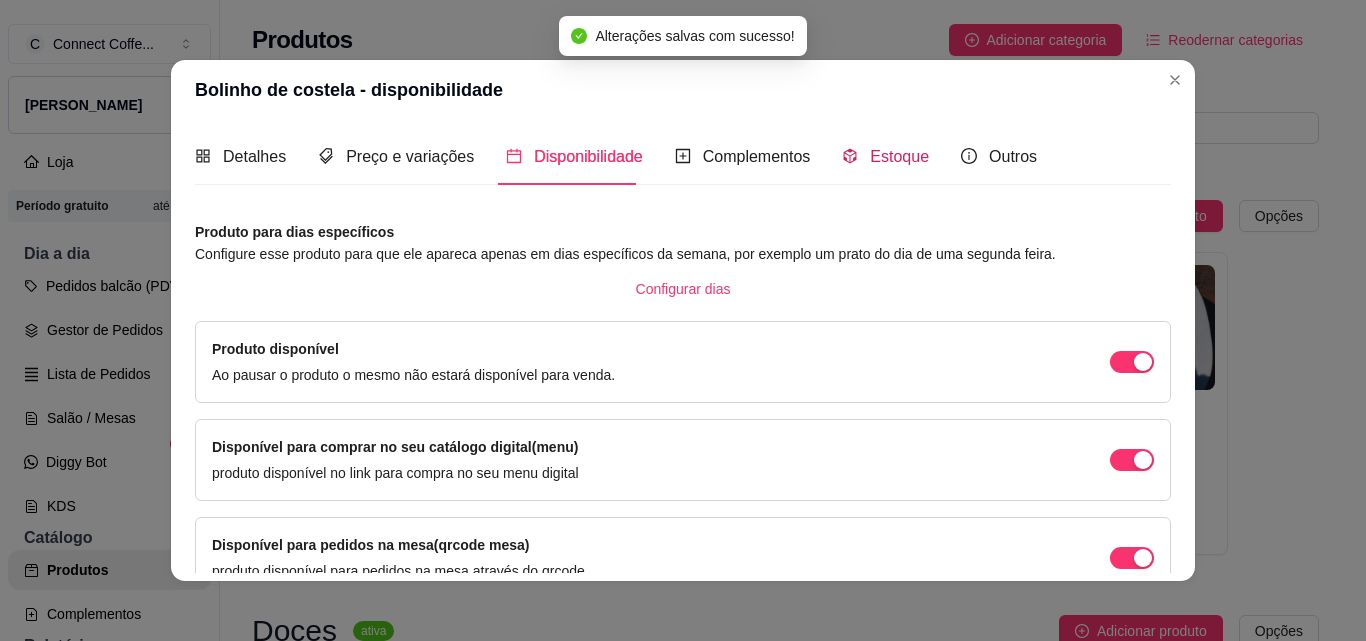 click on "Estoque" at bounding box center [899, 156] 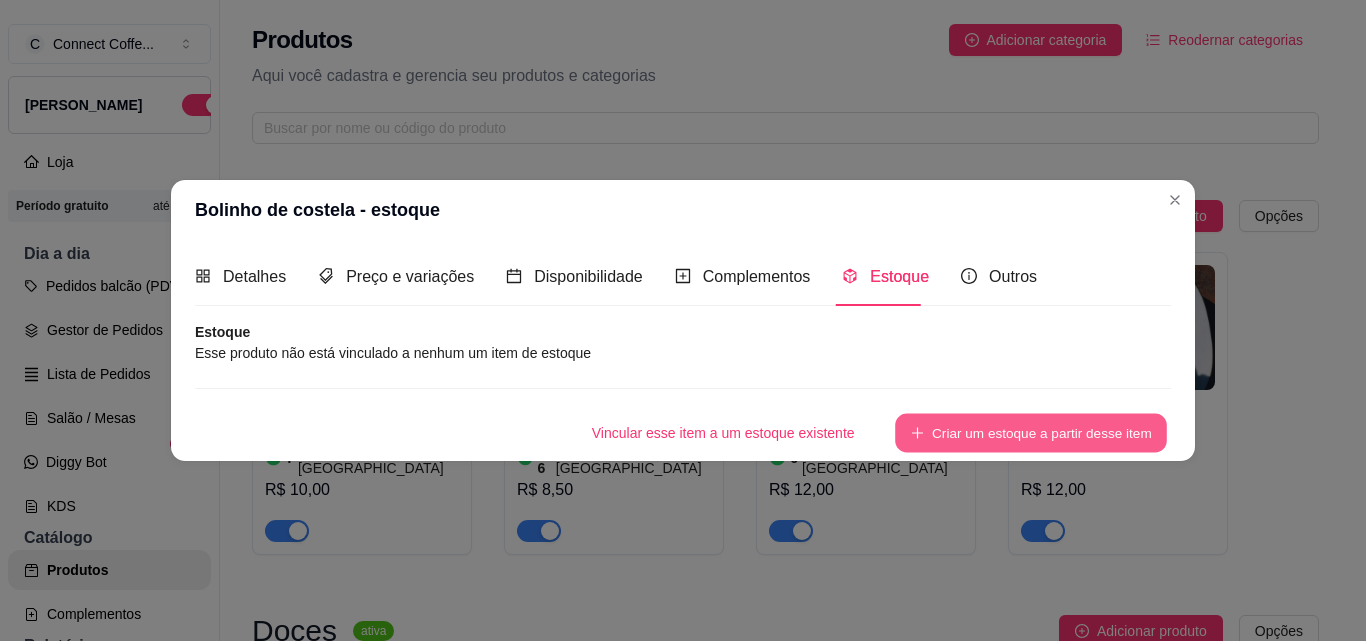 click on "Criar um estoque a partir desse item" at bounding box center (1031, 432) 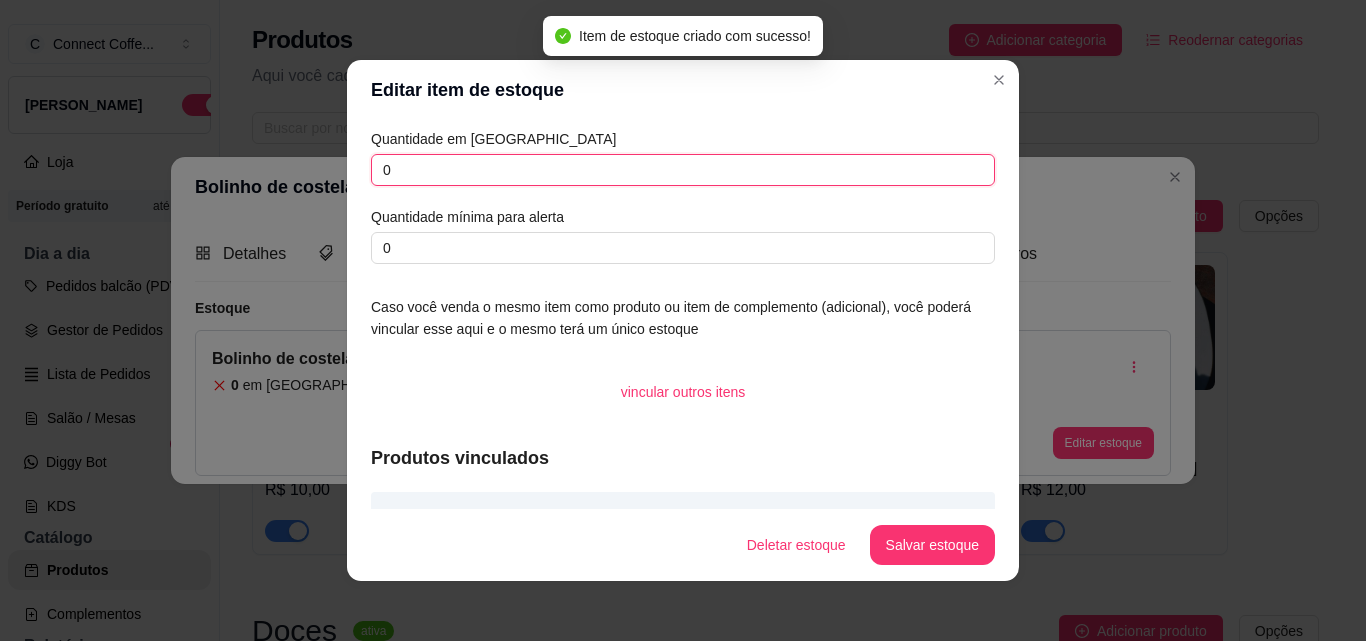 drag, startPoint x: 401, startPoint y: 173, endPoint x: 328, endPoint y: 173, distance: 73 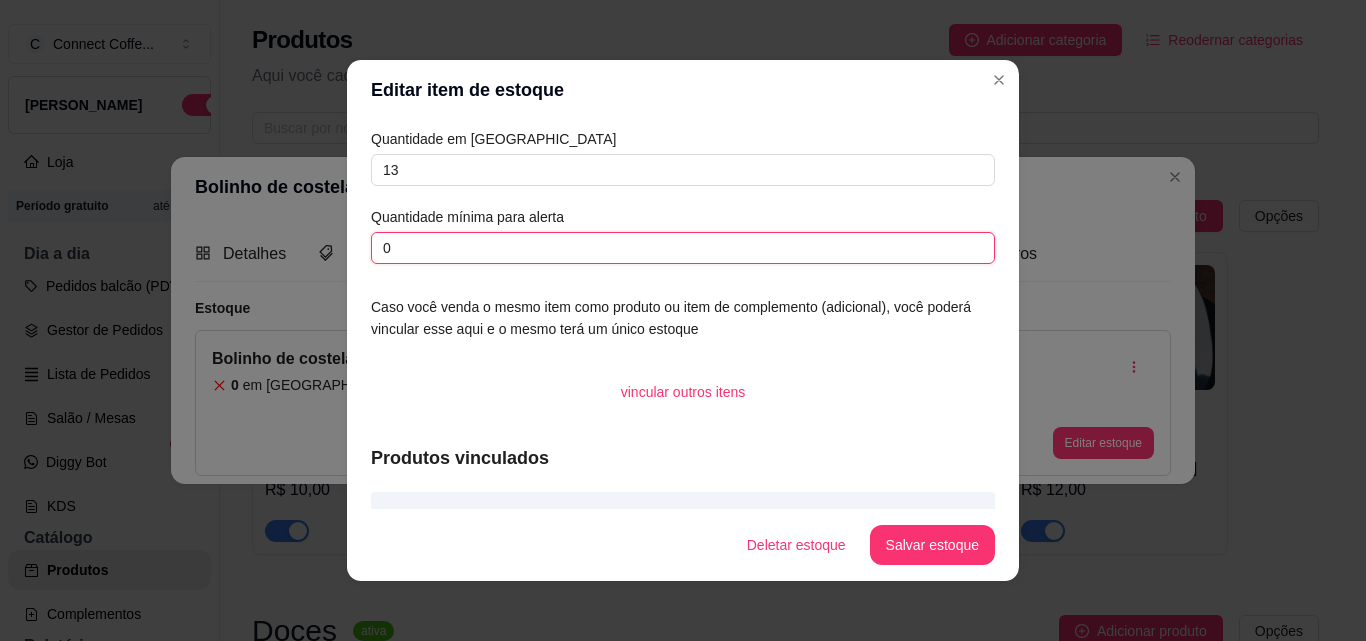 drag, startPoint x: 423, startPoint y: 257, endPoint x: 260, endPoint y: 210, distance: 169.6408 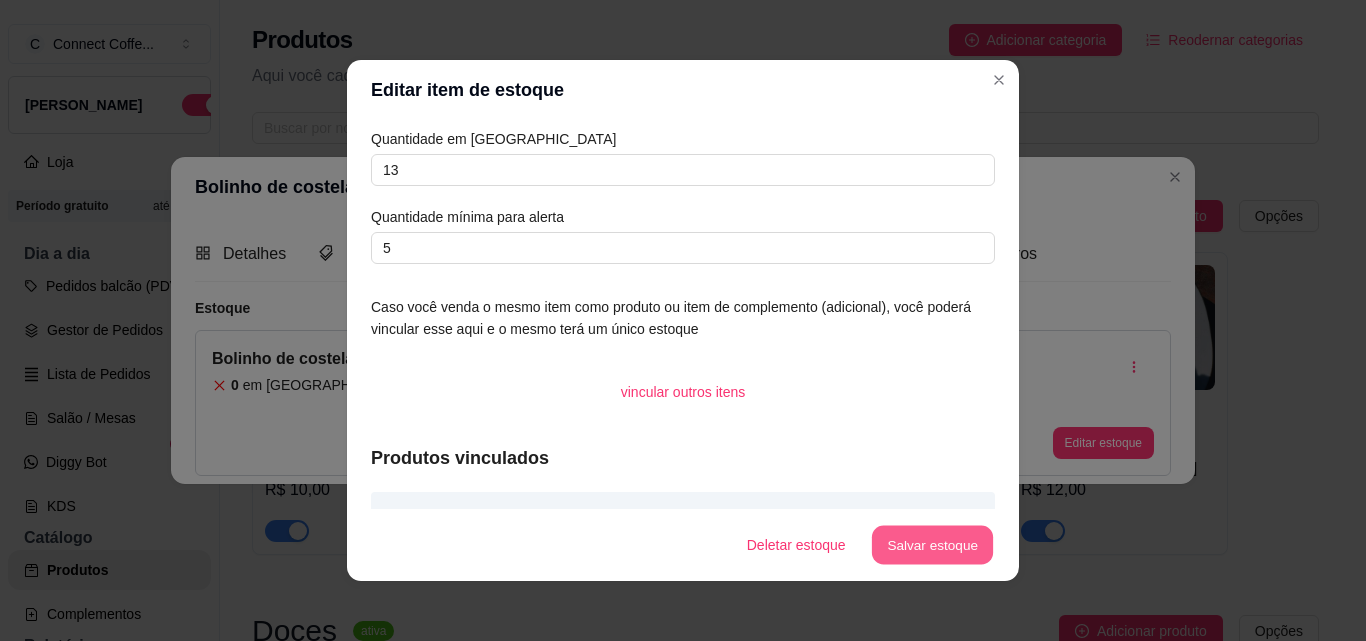 click on "Salvar estoque" at bounding box center [932, 545] 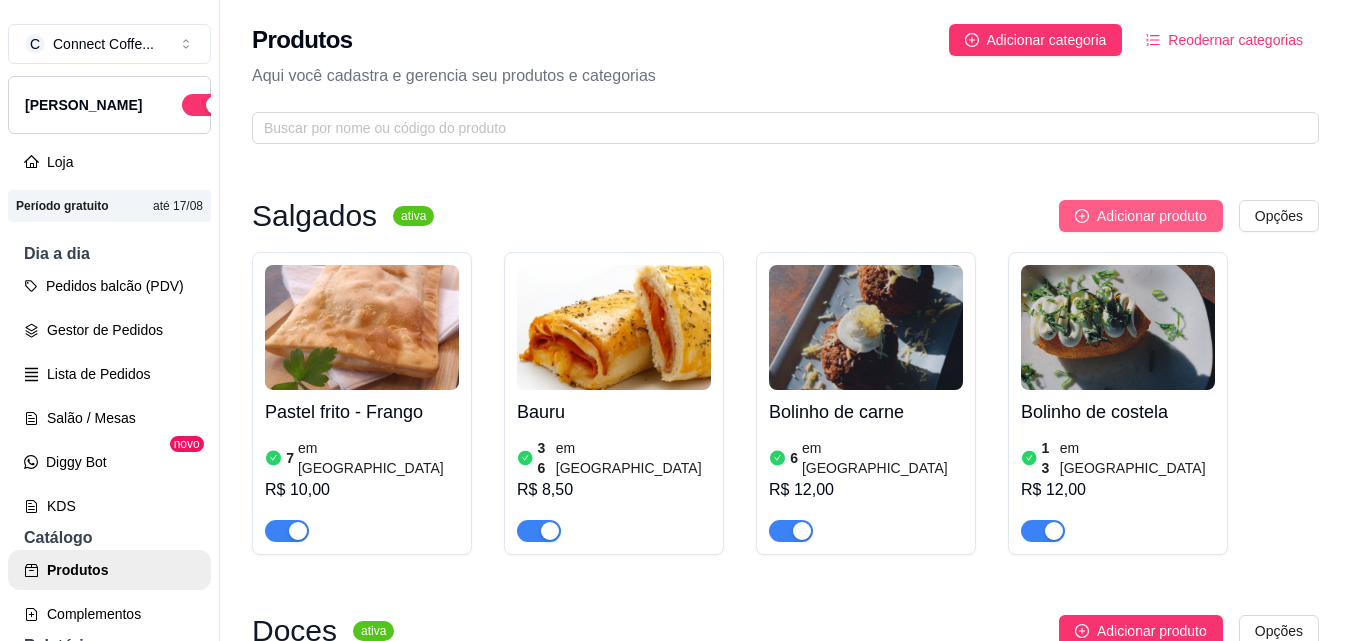 click on "Adicionar produto" at bounding box center (1152, 216) 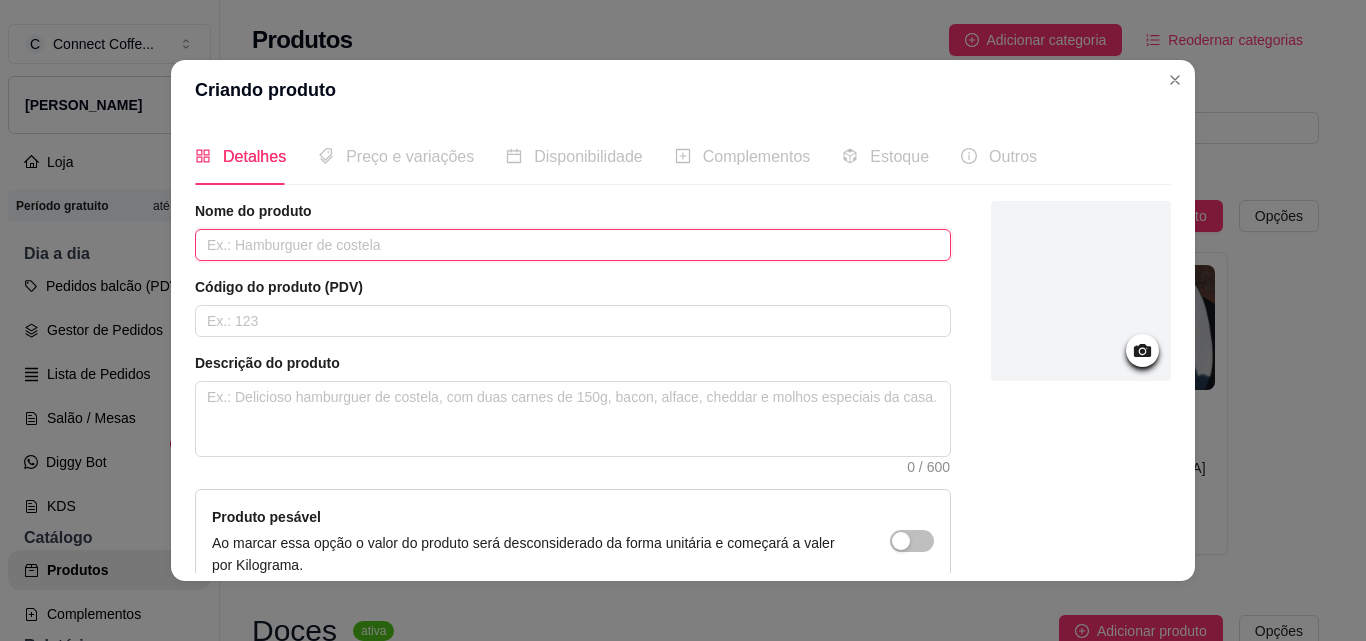 click at bounding box center (573, 245) 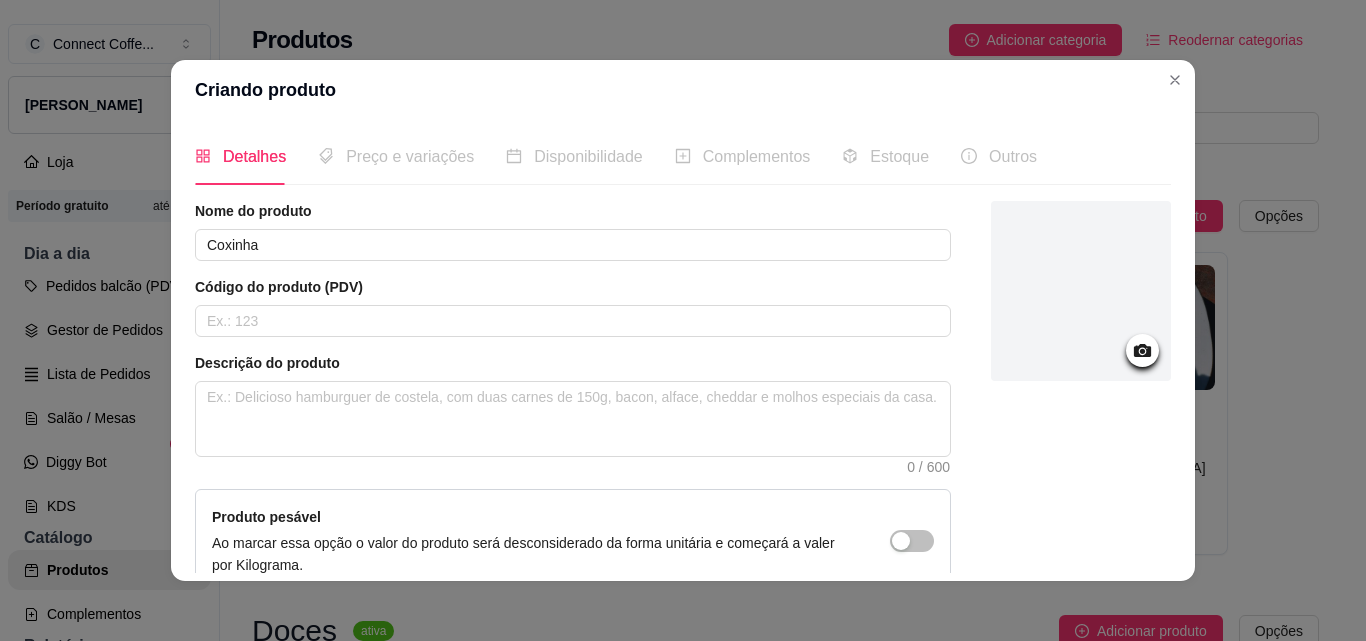 click 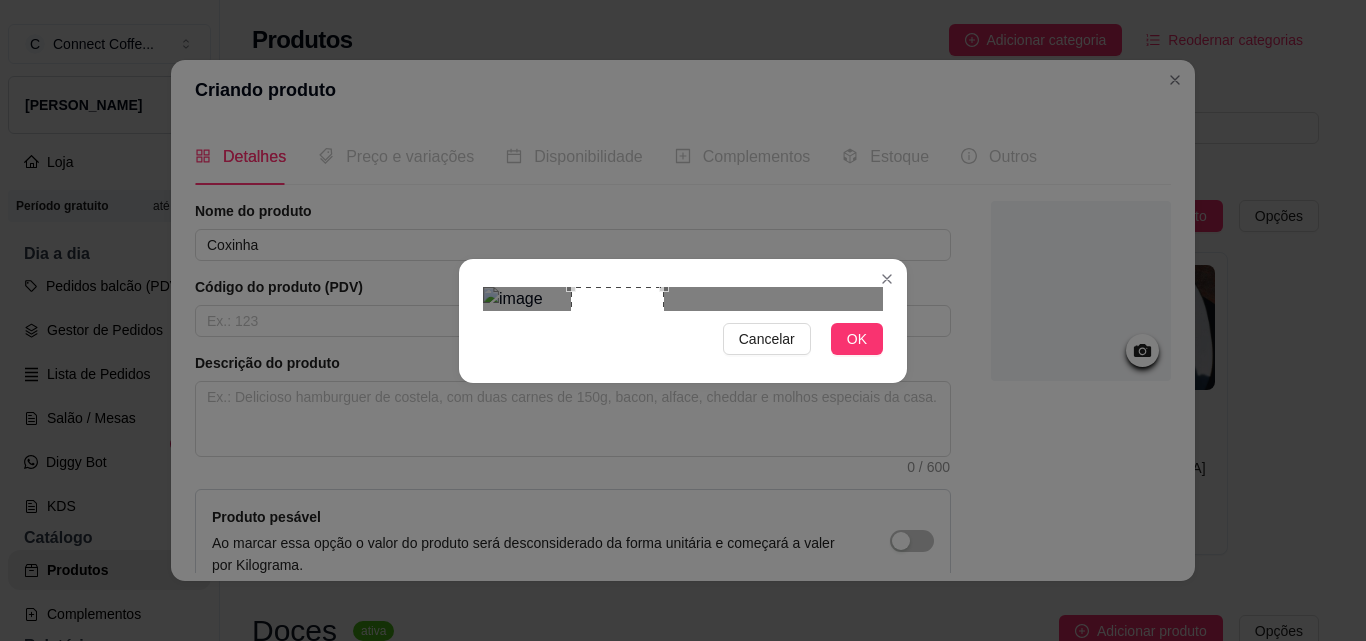 click at bounding box center [617, 333] 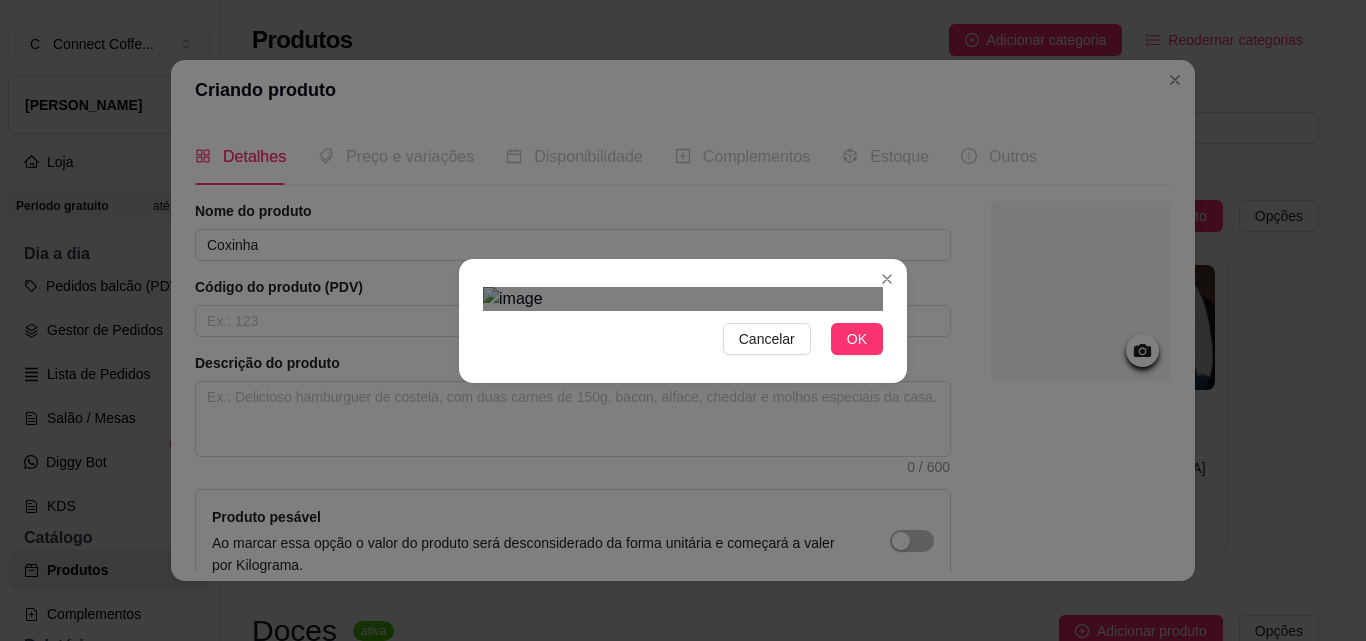 click at bounding box center (609, 447) 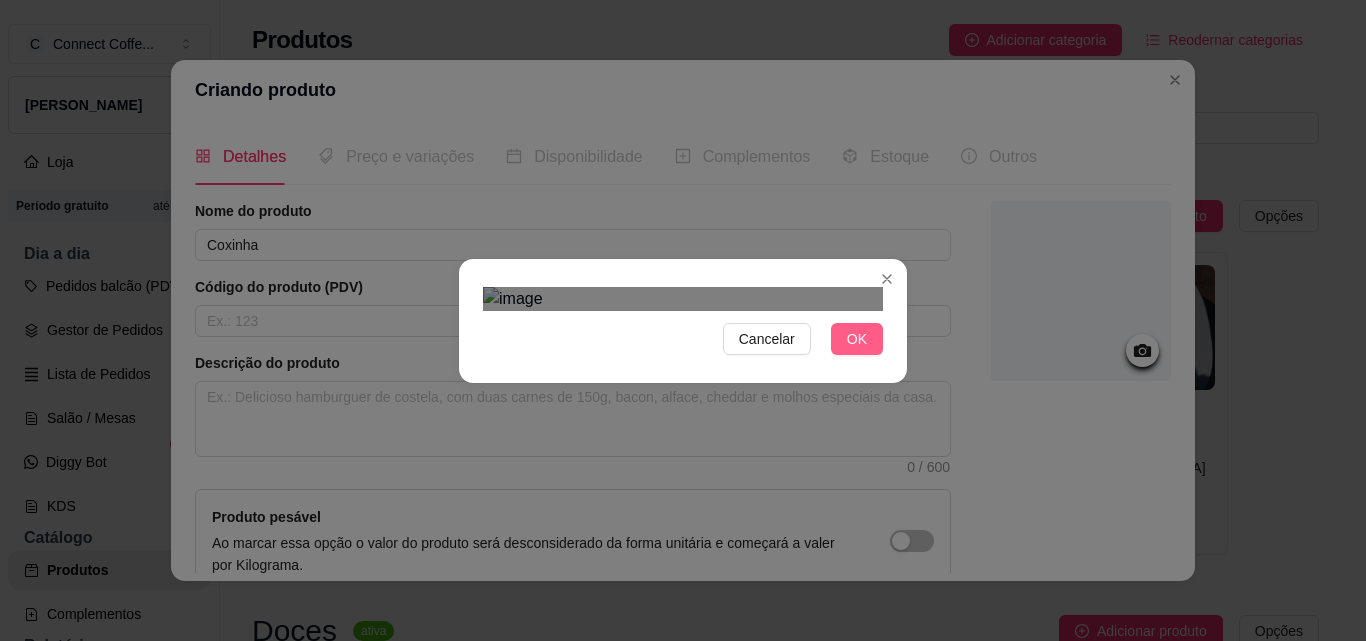 click on "OK" at bounding box center [857, 339] 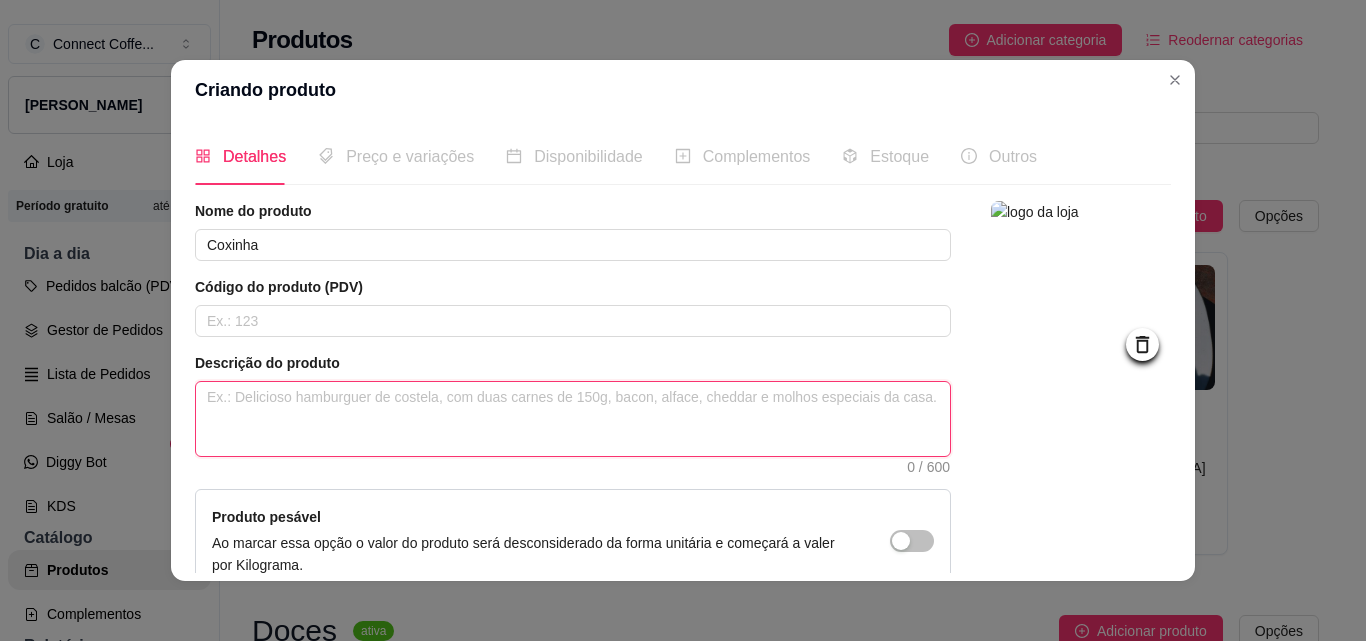 click at bounding box center (573, 419) 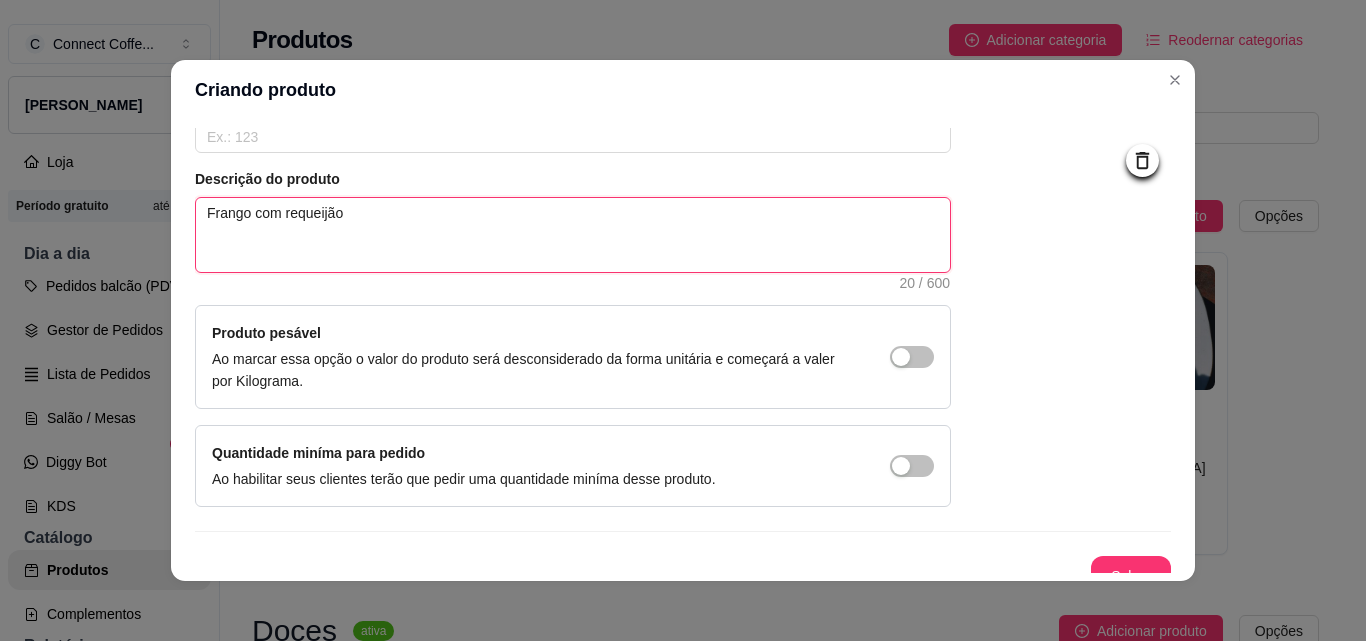 scroll, scrollTop: 207, scrollLeft: 0, axis: vertical 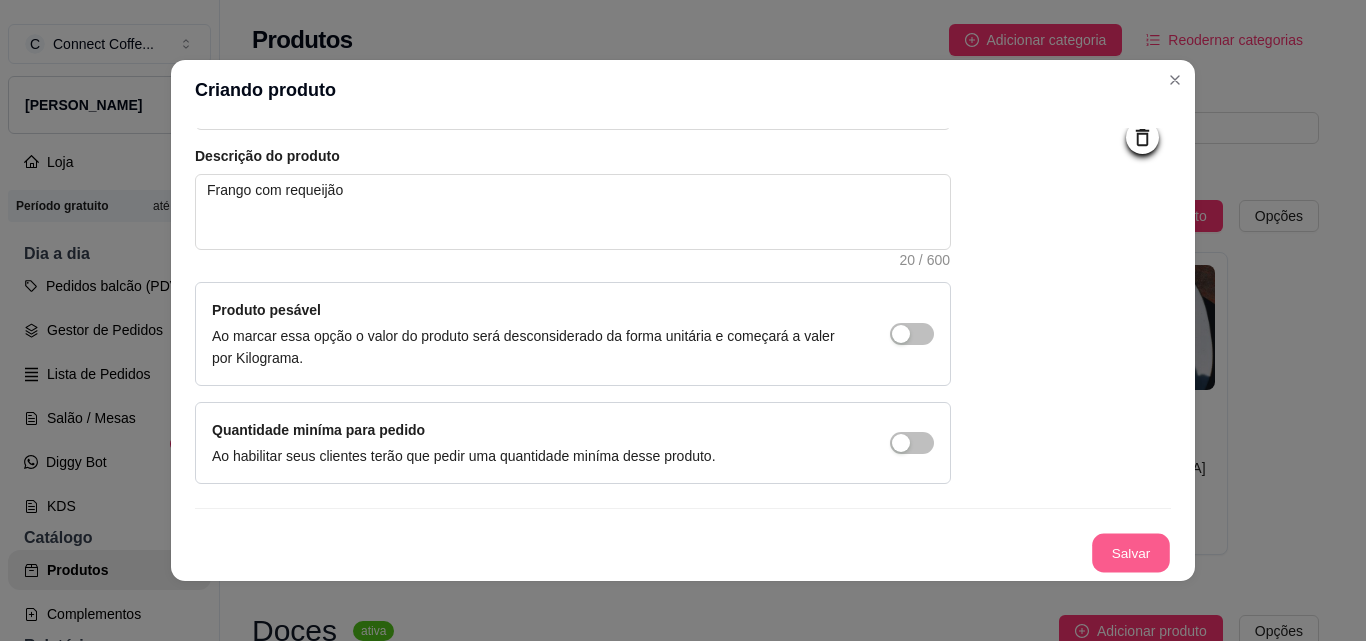 click on "Salvar" at bounding box center (1131, 553) 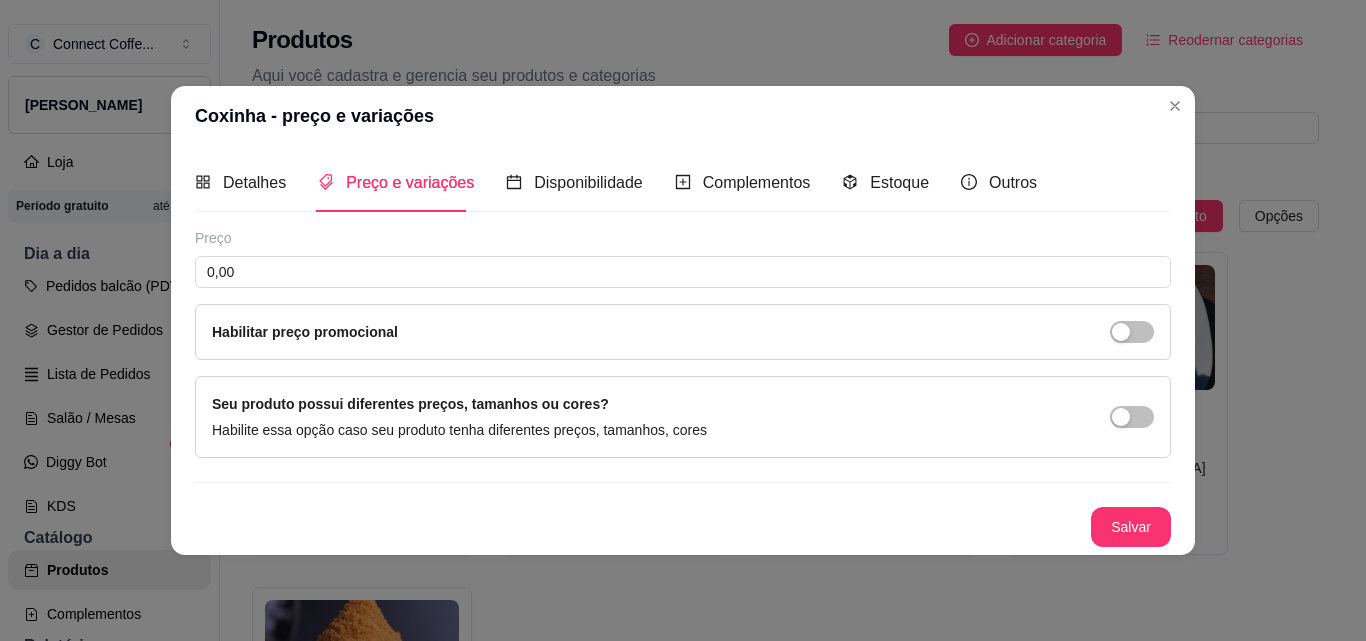 scroll, scrollTop: 0, scrollLeft: 0, axis: both 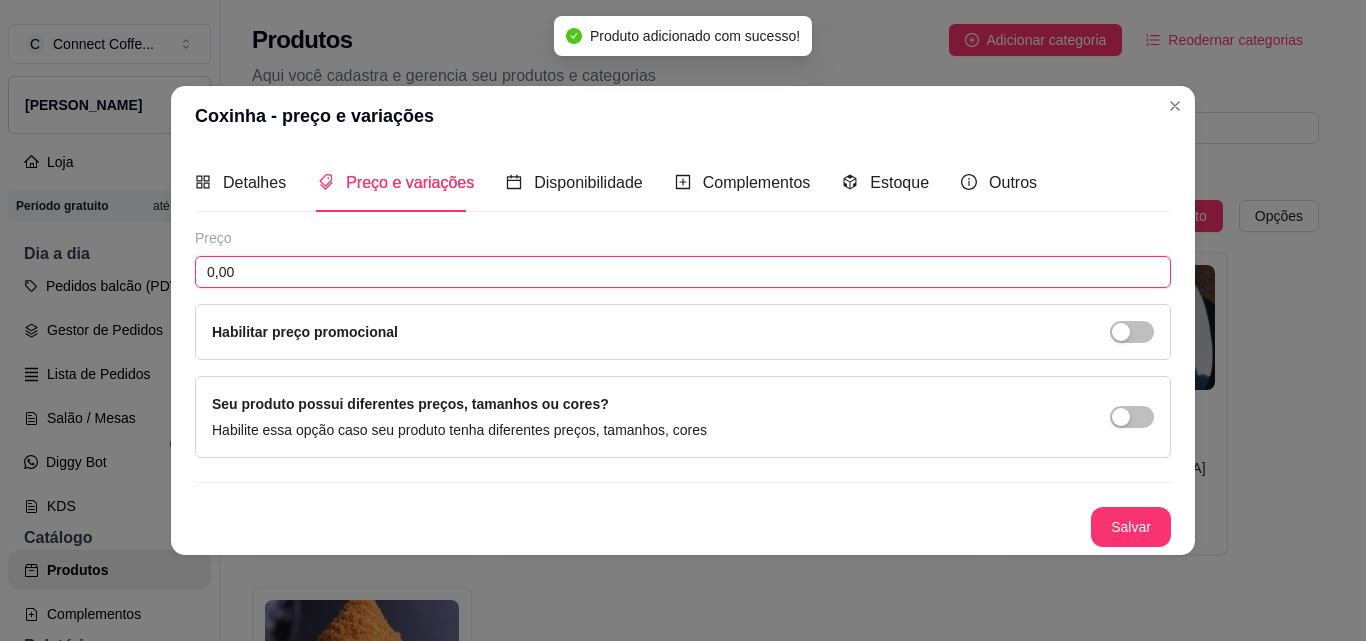 click on "0,00" at bounding box center [683, 272] 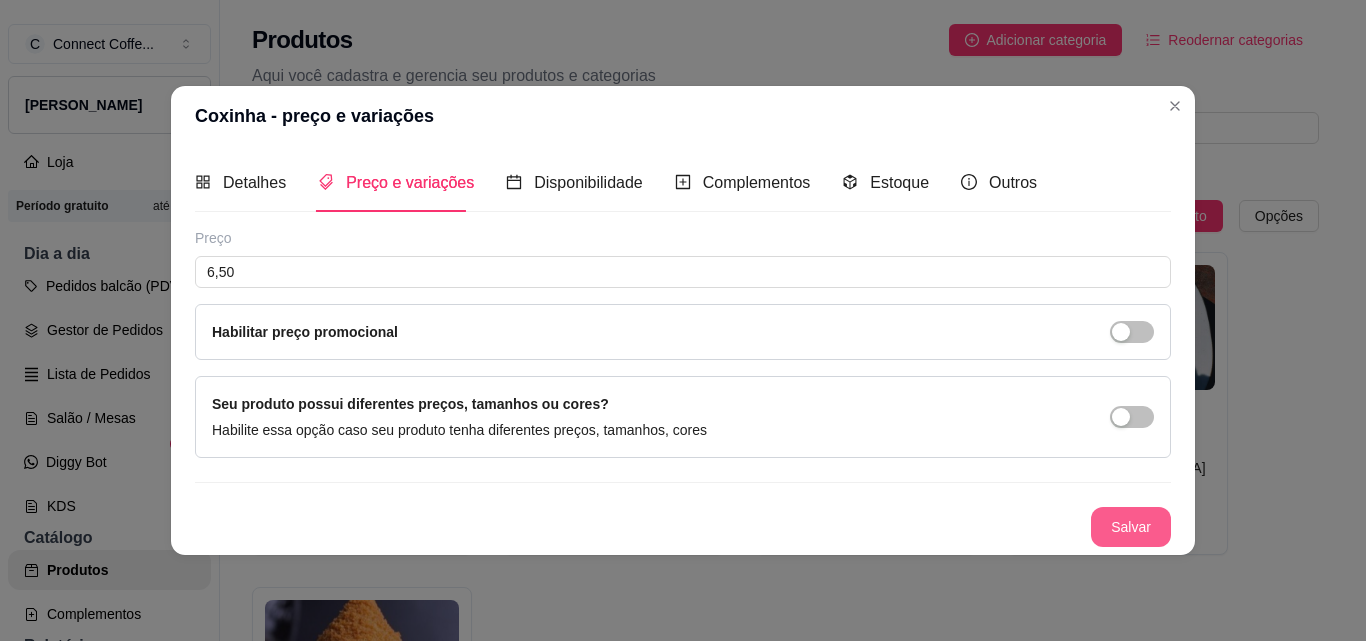 click on "Salvar" at bounding box center [1131, 527] 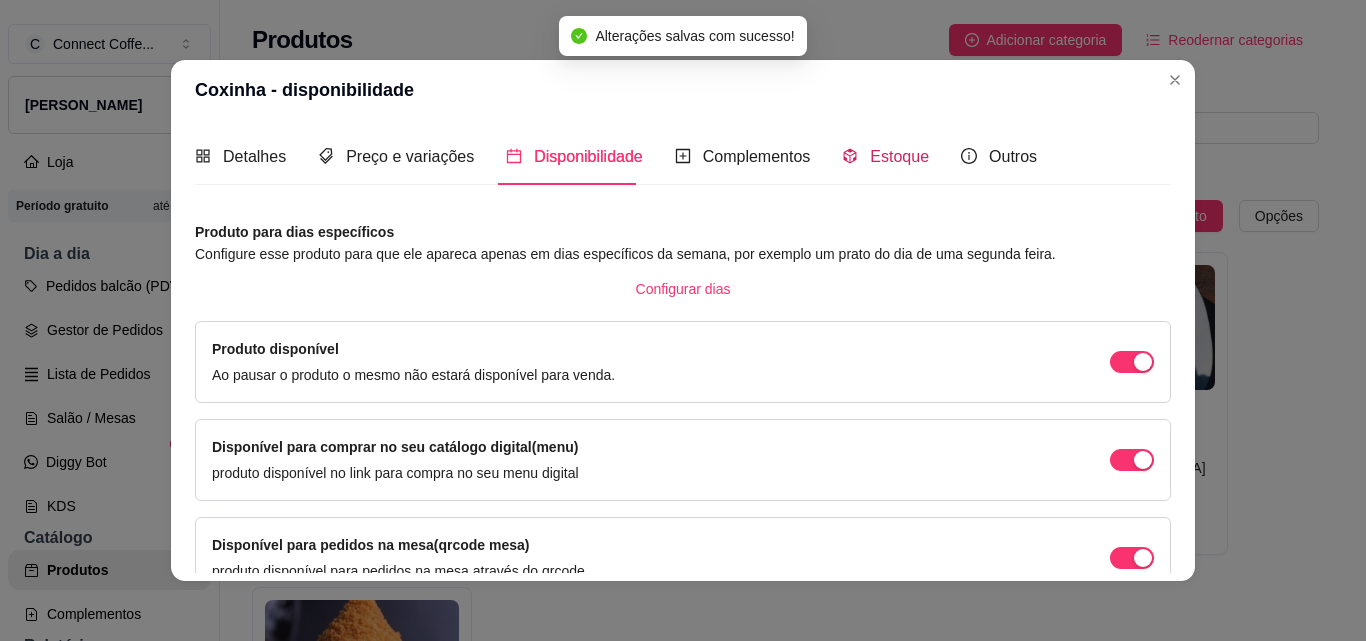 click on "Estoque" at bounding box center [899, 156] 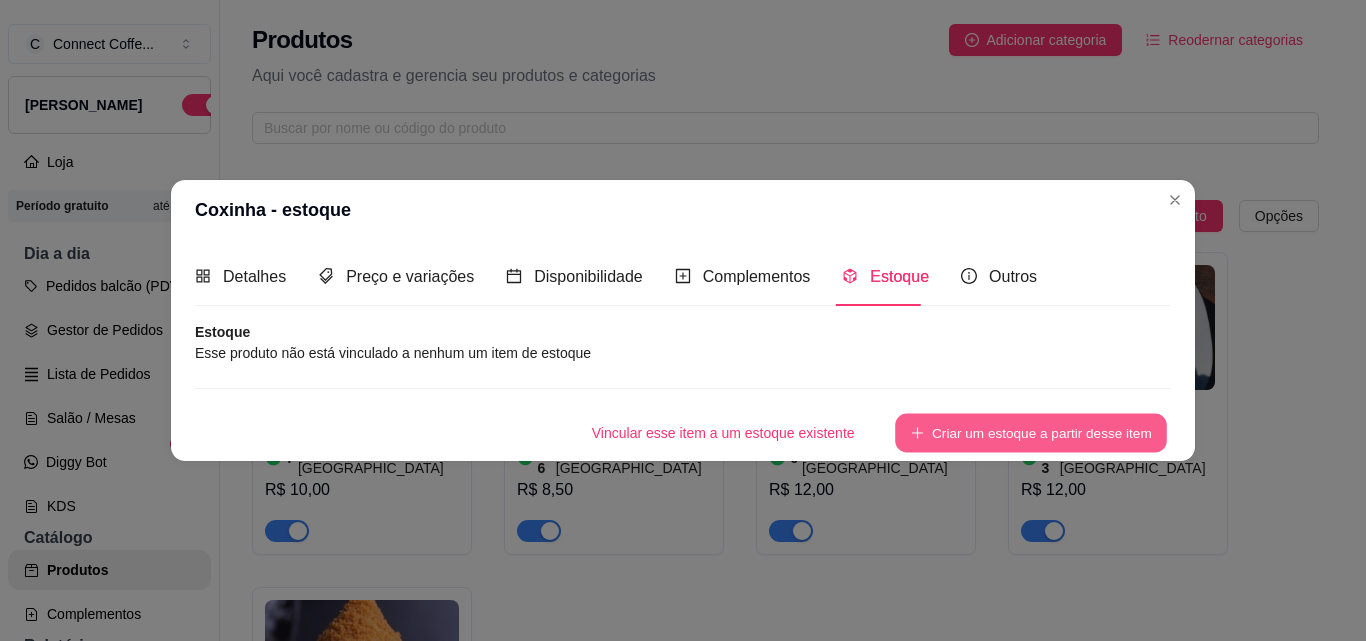 click on "Criar um estoque a partir desse item" at bounding box center (1031, 432) 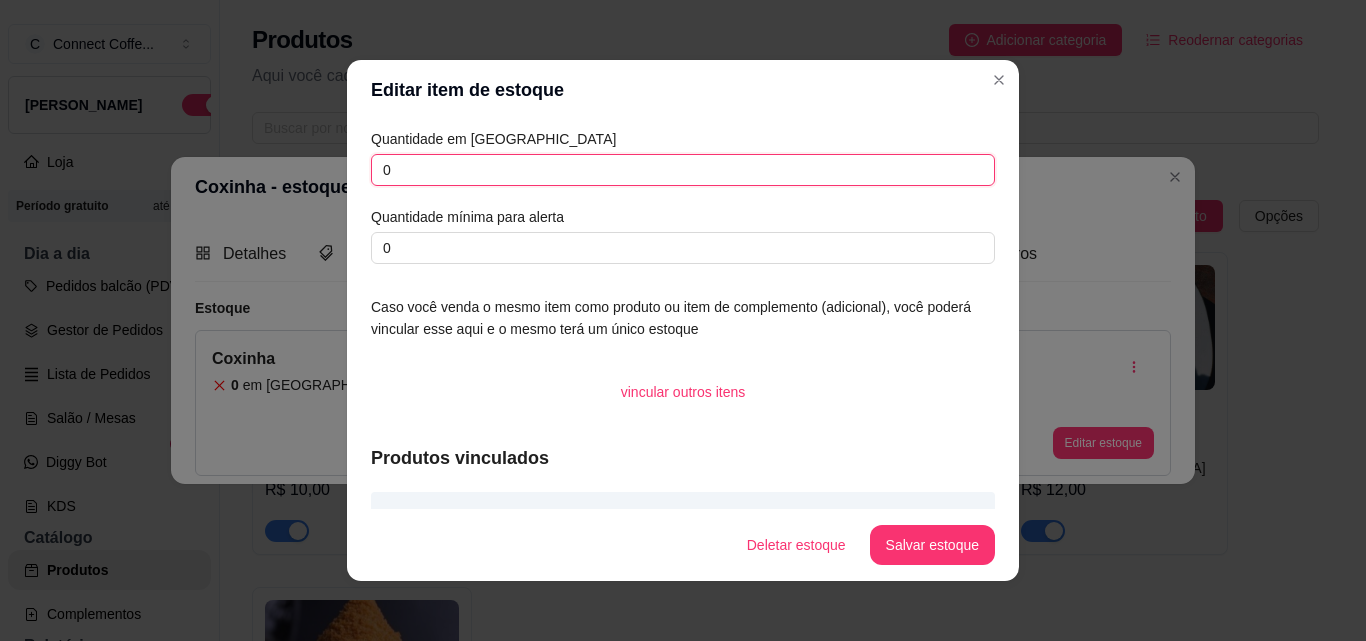 drag, startPoint x: 405, startPoint y: 174, endPoint x: 292, endPoint y: 178, distance: 113.07078 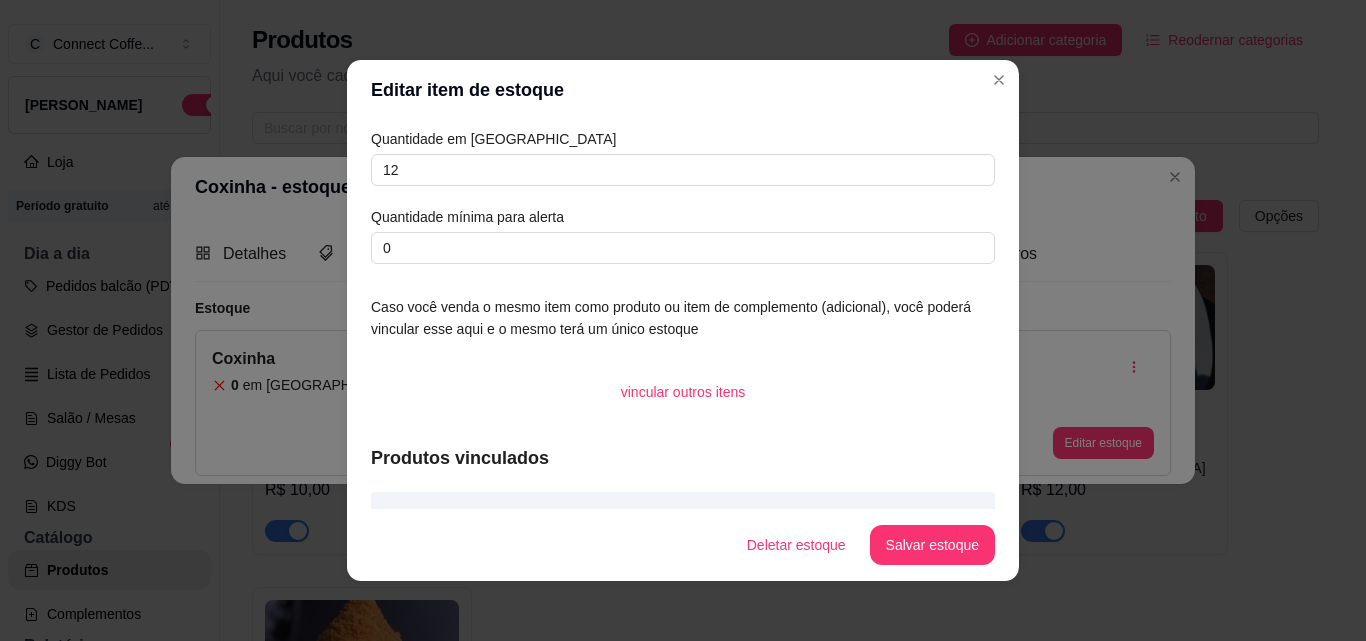 click on "Quantidade   em estoque 12 Quantidade   mínima para alerta 0" at bounding box center (683, 196) 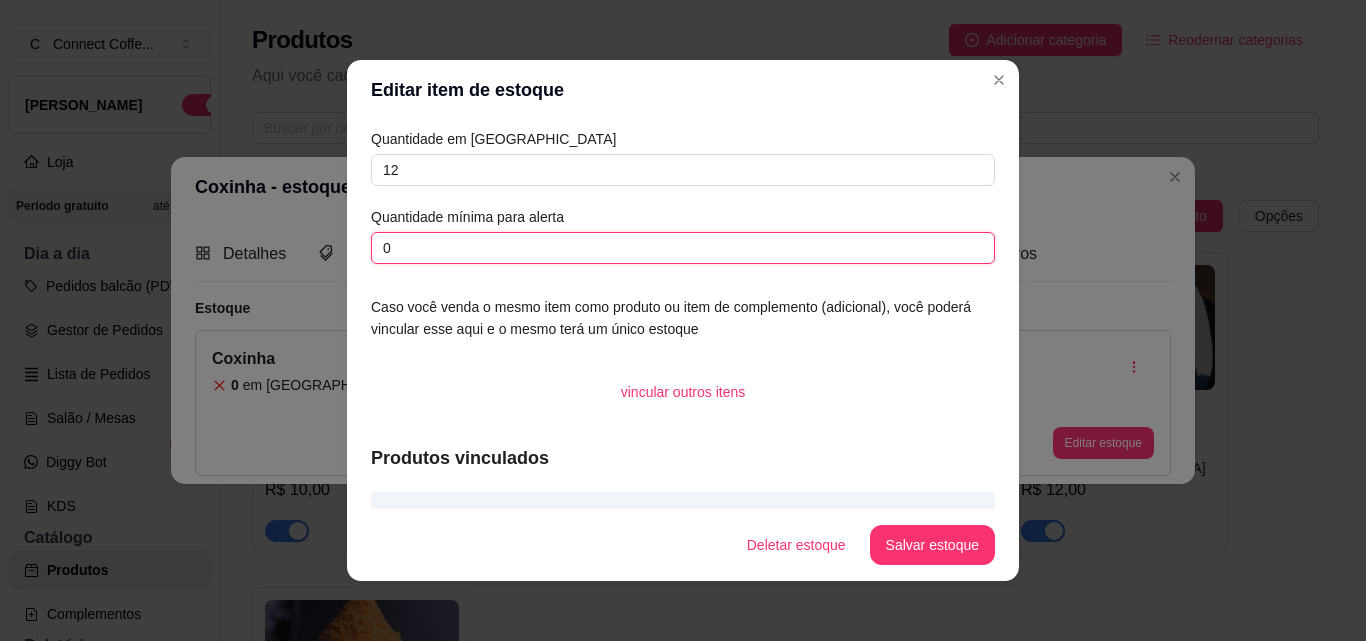 drag, startPoint x: 397, startPoint y: 248, endPoint x: 226, endPoint y: 228, distance: 172.16562 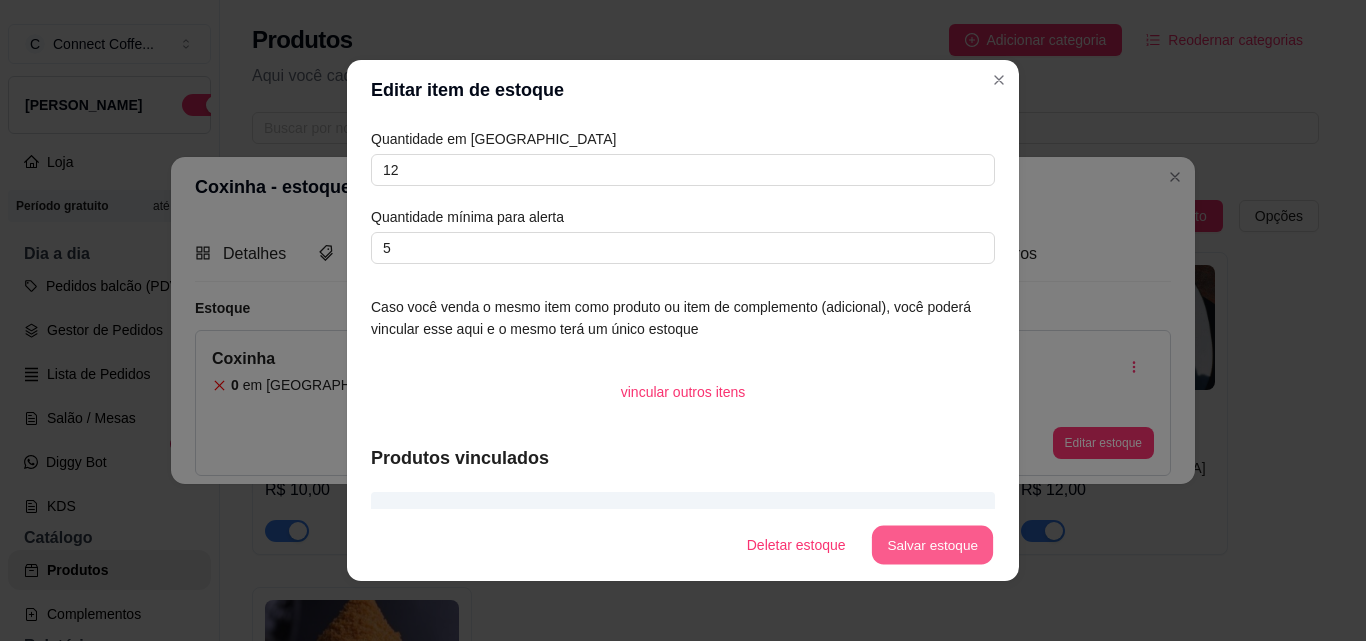 click on "Salvar estoque" at bounding box center [932, 545] 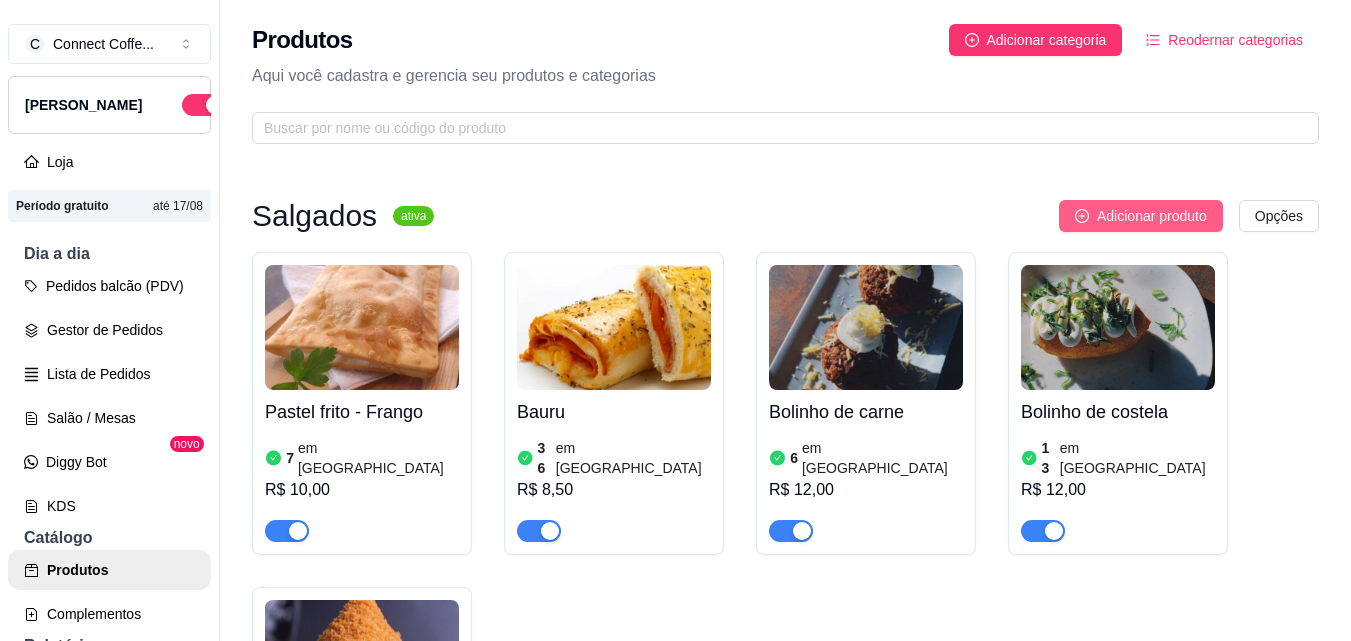 click on "Adicionar produto" at bounding box center [1152, 216] 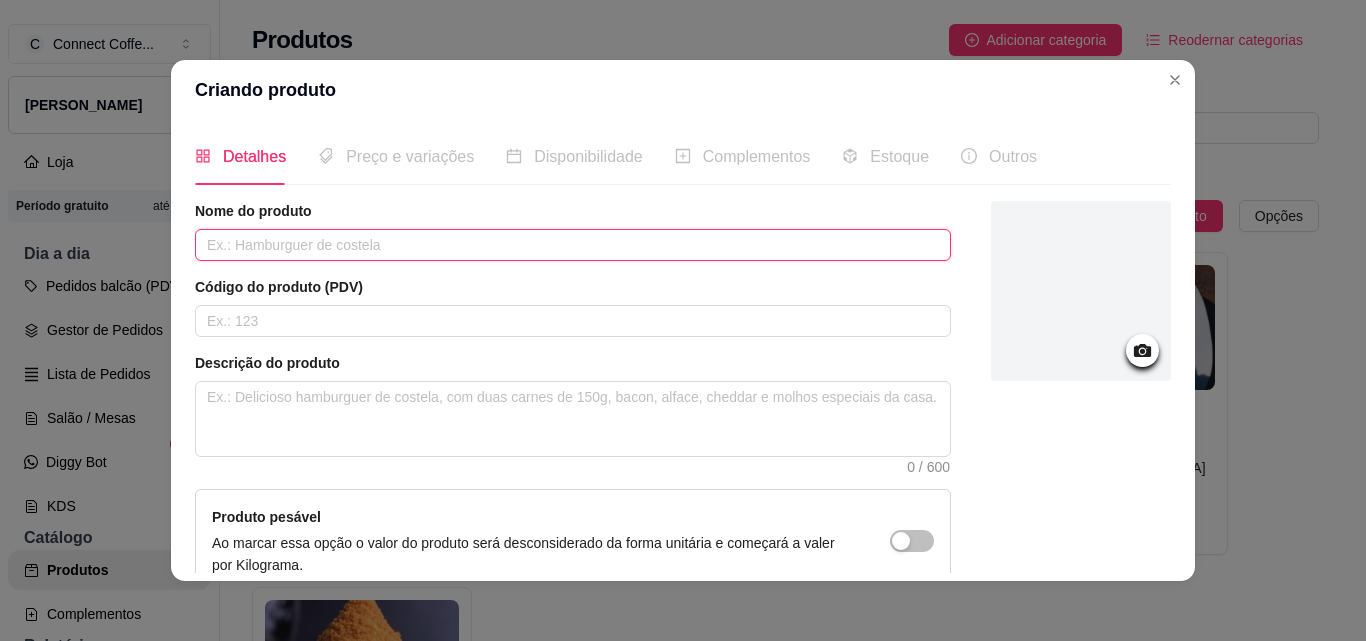 click at bounding box center (573, 245) 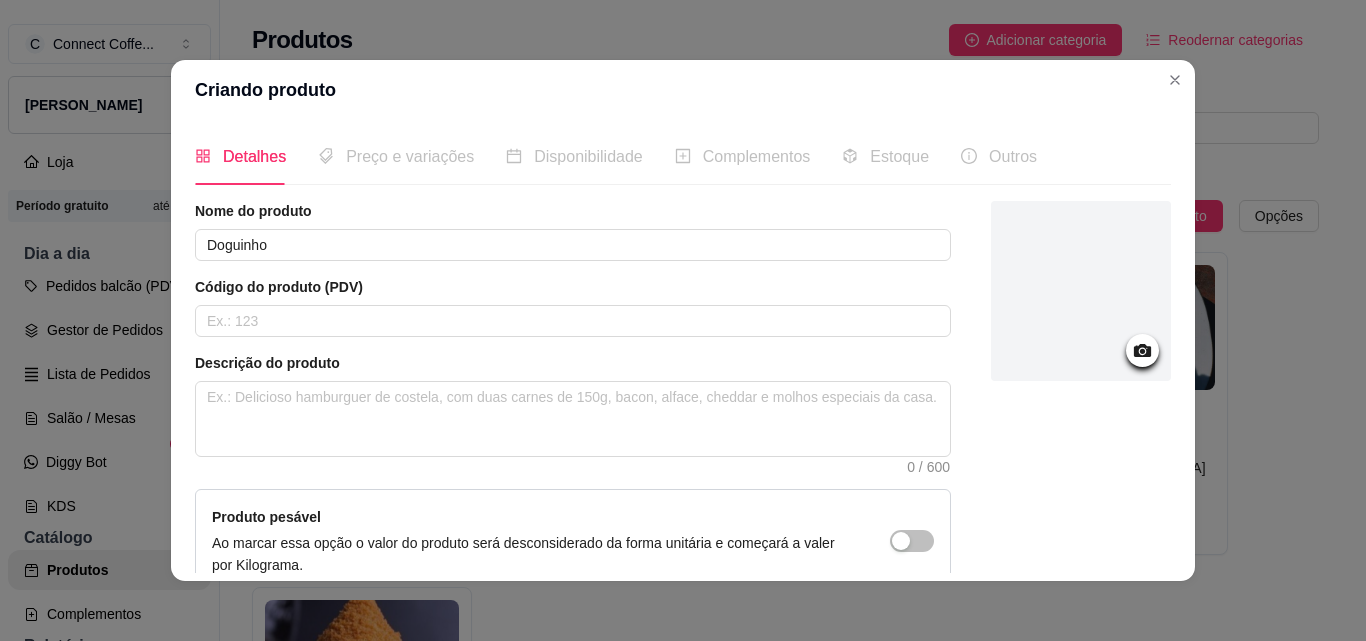 click at bounding box center [1081, 291] 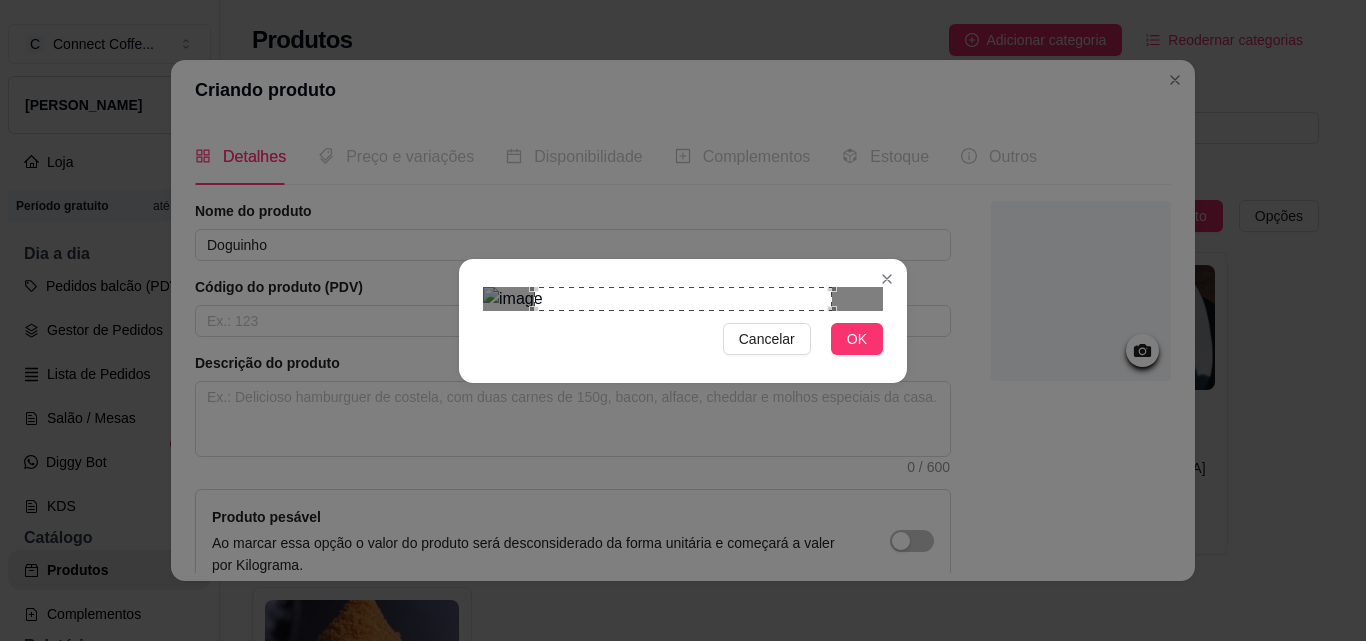 click at bounding box center [683, 299] 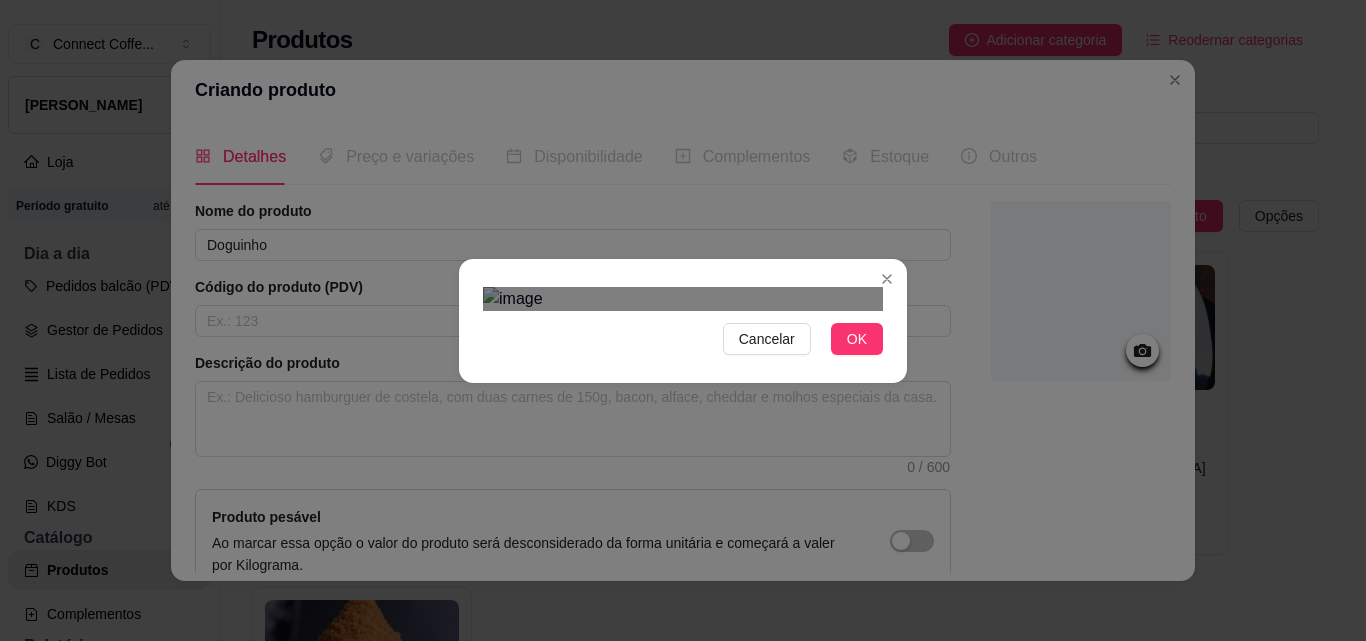 click at bounding box center [683, 299] 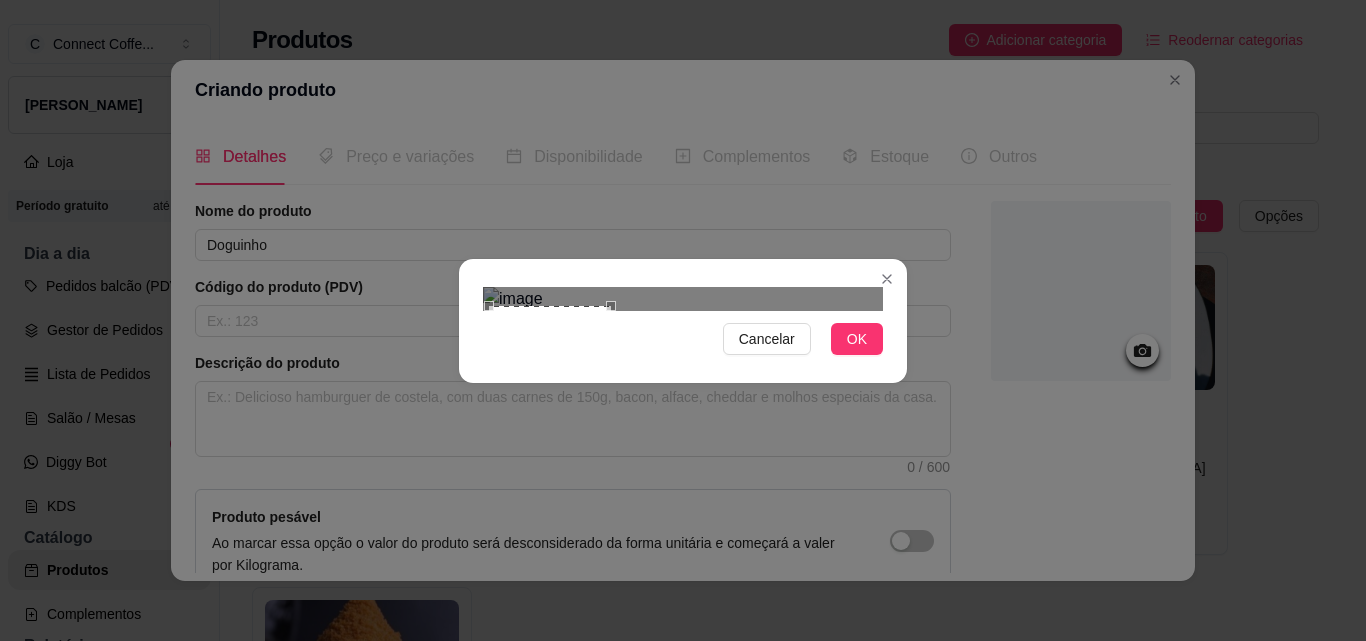 click at bounding box center (484, 301) 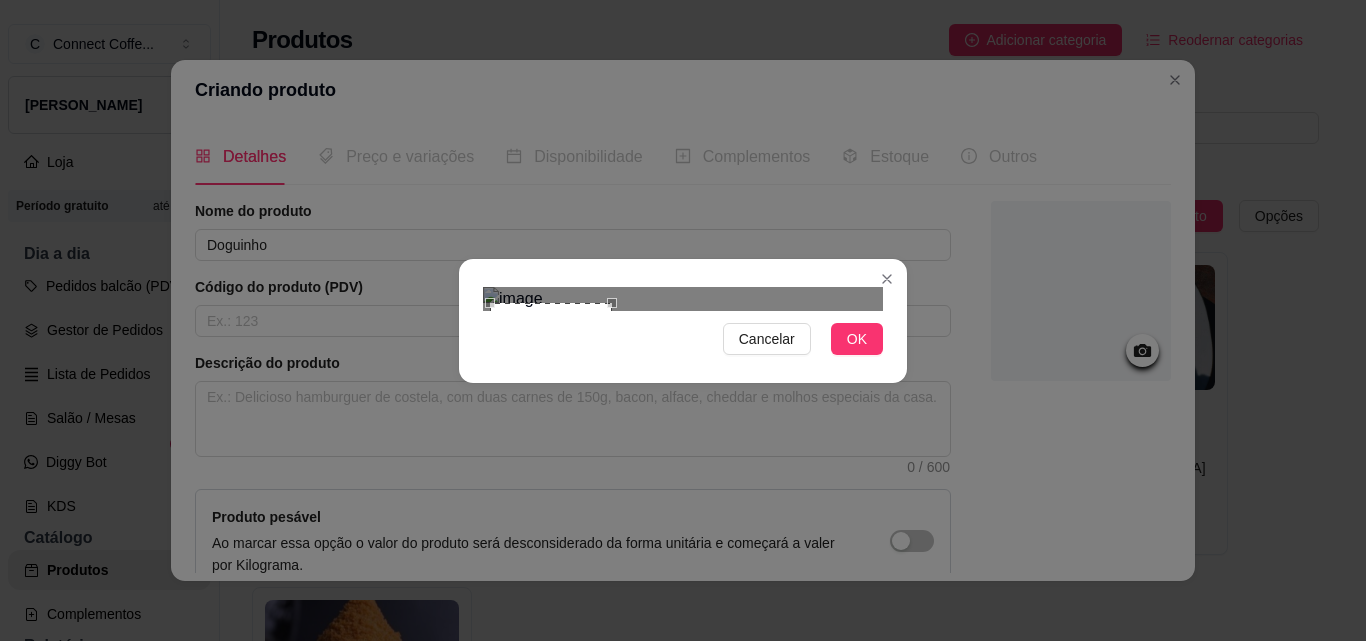 click at bounding box center [551, 364] 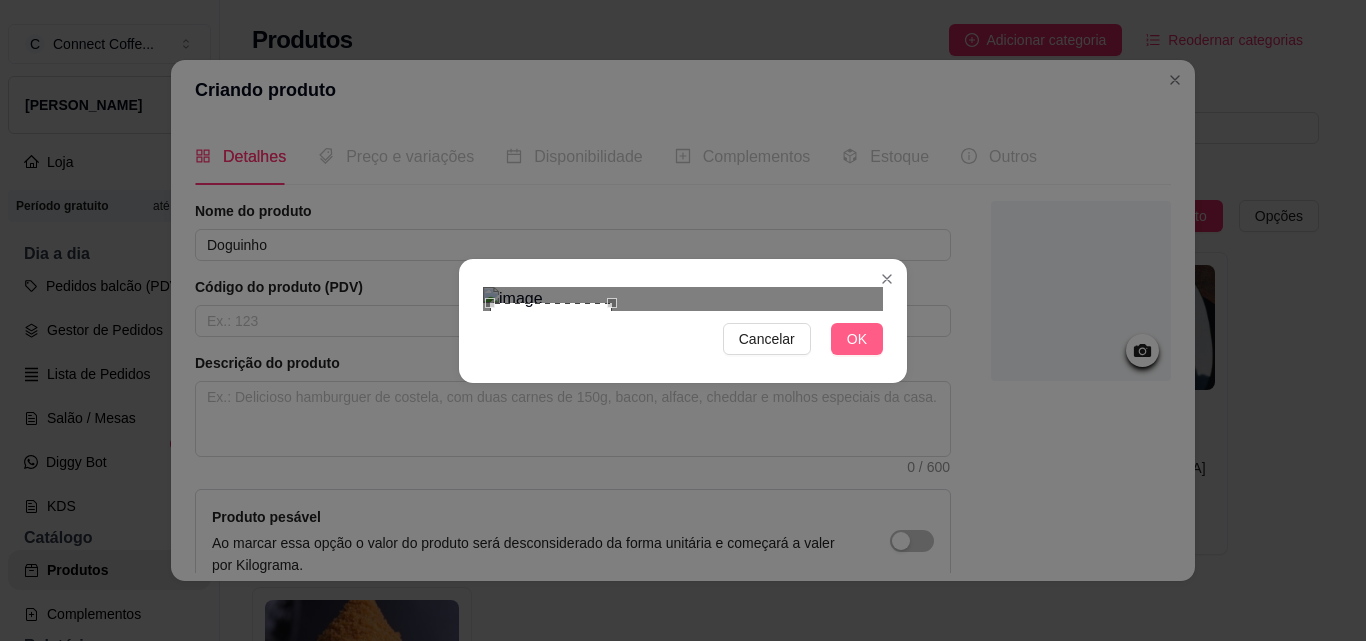 click on "OK" at bounding box center (857, 339) 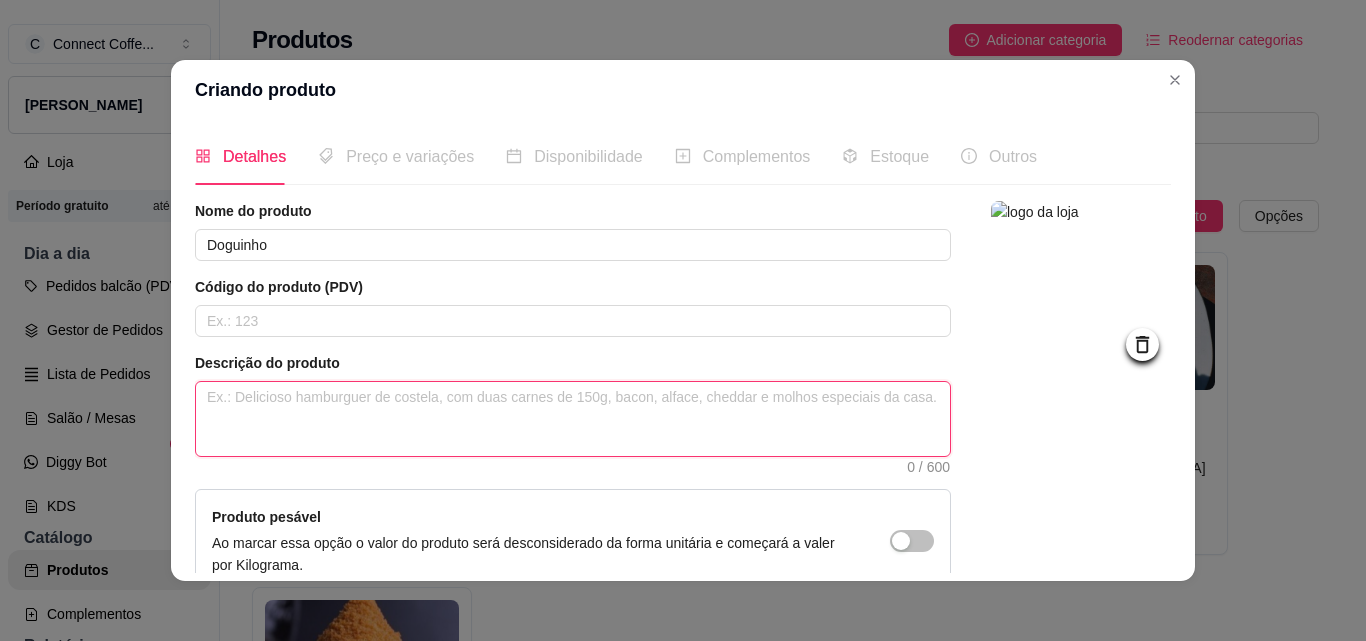 click at bounding box center [573, 419] 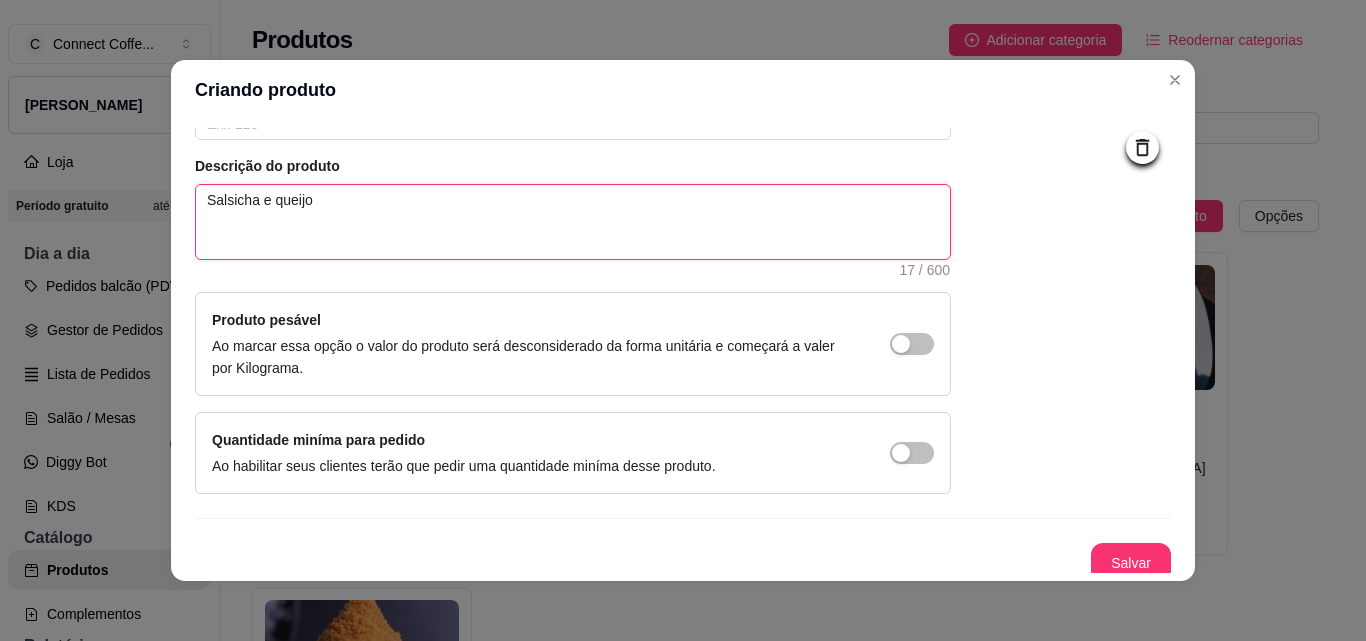scroll, scrollTop: 207, scrollLeft: 0, axis: vertical 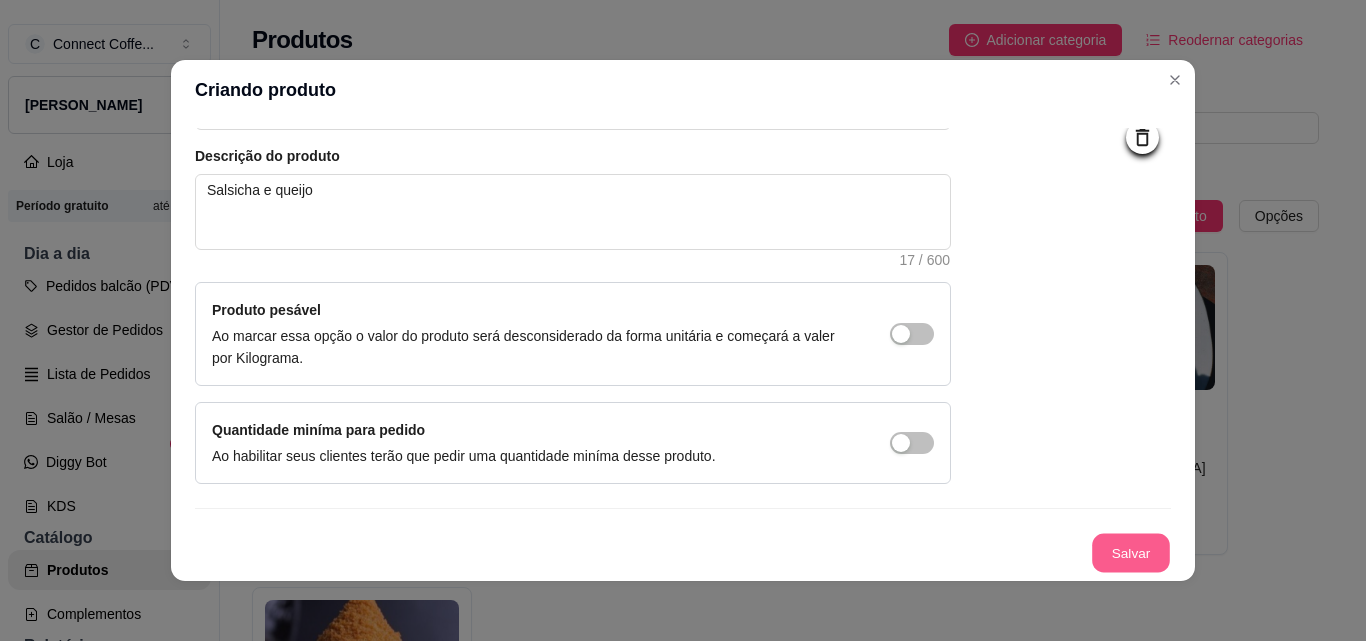 click on "Salvar" at bounding box center (1131, 553) 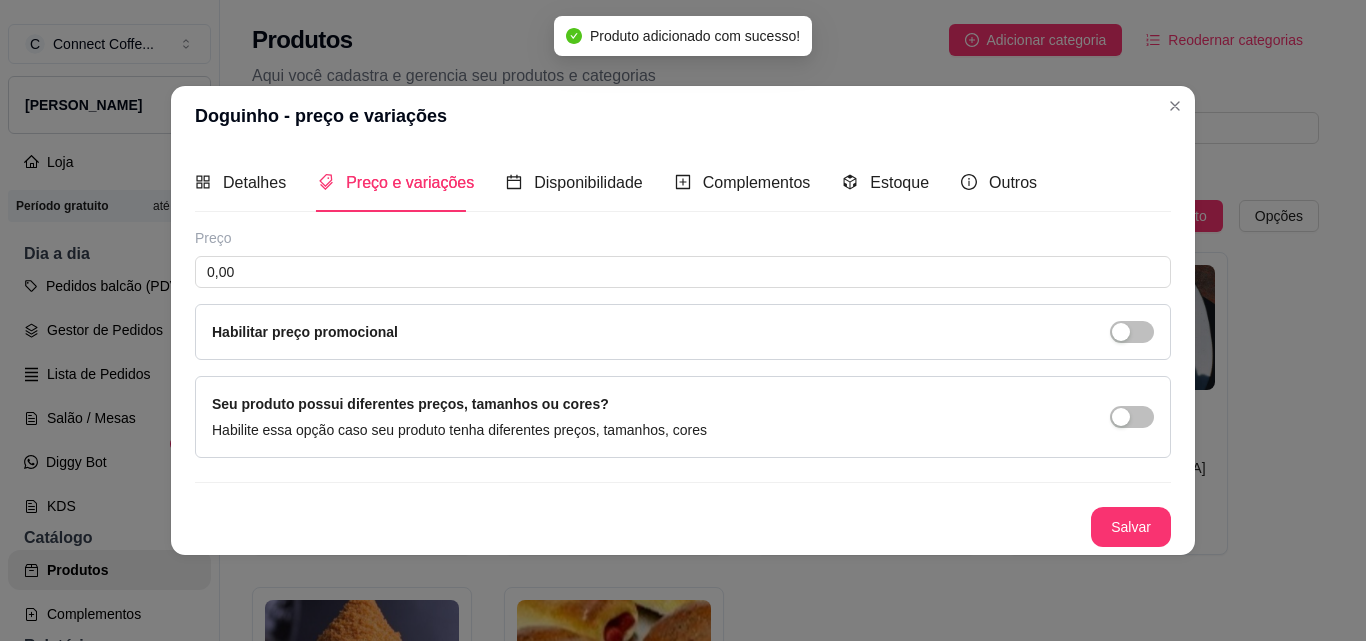 scroll, scrollTop: 0, scrollLeft: 0, axis: both 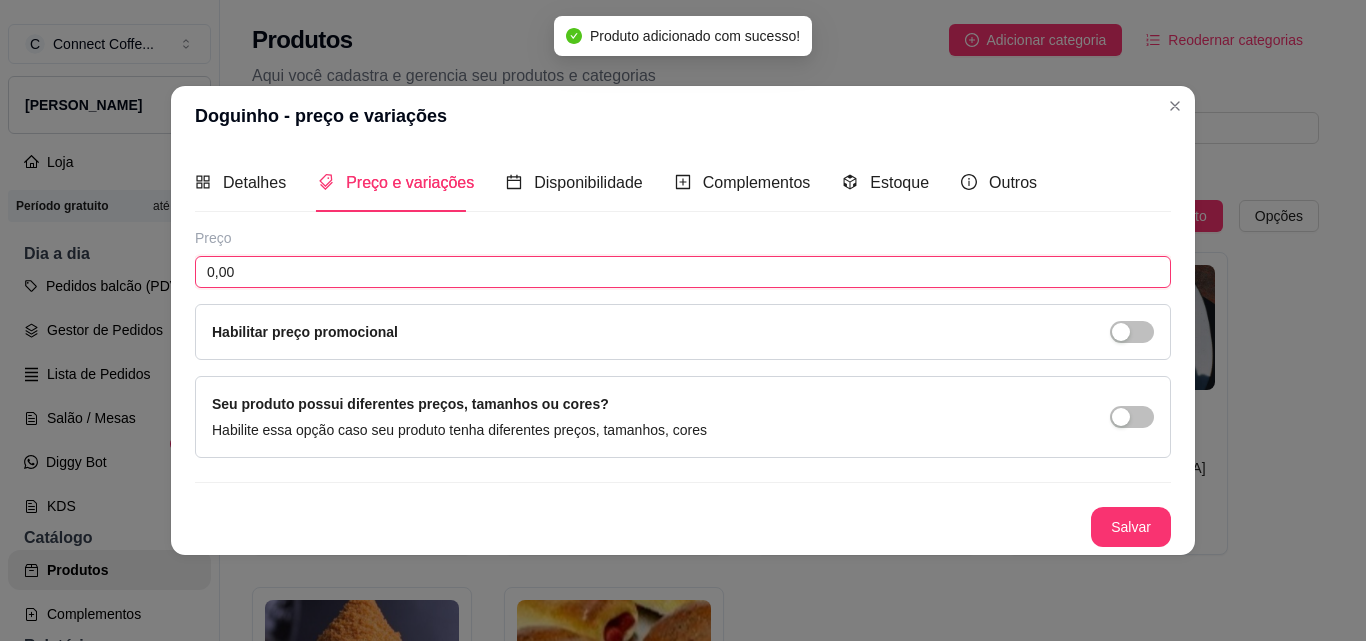 click on "0,00" at bounding box center (683, 272) 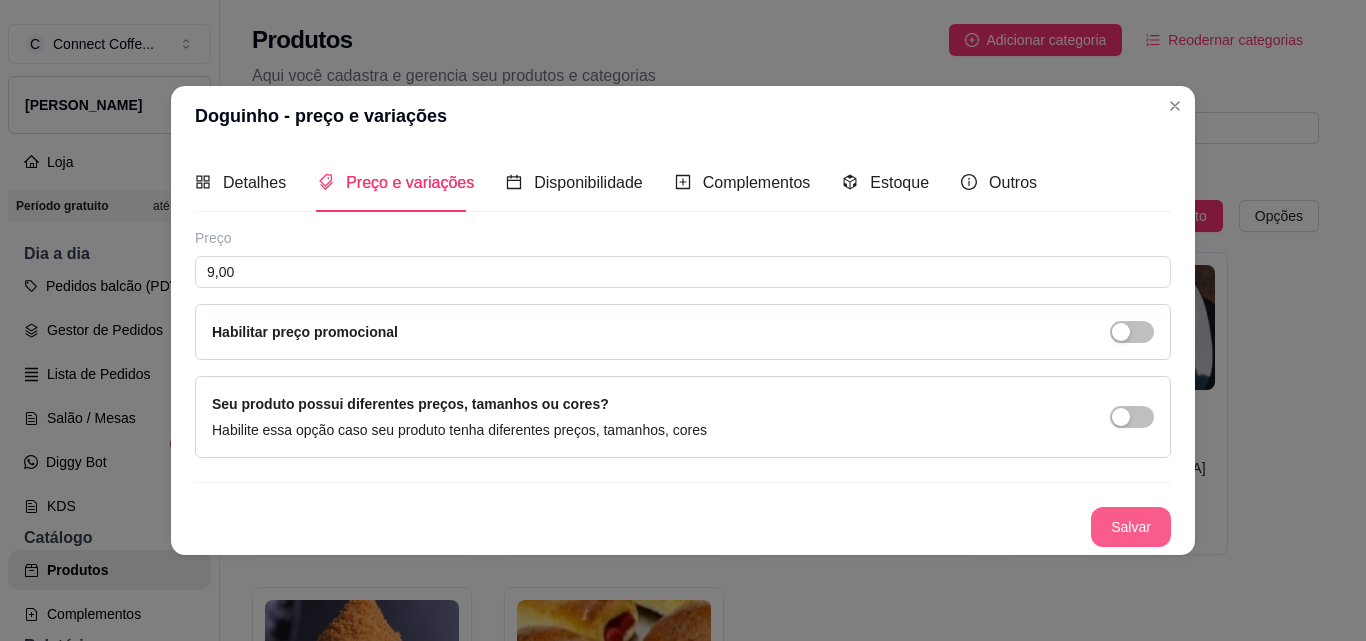 click on "Salvar" at bounding box center (1131, 527) 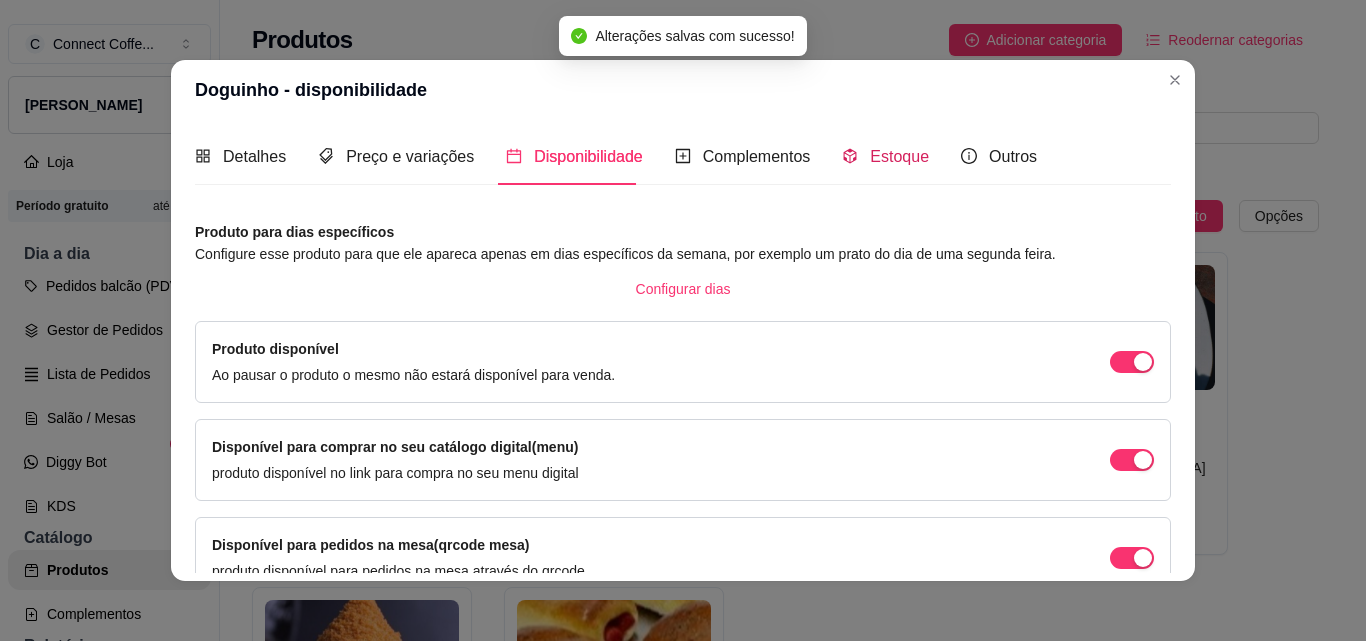 click on "Estoque" at bounding box center [899, 156] 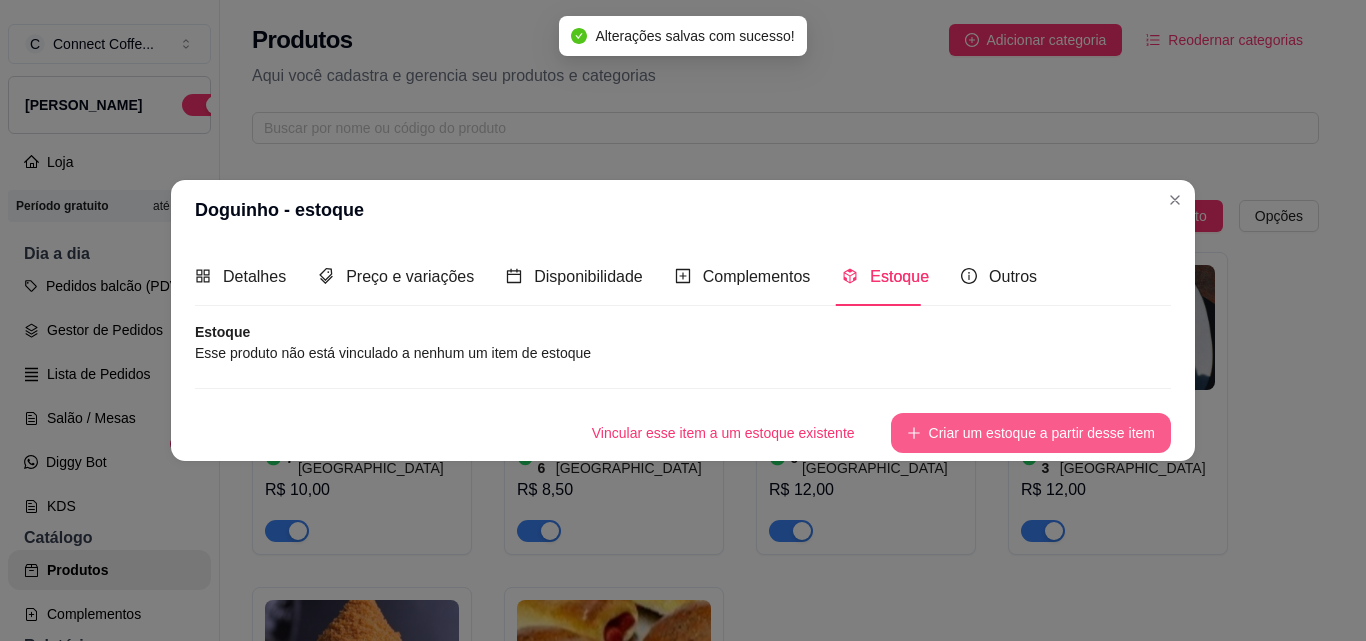 click on "Criar um estoque a partir desse item" at bounding box center [1031, 433] 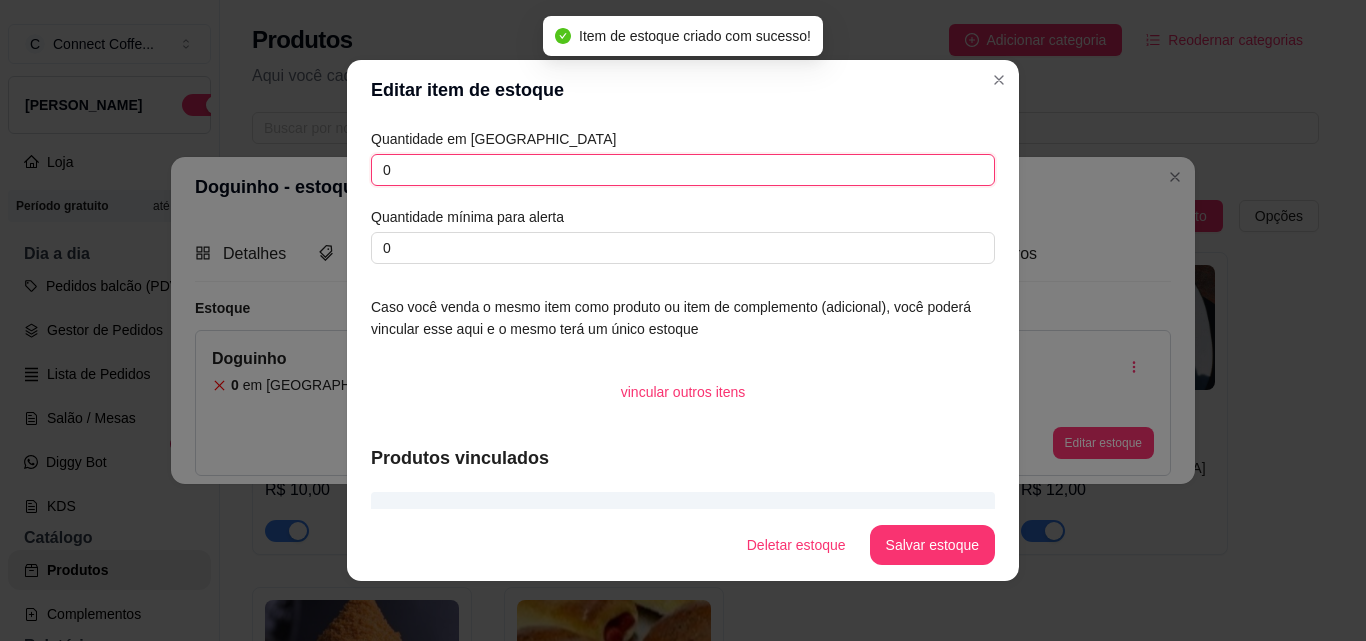 drag, startPoint x: 408, startPoint y: 157, endPoint x: 263, endPoint y: 158, distance: 145.00345 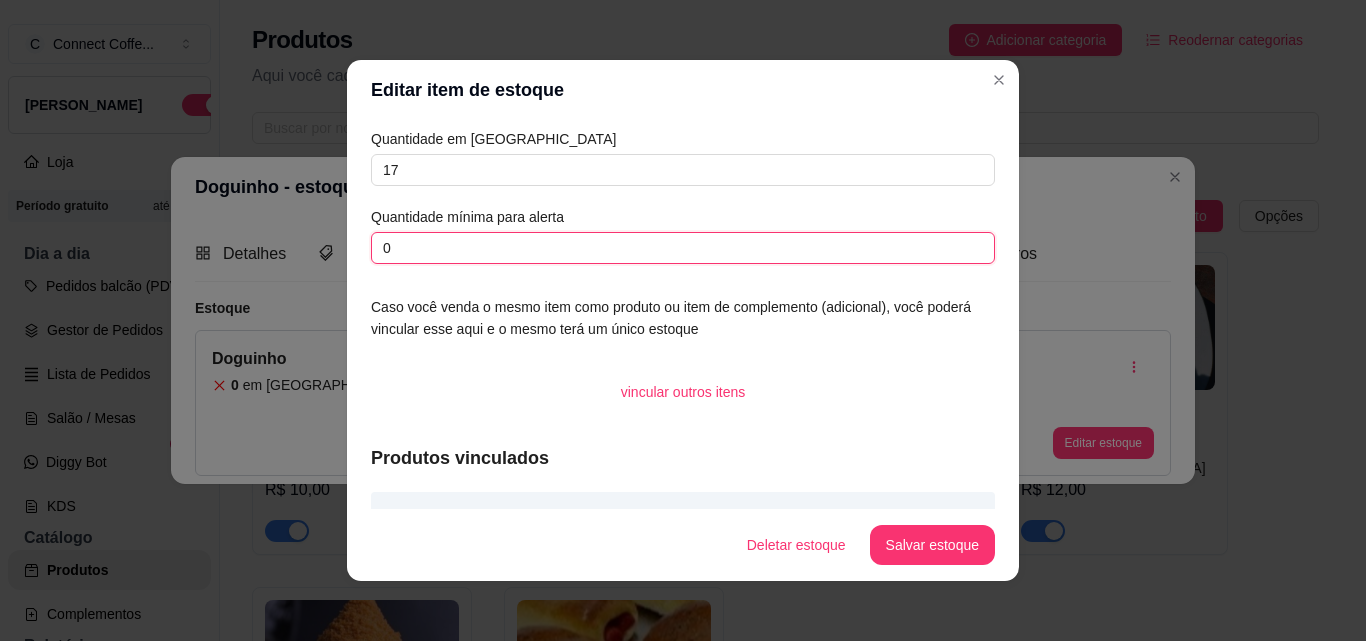 drag, startPoint x: 402, startPoint y: 243, endPoint x: 291, endPoint y: 227, distance: 112.147224 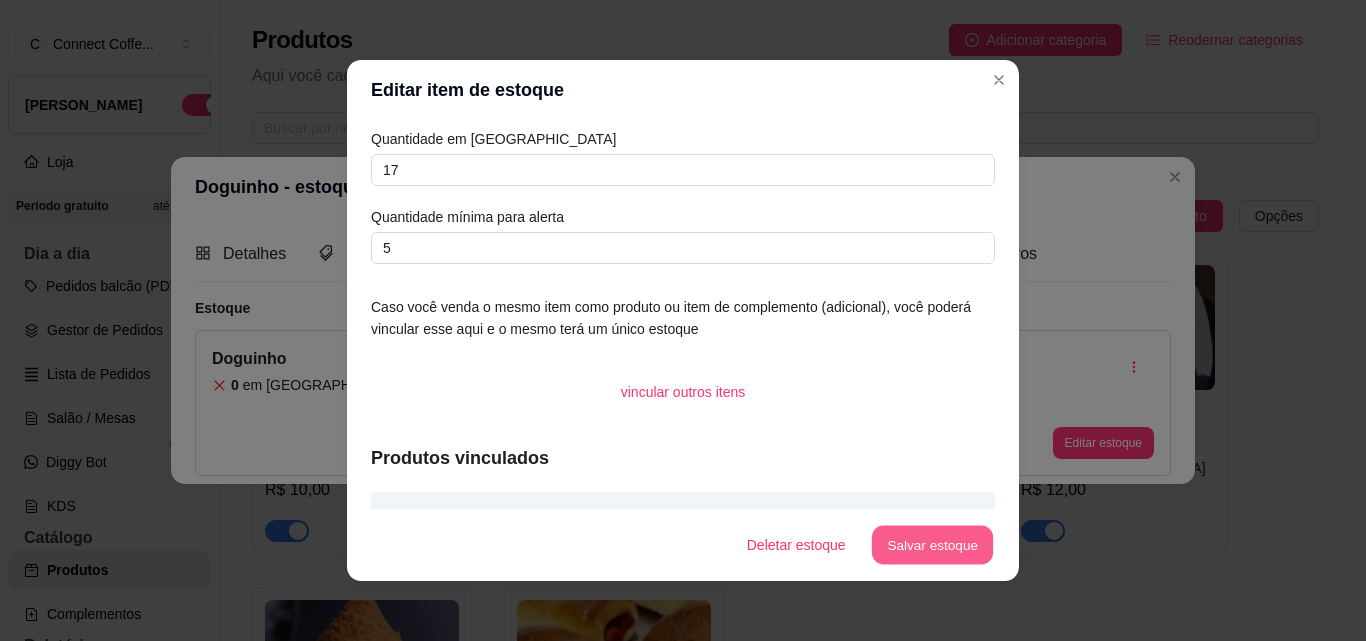 click on "Salvar estoque" at bounding box center [932, 545] 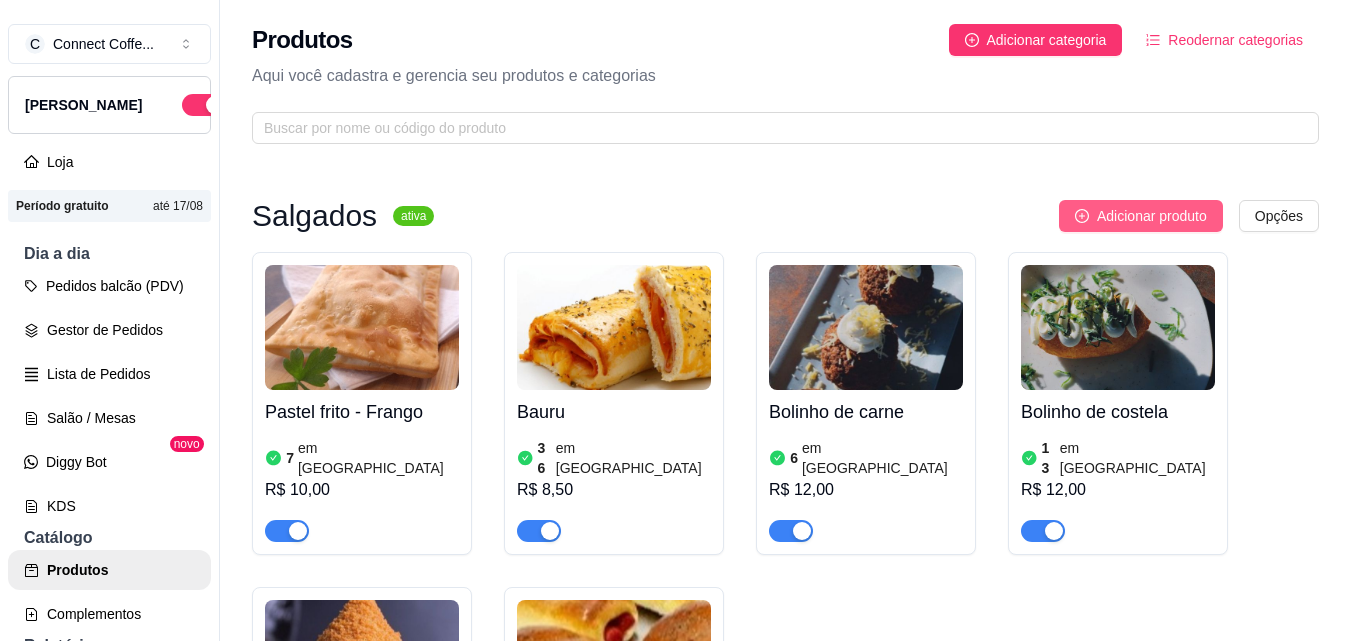 click on "Adicionar produto" at bounding box center (1152, 216) 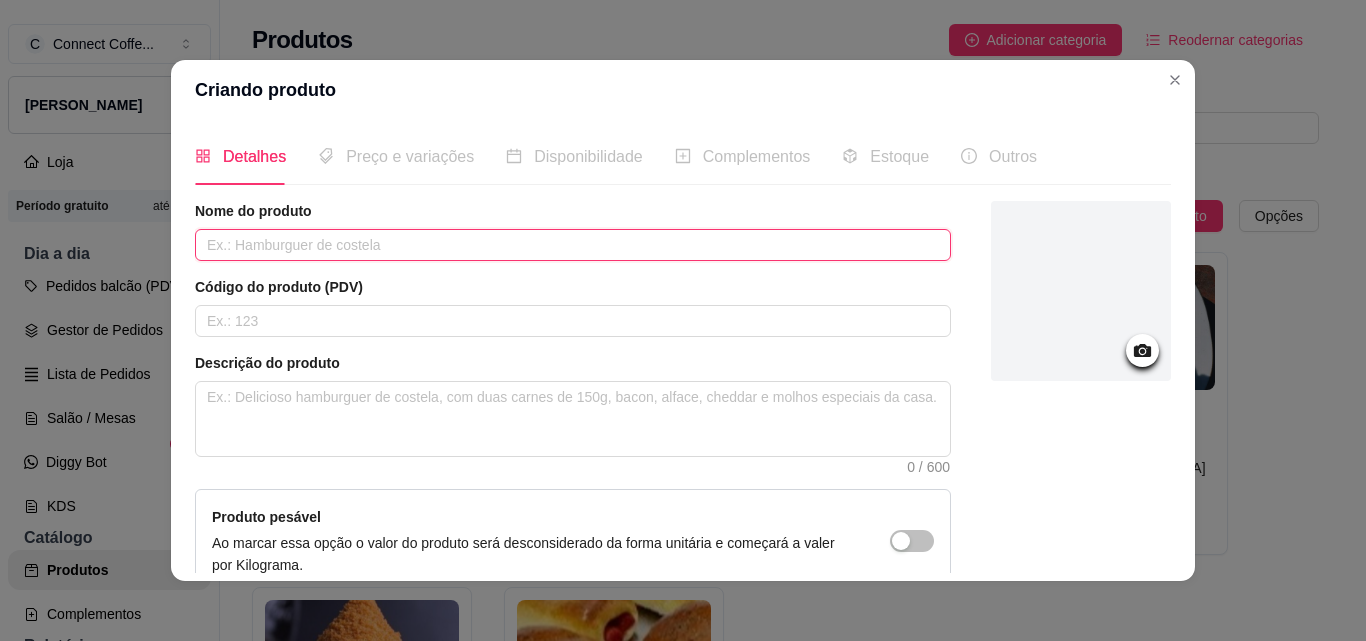 click at bounding box center (573, 245) 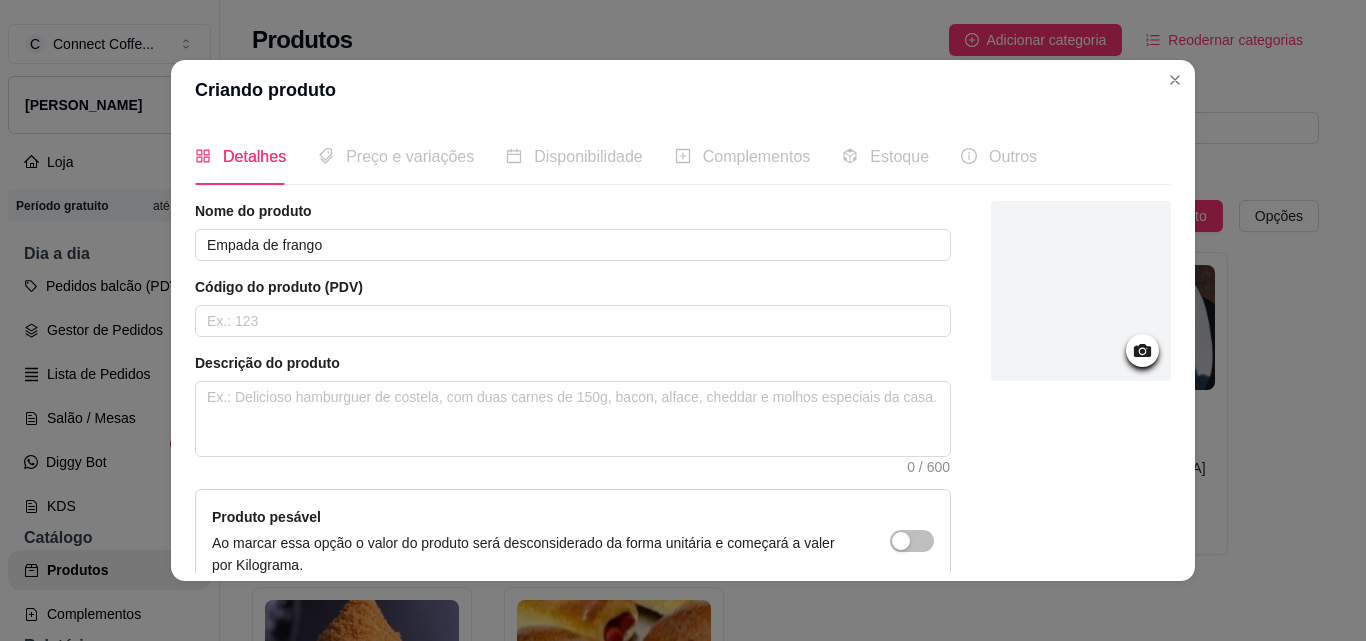 click 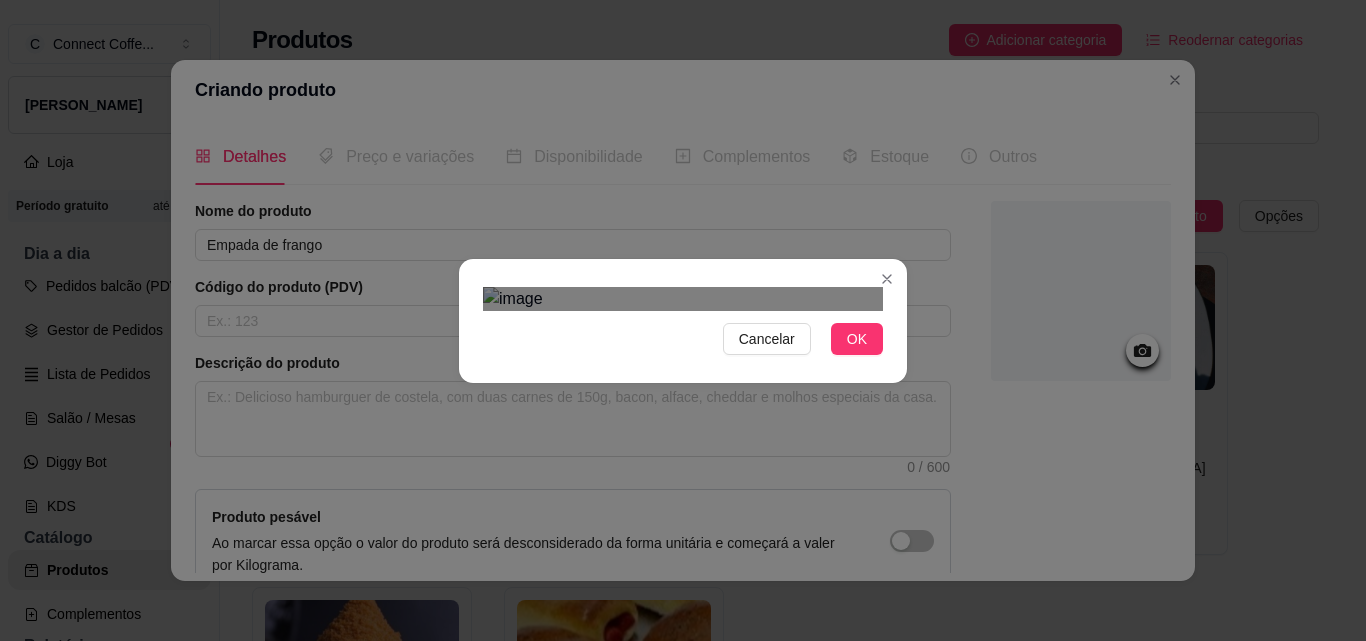 click at bounding box center [674, 695] 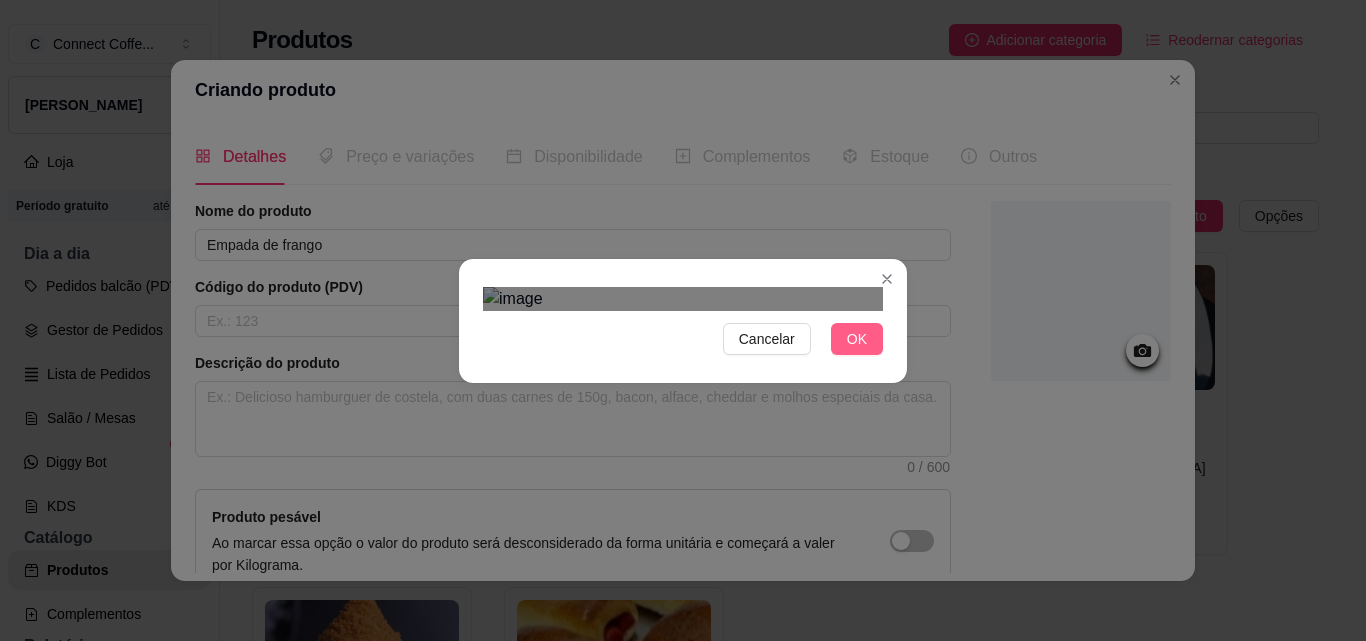 click on "OK" at bounding box center [857, 339] 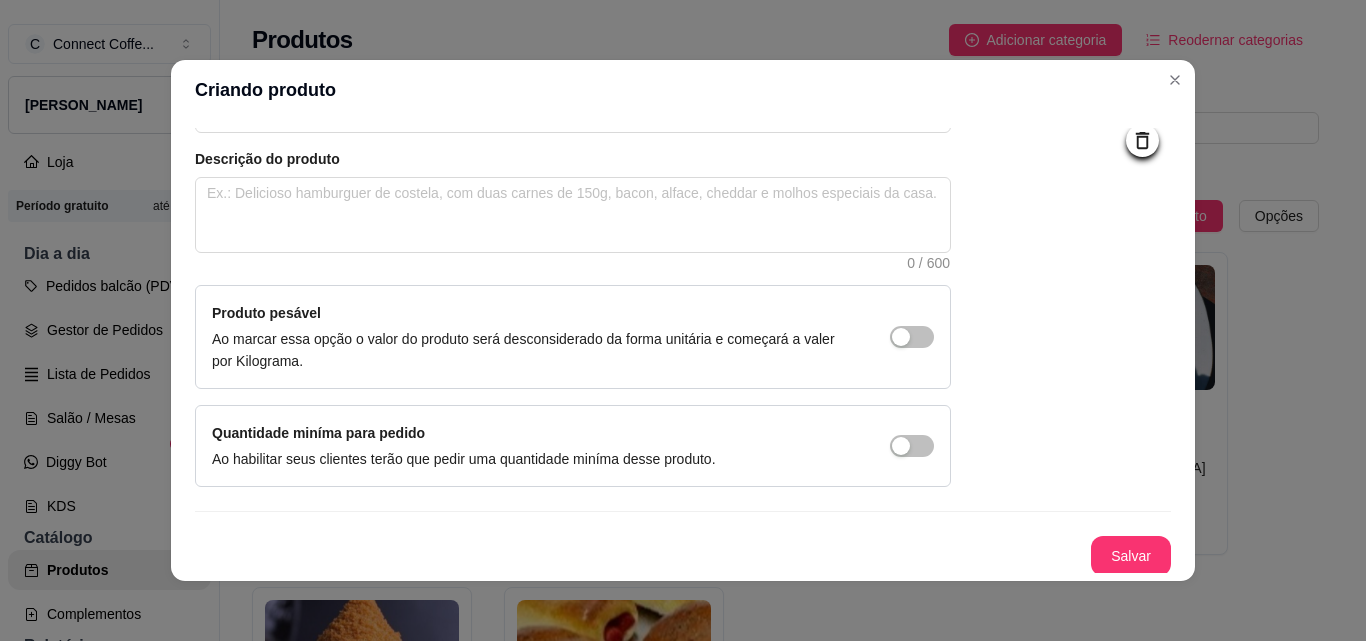 scroll, scrollTop: 207, scrollLeft: 0, axis: vertical 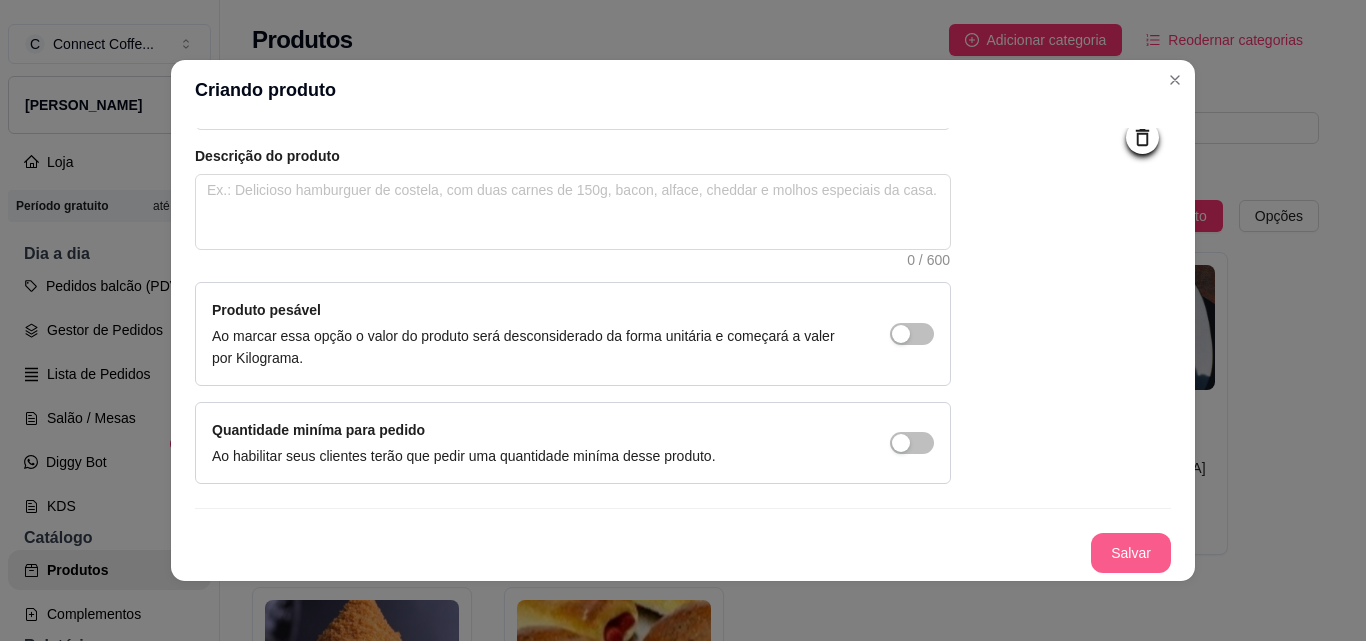 click on "Salvar" at bounding box center [1131, 553] 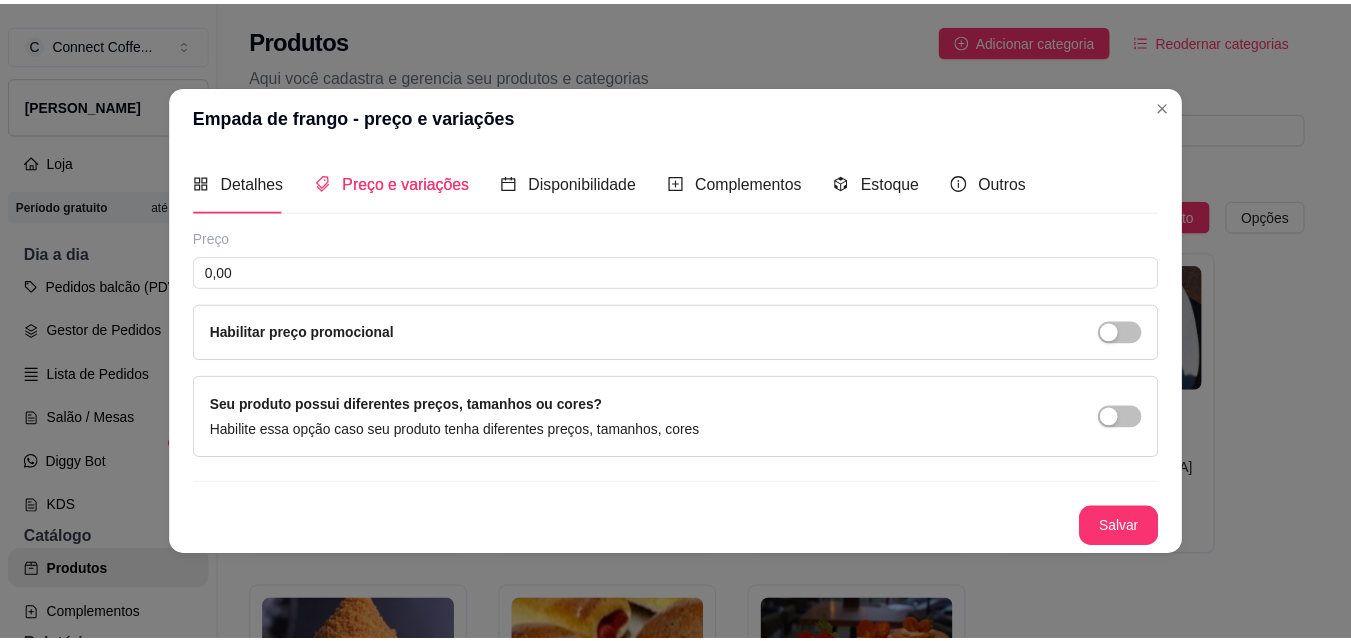 scroll, scrollTop: 0, scrollLeft: 0, axis: both 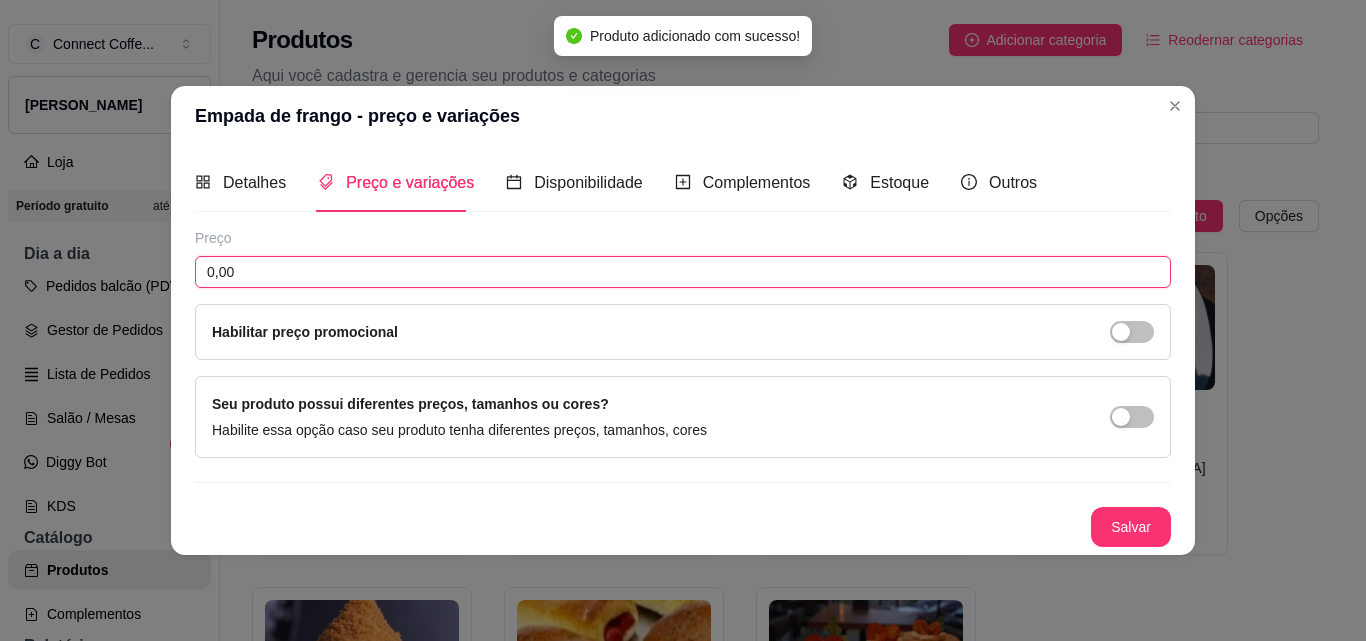 click on "0,00" at bounding box center [683, 272] 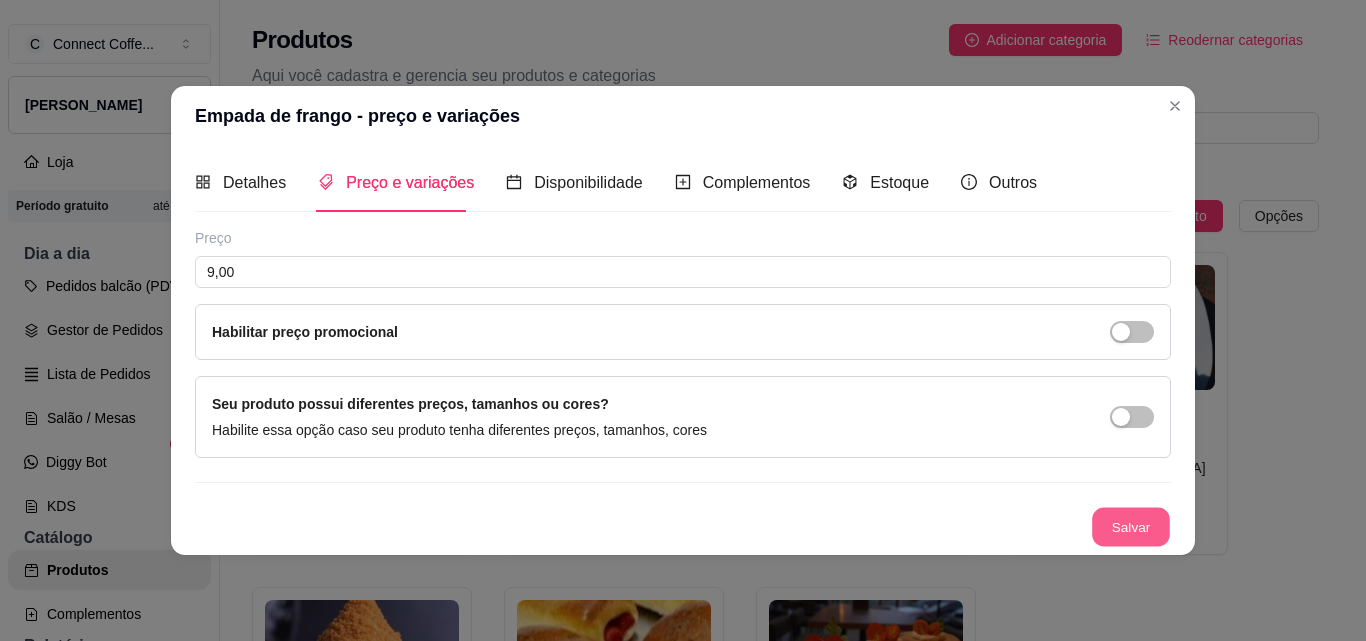 click on "Salvar" at bounding box center (1131, 526) 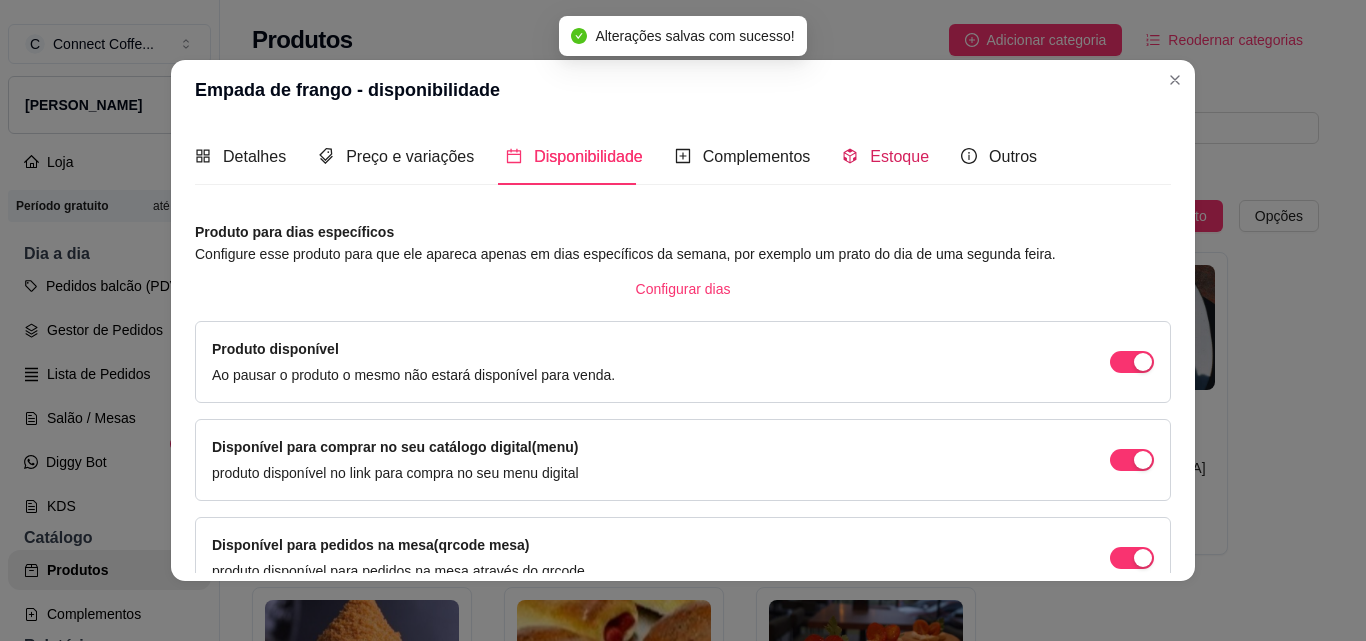click on "Estoque" at bounding box center [899, 156] 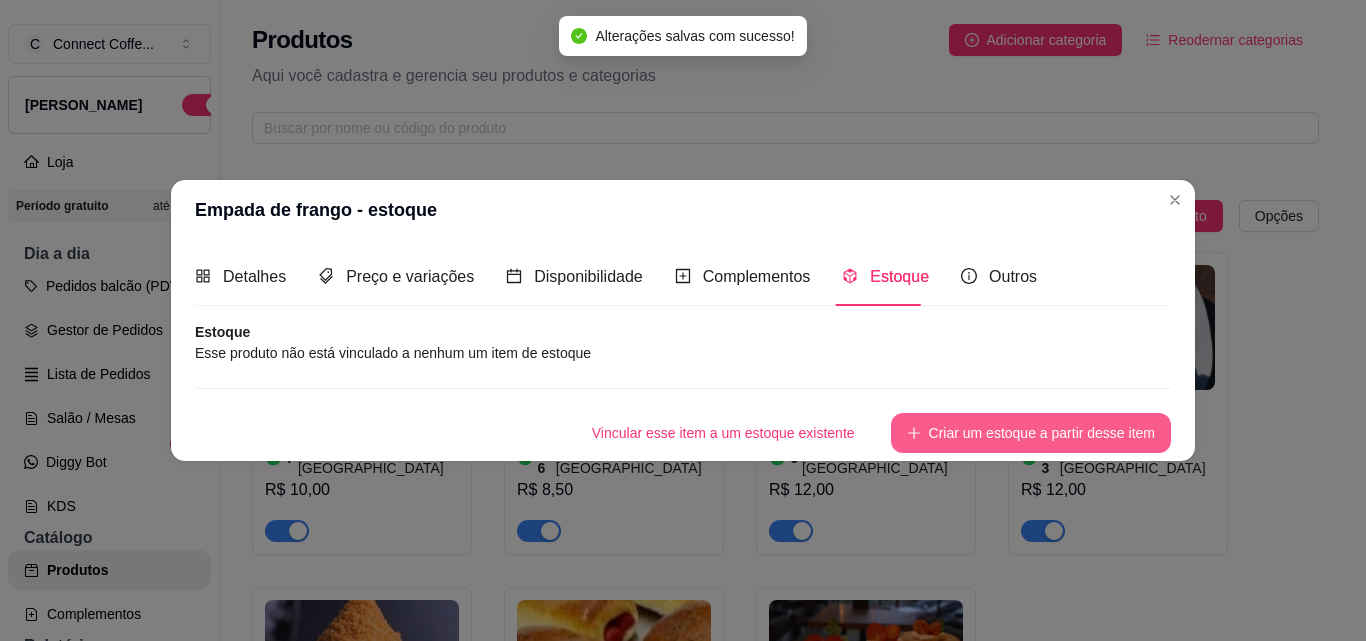 click on "Criar um estoque a partir desse item" at bounding box center (1031, 433) 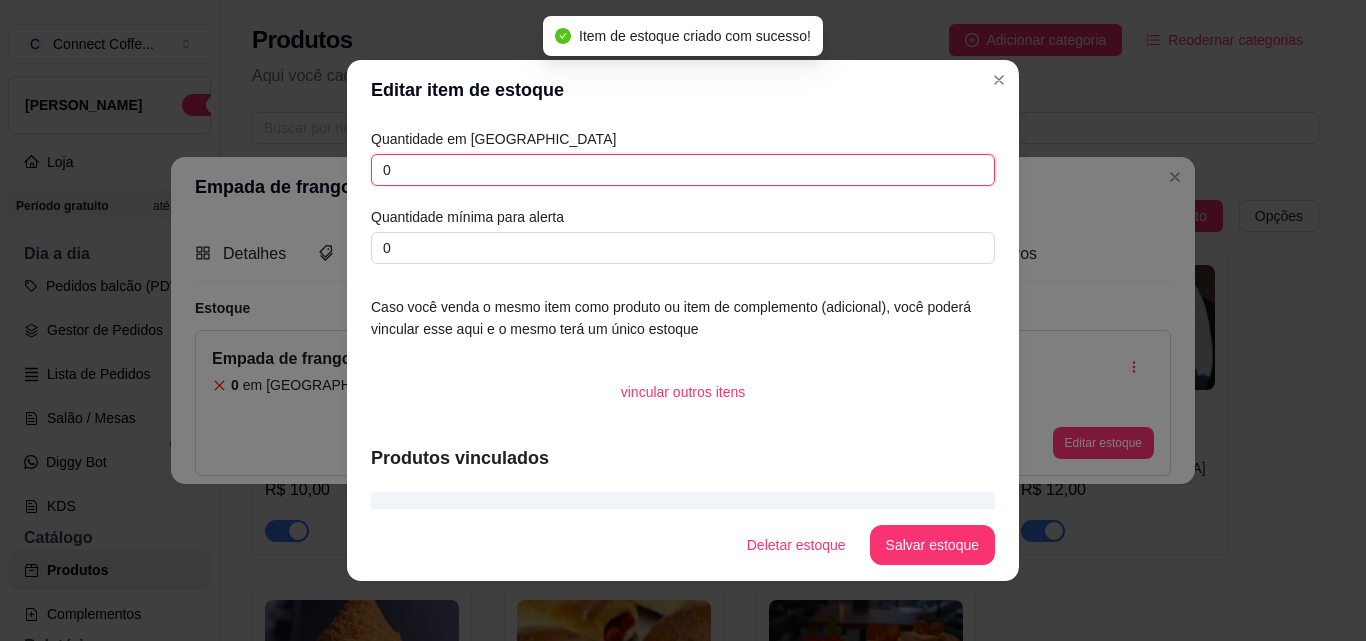 drag, startPoint x: 405, startPoint y: 165, endPoint x: 324, endPoint y: 167, distance: 81.02469 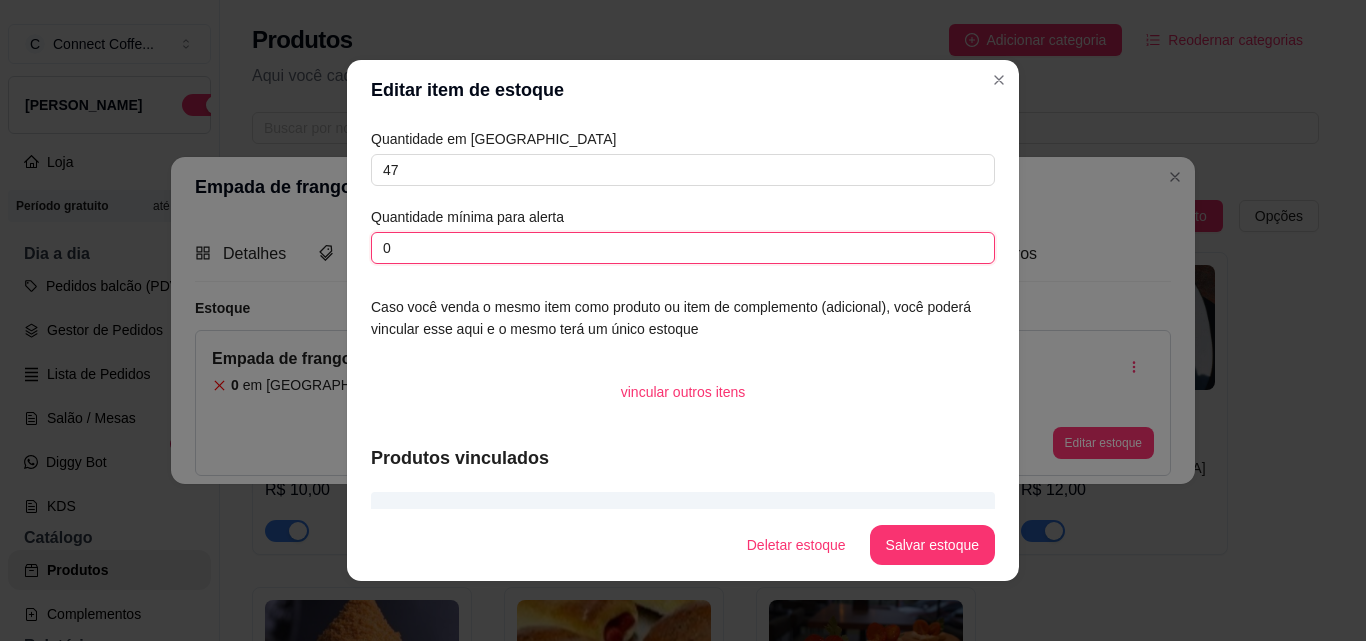 drag, startPoint x: 319, startPoint y: 244, endPoint x: 279, endPoint y: 241, distance: 40.112343 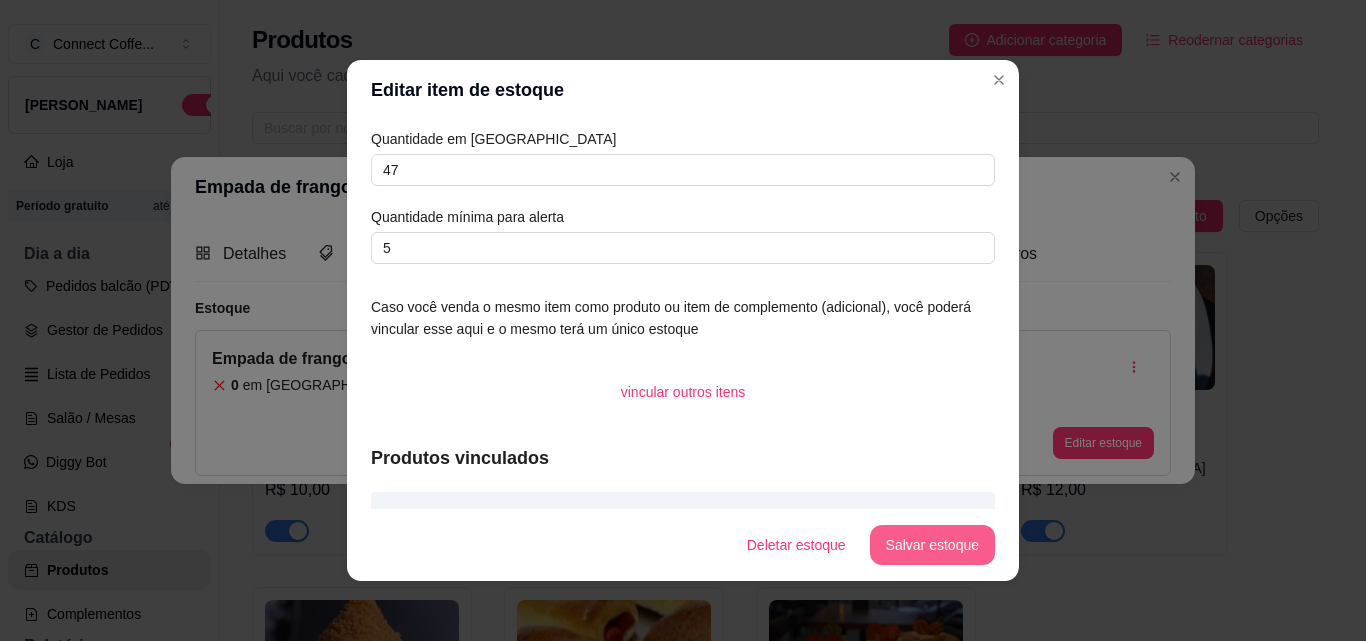 click on "Salvar estoque" at bounding box center (932, 545) 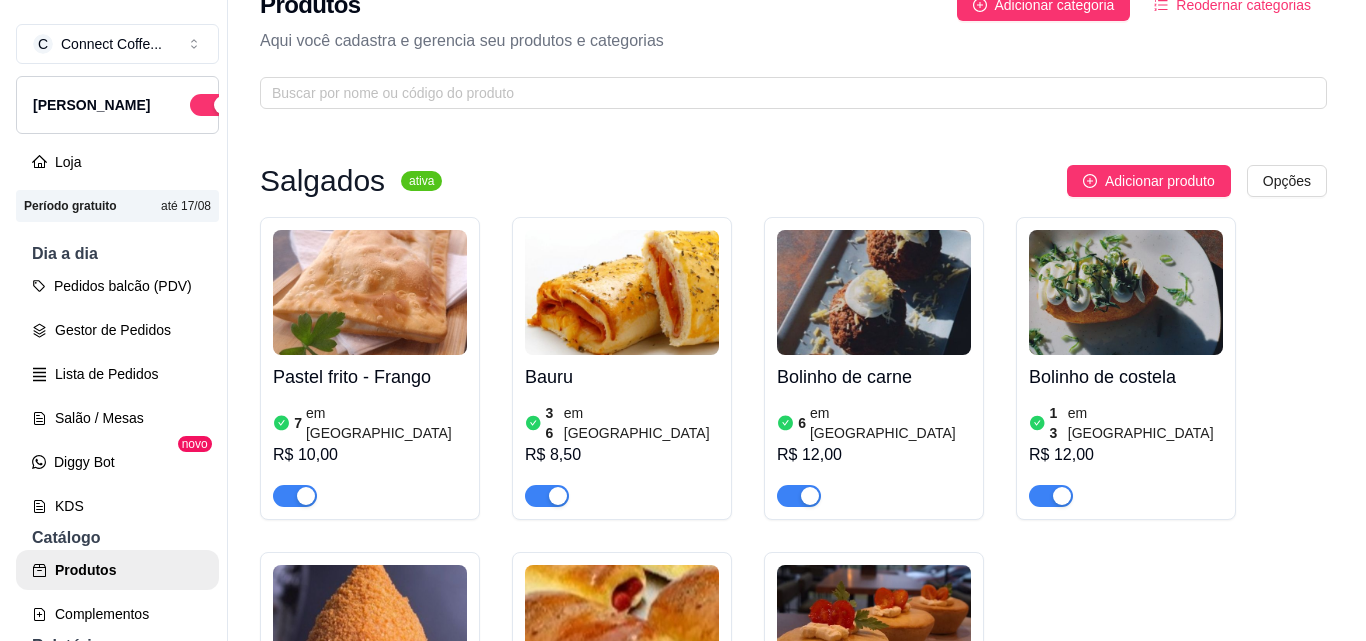 scroll, scrollTop: 0, scrollLeft: 0, axis: both 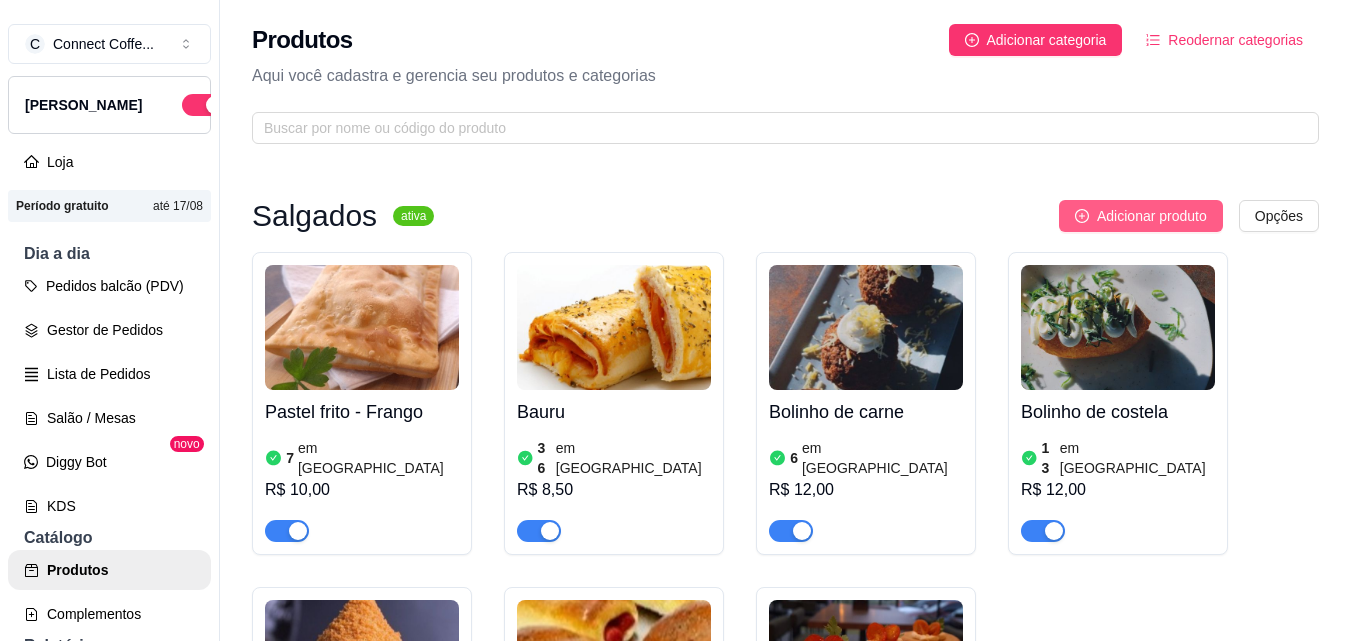 click on "Adicionar produto" at bounding box center (1152, 216) 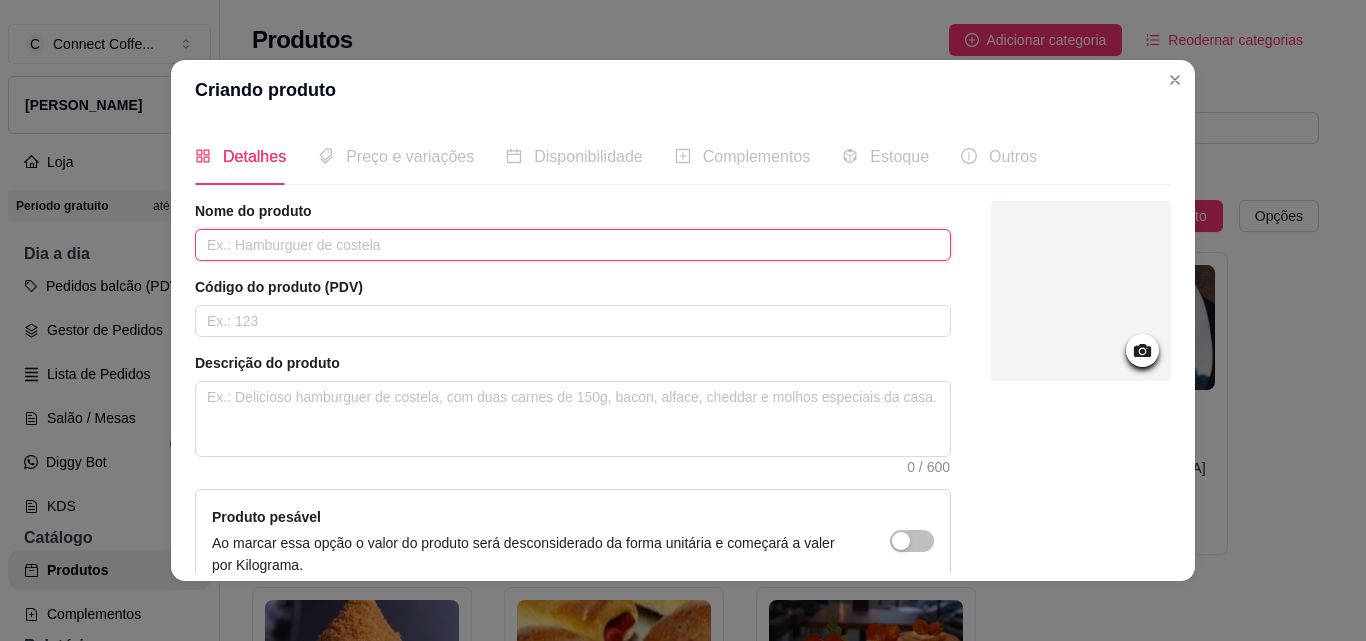 click at bounding box center (573, 245) 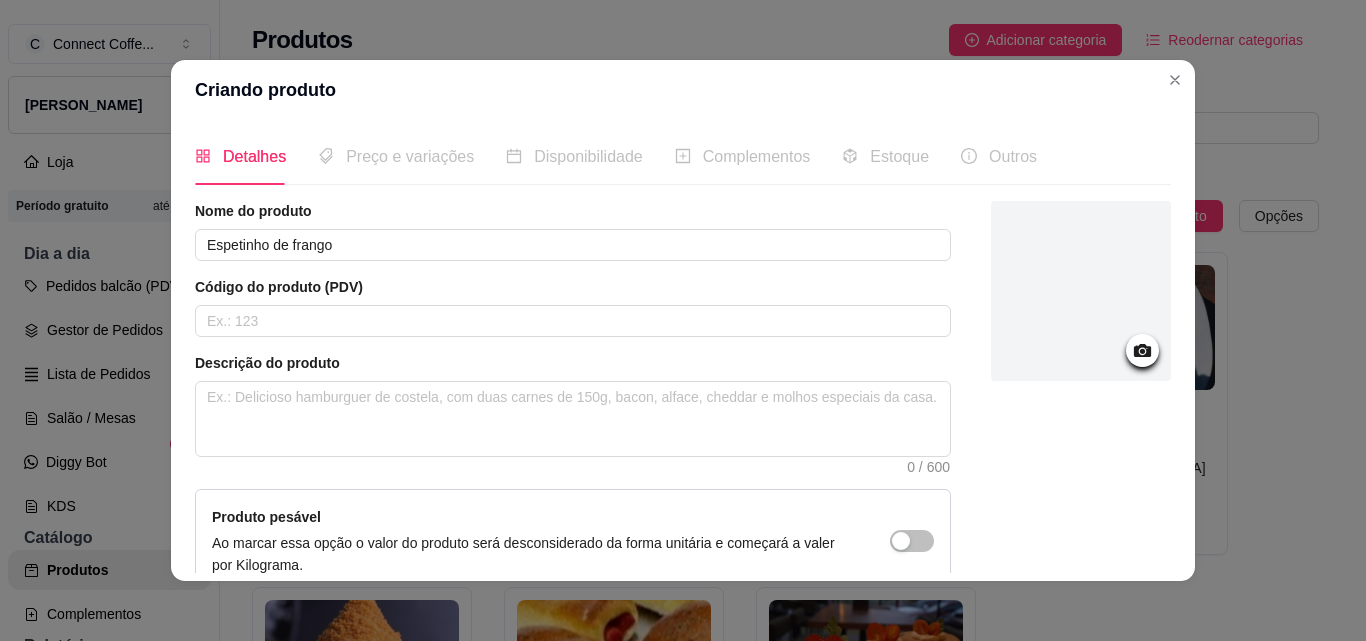 click 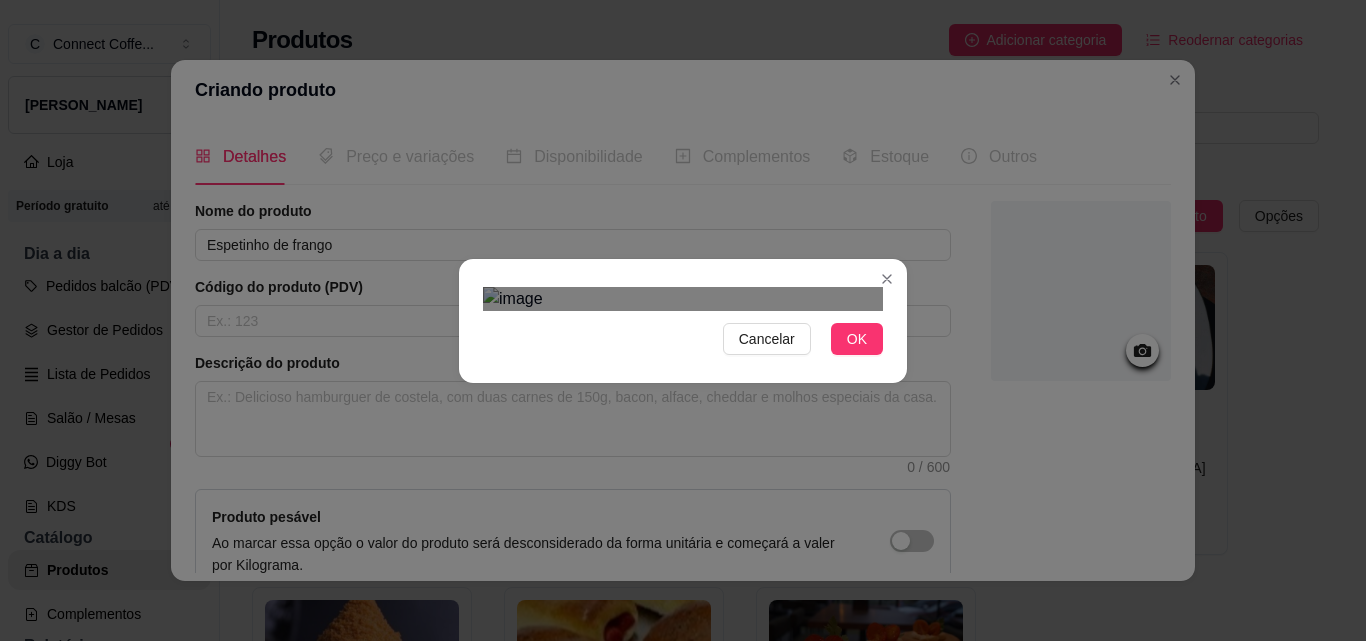 click at bounding box center (683, 299) 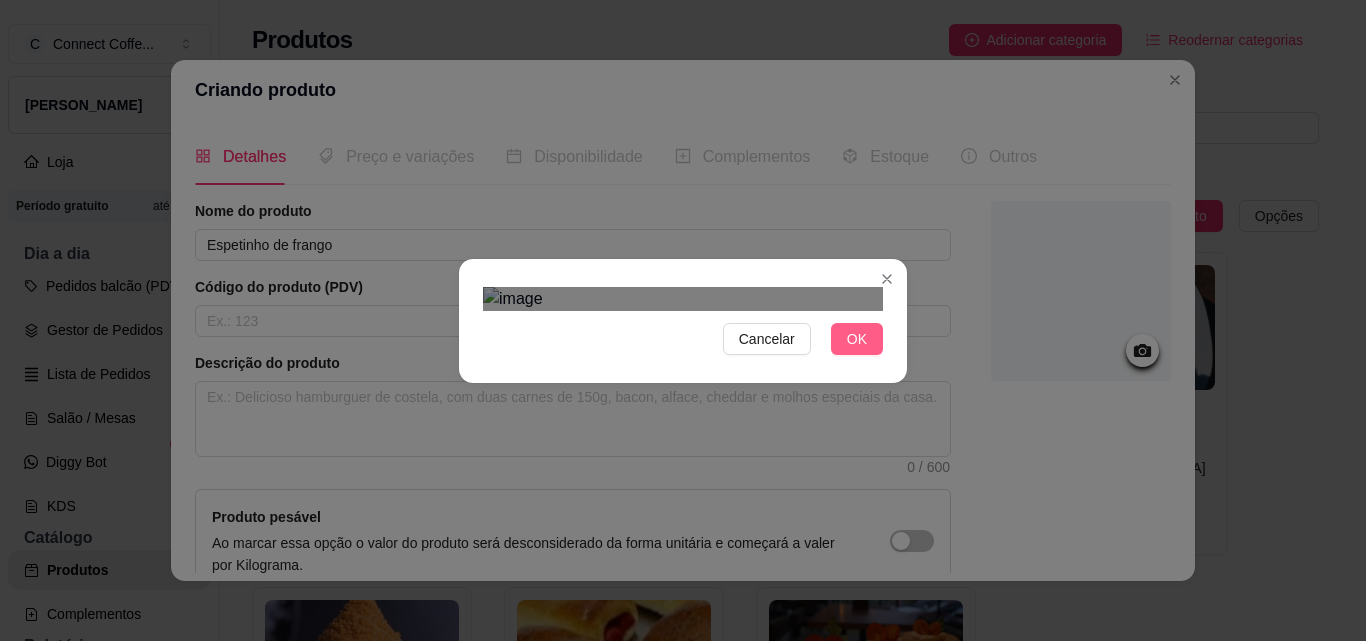 click on "OK" at bounding box center [857, 339] 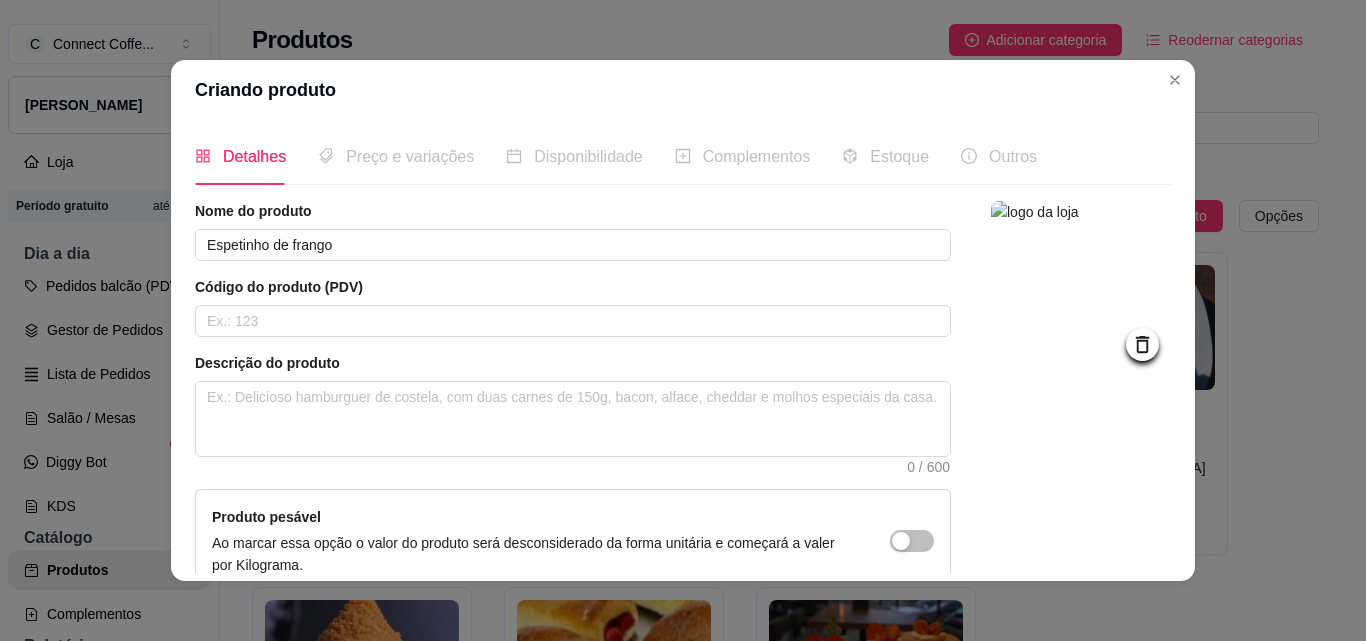 scroll, scrollTop: 207, scrollLeft: 0, axis: vertical 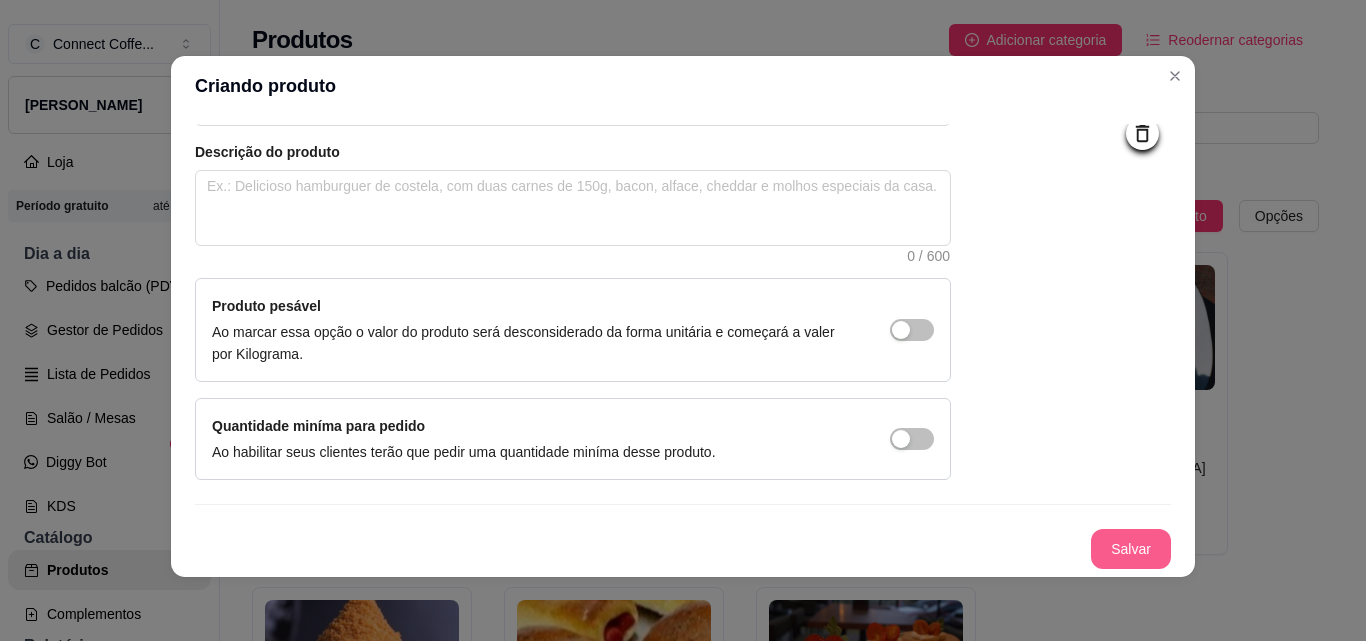 click on "Salvar" at bounding box center (1131, 549) 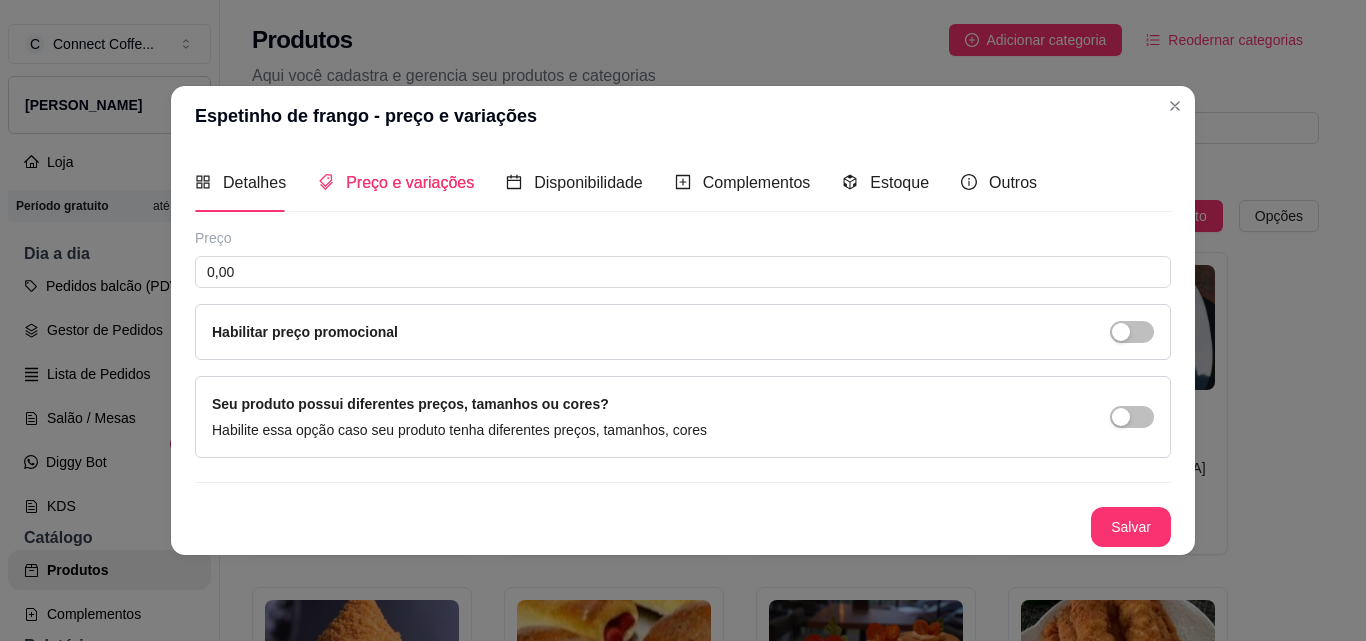 scroll, scrollTop: 0, scrollLeft: 0, axis: both 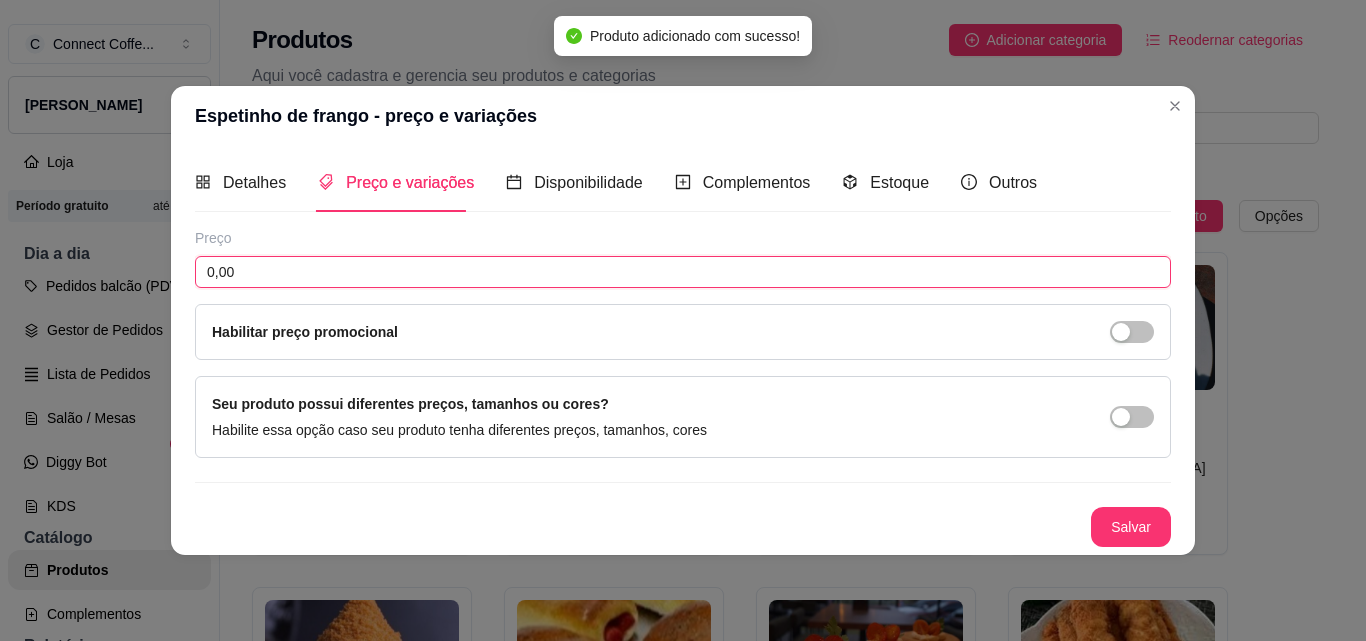 click on "0,00" at bounding box center [683, 272] 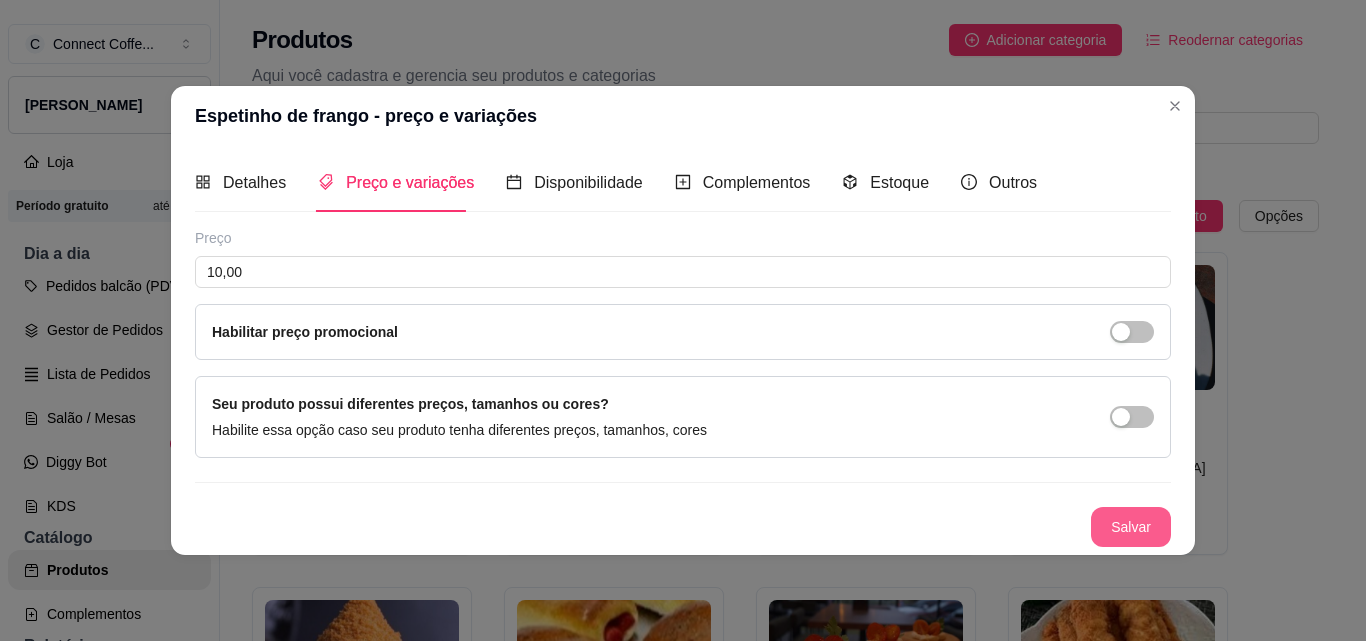 click on "Salvar" at bounding box center (1131, 527) 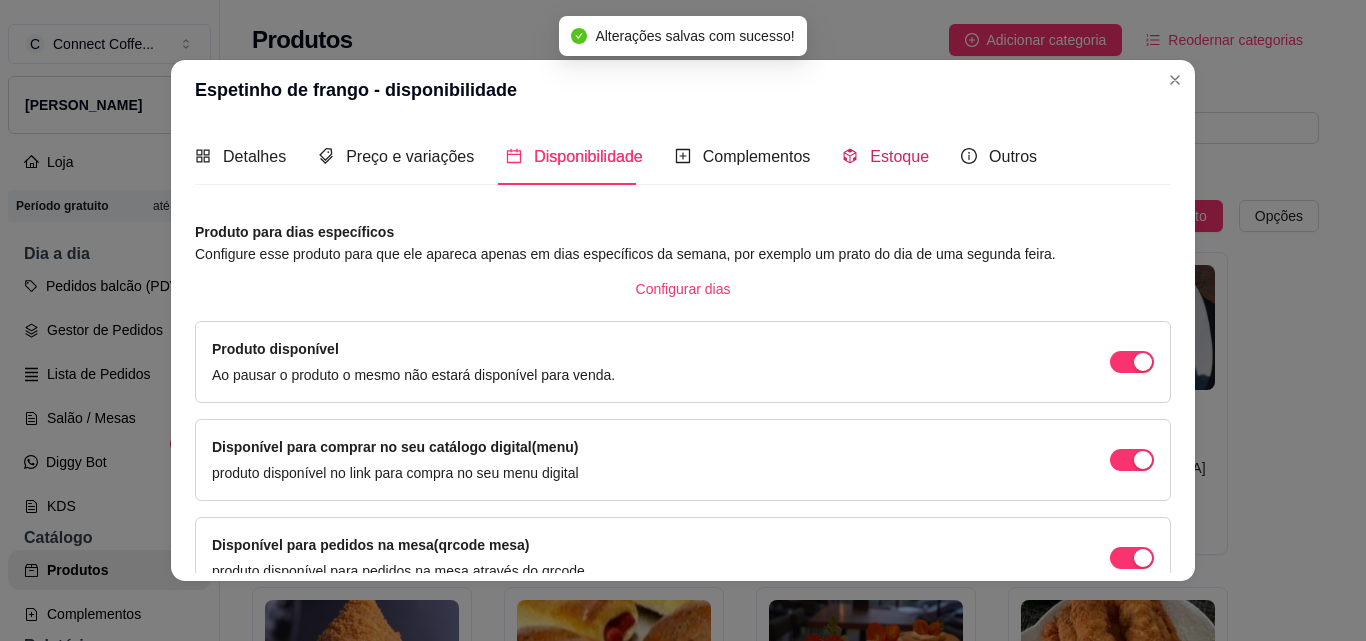click on "Estoque" at bounding box center (899, 156) 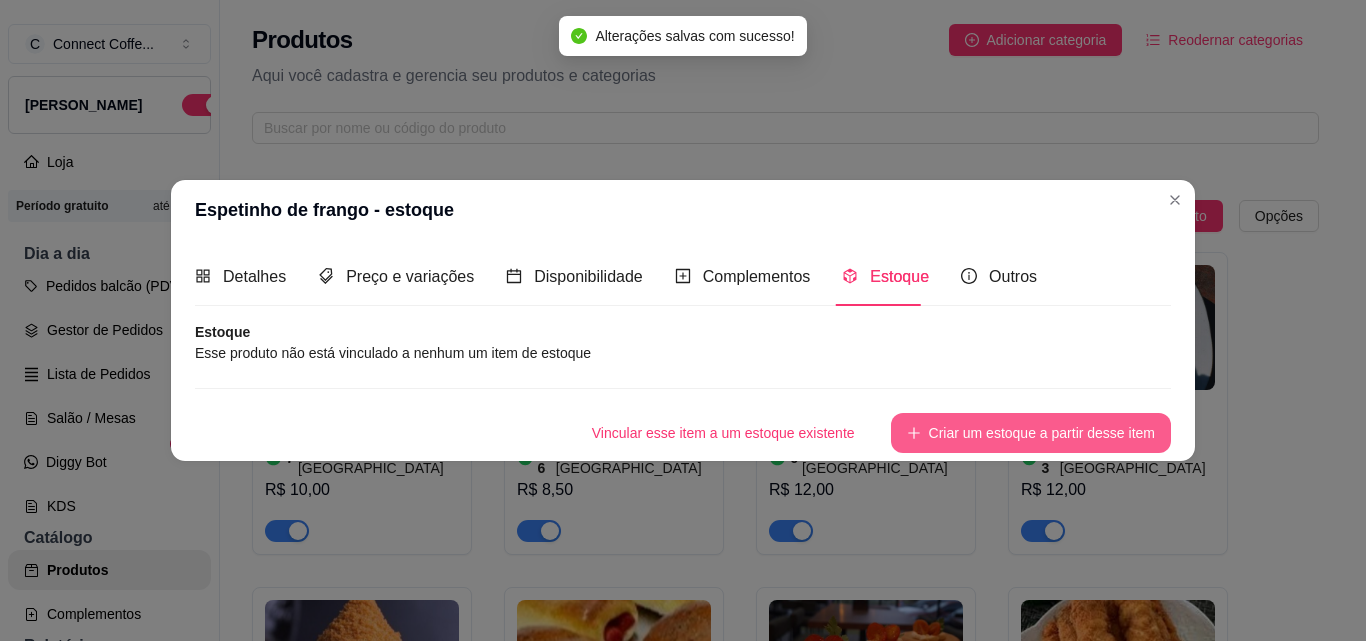 click on "Criar um estoque a partir desse item" at bounding box center (1031, 433) 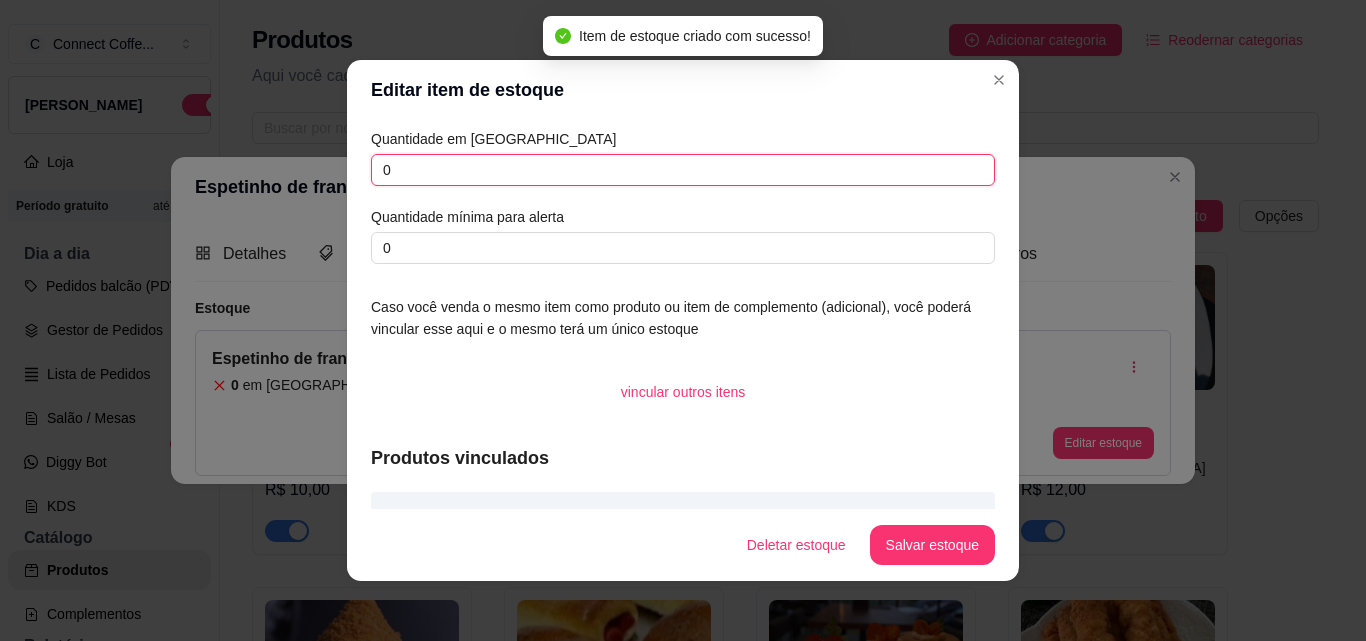 drag, startPoint x: 413, startPoint y: 159, endPoint x: 292, endPoint y: 167, distance: 121.264175 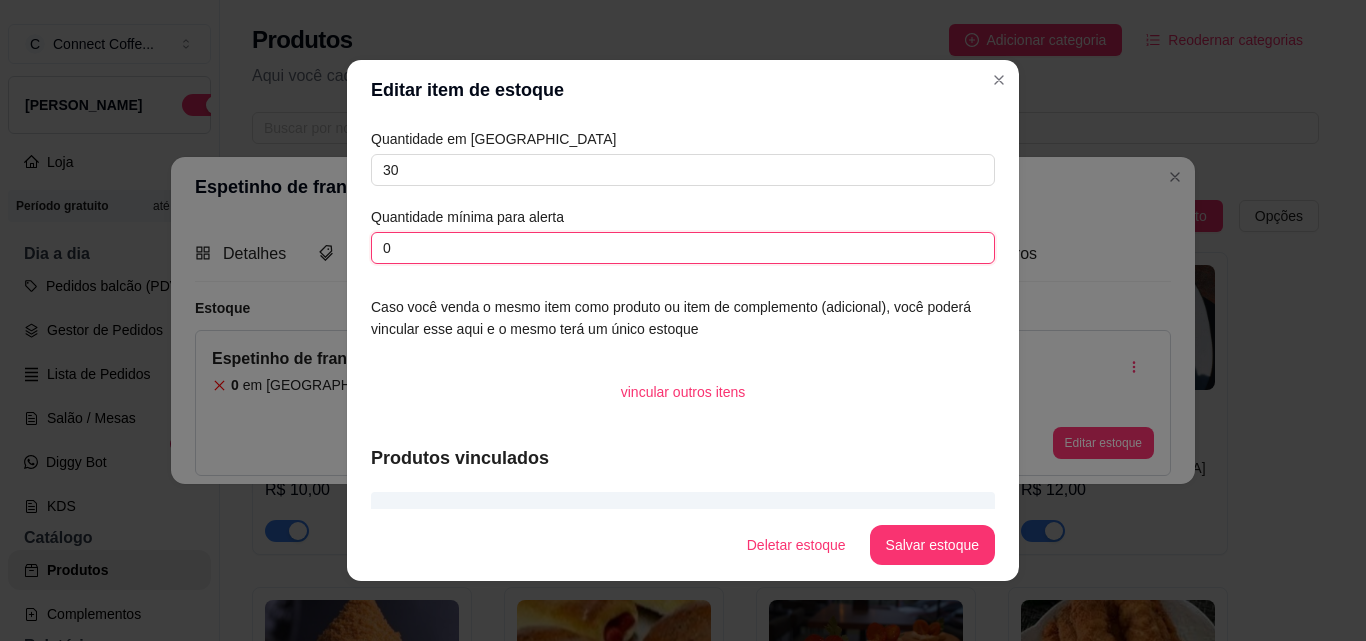 drag, startPoint x: 394, startPoint y: 240, endPoint x: 277, endPoint y: 240, distance: 117 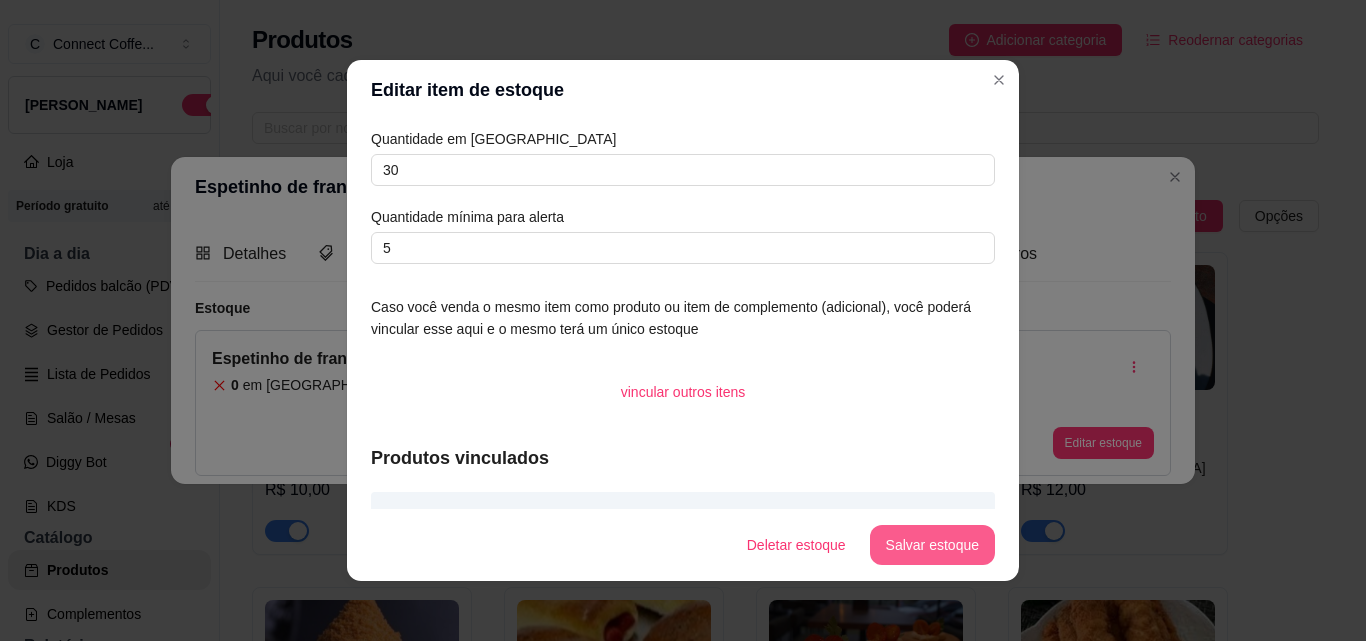 click on "Salvar estoque" at bounding box center [932, 545] 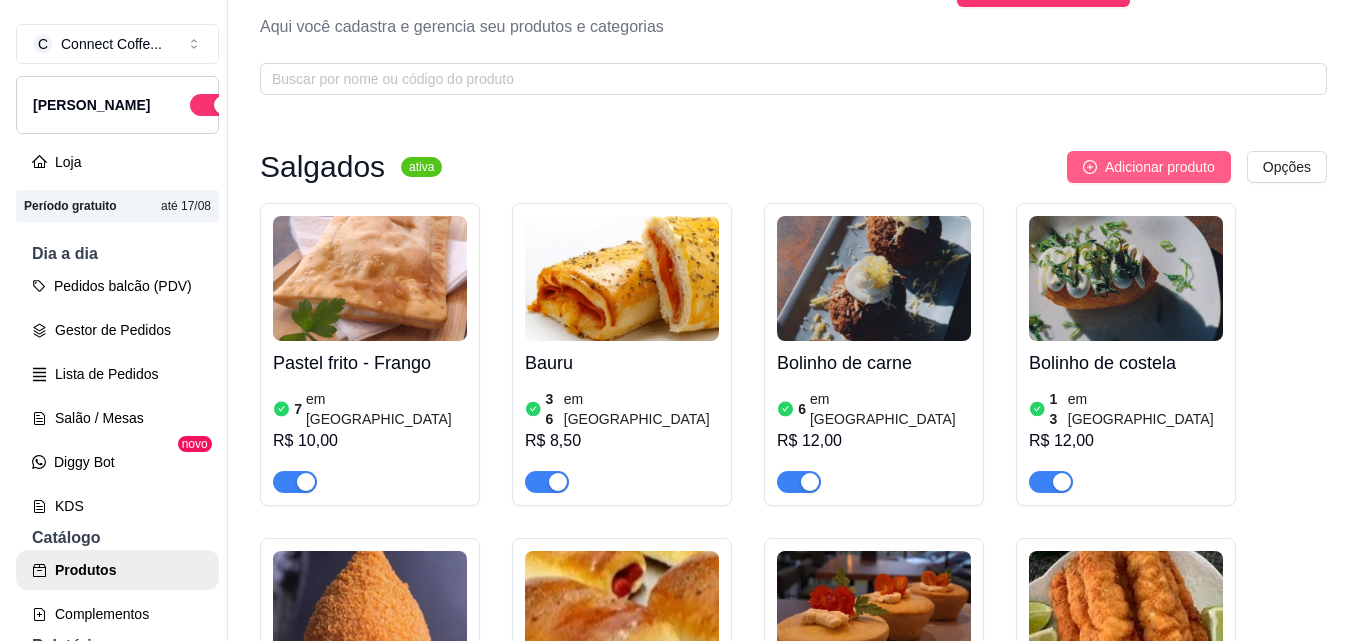 scroll, scrollTop: 0, scrollLeft: 0, axis: both 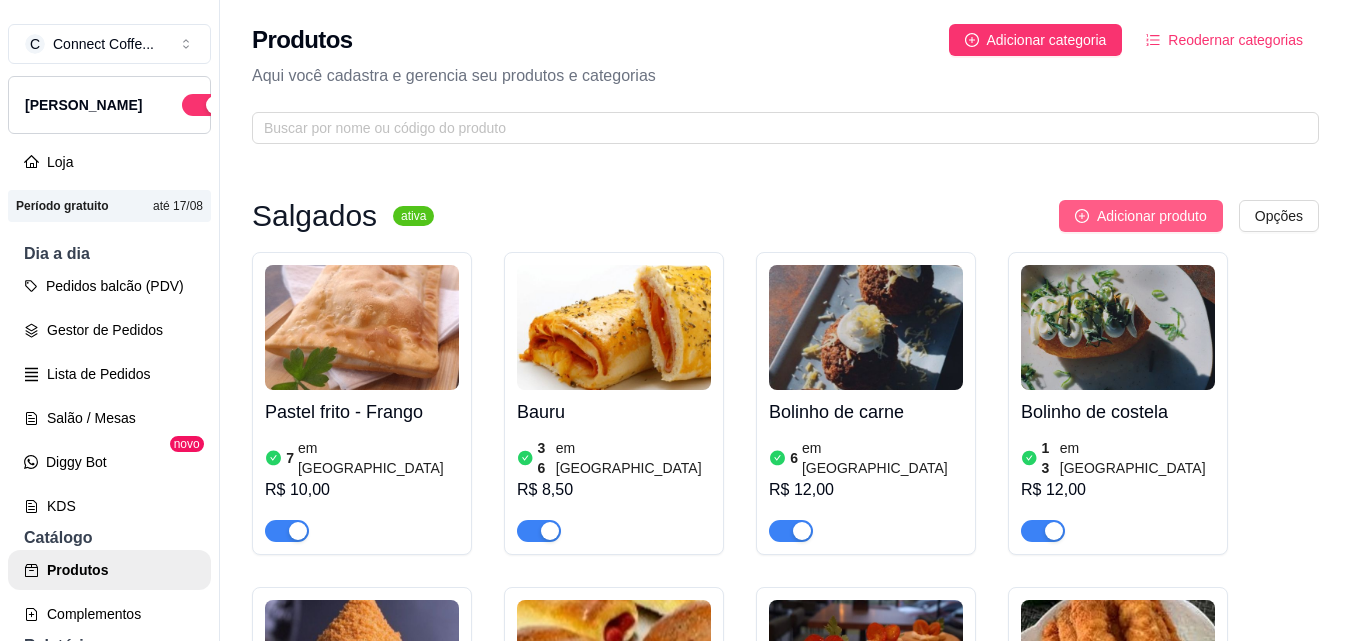 click on "Adicionar produto" at bounding box center [1152, 216] 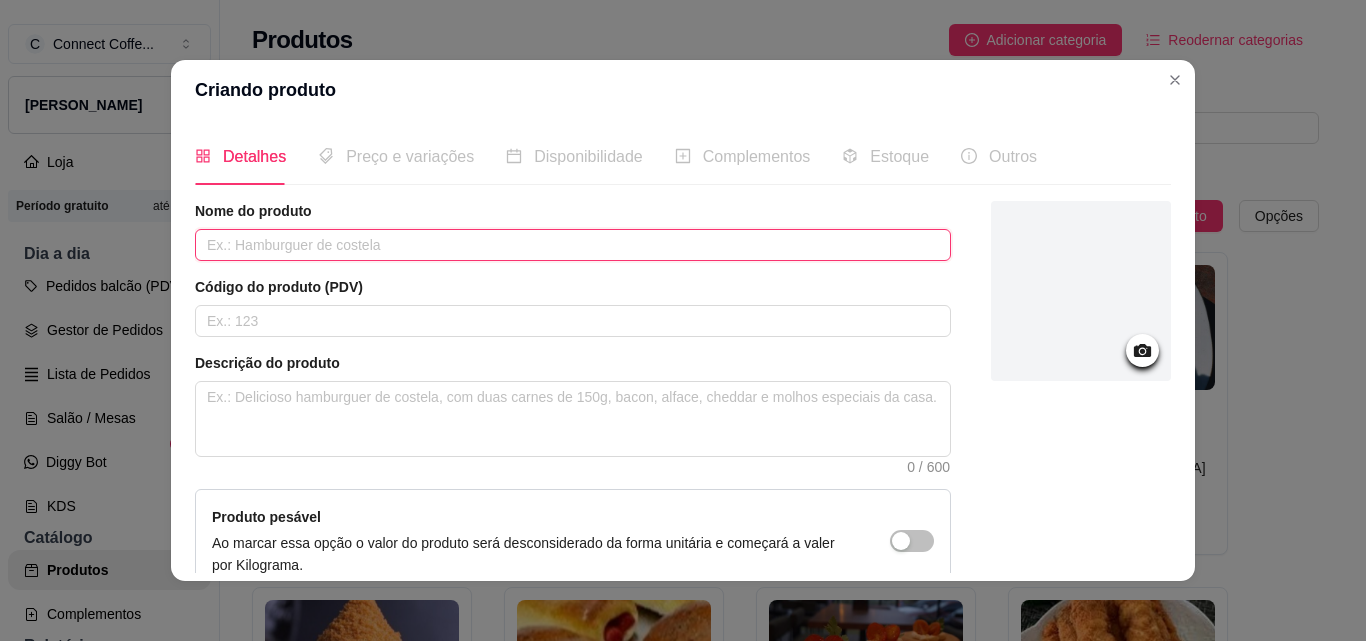 click at bounding box center (573, 245) 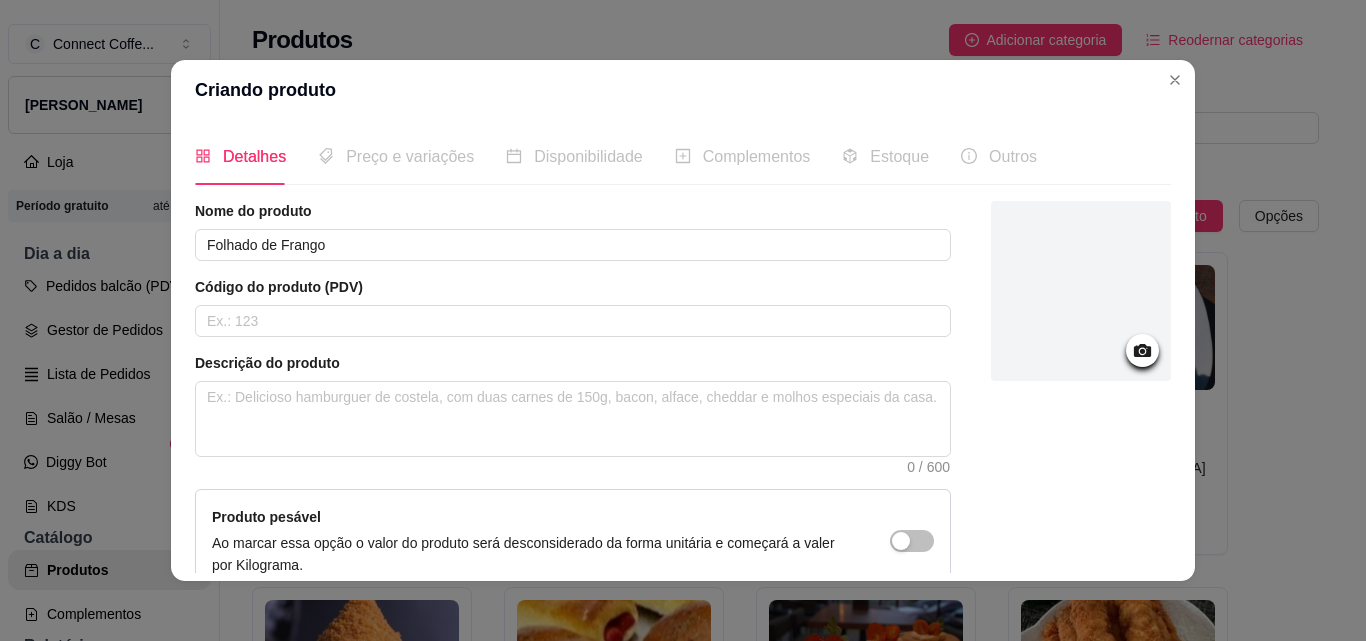 click 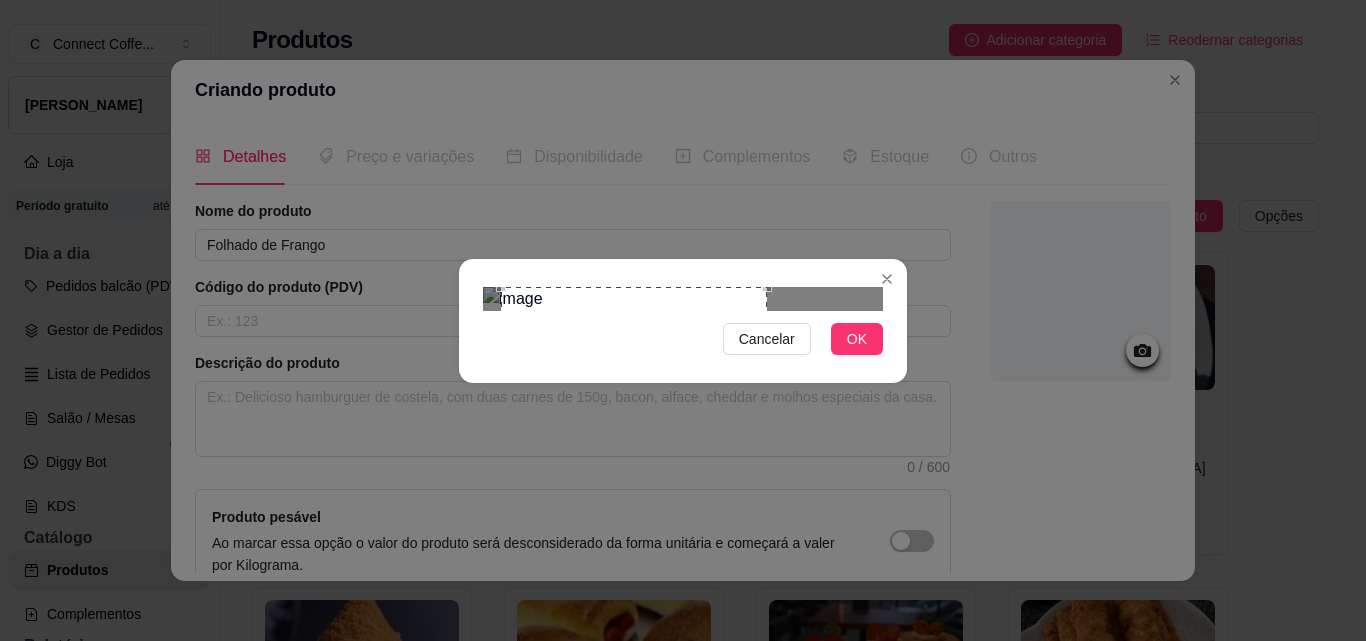 click at bounding box center [634, 420] 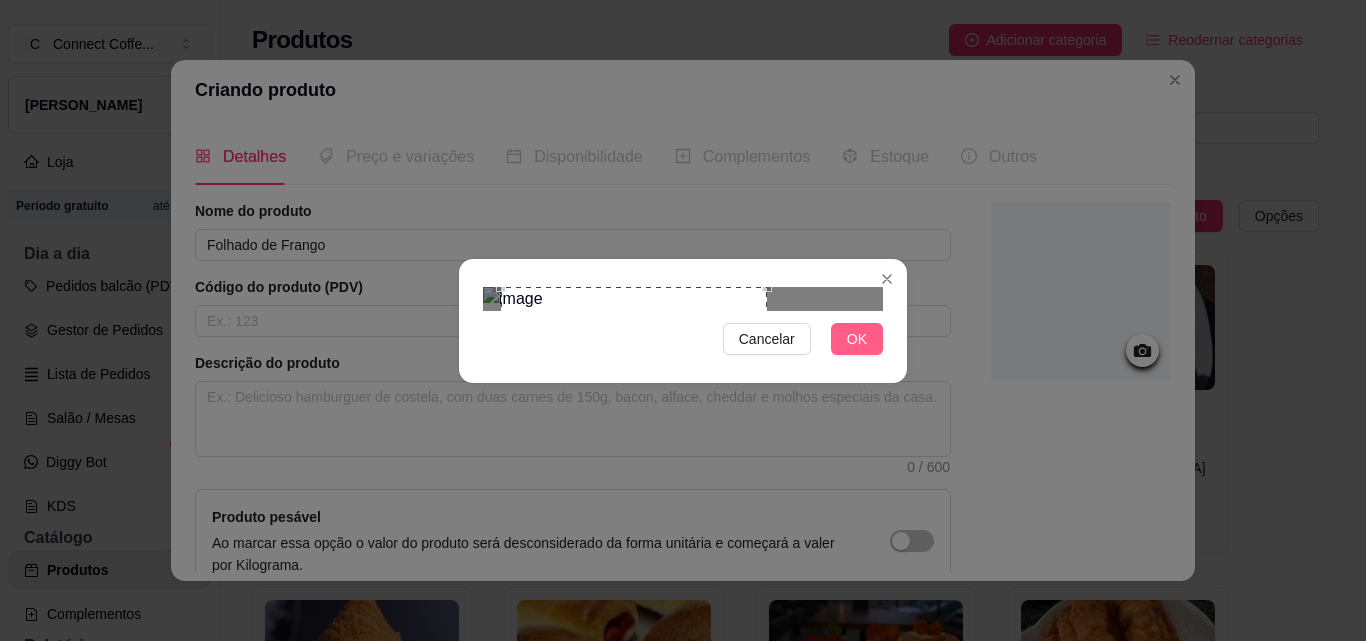 click on "OK" at bounding box center (857, 339) 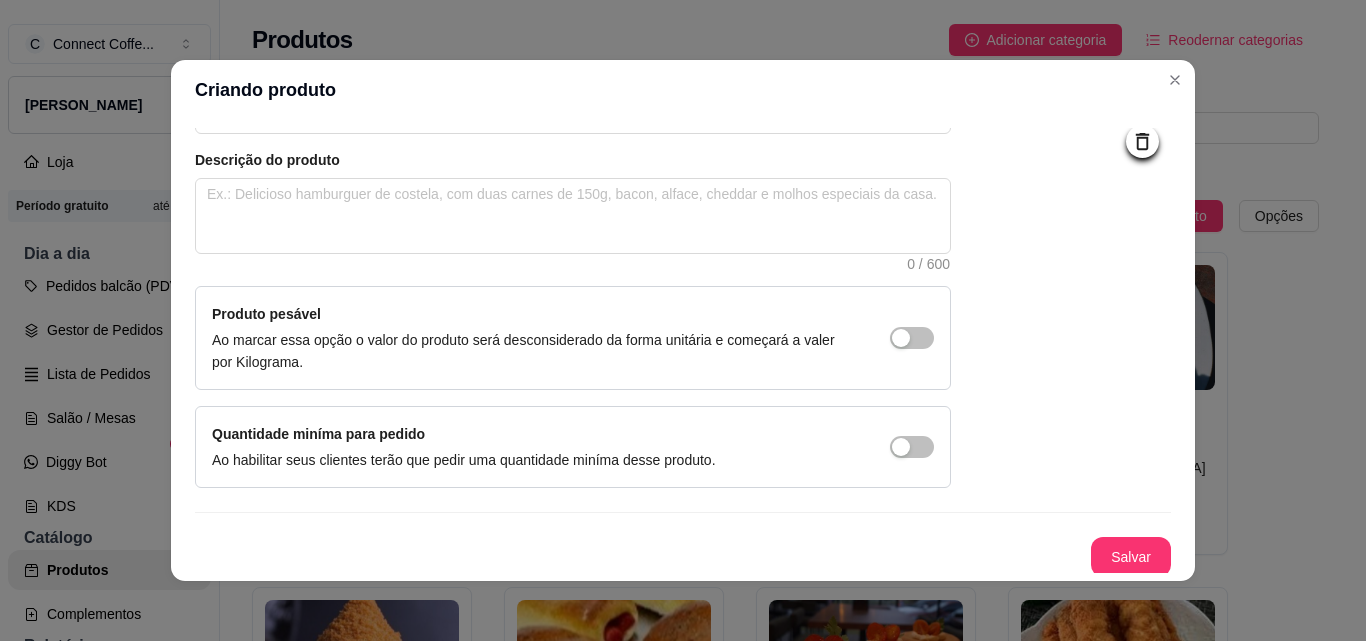scroll, scrollTop: 207, scrollLeft: 0, axis: vertical 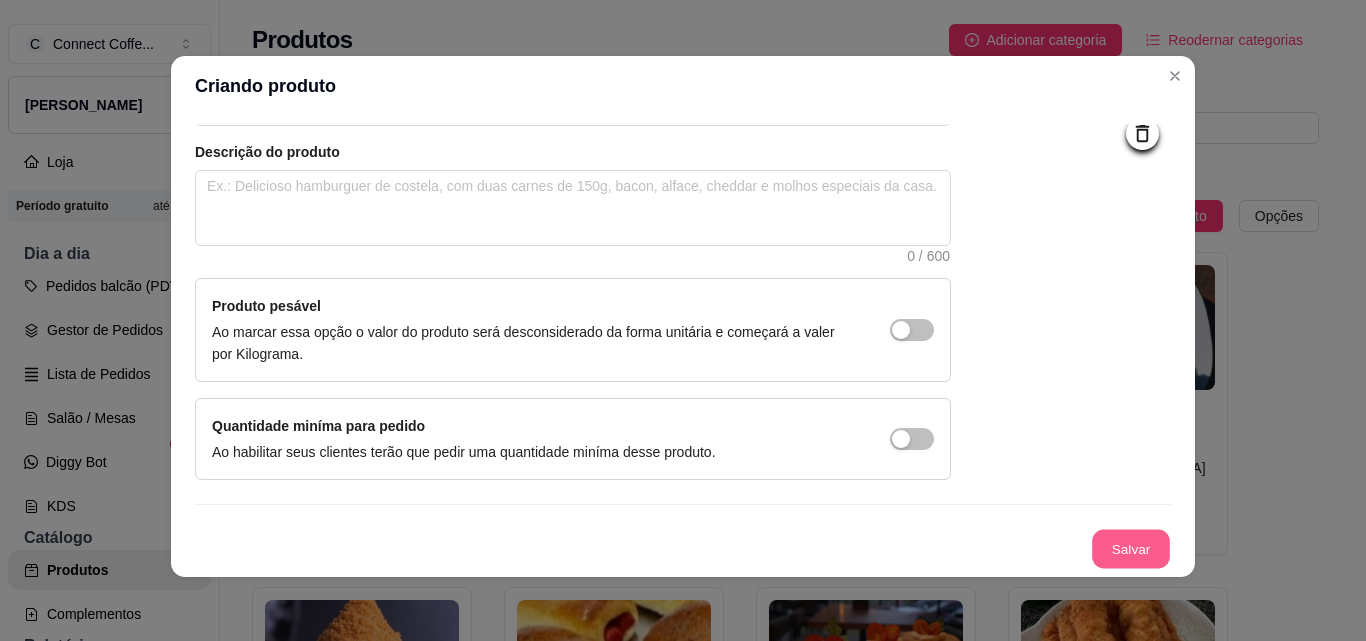 click on "Salvar" at bounding box center (1131, 549) 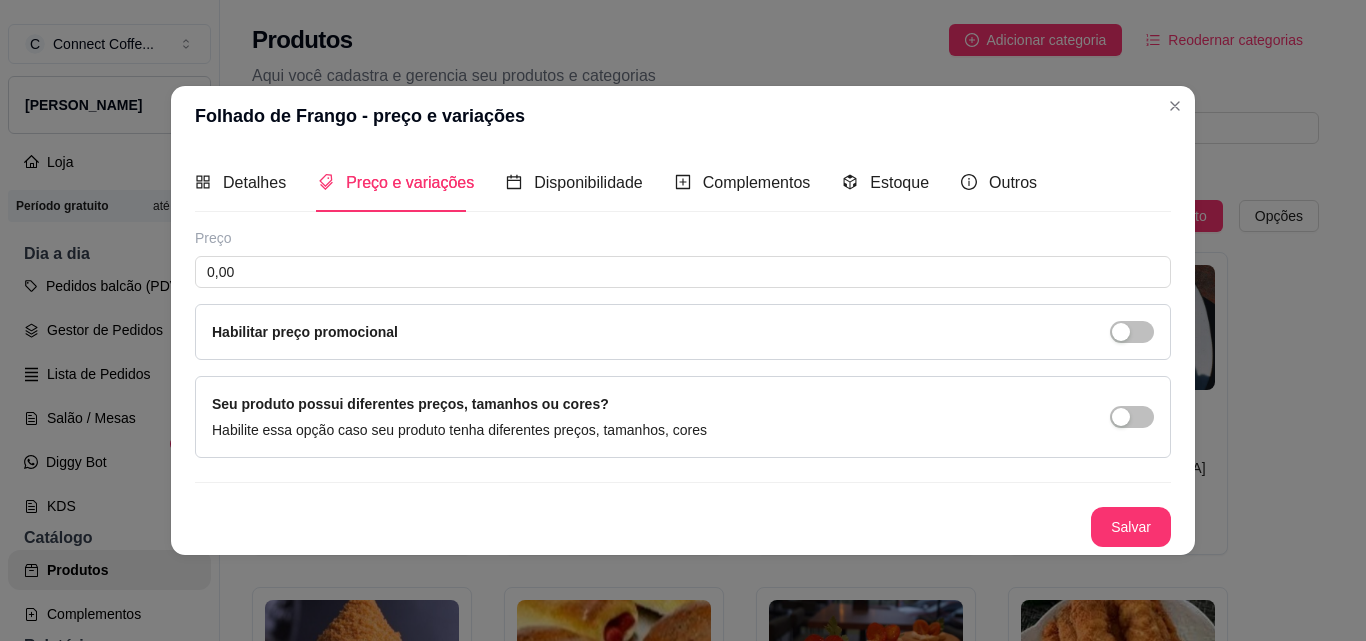 scroll, scrollTop: 0, scrollLeft: 0, axis: both 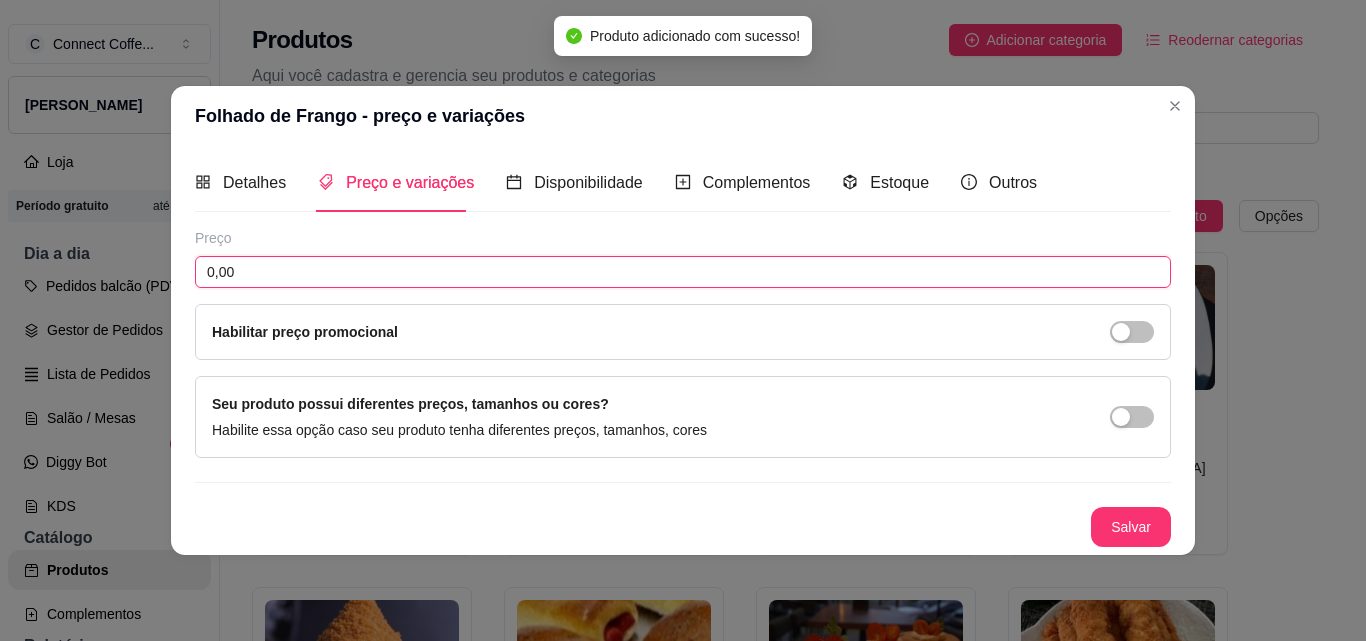 click on "0,00" at bounding box center [683, 272] 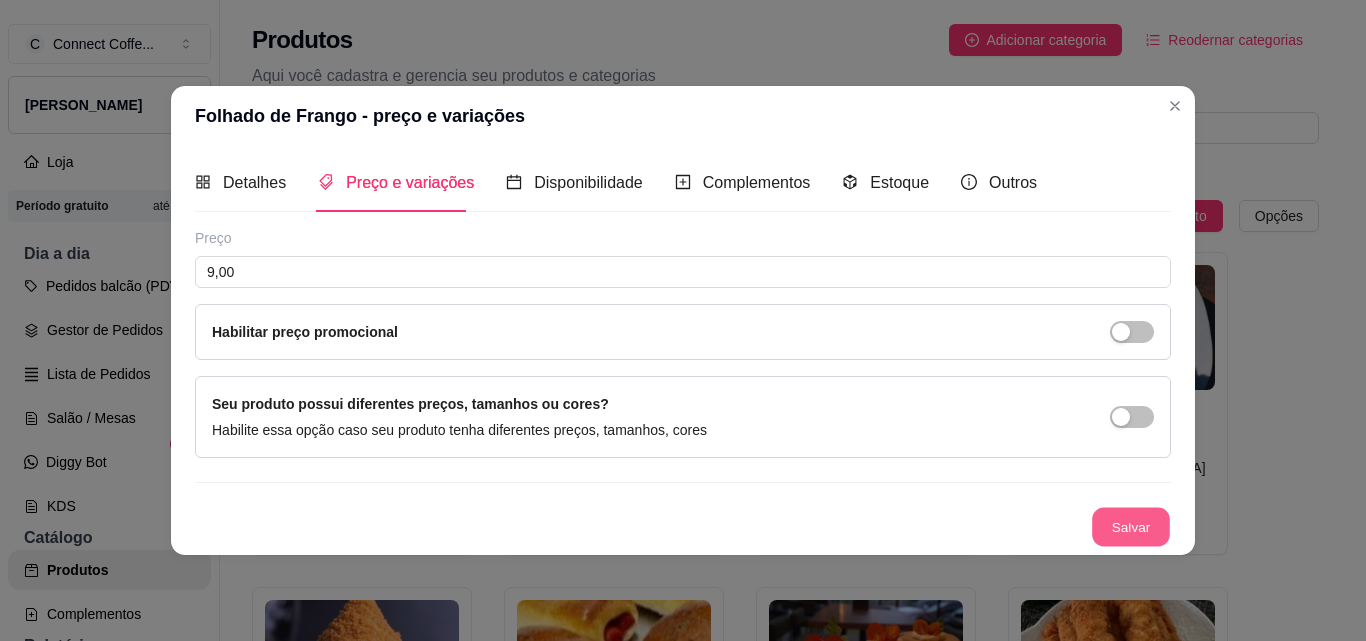 click on "Salvar" at bounding box center (1131, 526) 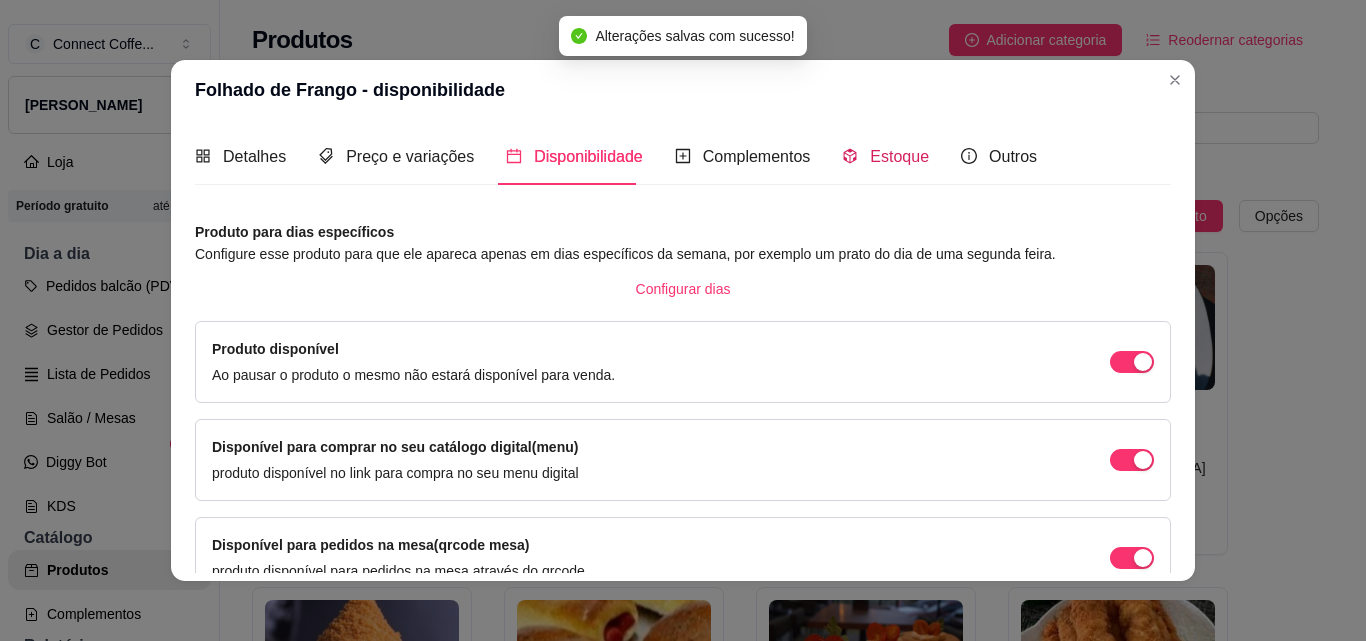 click on "Estoque" at bounding box center (899, 156) 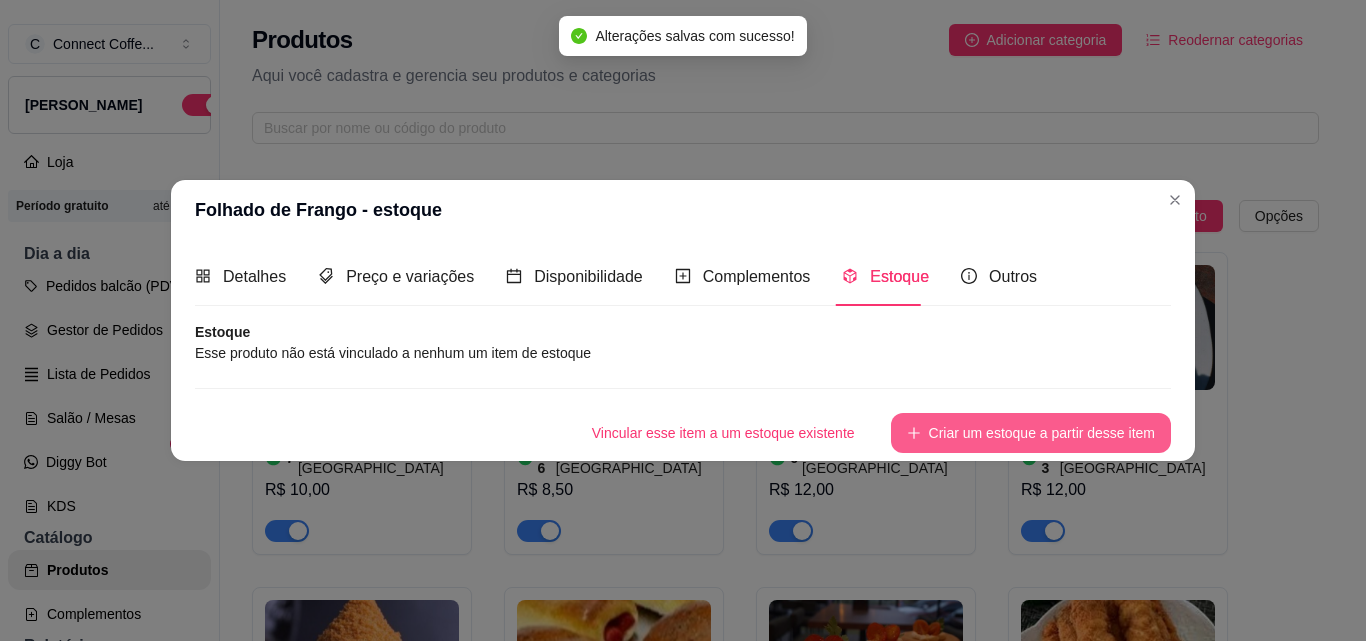 click on "Criar um estoque a partir desse item" at bounding box center (1031, 433) 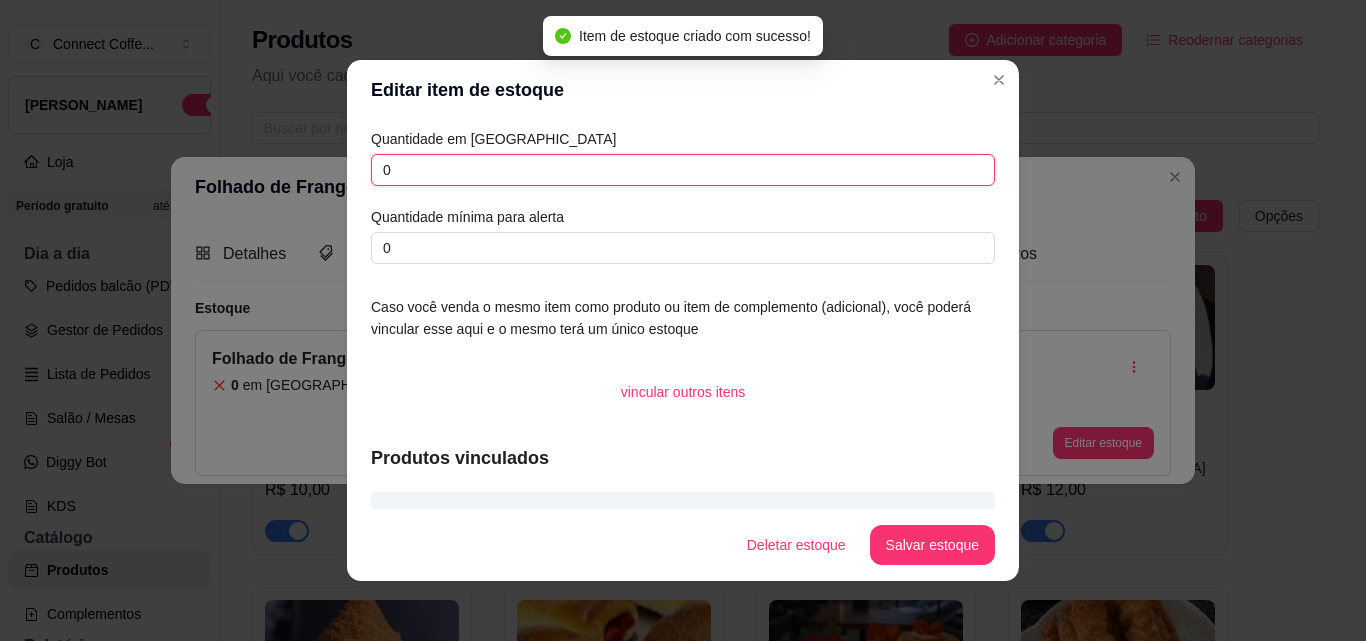 drag, startPoint x: 411, startPoint y: 174, endPoint x: 344, endPoint y: 175, distance: 67.00746 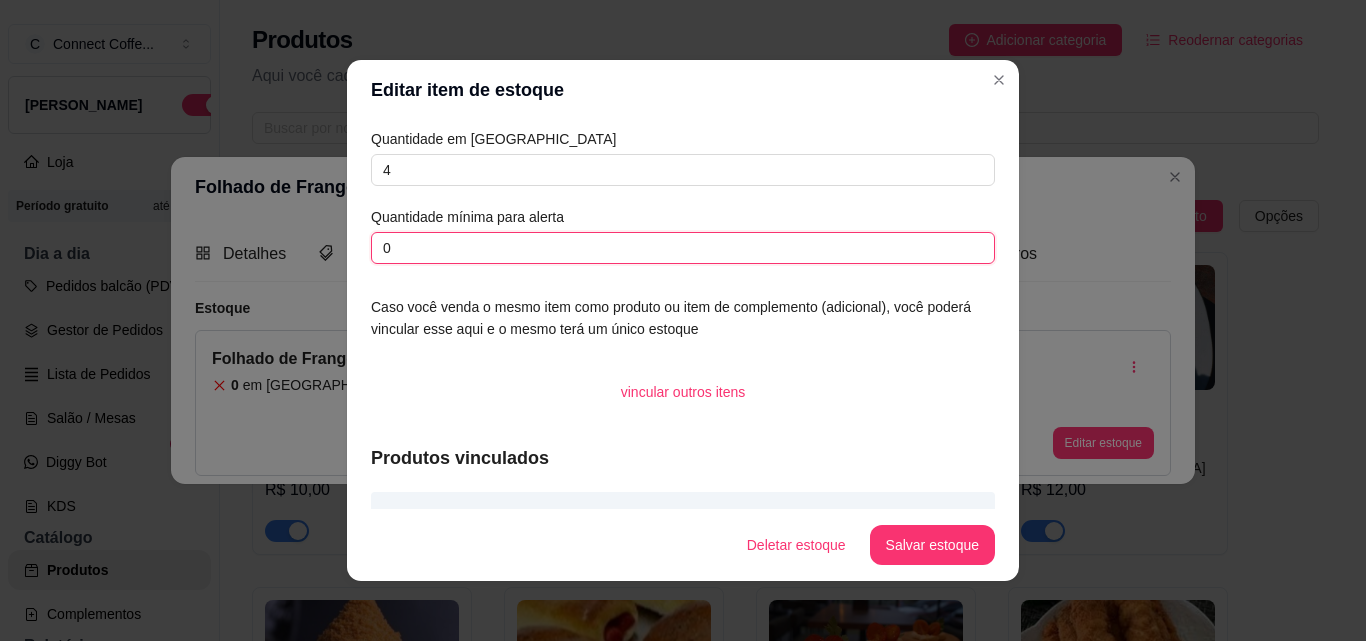 drag, startPoint x: 405, startPoint y: 246, endPoint x: 301, endPoint y: 248, distance: 104.019226 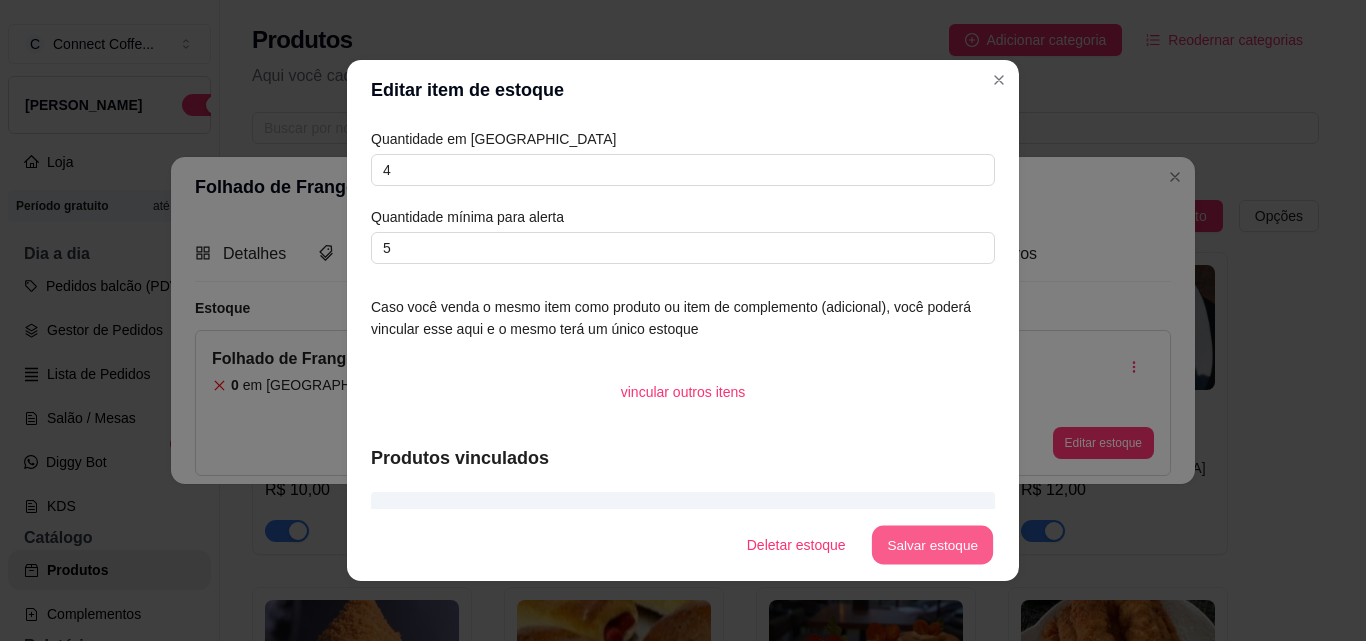 click on "Salvar estoque" at bounding box center (932, 545) 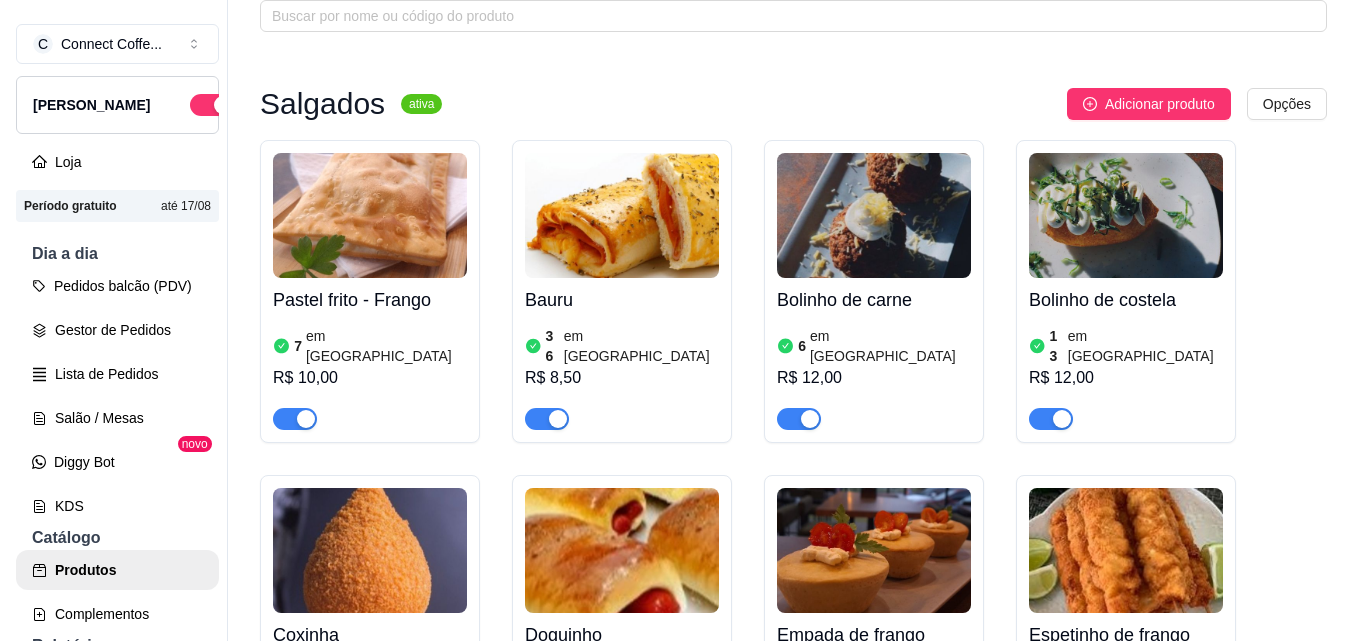 scroll, scrollTop: 100, scrollLeft: 0, axis: vertical 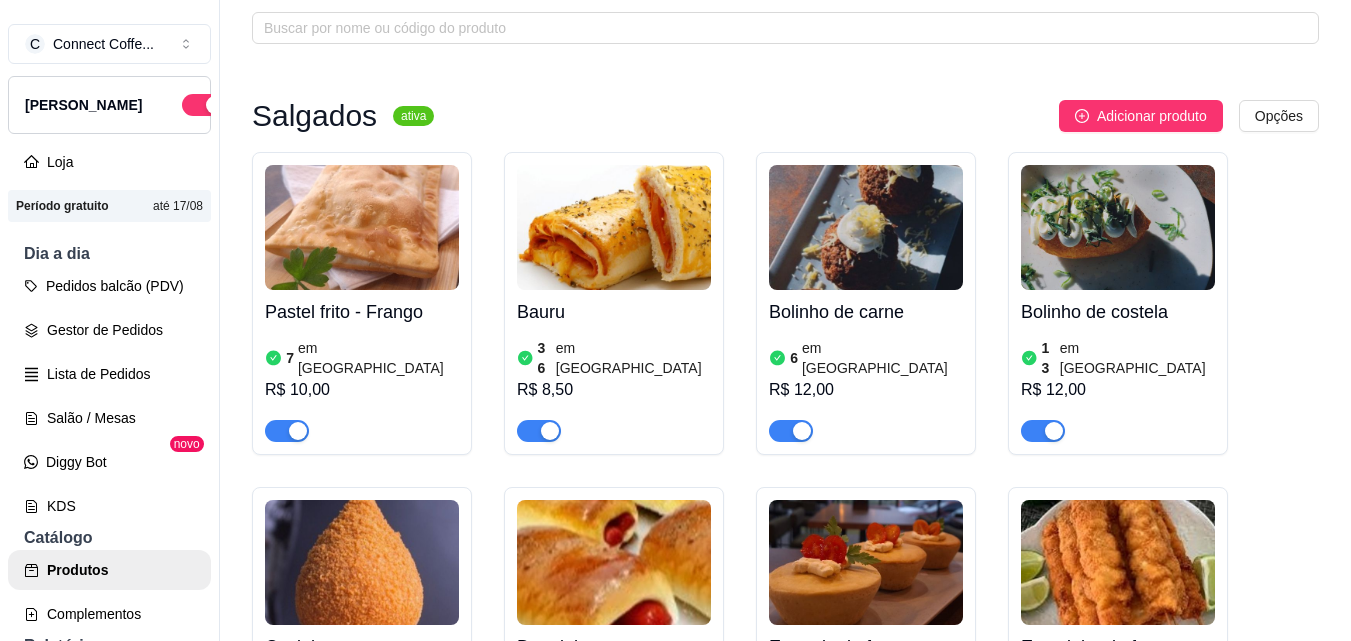 click on "Salgados  ativa Adicionar produto Opções Pastel frito - Frango   7 em estoque R$ 10,00 Bauru   36 em estoque R$ 8,50 Bolinho de carne   6 em estoque R$ 12,00 Bolinho de costela   13 em estoque R$ 12,00 Coxinha   12 em estoque R$ 6,50 Doguinho   17 em estoque R$ 9,00 Empada de frango   47 em estoque R$ 9,00 Espetinho de frango   30 em estoque R$ 10,00 Folhado de Frango   4 em estoque R$ 9,00 Doces ativa Adicionar produto Opções Bolo Cenoura   8 em estoque R$ 10,00 Brownie Avelã com Ouro Branco   2 em estoque R$ 12,00 Brownie Chocolate branco com Marshmallow   2 em estoque R$ 12,00 Brownie Pistache e Uva verde   2 em estoque R$ 12,00 Croissant Avelã c/ morango    0 em estoque R$ 20,00 Croissant Chocolate branco c/ morango   0 em estoque R$ 20,00 Croissant Pistache e Uva Verde   2 em estoque R$ 20,00 Croissant Chocolate branco com Oreo   2 em estoque R$ 20,00 Torta Dois Amores   2 em estoque R$ 12,00 Torta Abacaxi   5 em estoque R$ 12,00 Torta Red Velvet   7 em estoque R$ 12,00   2" at bounding box center (785, 4440) 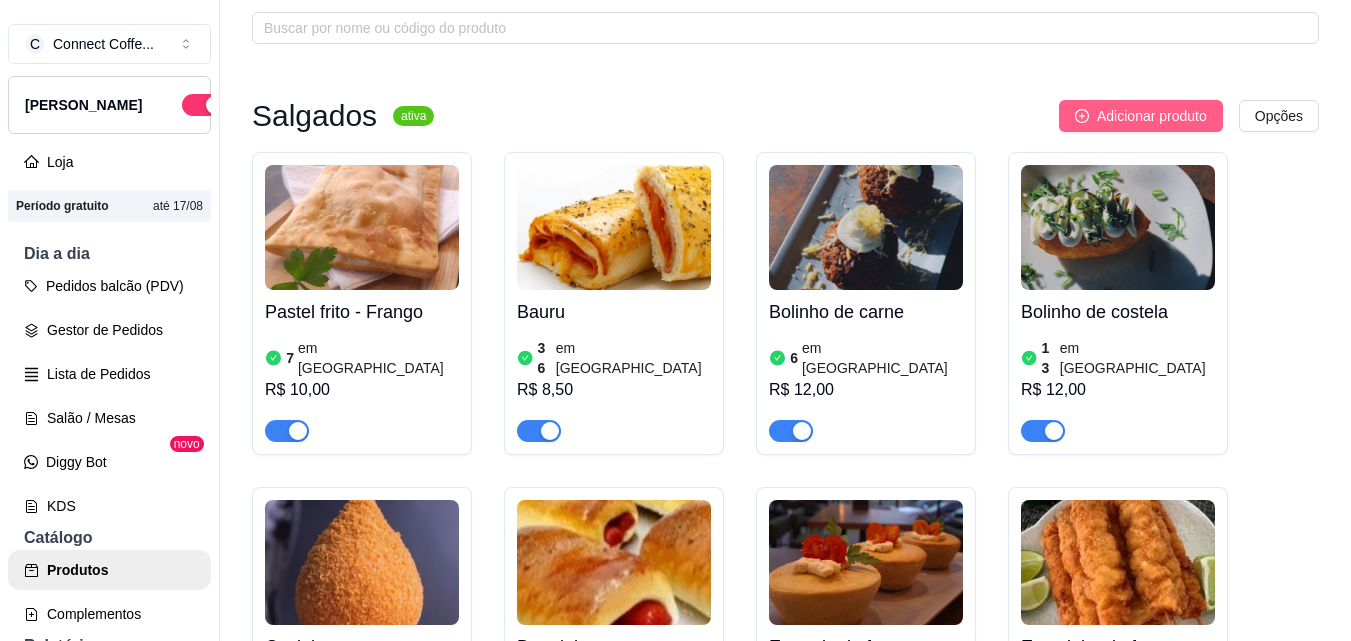 click on "Adicionar produto" at bounding box center [1152, 116] 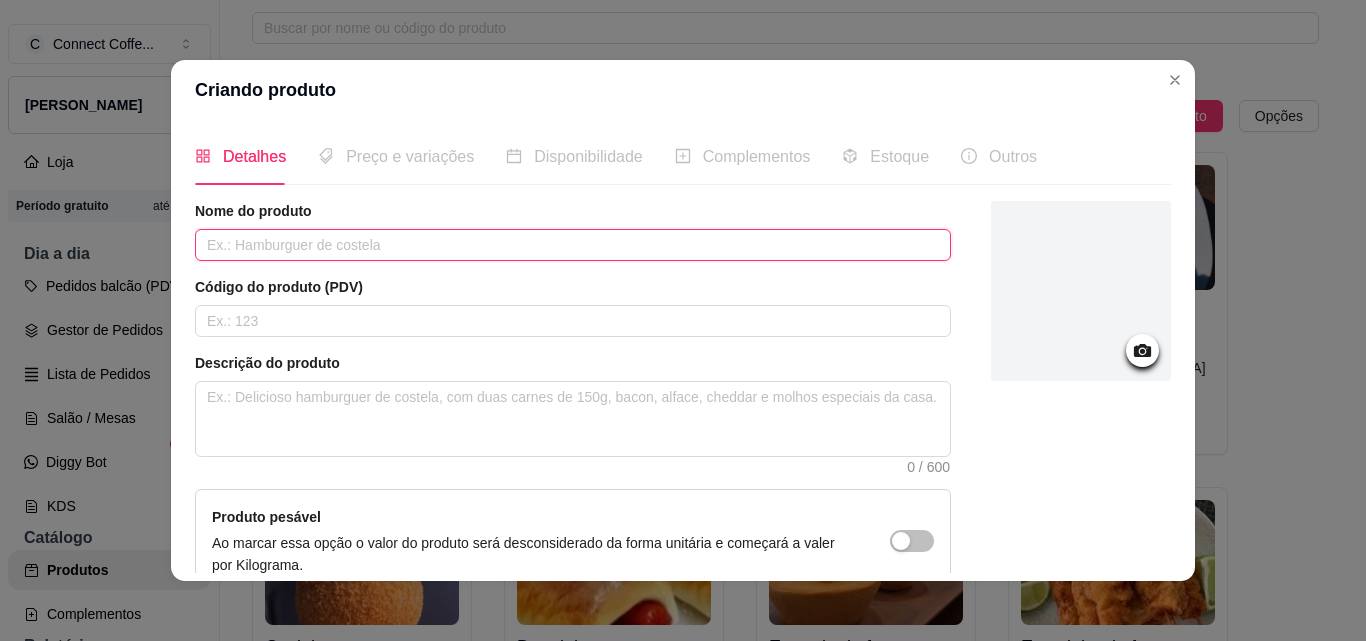 click at bounding box center [573, 245] 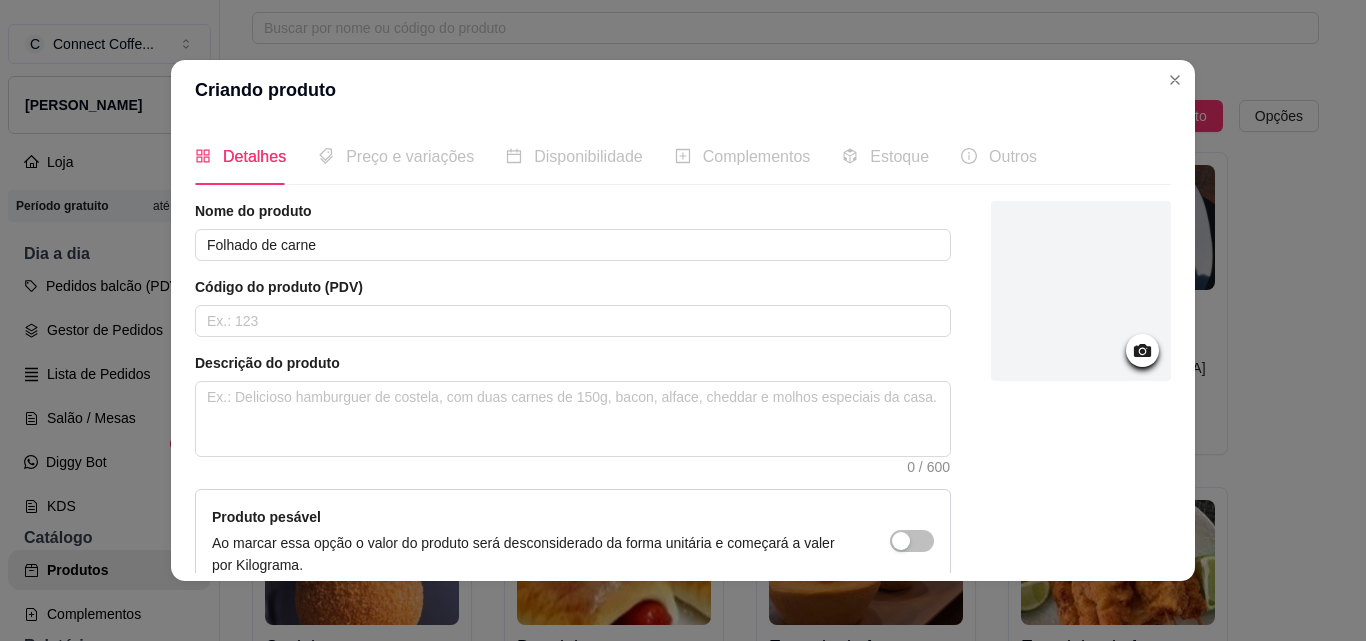 click 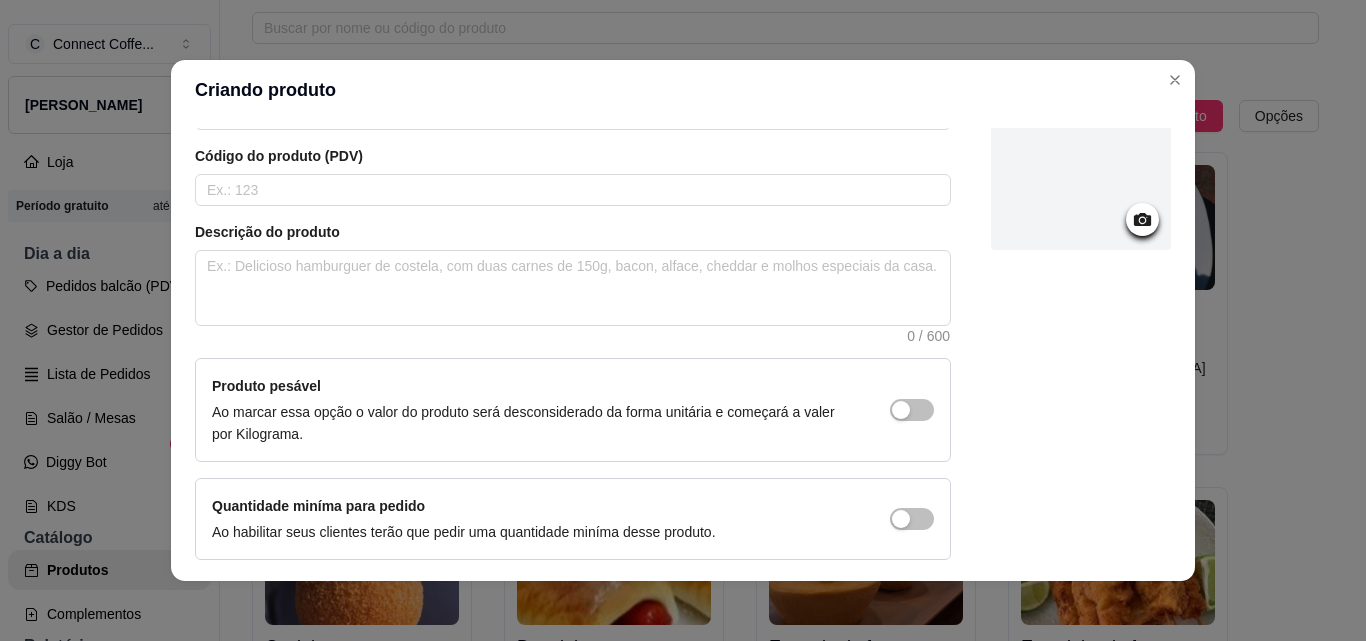 scroll, scrollTop: 207, scrollLeft: 0, axis: vertical 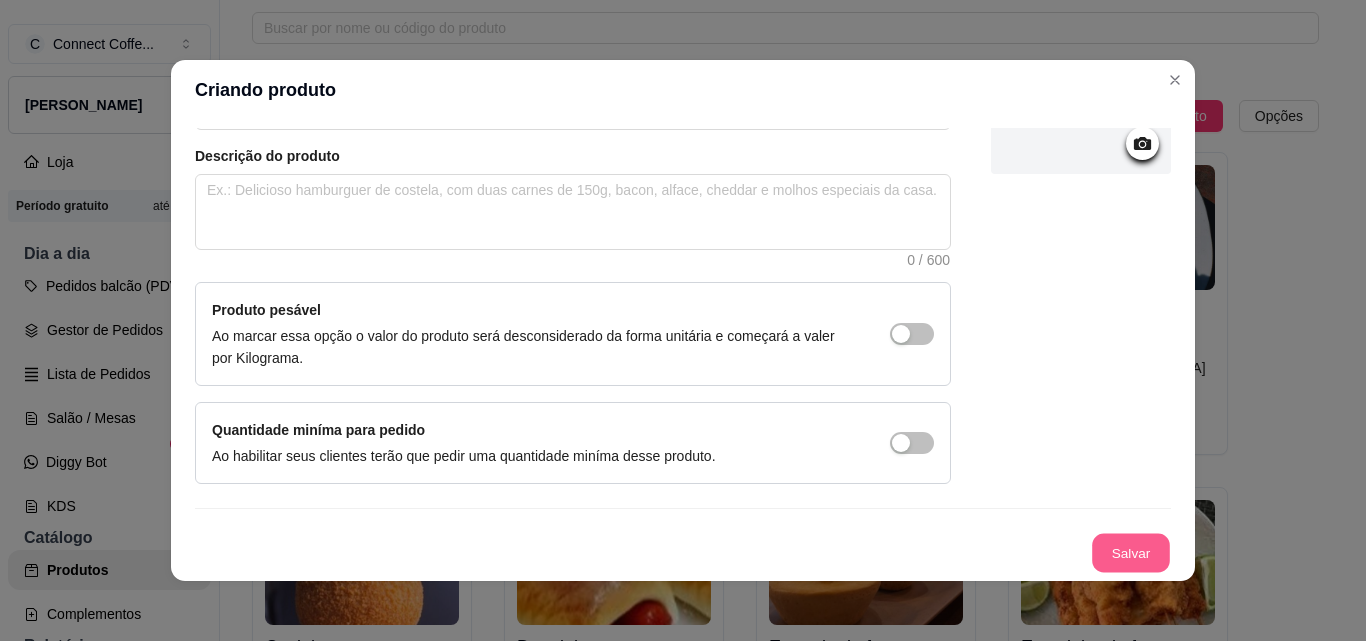 click on "Salvar" at bounding box center [1131, 553] 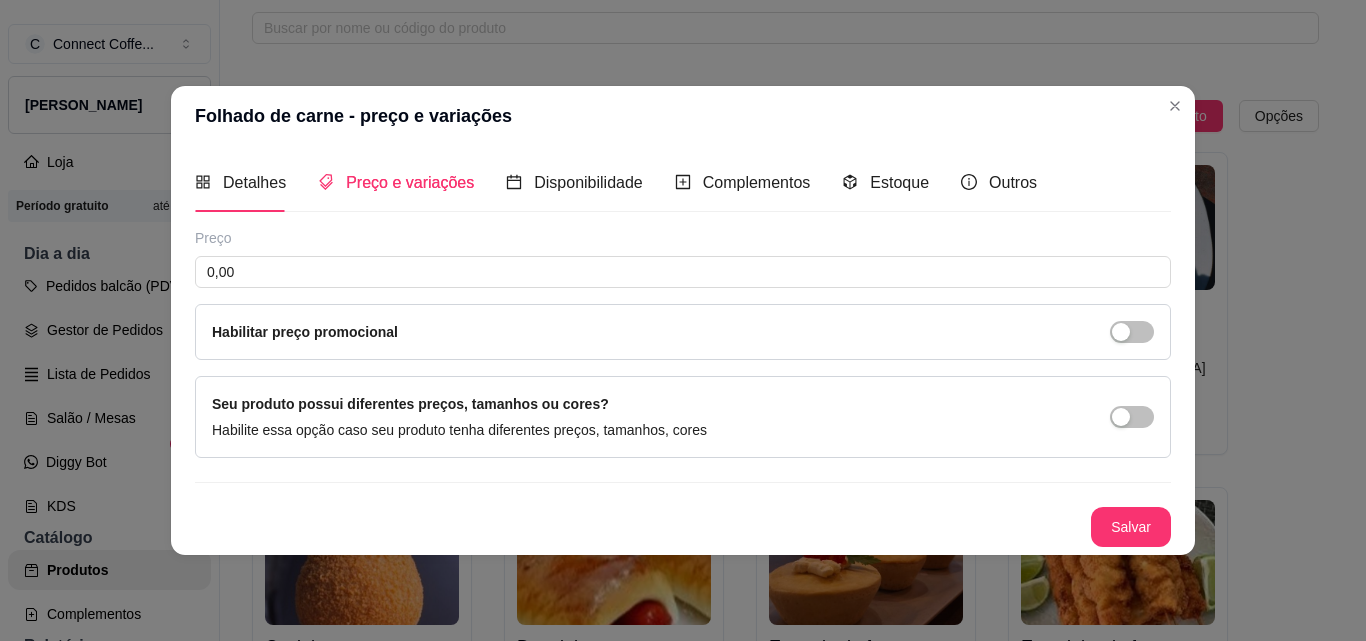 scroll, scrollTop: 0, scrollLeft: 0, axis: both 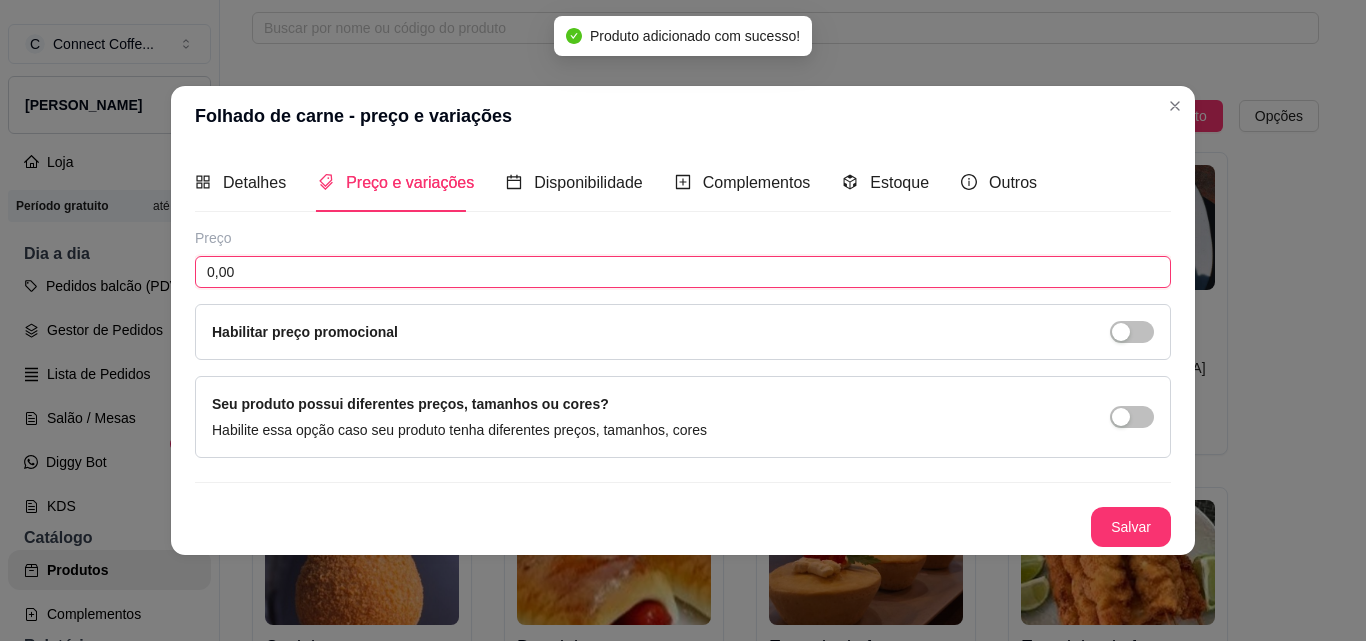 click on "0,00" at bounding box center (683, 272) 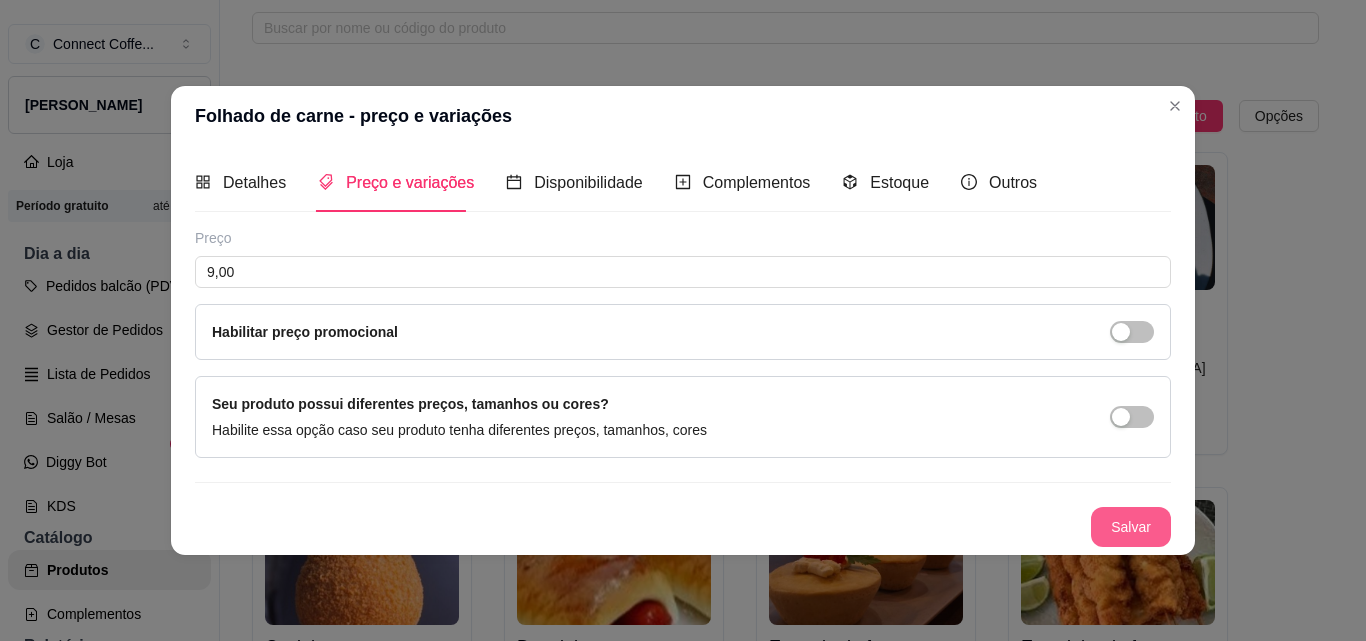 click on "Salvar" at bounding box center [1131, 527] 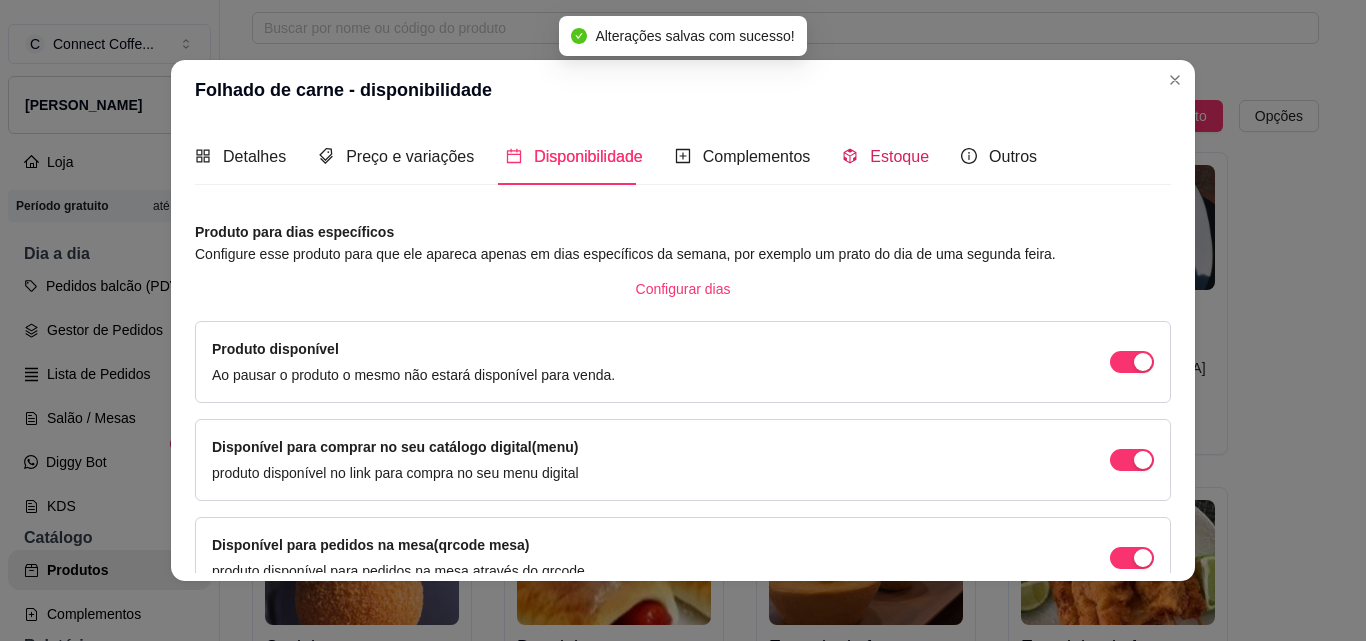 click on "Estoque" at bounding box center (899, 156) 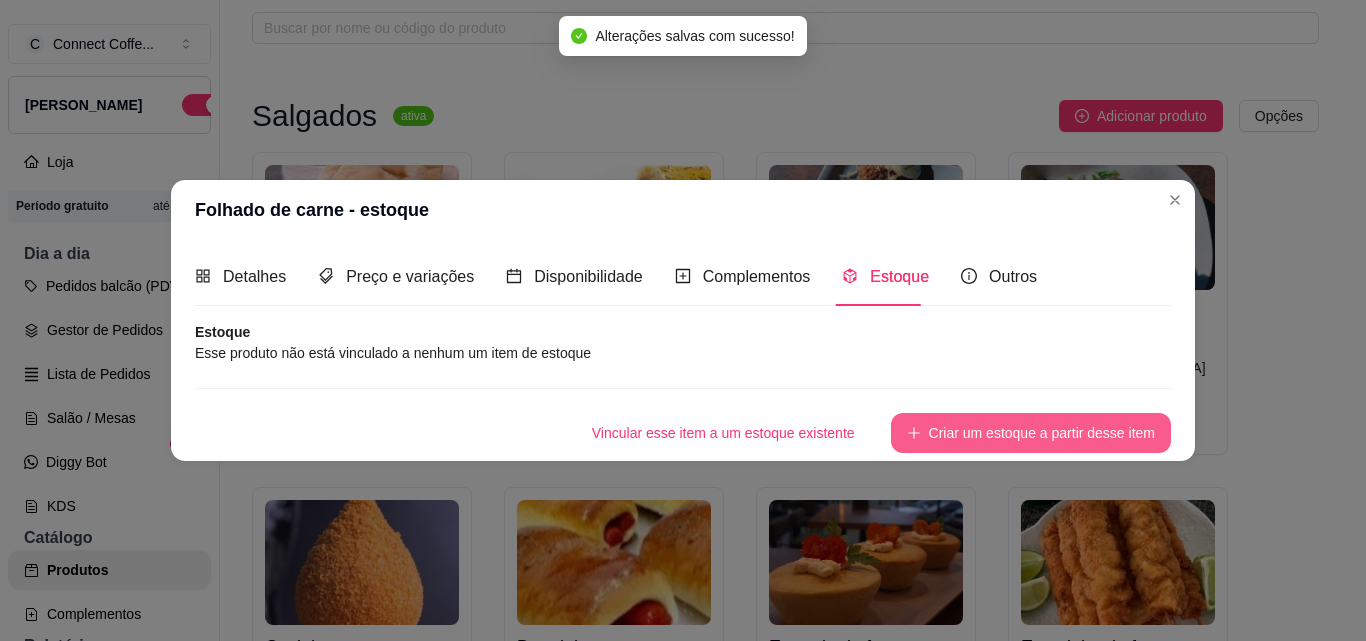 click on "Criar um estoque a partir desse item" at bounding box center [1031, 433] 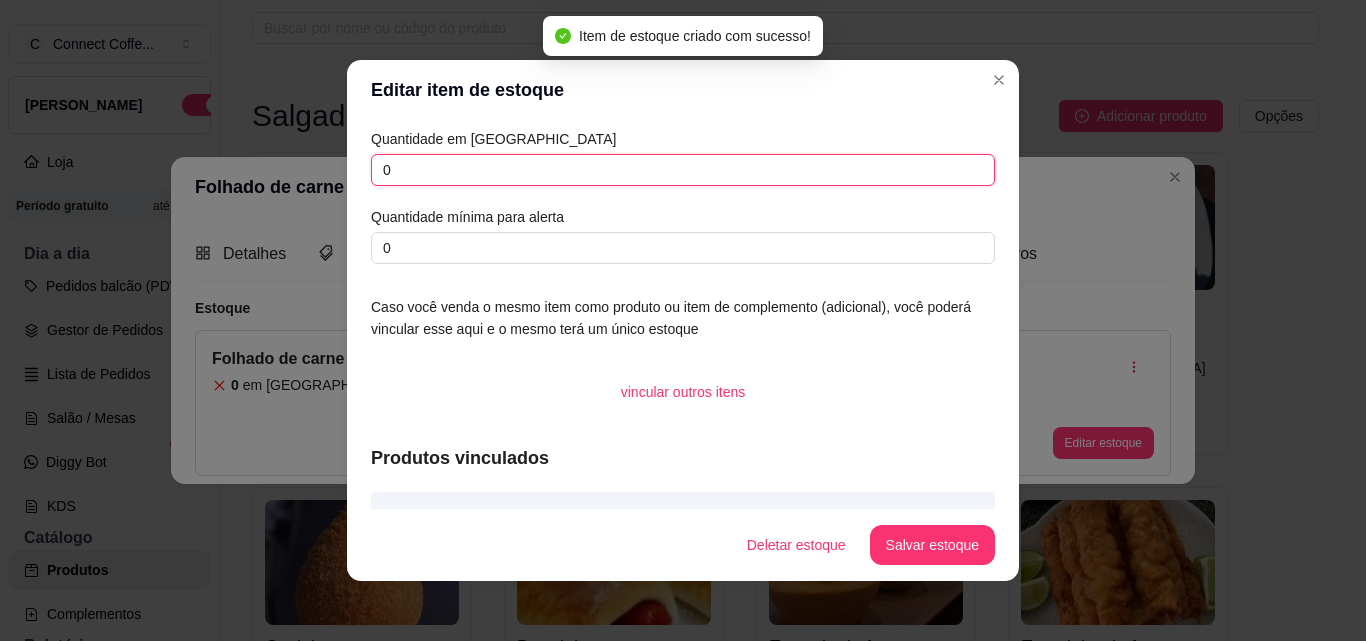 drag, startPoint x: 429, startPoint y: 157, endPoint x: 403, endPoint y: 161, distance: 26.305893 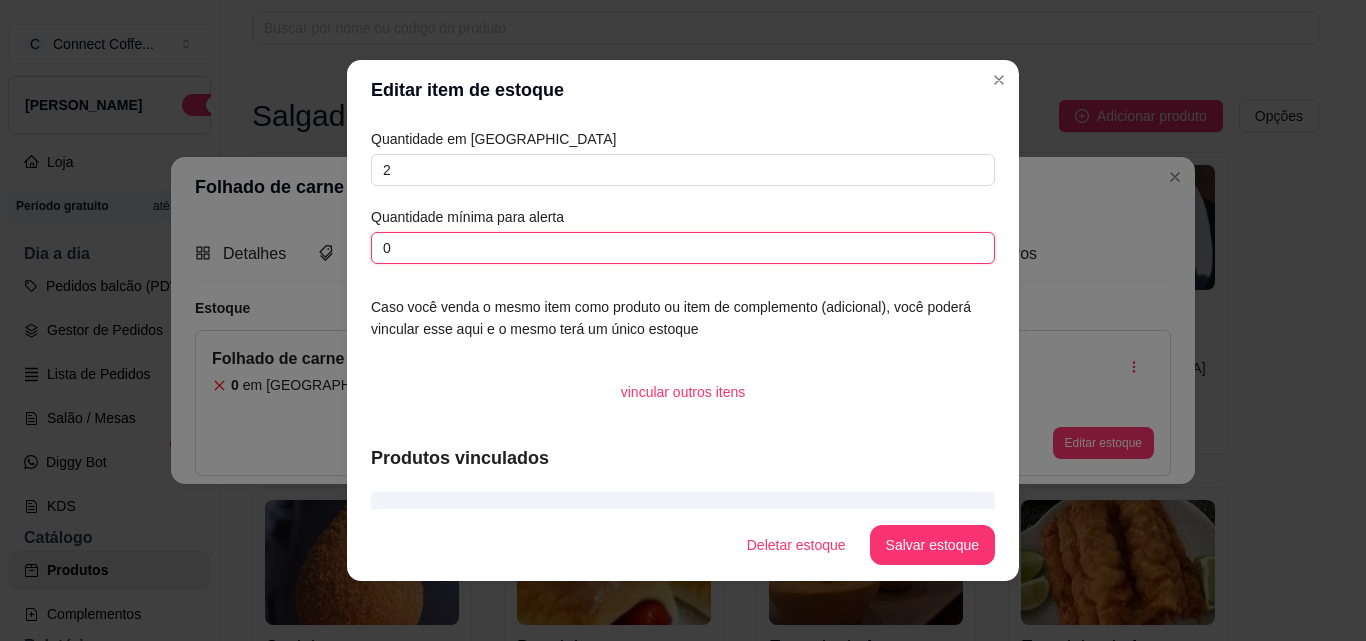 click on "Editar item de estoque Quantidade   em estoque 2 Quantidade   mínima para alerta 0 Caso você venda o mesmo item como produto ou item de complemento (adicional), você poderá vincular esse aqui e o mesmo terá um único estoque vincular outros itens Produtos vinculados Folhado de carne Deletar estoque Salvar estoque" at bounding box center (683, 320) 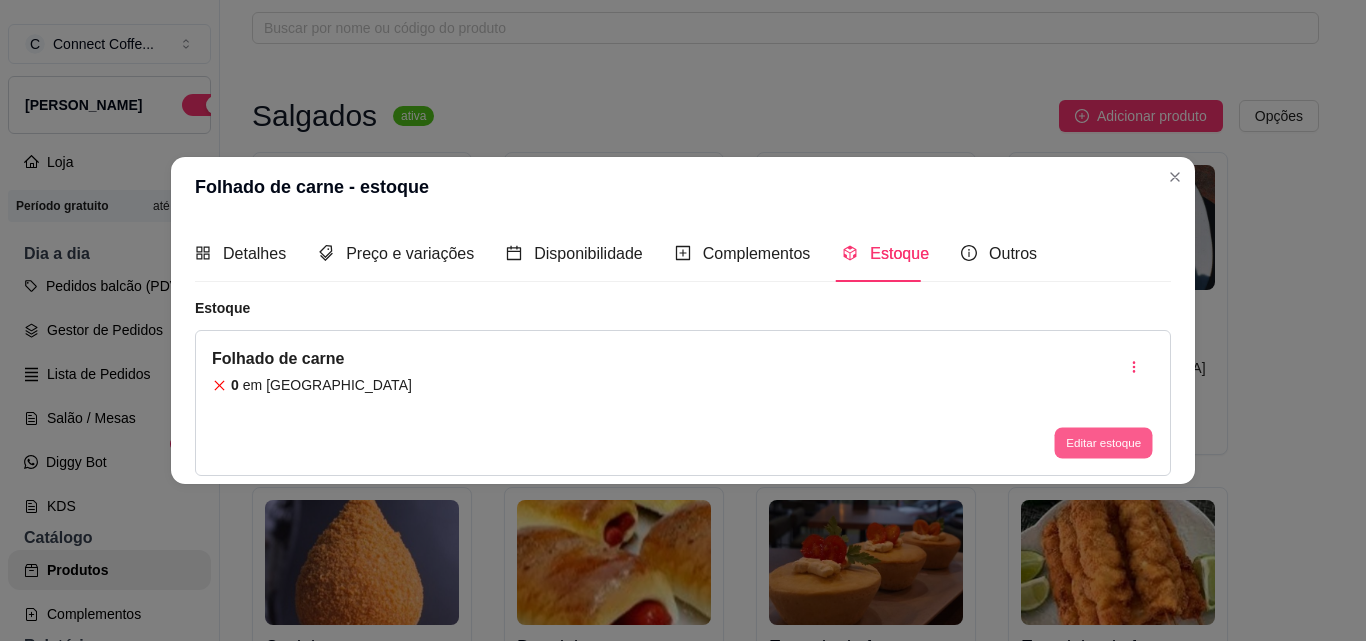 click on "Editar estoque" at bounding box center (1103, 443) 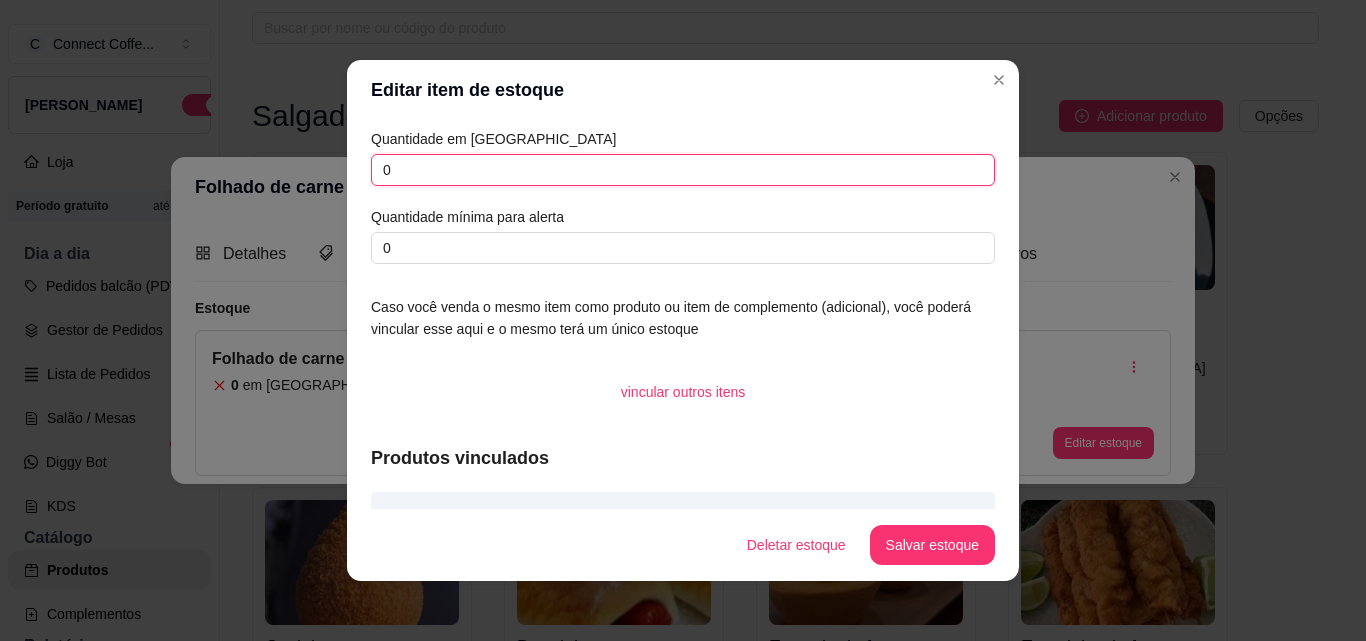 drag, startPoint x: 402, startPoint y: 176, endPoint x: 279, endPoint y: 166, distance: 123.40584 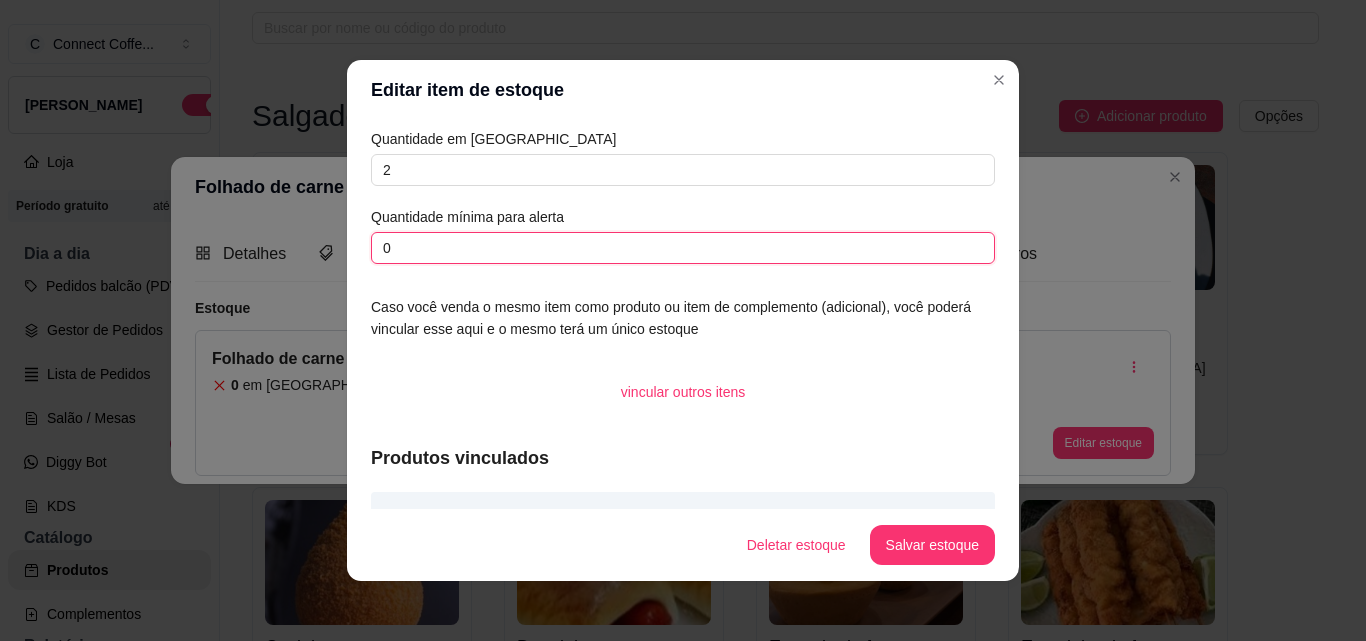 drag, startPoint x: 389, startPoint y: 250, endPoint x: 248, endPoint y: 239, distance: 141.42842 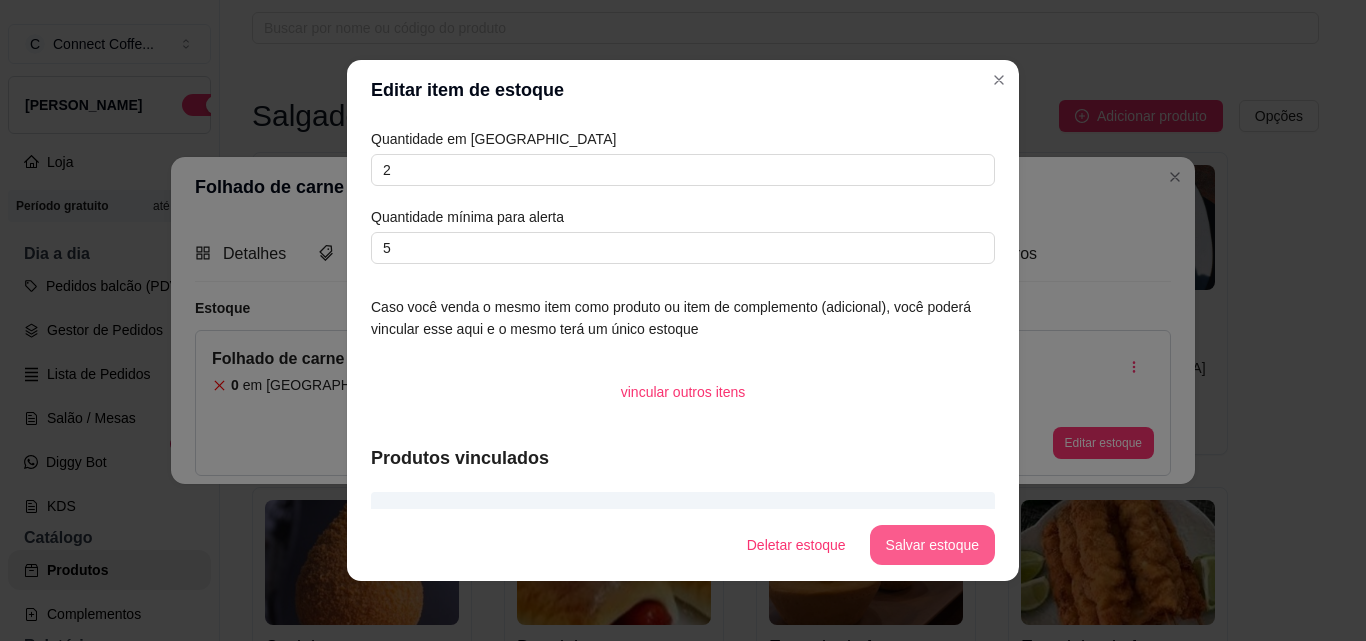 click on "Salvar estoque" at bounding box center (932, 545) 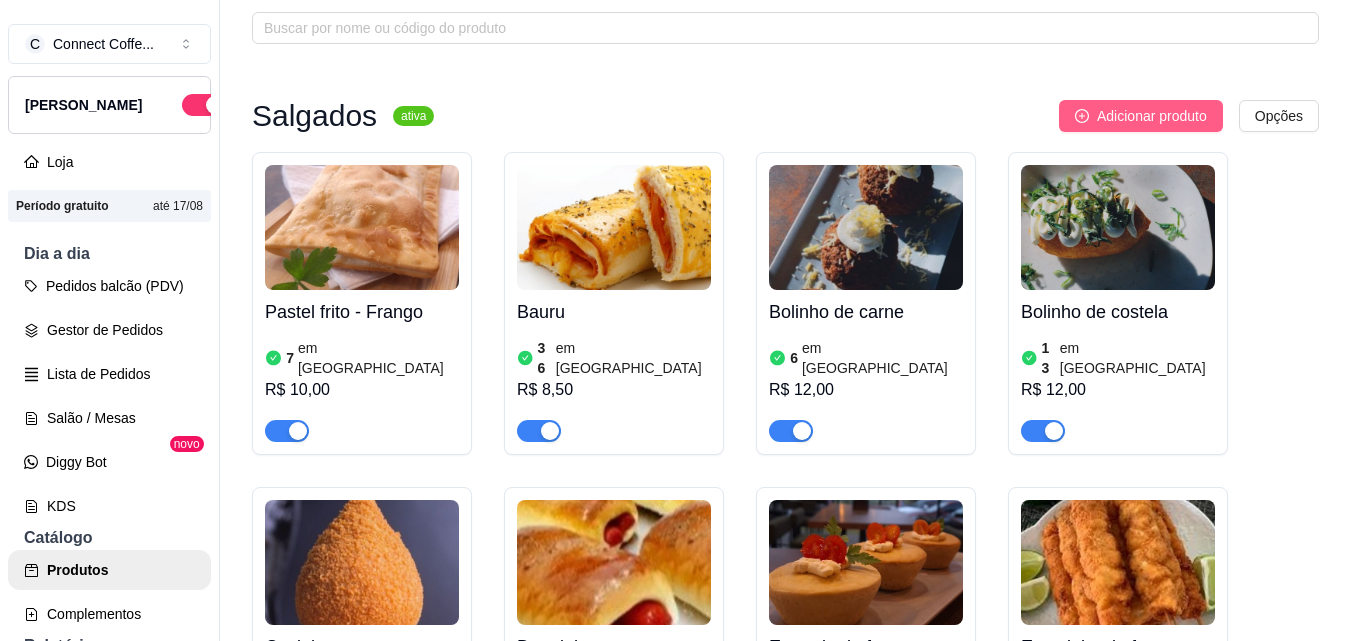 click on "Adicionar produto" at bounding box center [1141, 116] 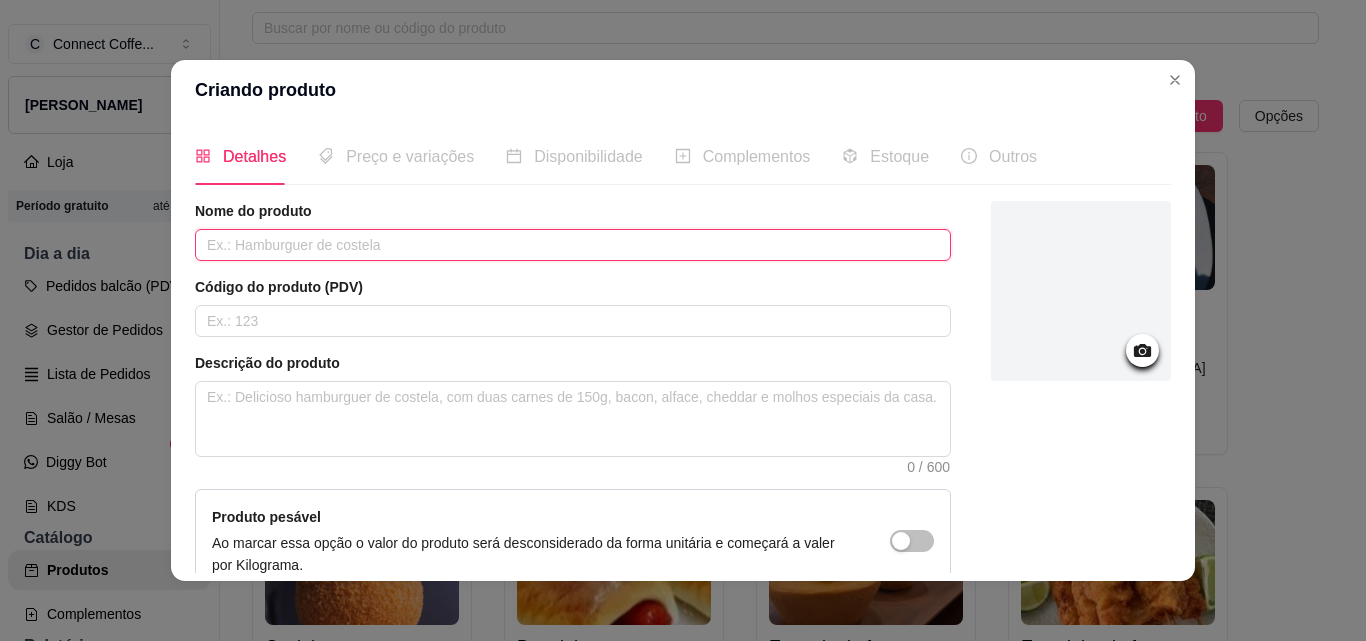 click at bounding box center [573, 245] 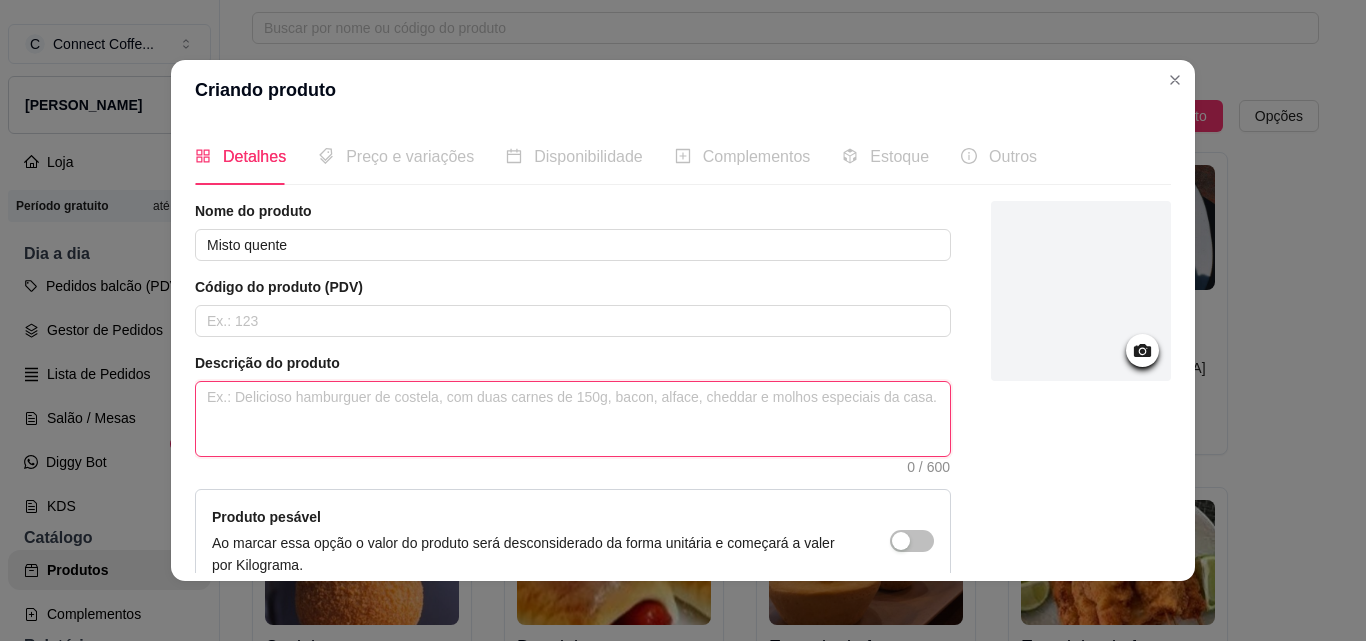 click at bounding box center (573, 419) 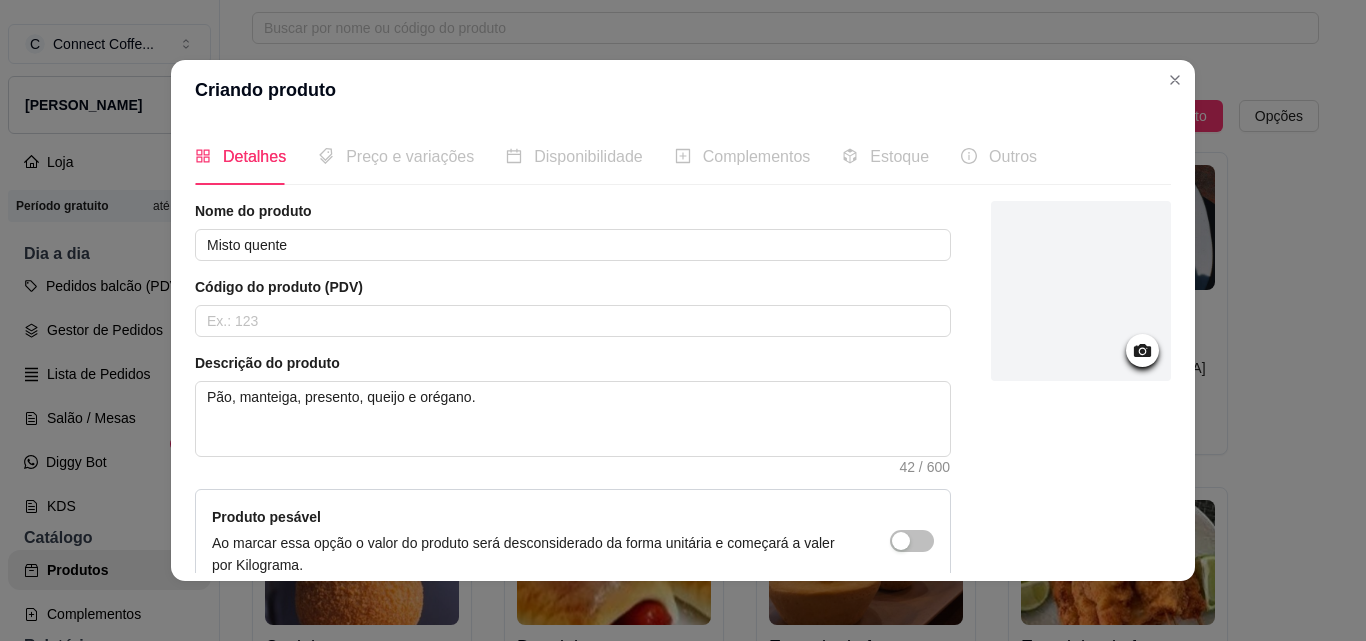 click 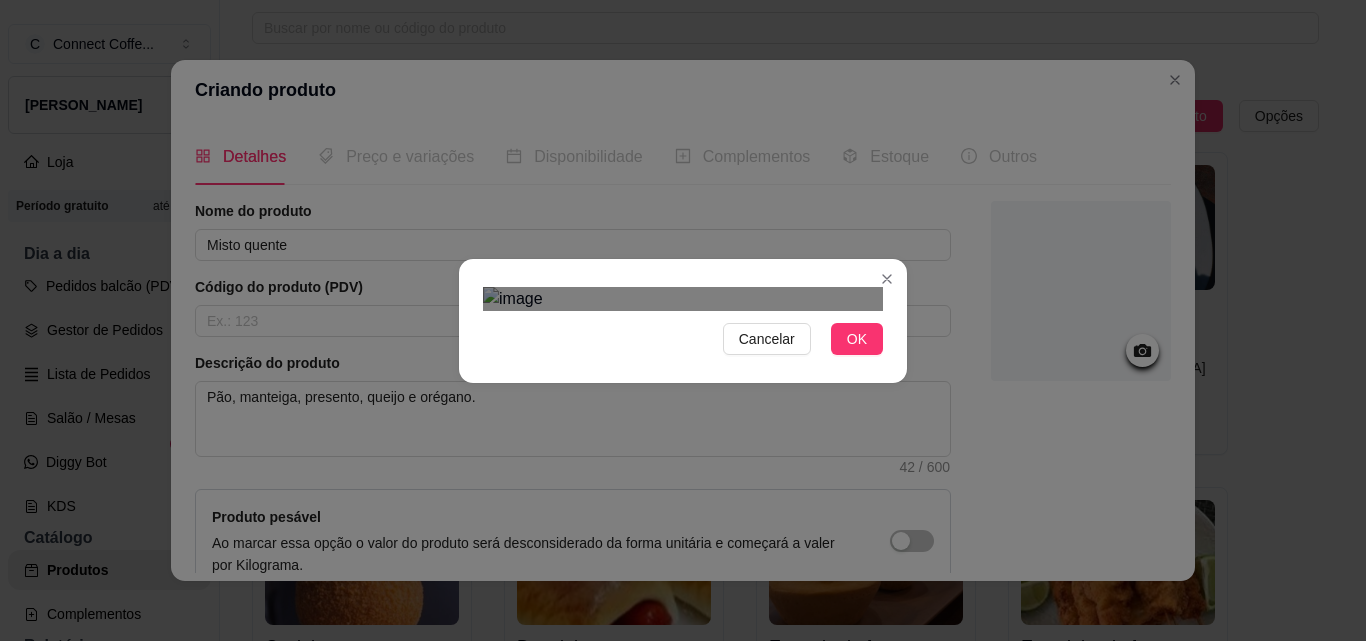 click at bounding box center (666, 705) 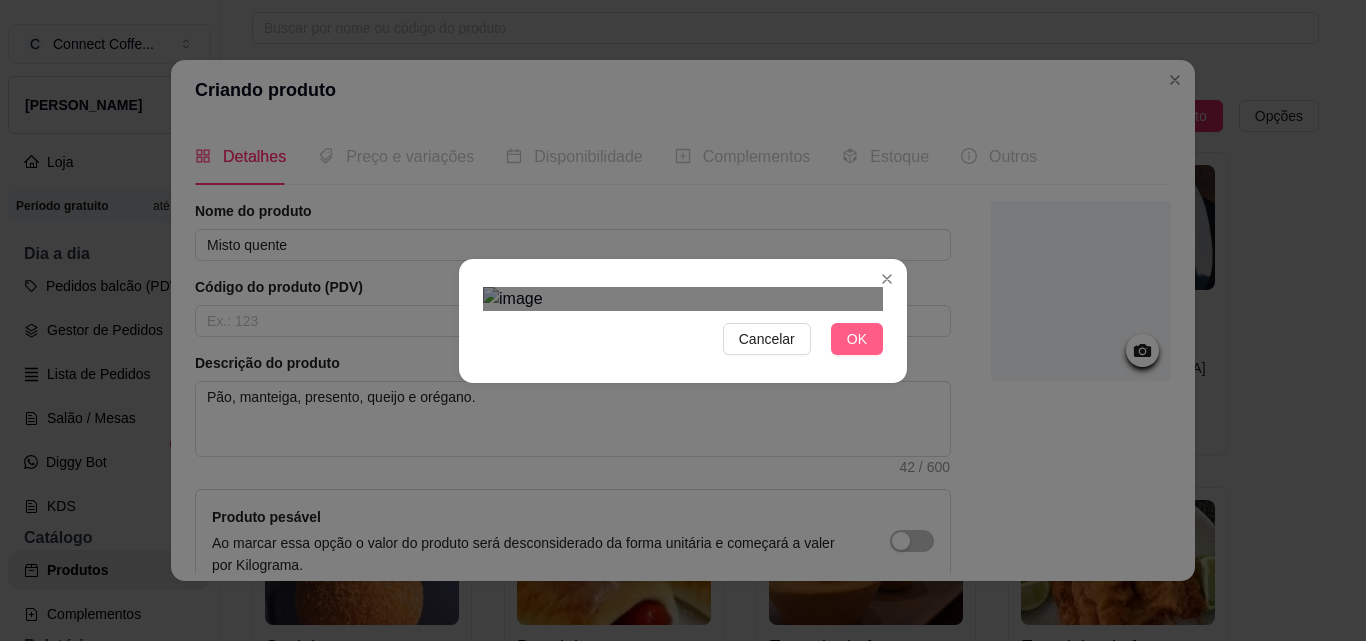 click on "OK" at bounding box center [857, 339] 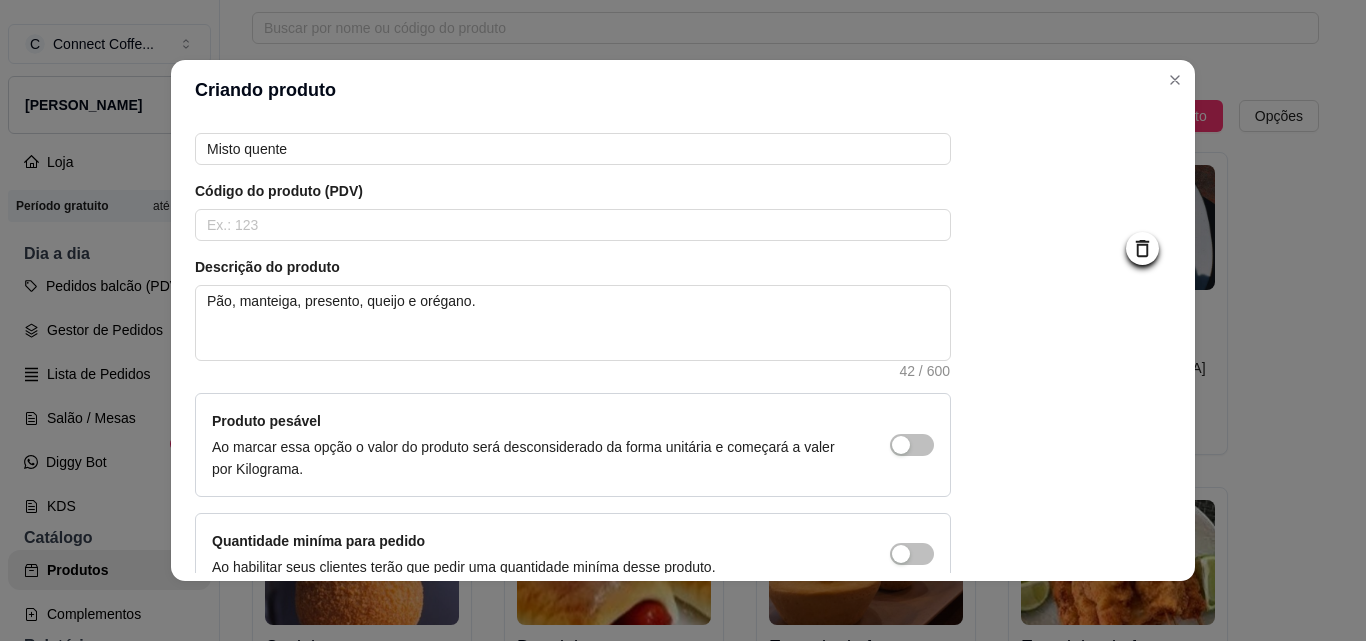 scroll, scrollTop: 207, scrollLeft: 0, axis: vertical 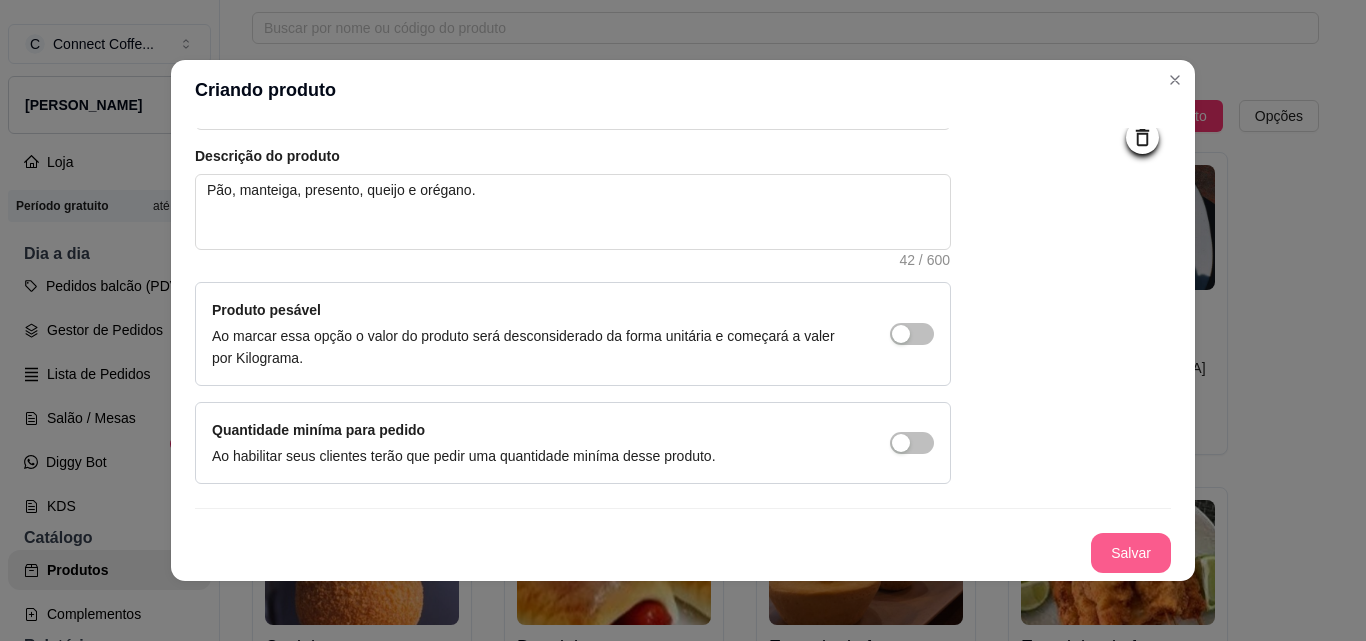 click on "Salvar" at bounding box center [1131, 553] 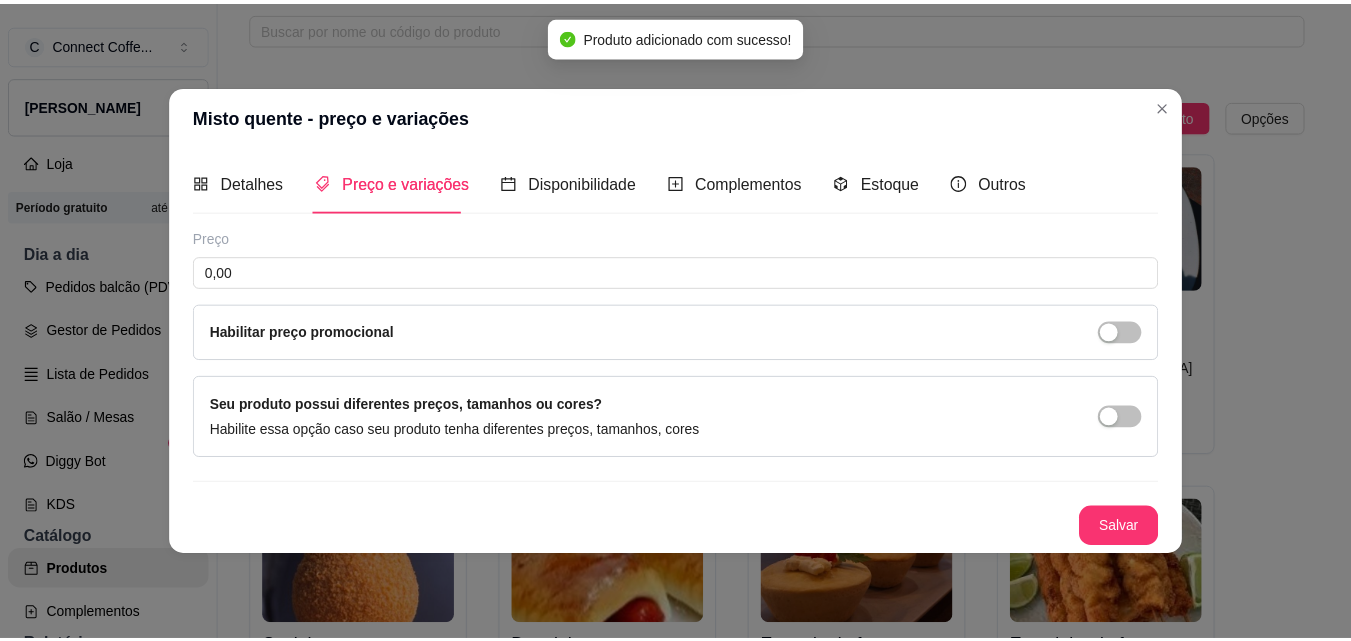 scroll, scrollTop: 0, scrollLeft: 0, axis: both 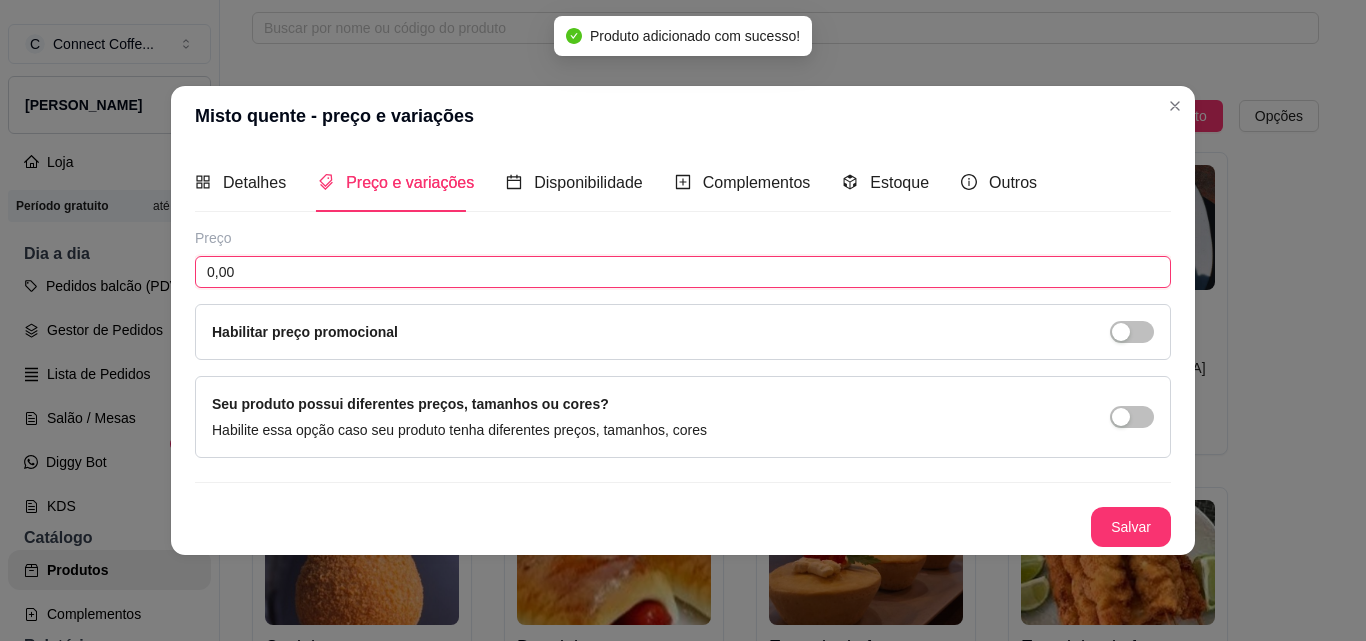 click on "0,00" at bounding box center (683, 272) 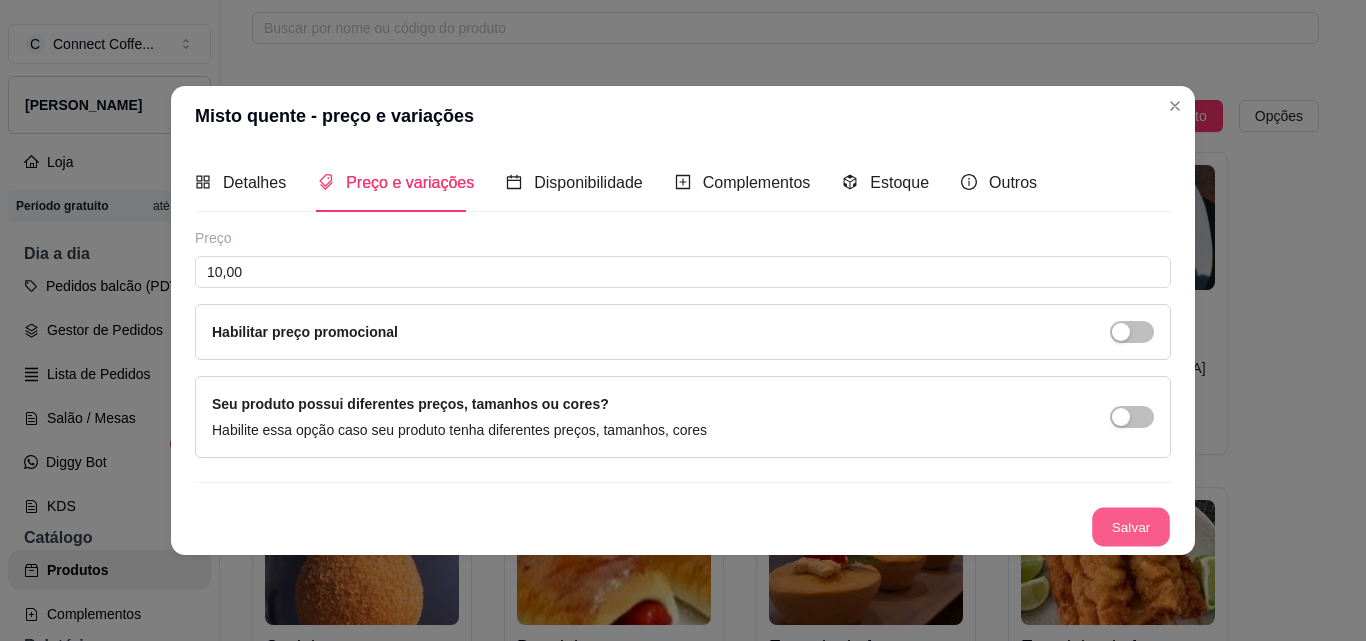 click on "Salvar" at bounding box center [1131, 526] 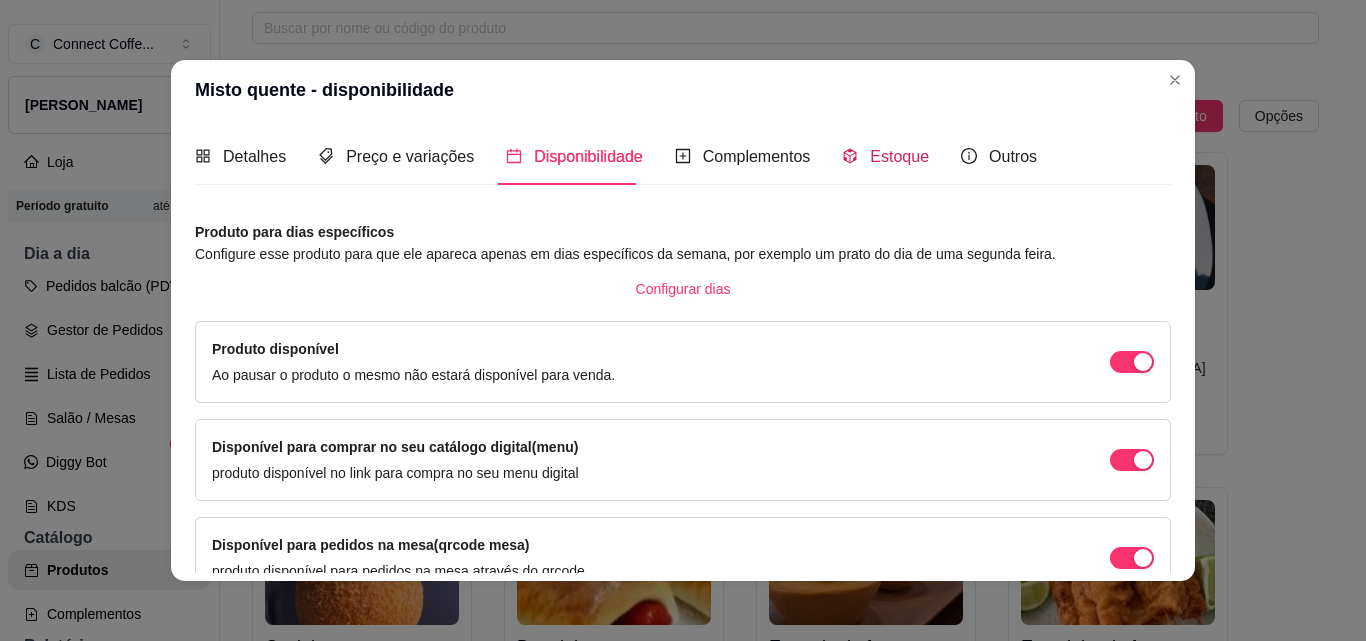 click on "Estoque" at bounding box center (899, 156) 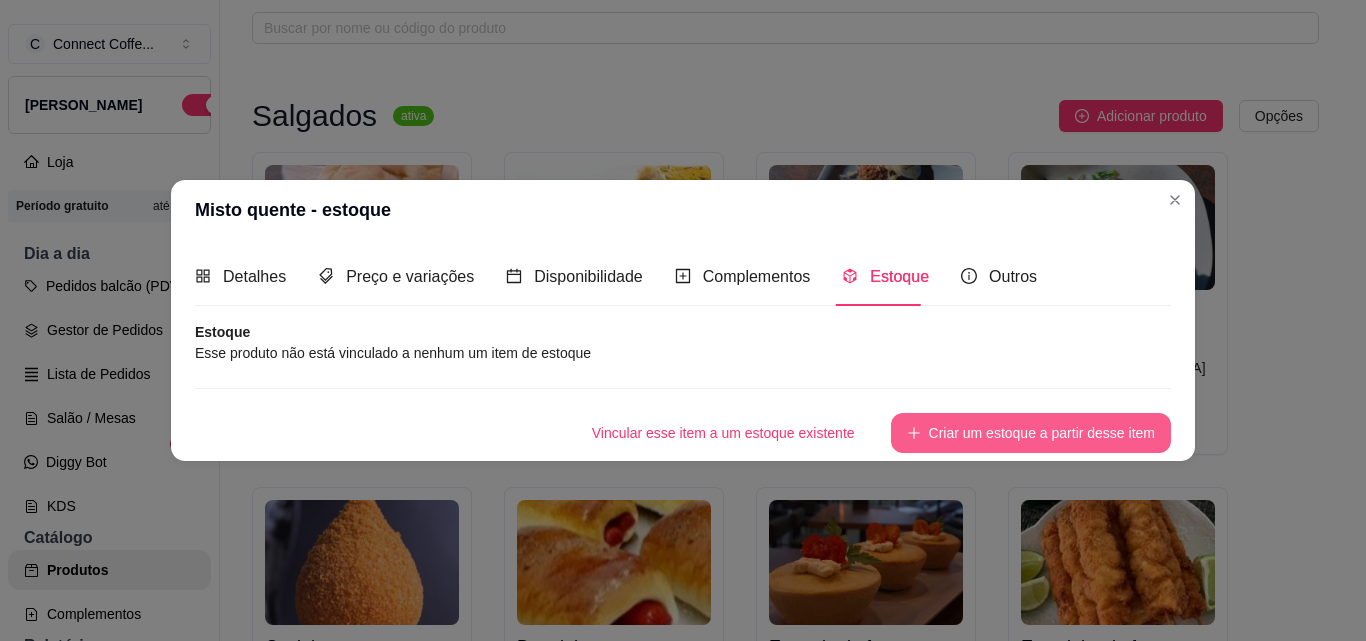 click on "Criar um estoque a partir desse item" at bounding box center (1031, 433) 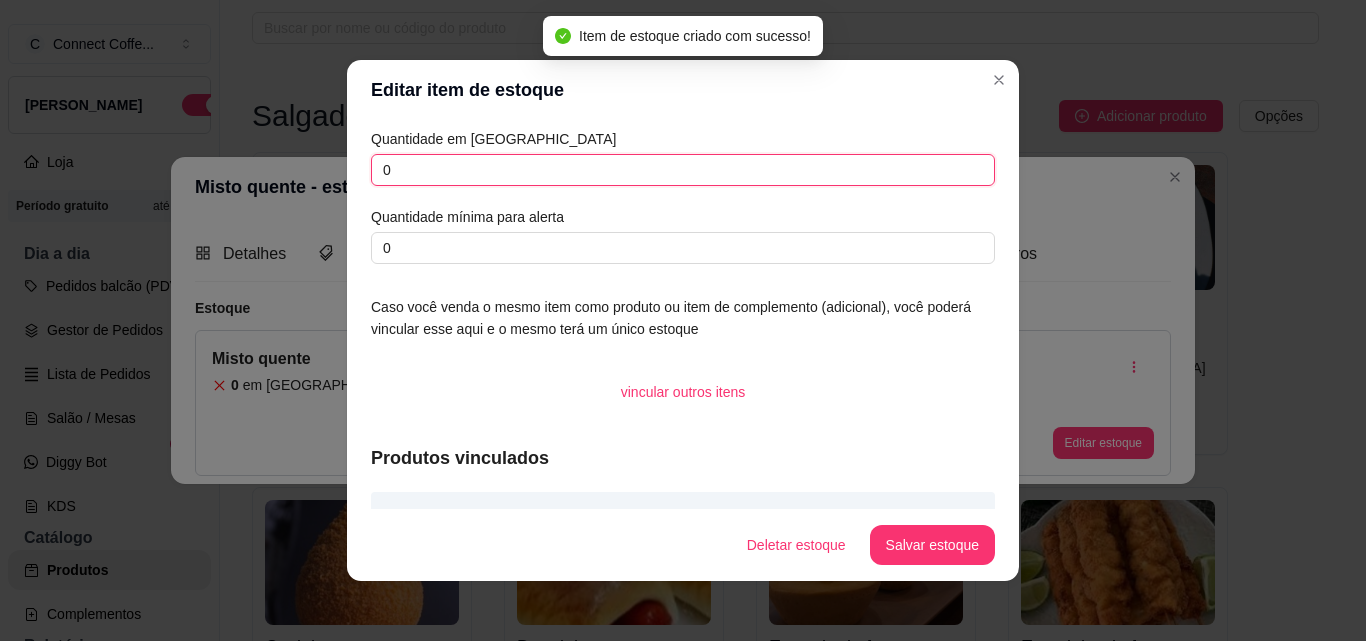 drag, startPoint x: 423, startPoint y: 168, endPoint x: 183, endPoint y: 152, distance: 240.53275 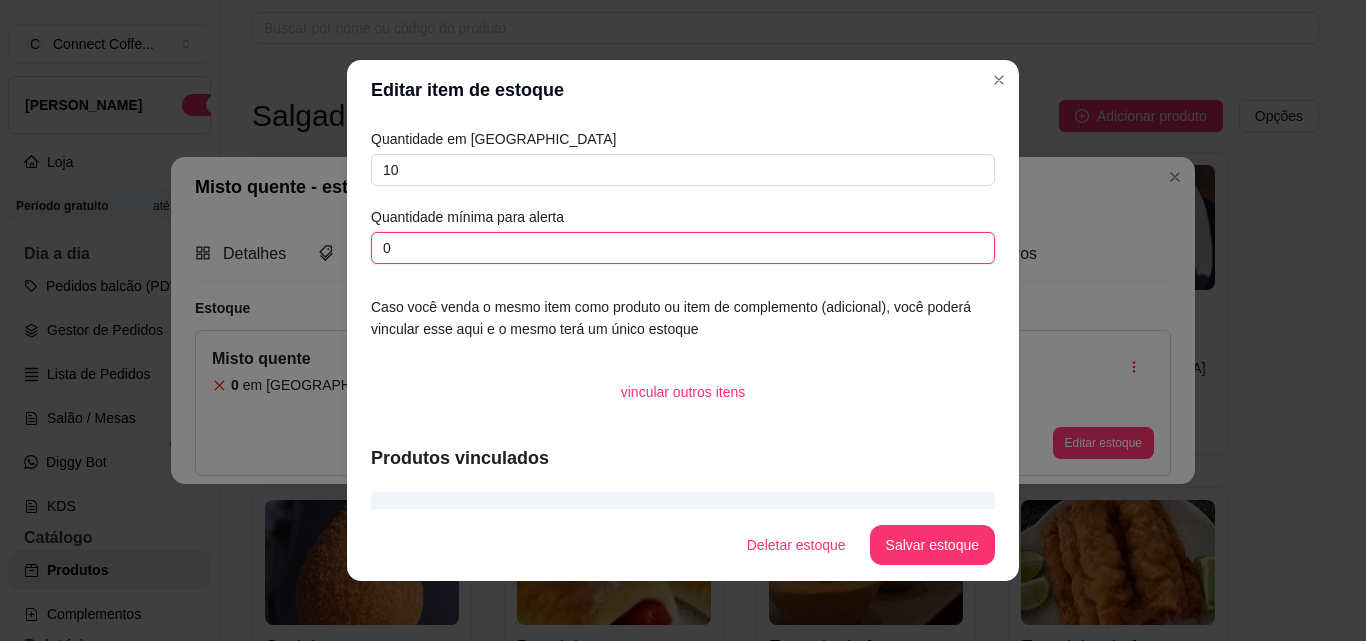 drag, startPoint x: 419, startPoint y: 247, endPoint x: 256, endPoint y: 236, distance: 163.37074 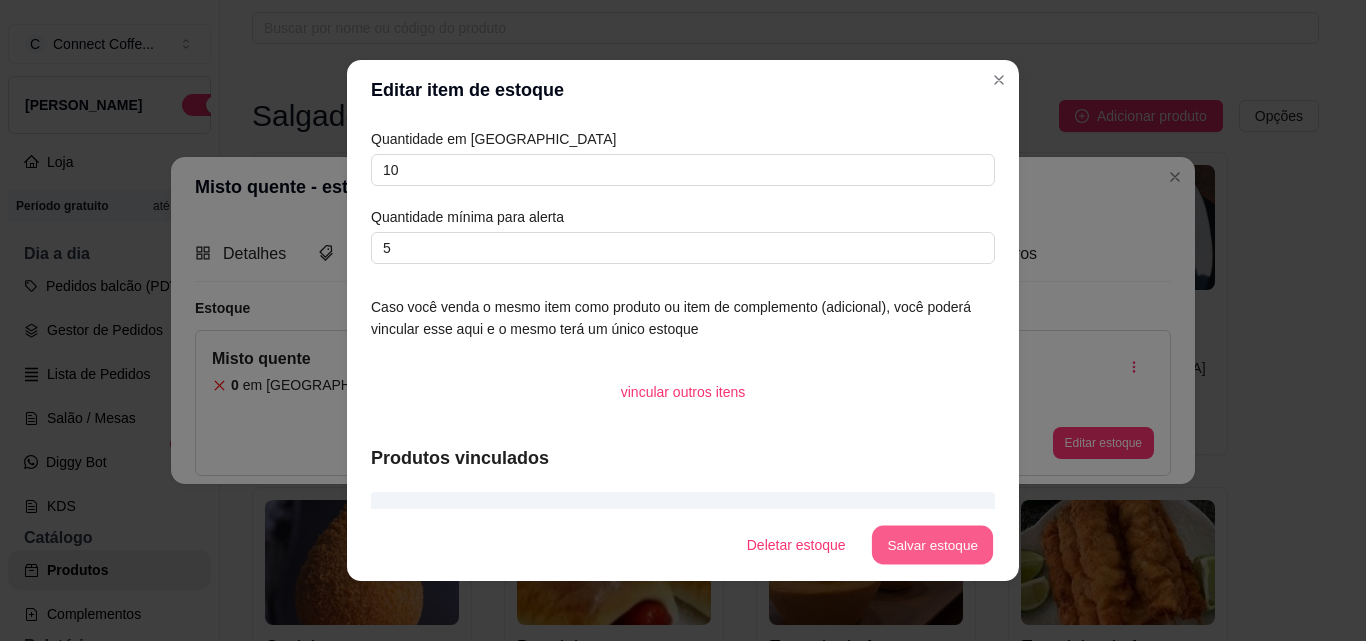 click on "Salvar estoque" at bounding box center [932, 545] 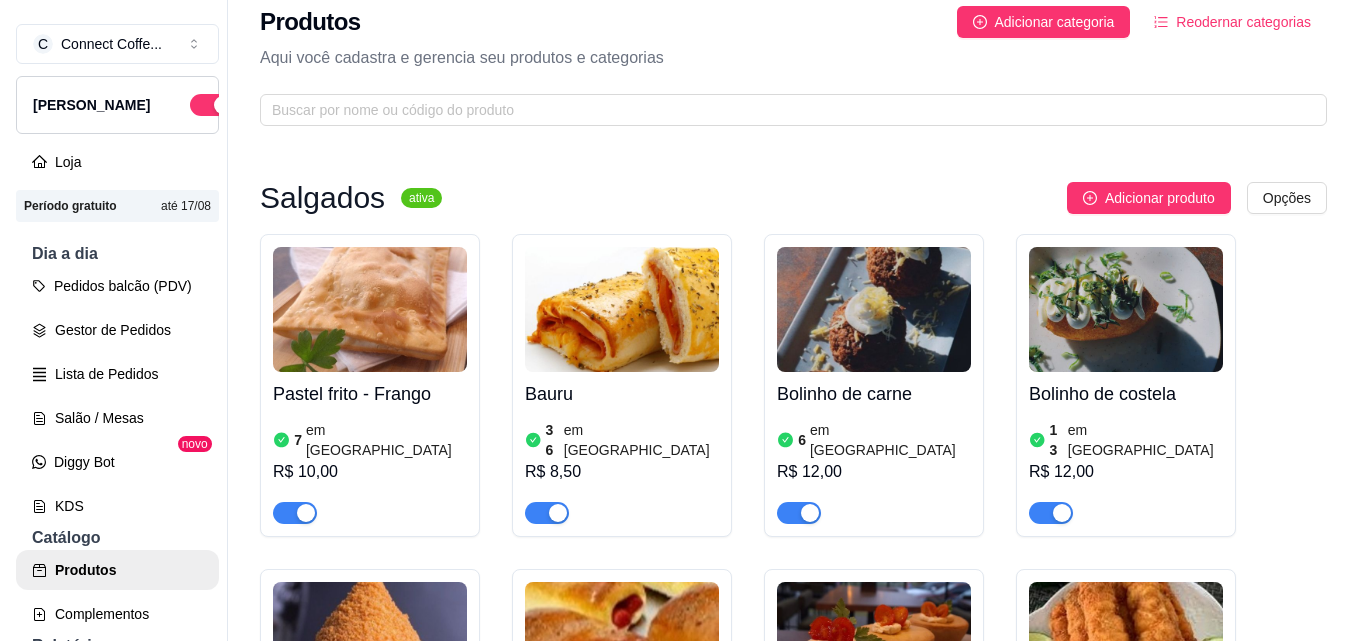 scroll, scrollTop: 0, scrollLeft: 0, axis: both 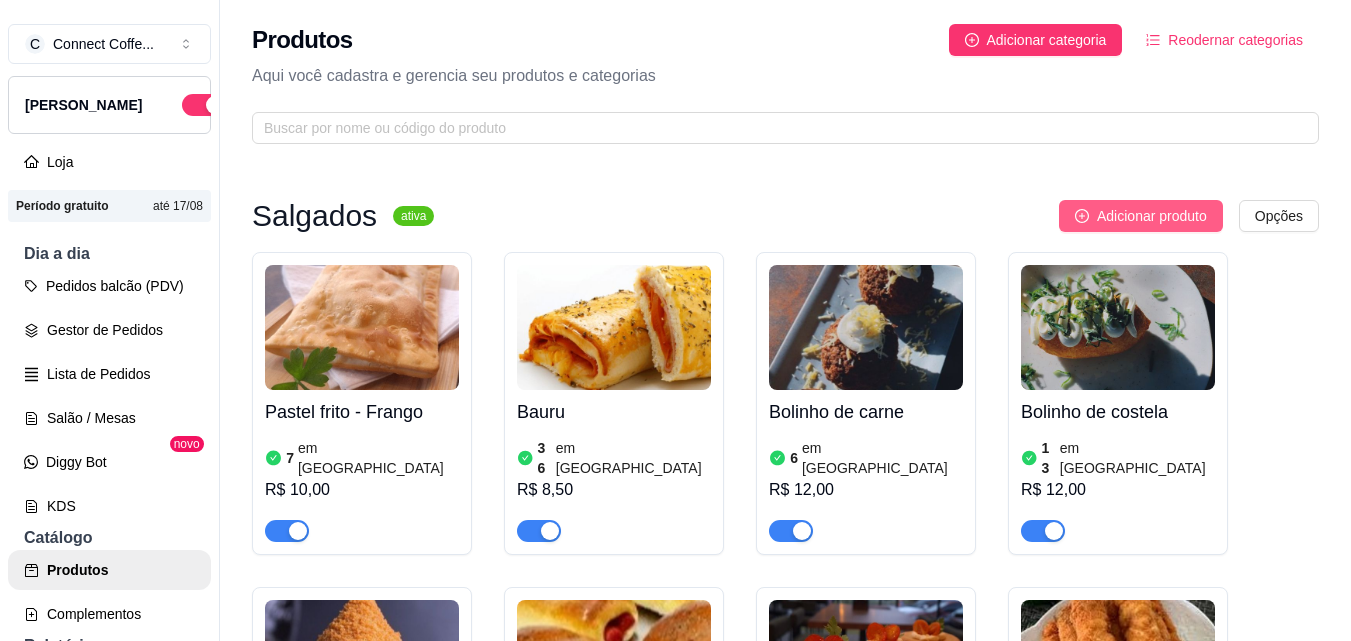 click on "Adicionar produto" at bounding box center [1152, 216] 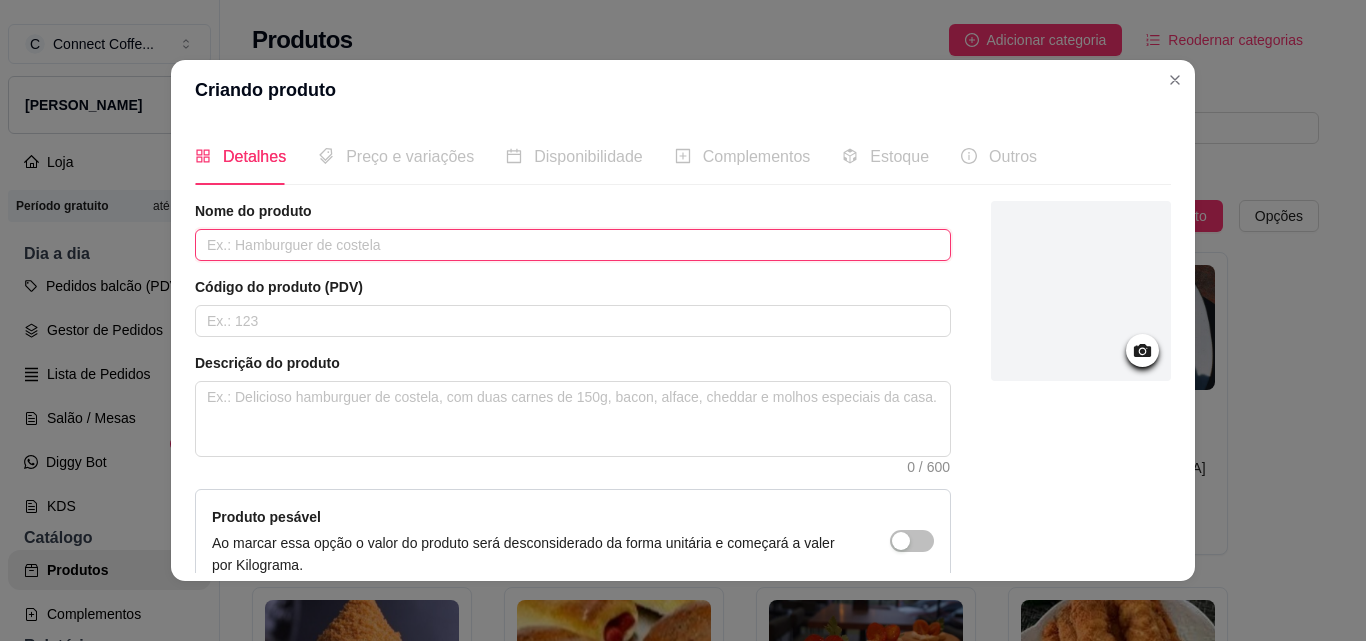 click at bounding box center (573, 245) 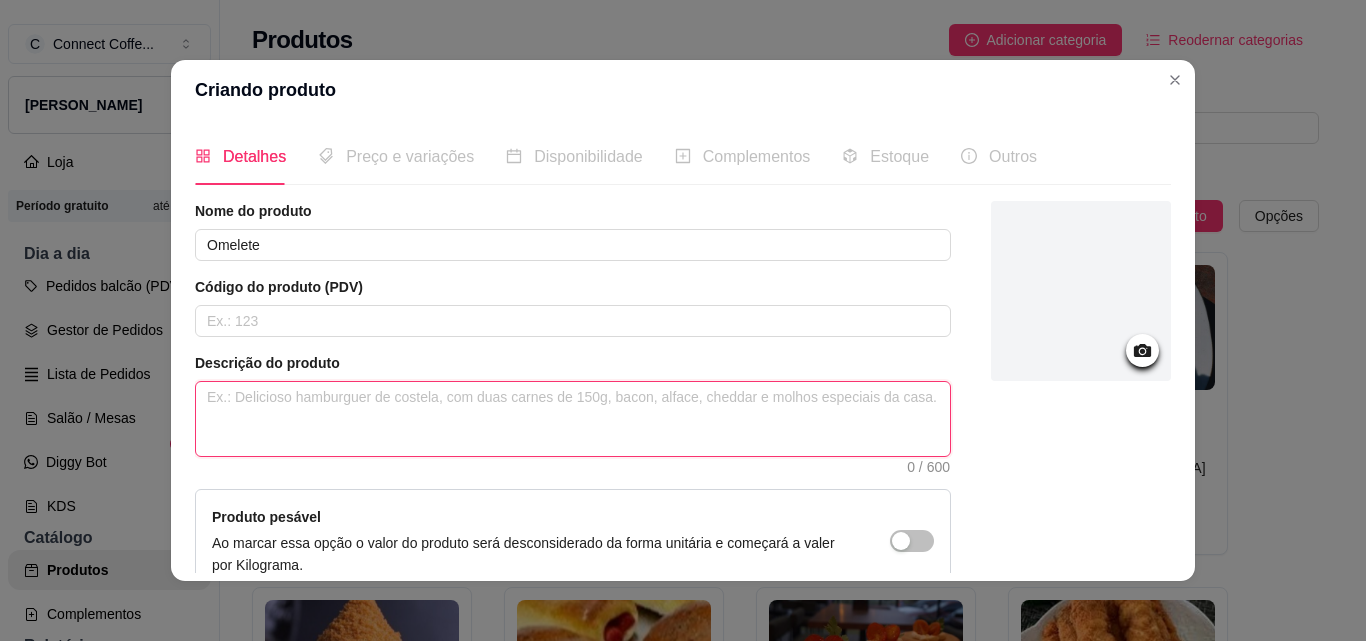 click at bounding box center [573, 419] 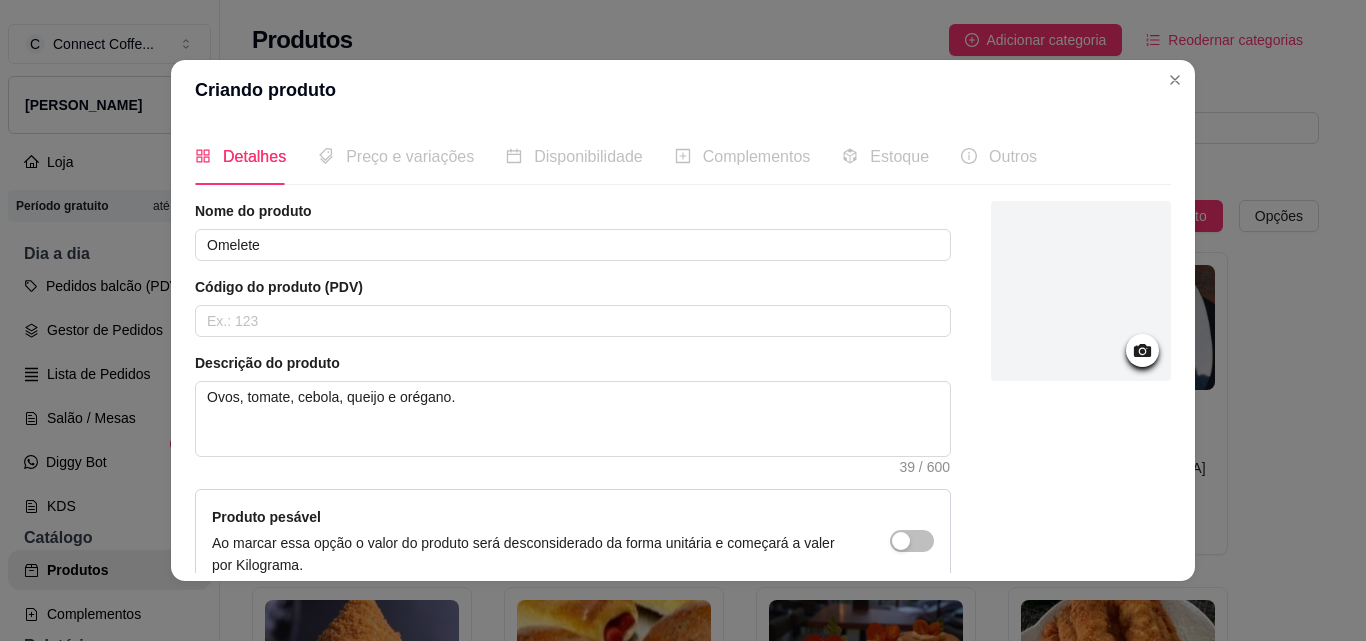click 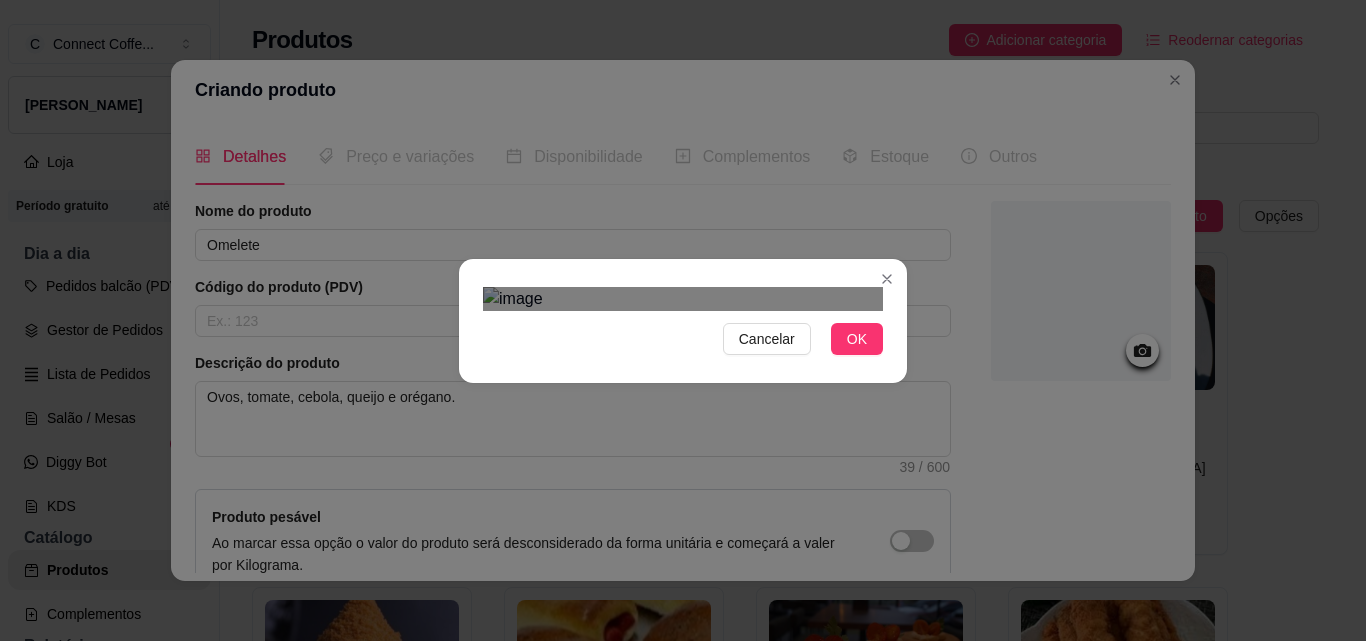 click at bounding box center (667, 624) 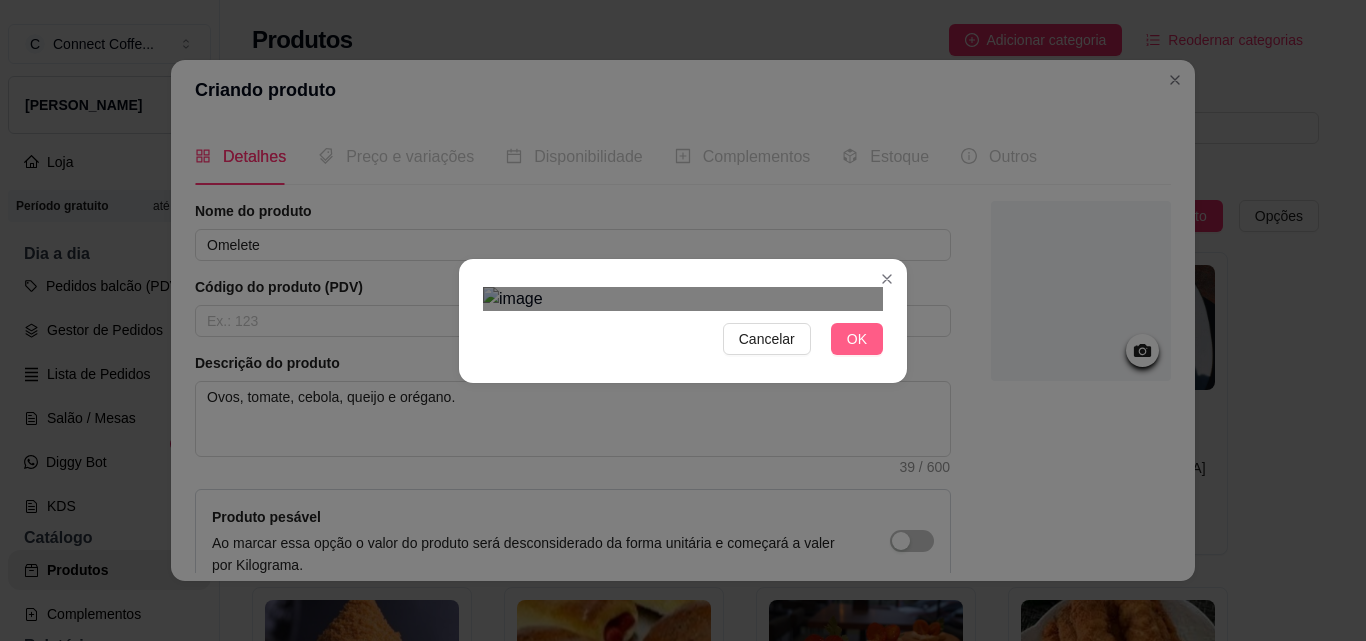 click on "OK" at bounding box center [857, 339] 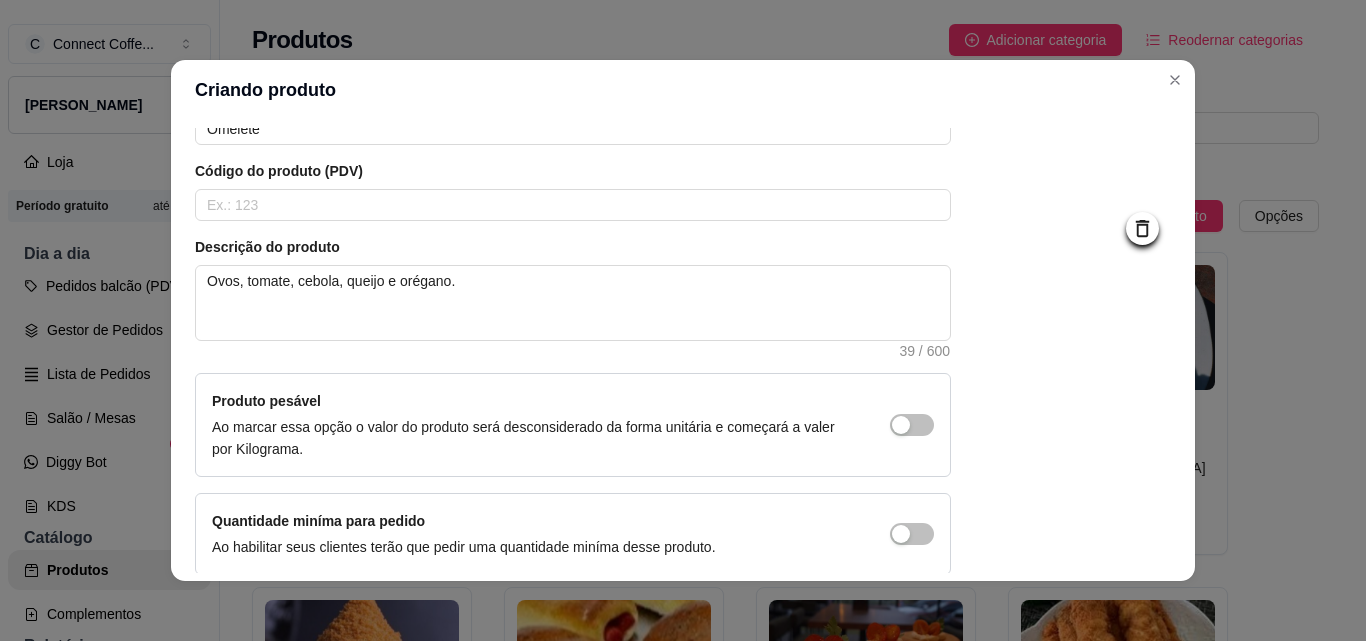scroll, scrollTop: 207, scrollLeft: 0, axis: vertical 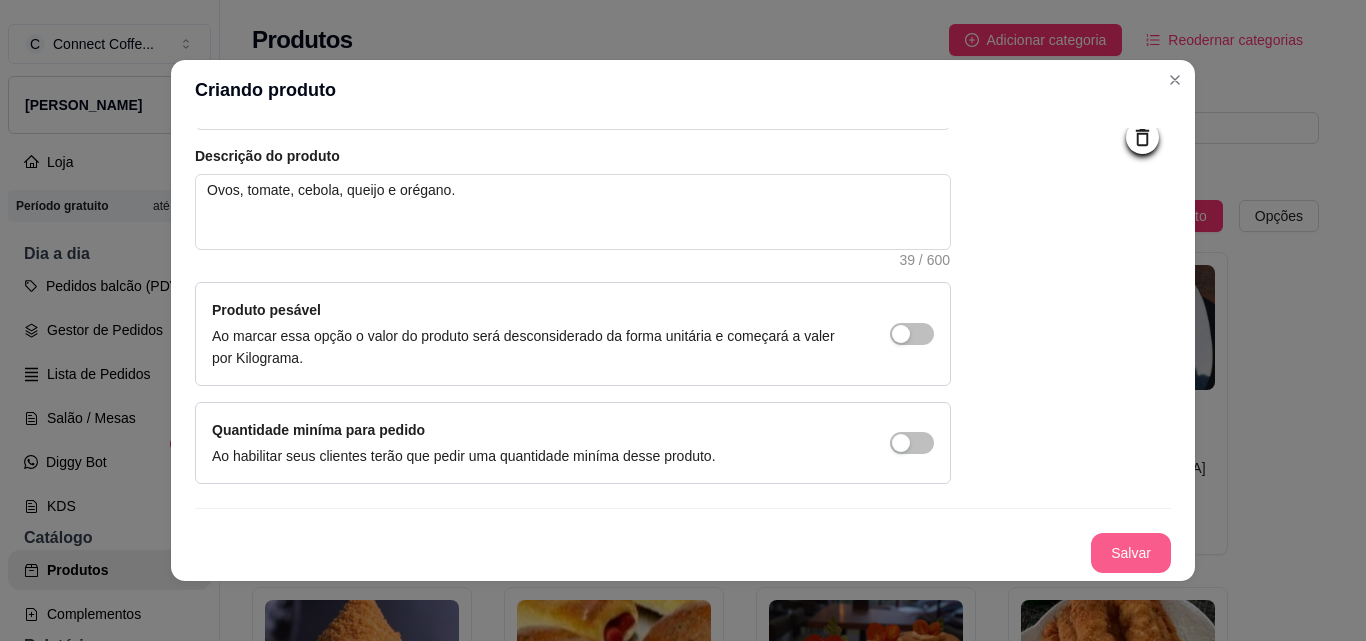 click on "Nome do produto Omelete Código do produto (PDV) Descrição do produto Ovos, tomate, cebola, queijo e orégano. 39 / 600 Produto pesável Ao marcar essa opção o valor do produto será desconsiderado da forma unitária e começará a valer por Kilograma. Quantidade miníma para pedido Ao habilitar seus clientes terão que pedir uma quantidade miníma desse produto. [GEOGRAPHIC_DATA]" at bounding box center [683, 283] 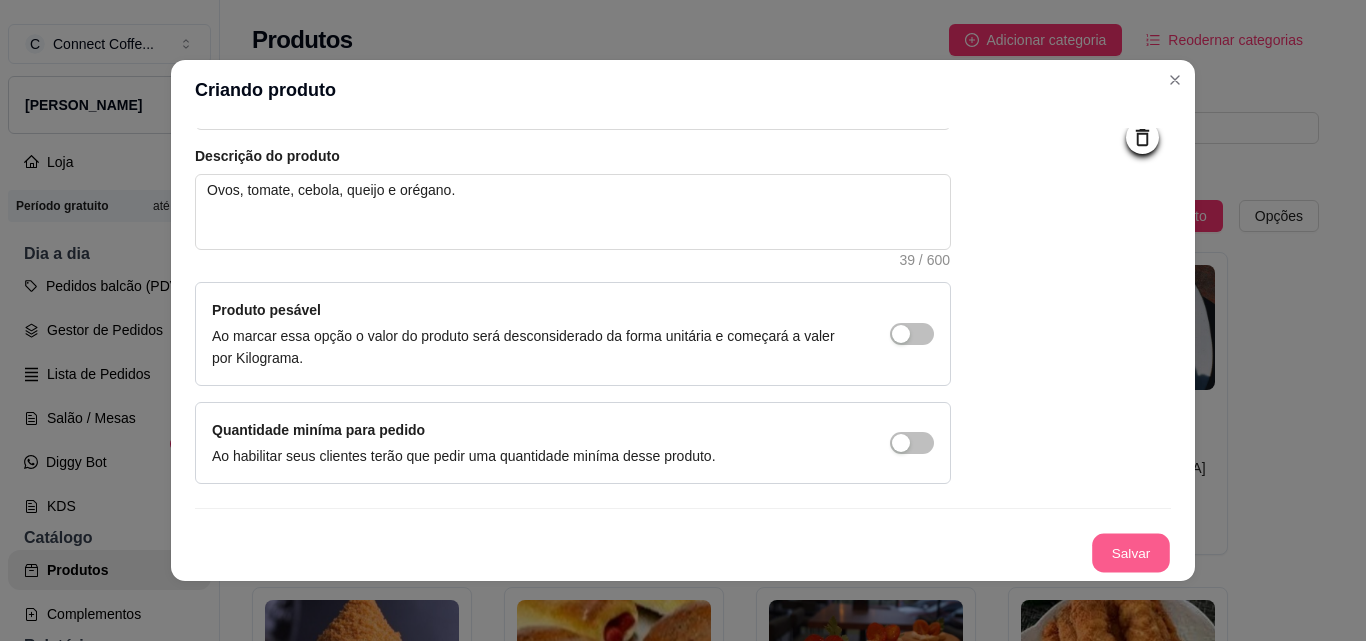 click on "Salvar" at bounding box center (1131, 553) 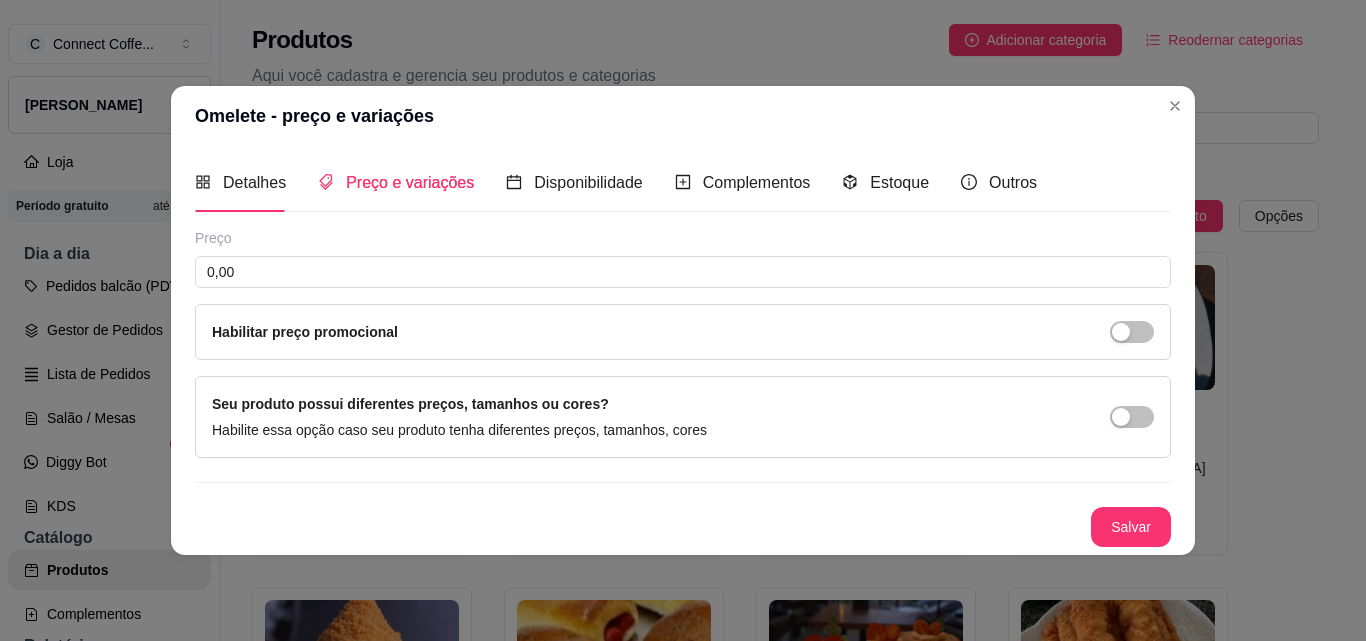 scroll, scrollTop: 0, scrollLeft: 0, axis: both 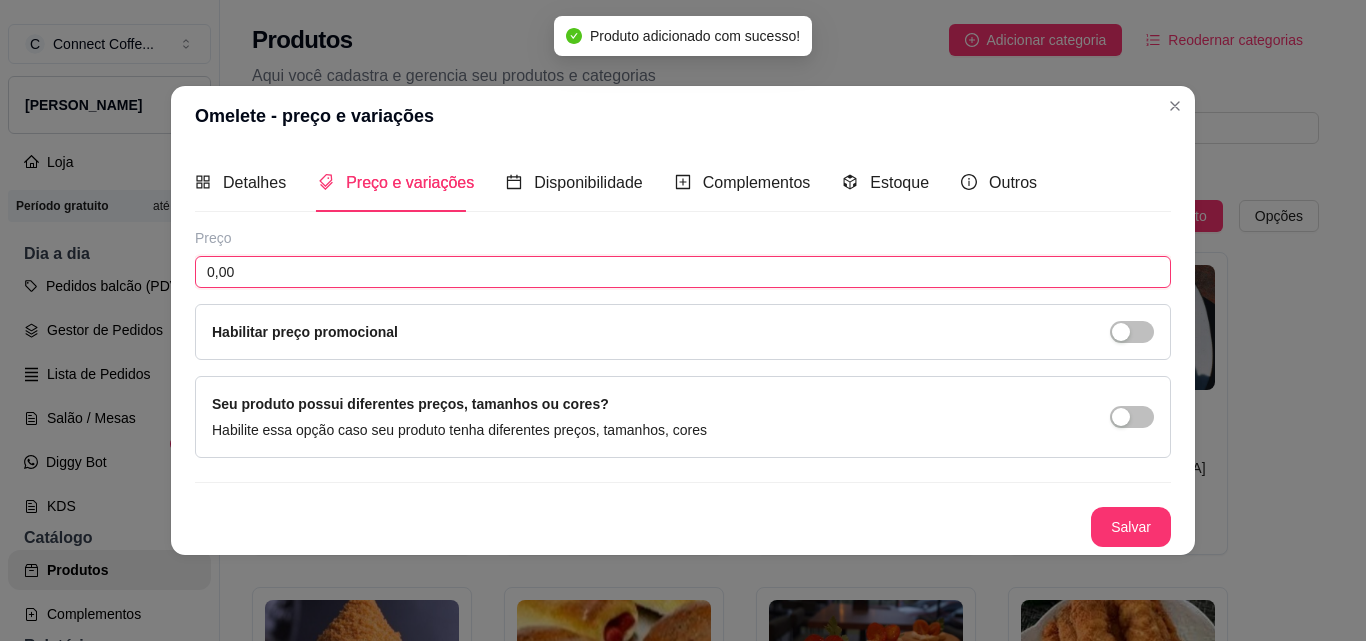 click on "0,00" at bounding box center [683, 272] 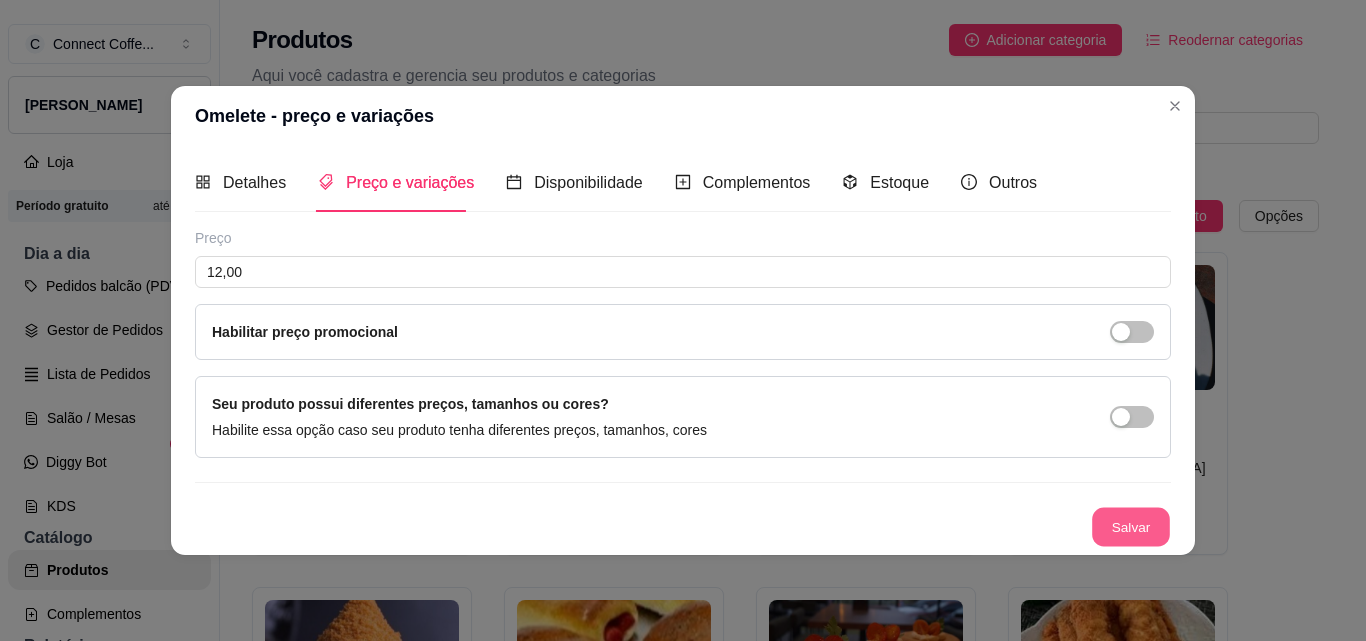 click on "Salvar" at bounding box center (1131, 526) 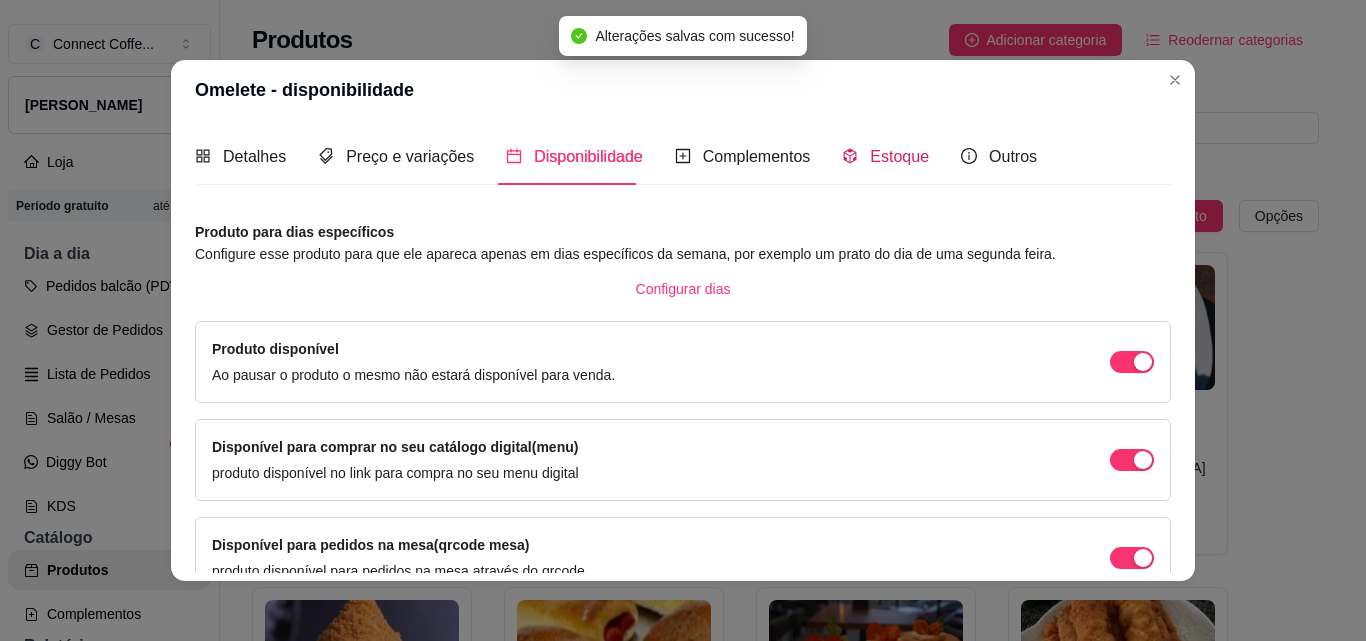 click on "Estoque" at bounding box center (899, 156) 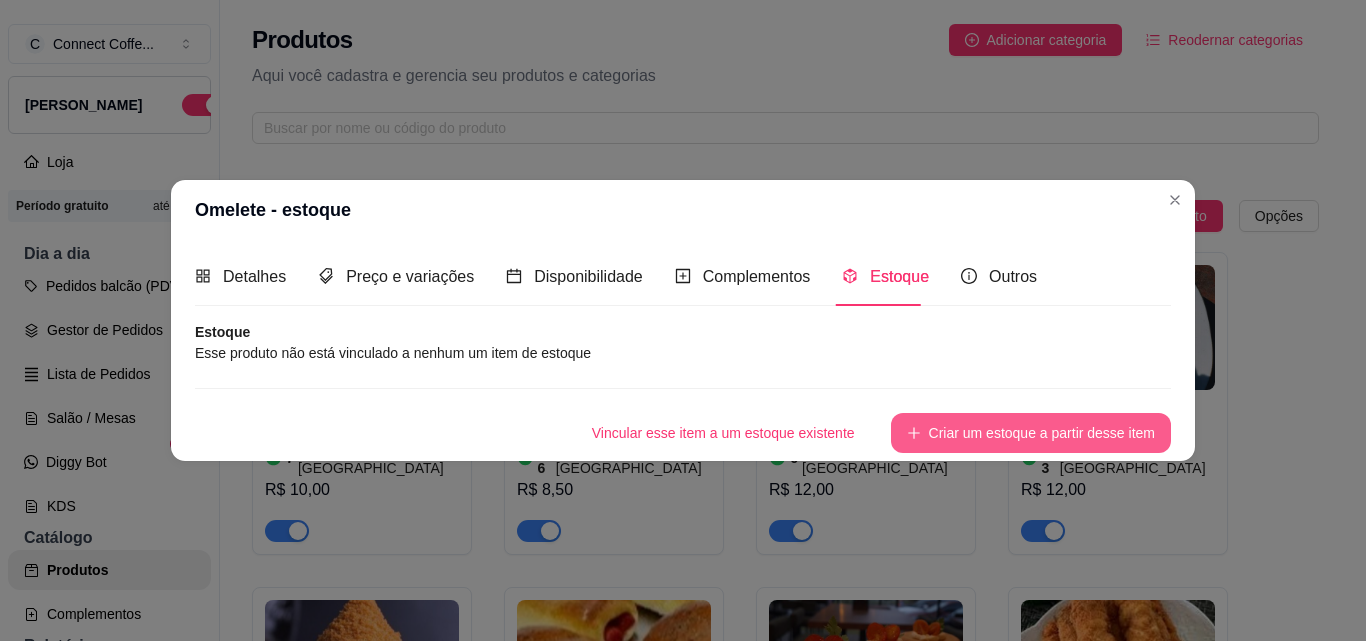 click on "Criar um estoque a partir desse item" at bounding box center (1031, 433) 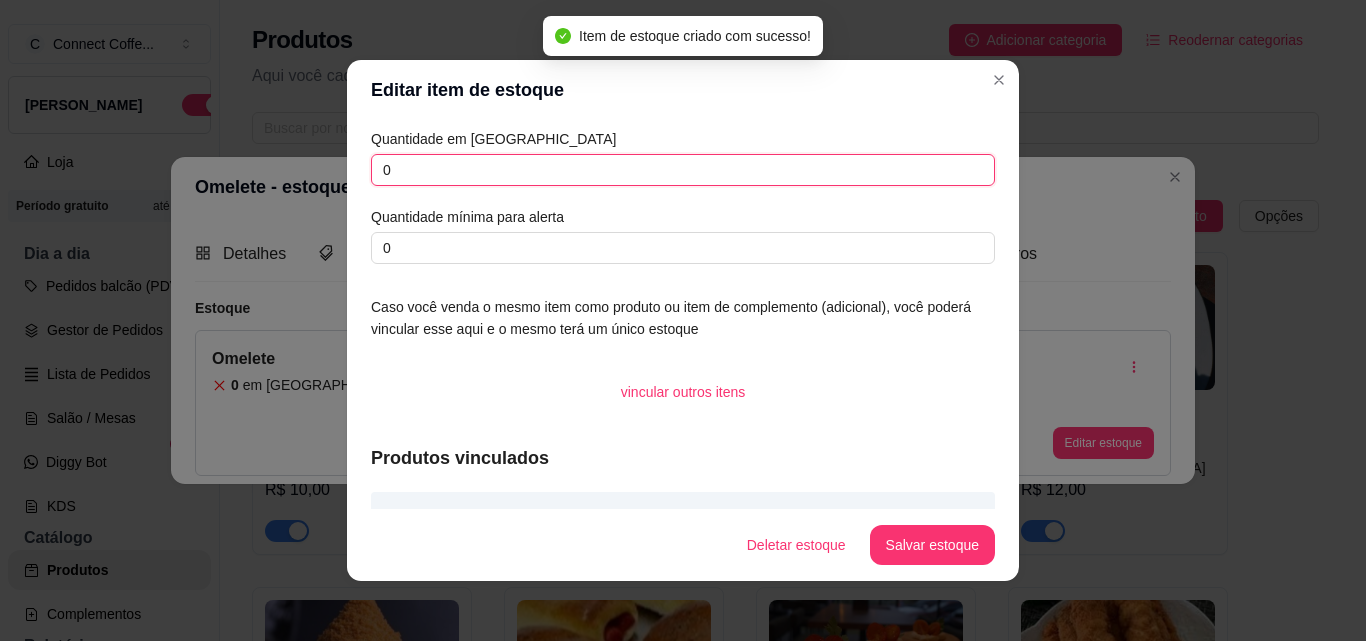 click on "0" at bounding box center (683, 170) 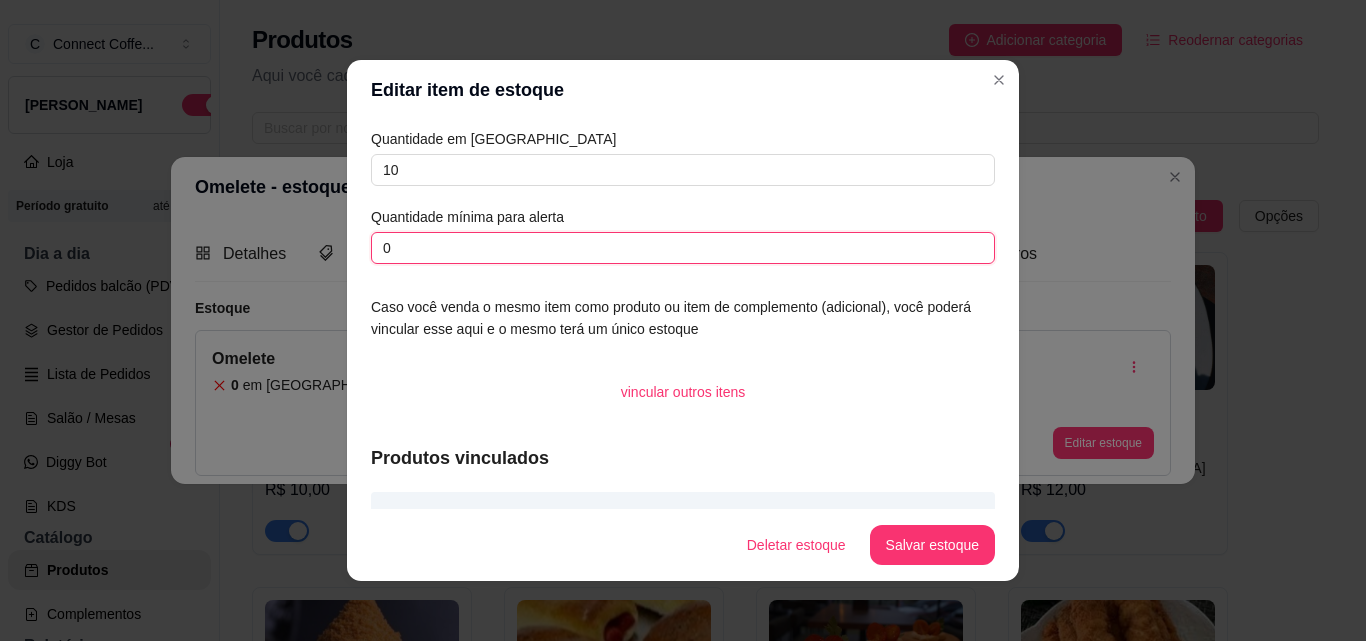 drag, startPoint x: 394, startPoint y: 240, endPoint x: 317, endPoint y: 241, distance: 77.00649 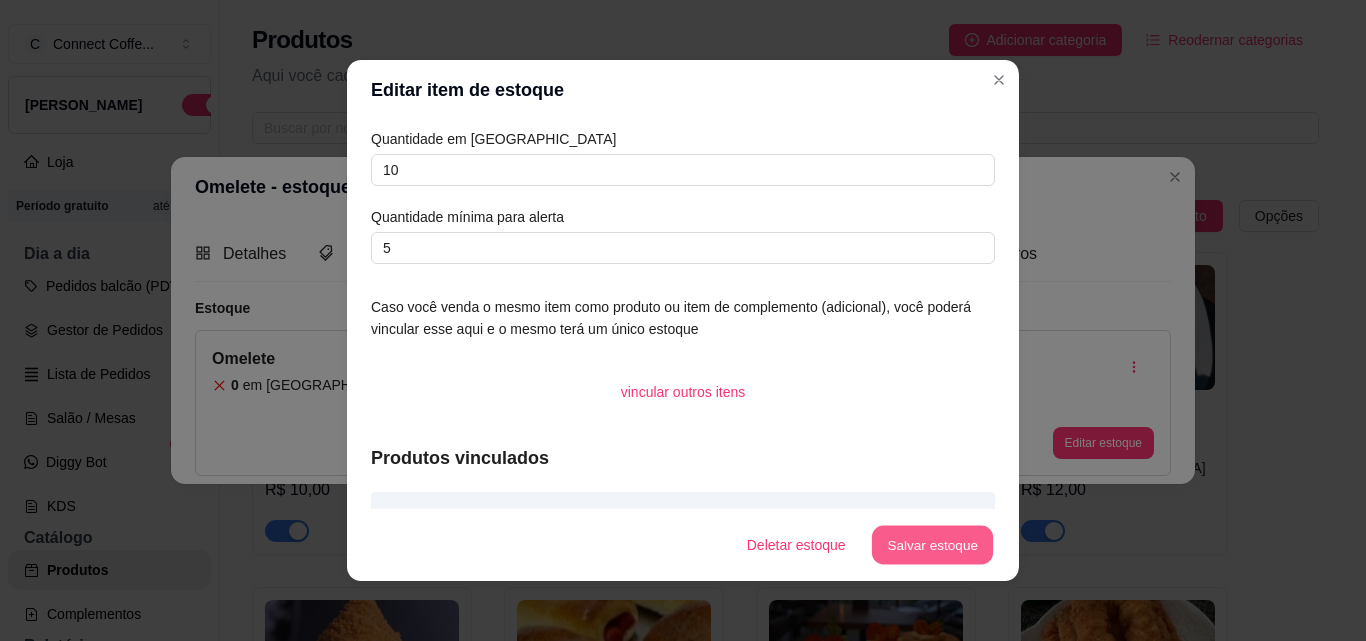 click on "Salvar estoque" at bounding box center [932, 545] 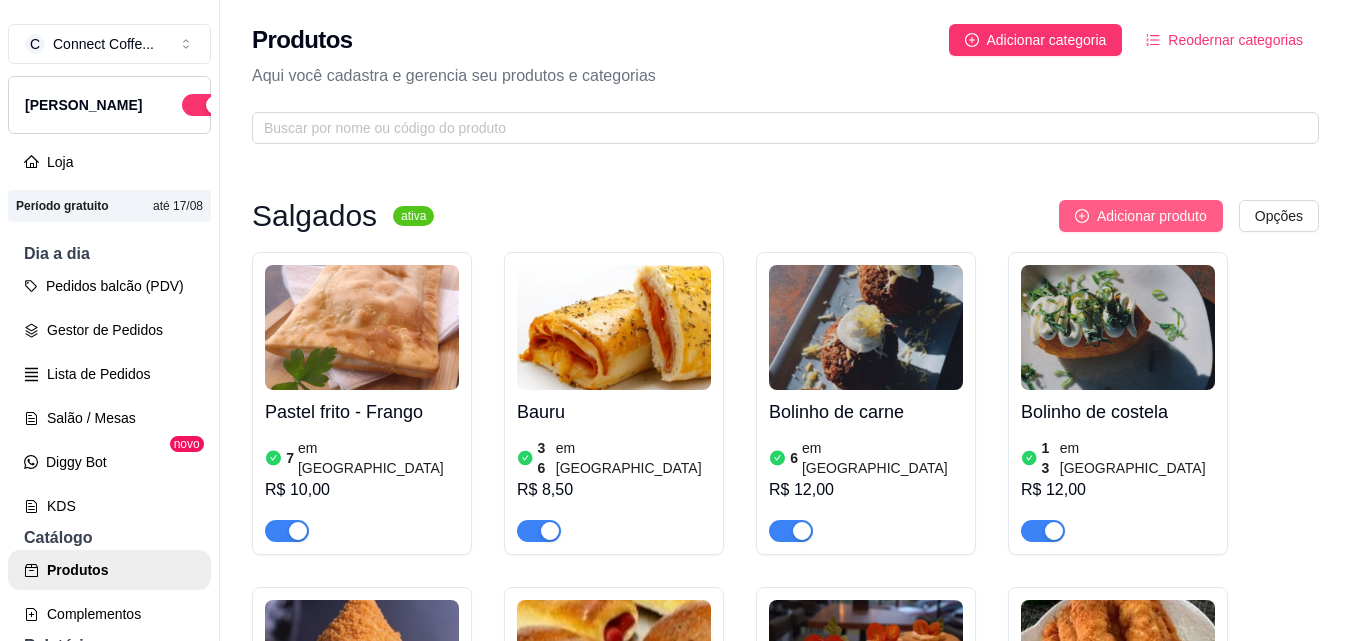 click on "Adicionar produto" at bounding box center (1152, 216) 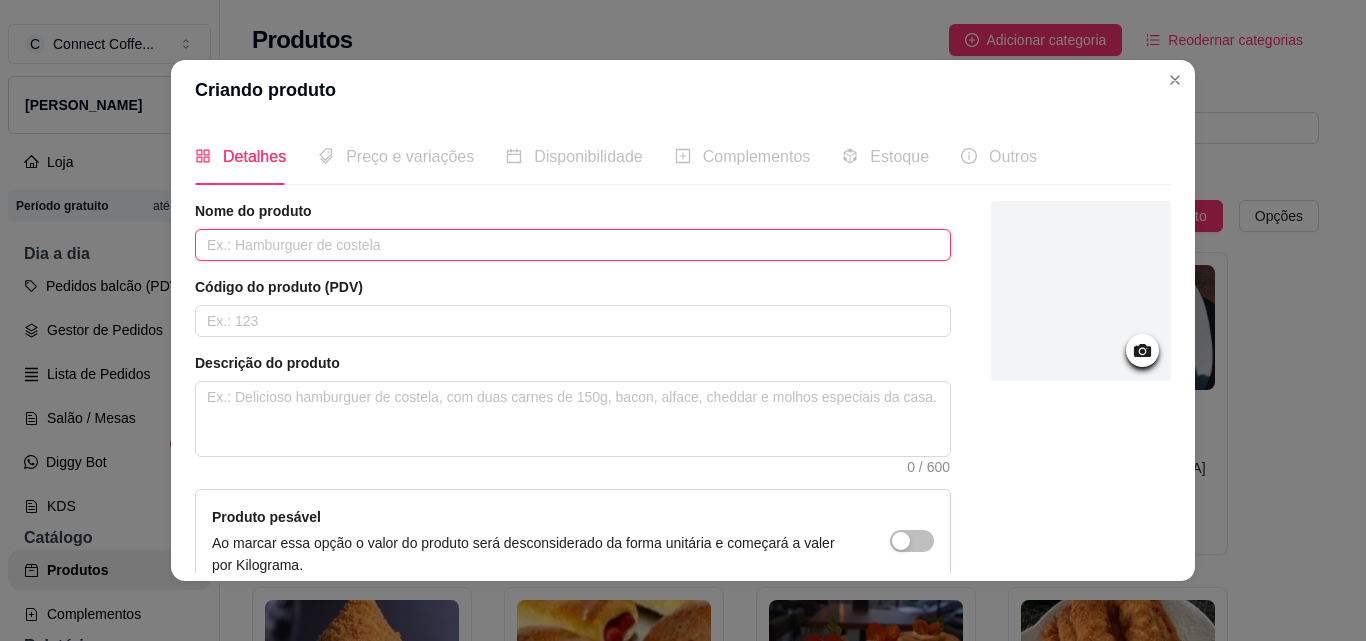 click at bounding box center [573, 245] 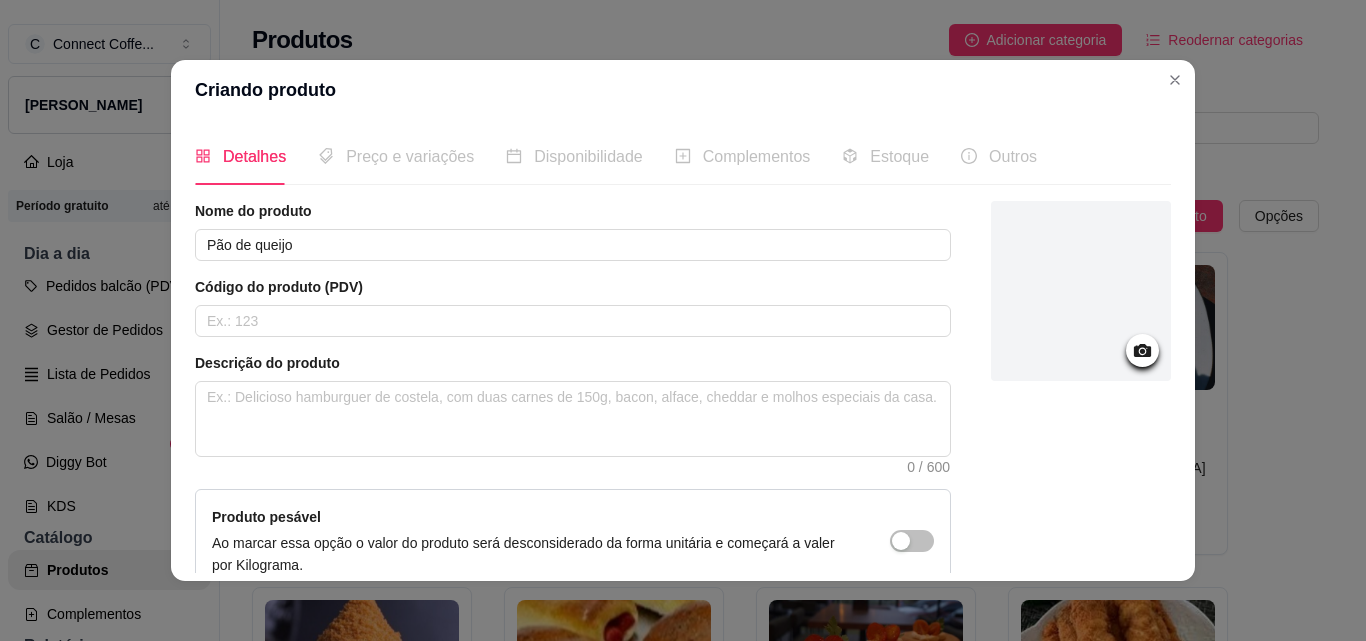 click 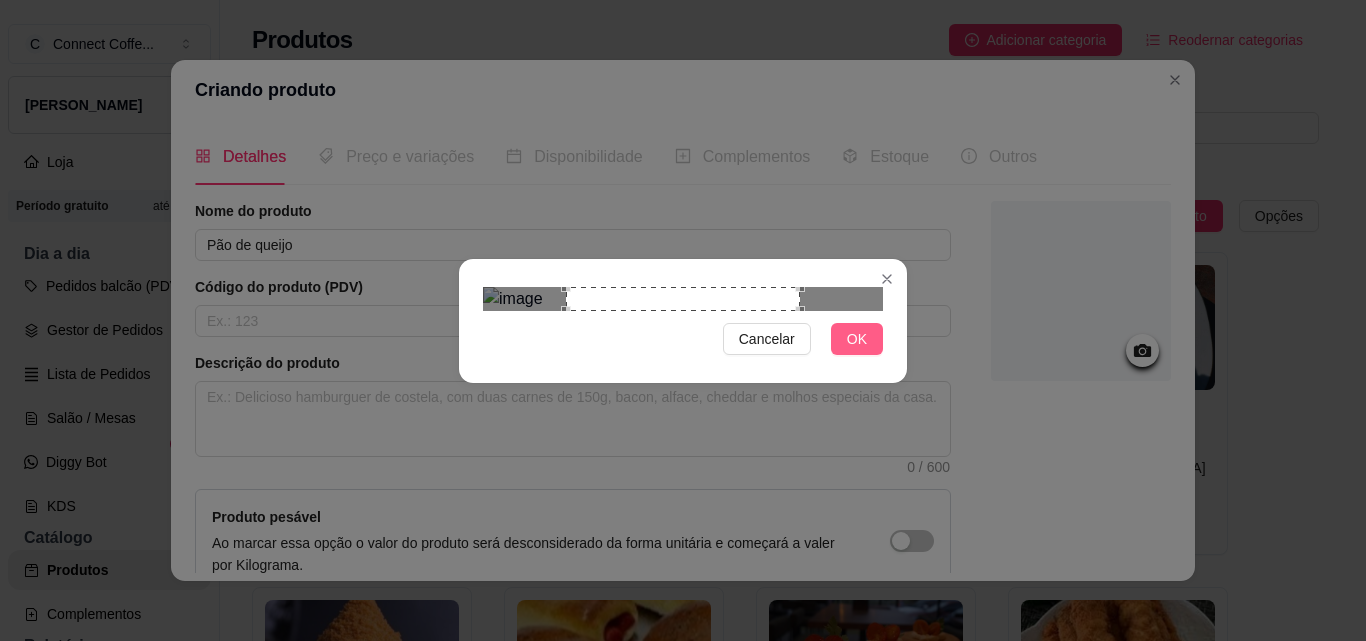 click on "OK" at bounding box center (857, 339) 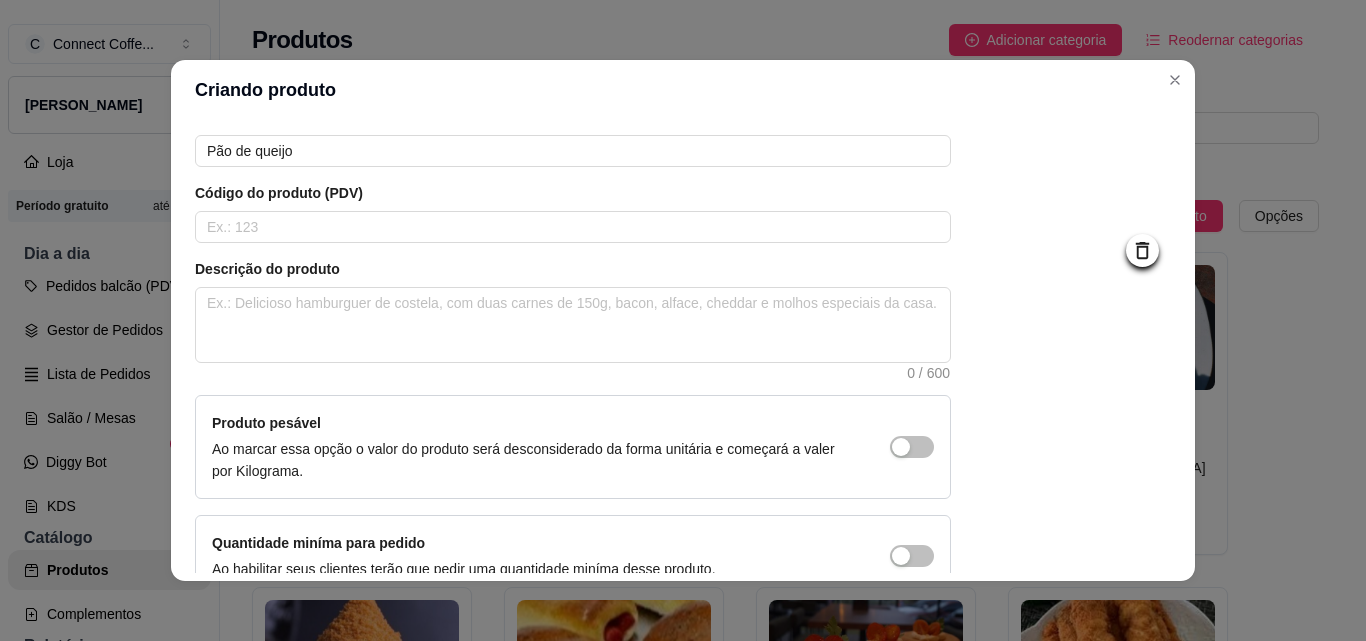 scroll, scrollTop: 207, scrollLeft: 0, axis: vertical 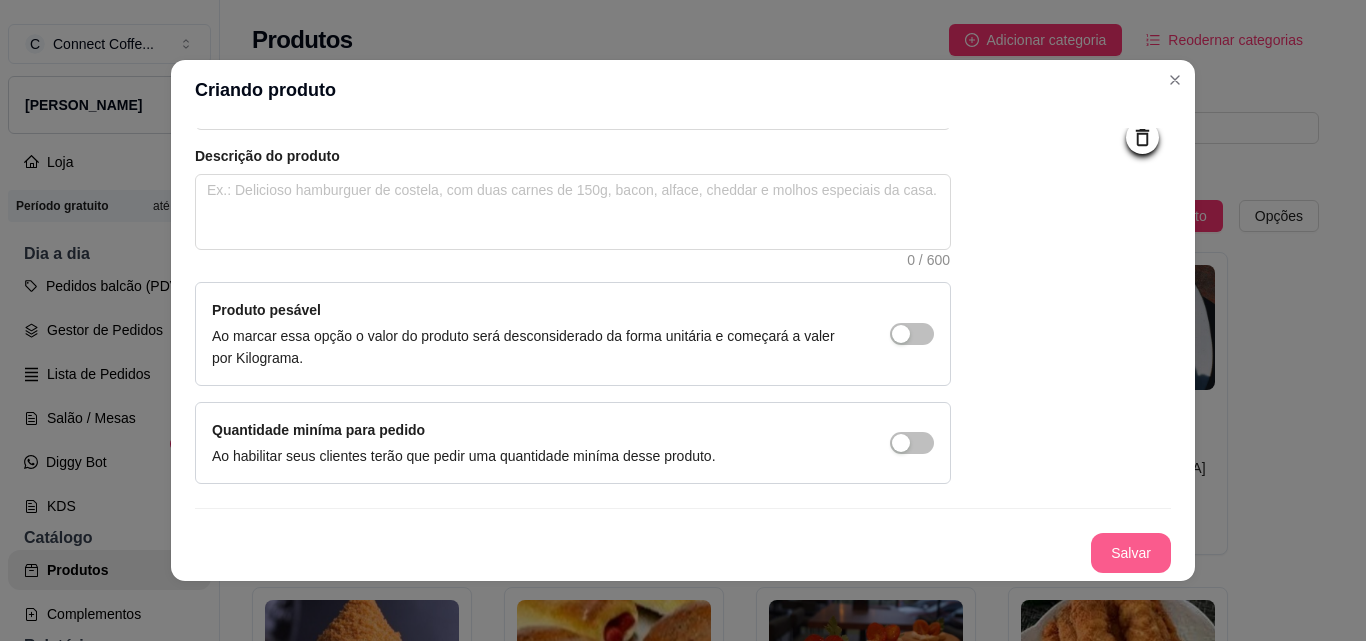 click on "Salvar" at bounding box center [1131, 553] 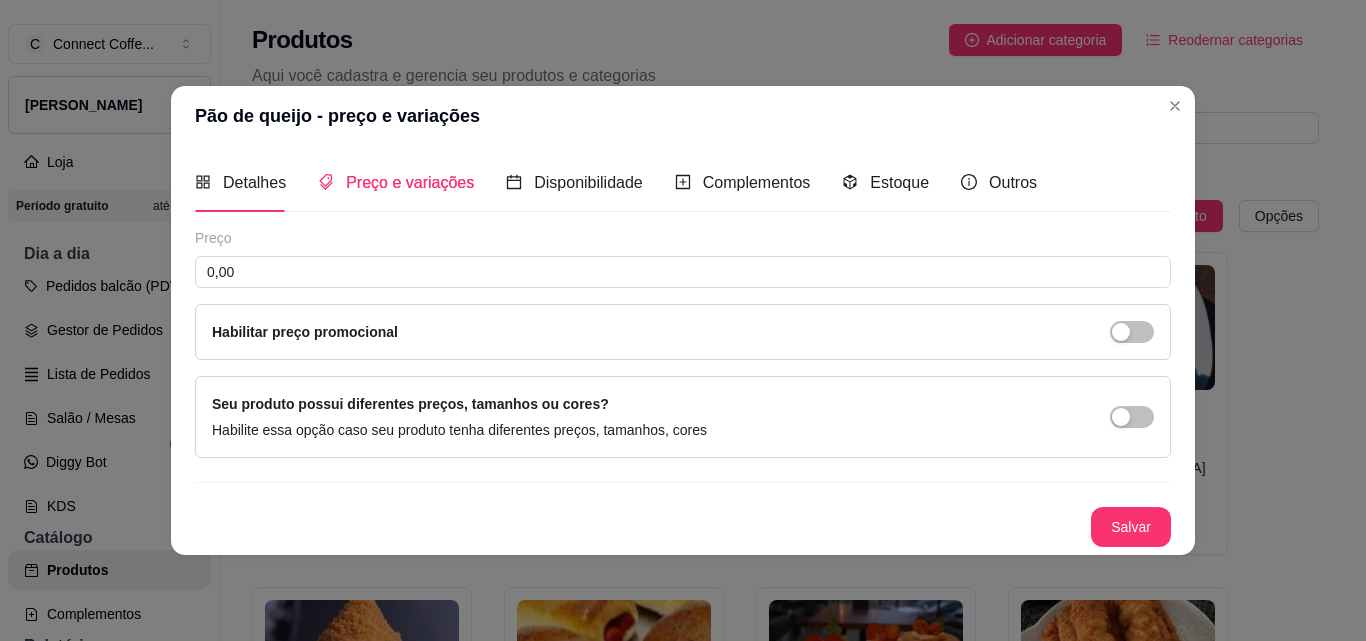 scroll, scrollTop: 0, scrollLeft: 0, axis: both 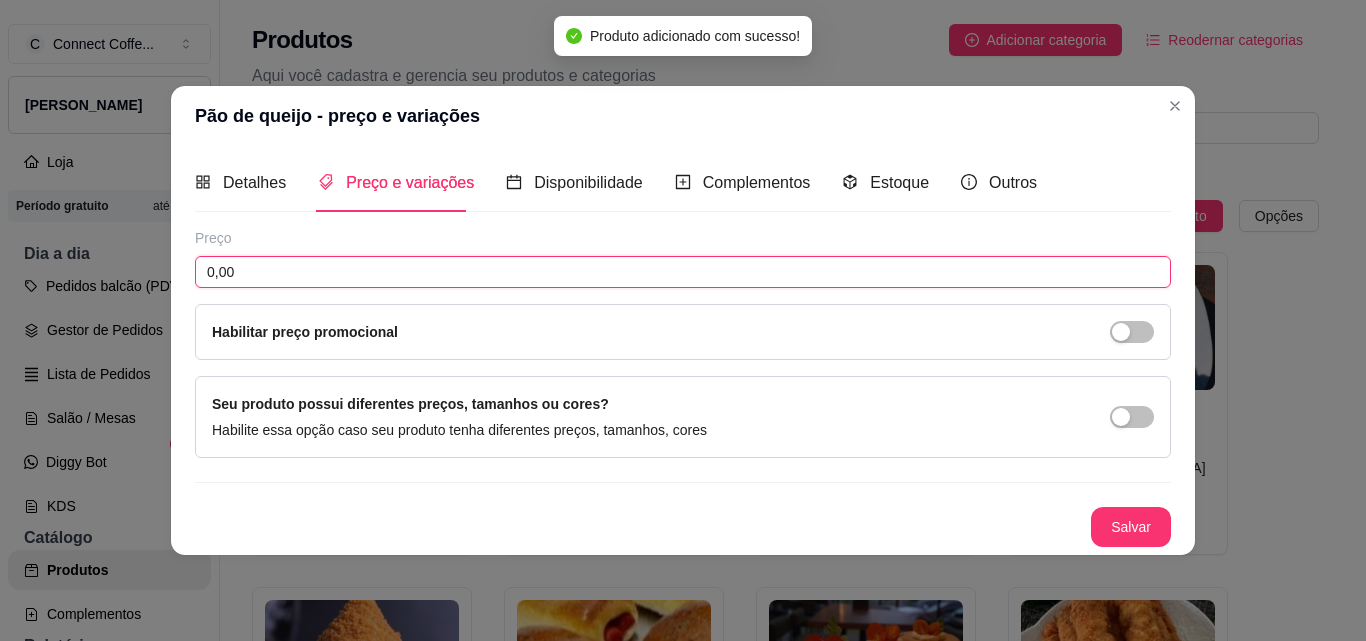 drag, startPoint x: 279, startPoint y: 284, endPoint x: 48, endPoint y: 287, distance: 231.01949 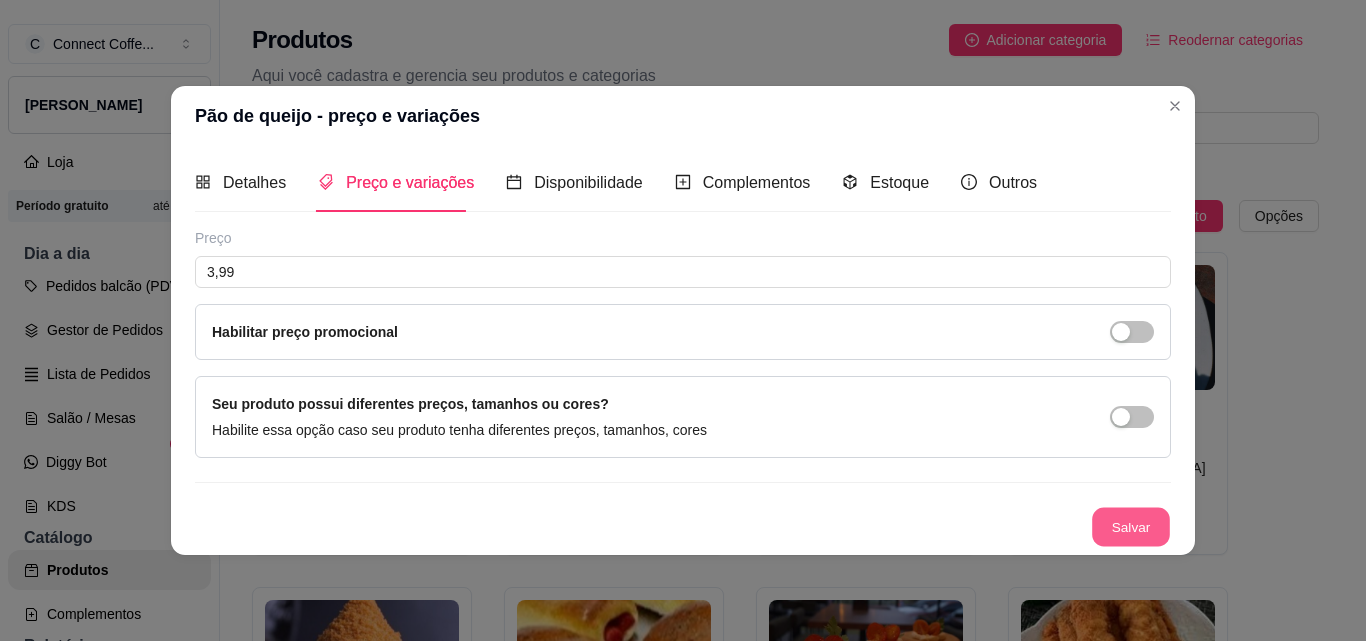 click on "Salvar" at bounding box center (1131, 526) 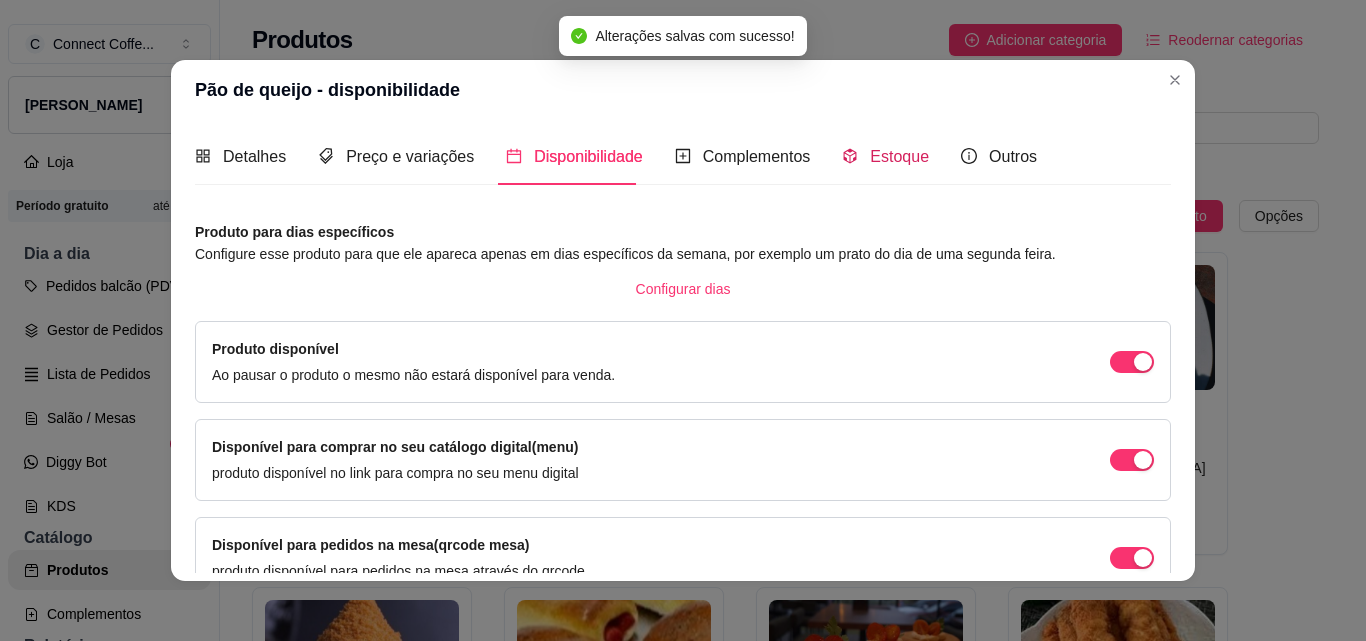 click on "Estoque" at bounding box center (899, 156) 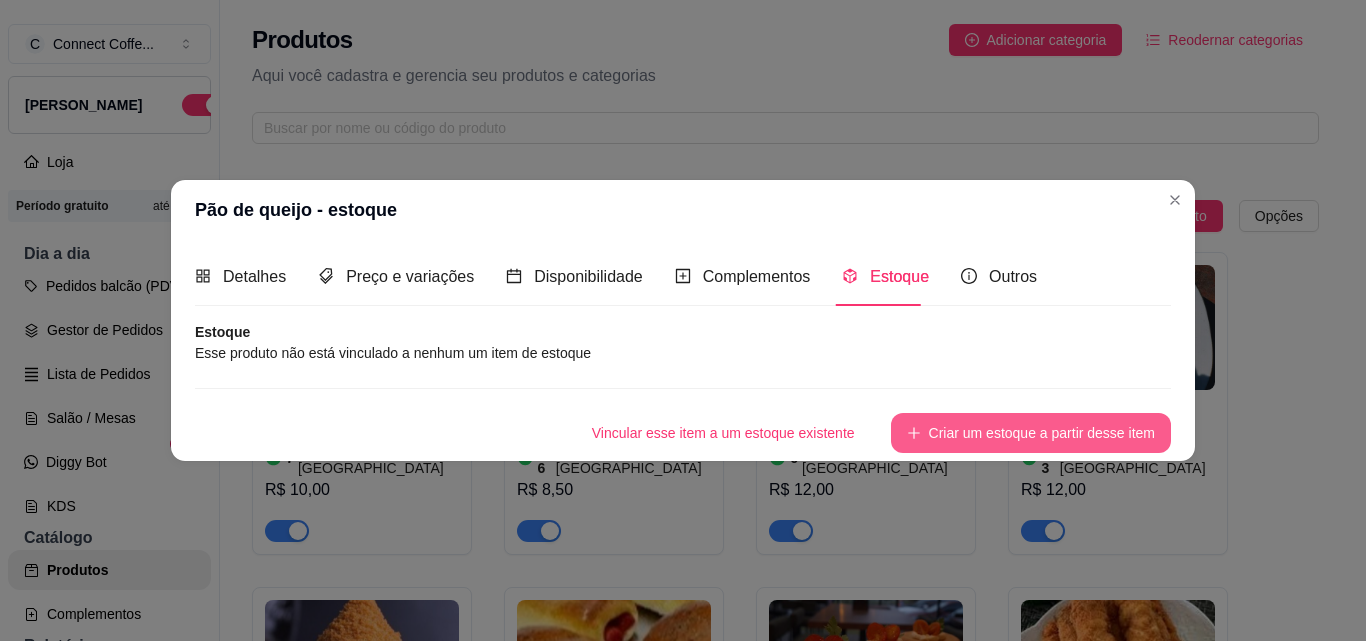 click on "Criar um estoque a partir desse item" at bounding box center [1031, 433] 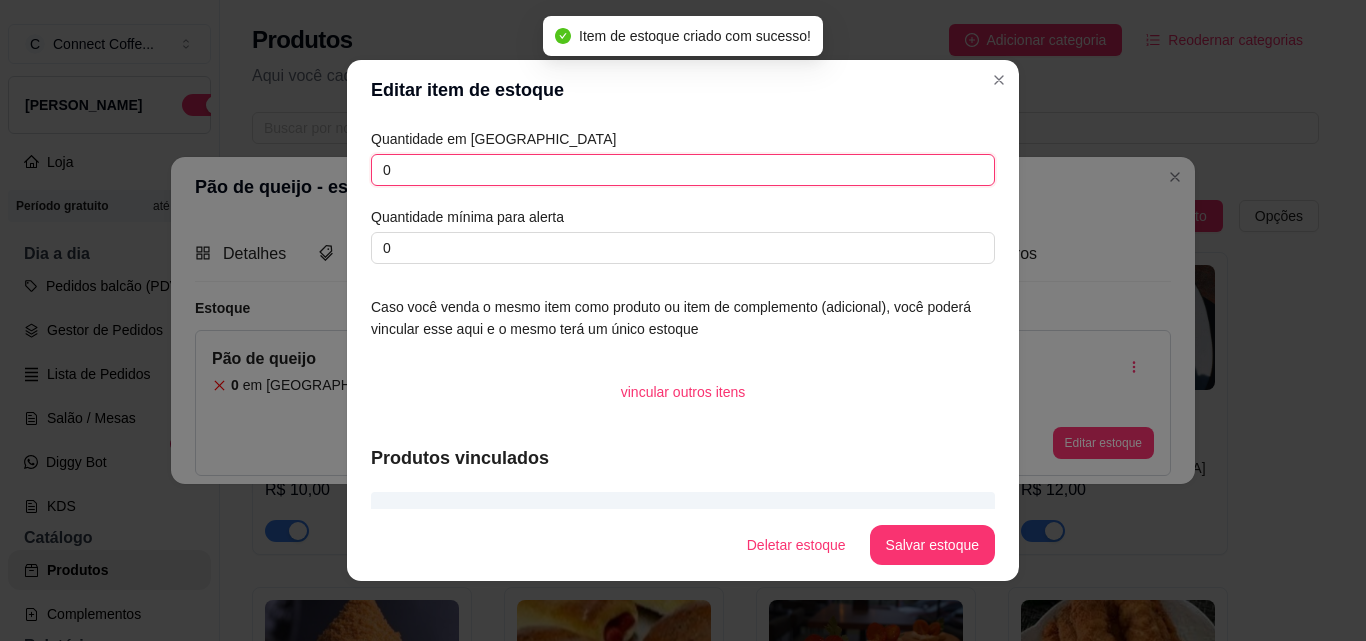 drag, startPoint x: 389, startPoint y: 175, endPoint x: 306, endPoint y: 160, distance: 84.34453 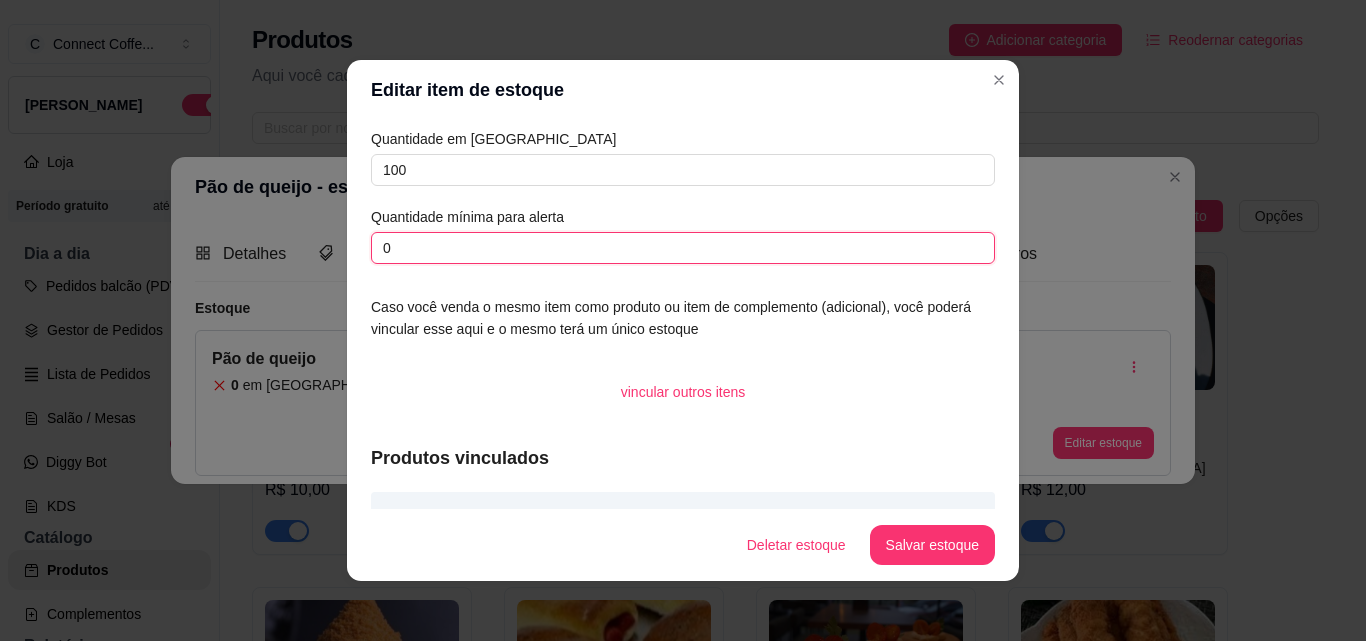 drag, startPoint x: 329, startPoint y: 235, endPoint x: 282, endPoint y: 220, distance: 49.335587 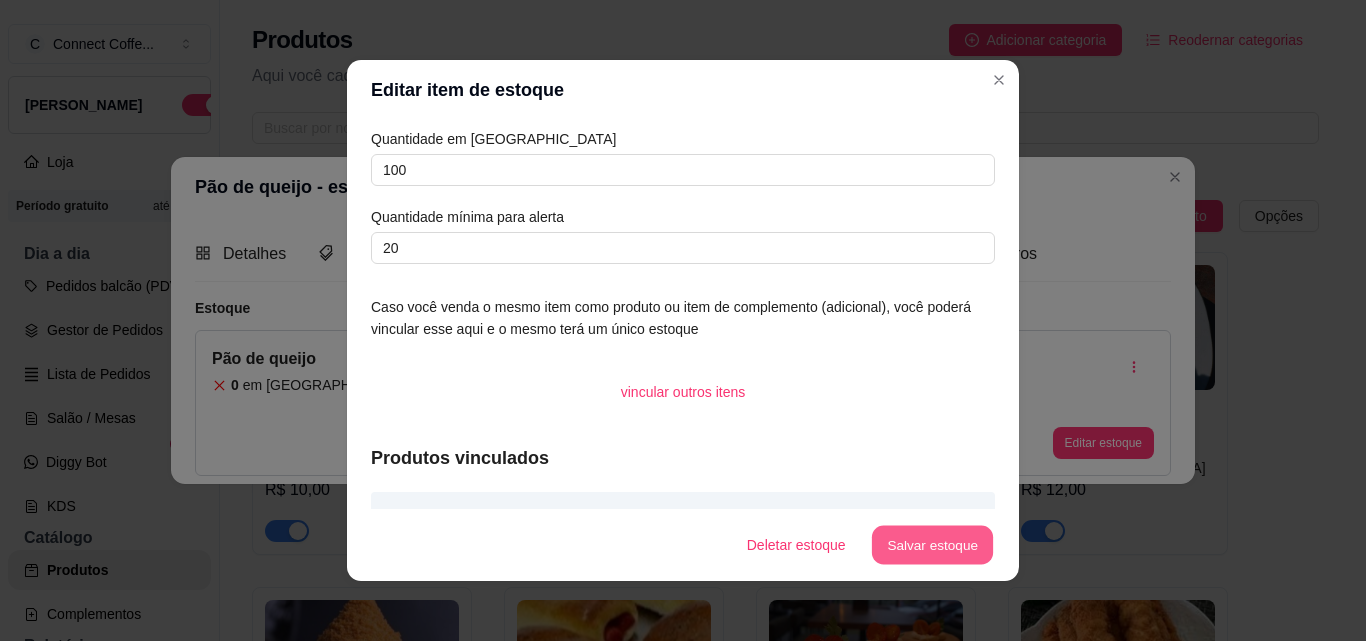 click on "Salvar estoque" at bounding box center [932, 545] 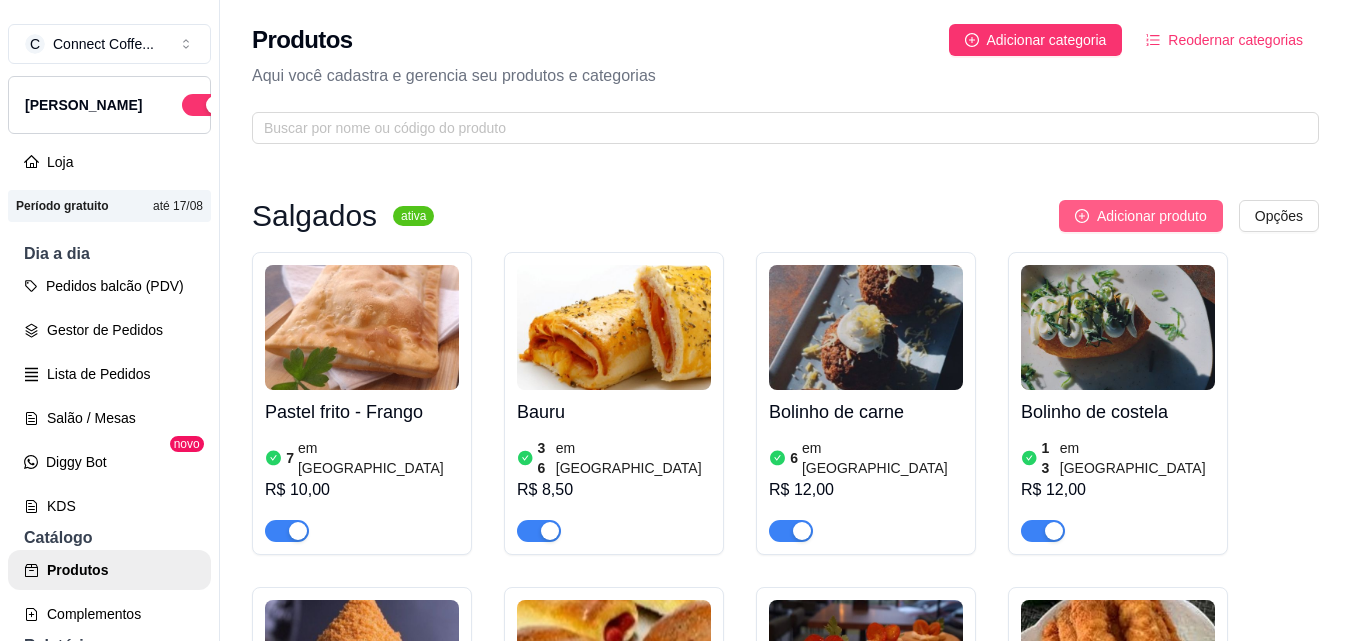 click on "Adicionar produto" at bounding box center [1152, 216] 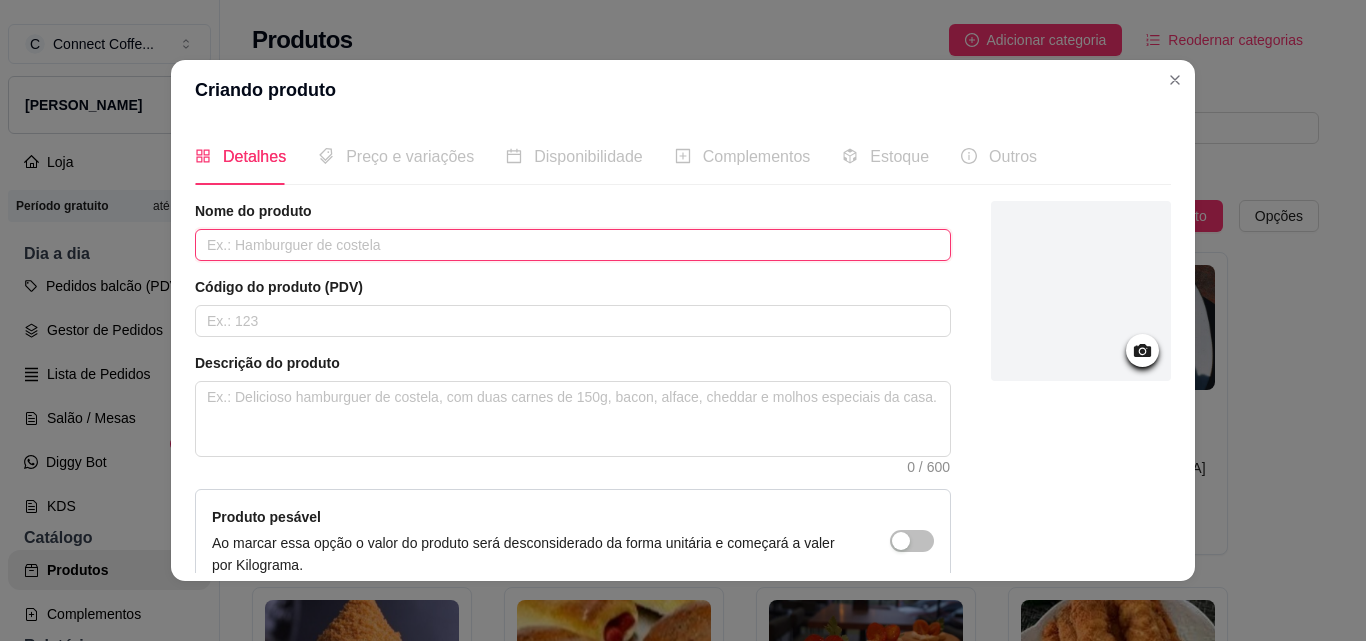 click at bounding box center (573, 245) 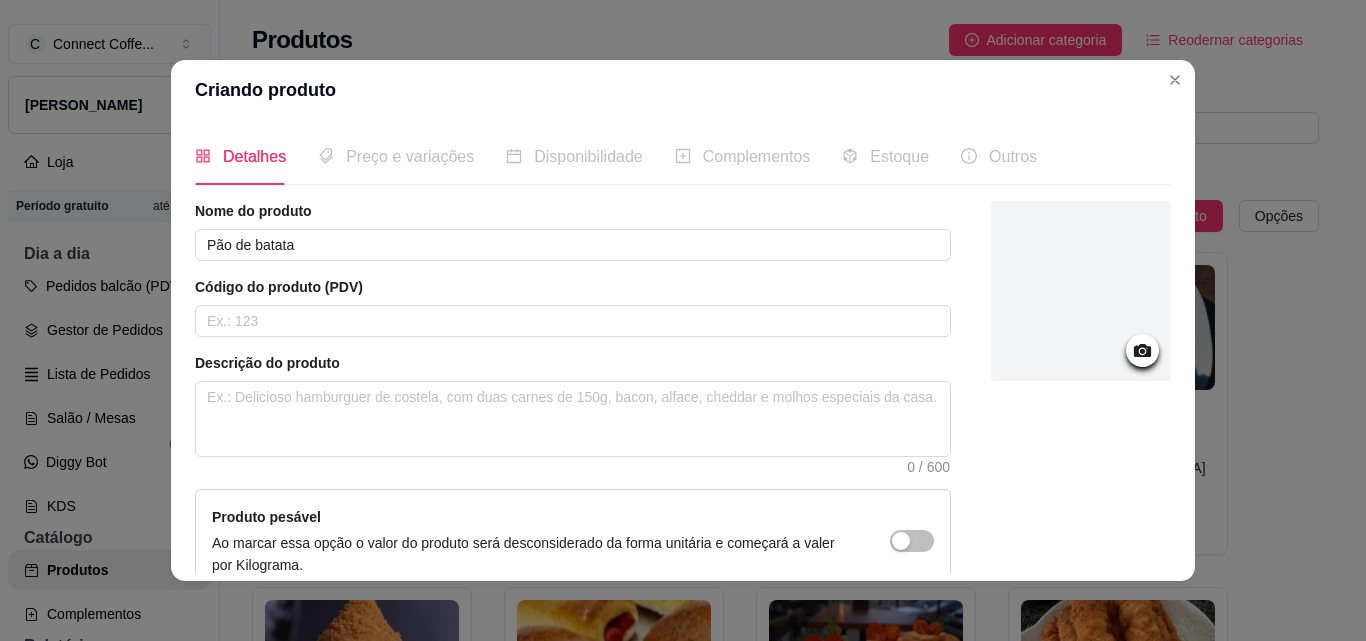click 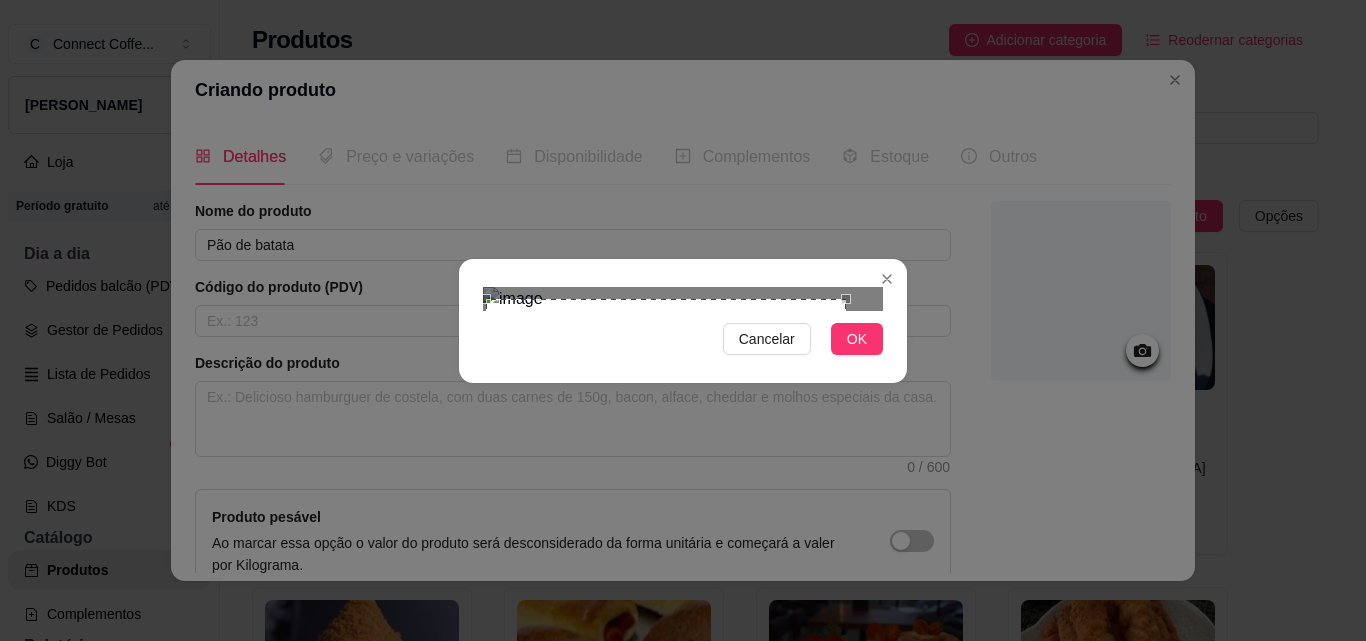 click at bounding box center (666, 479) 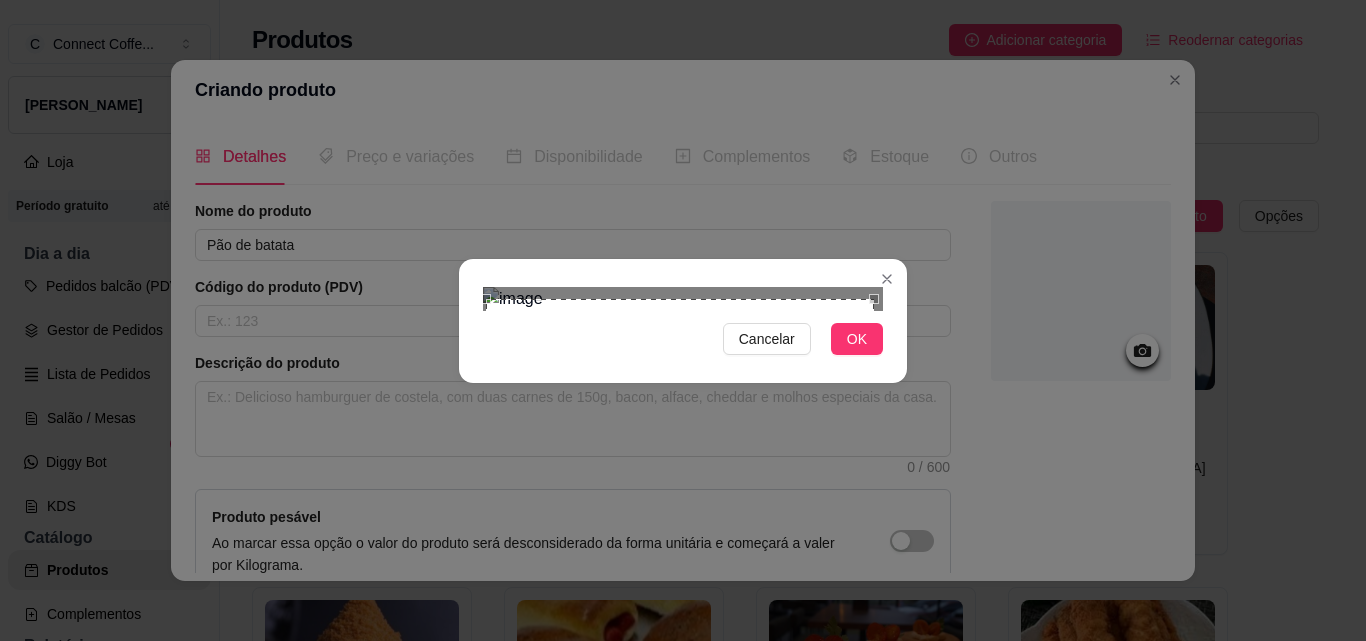 click at bounding box center (683, 299) 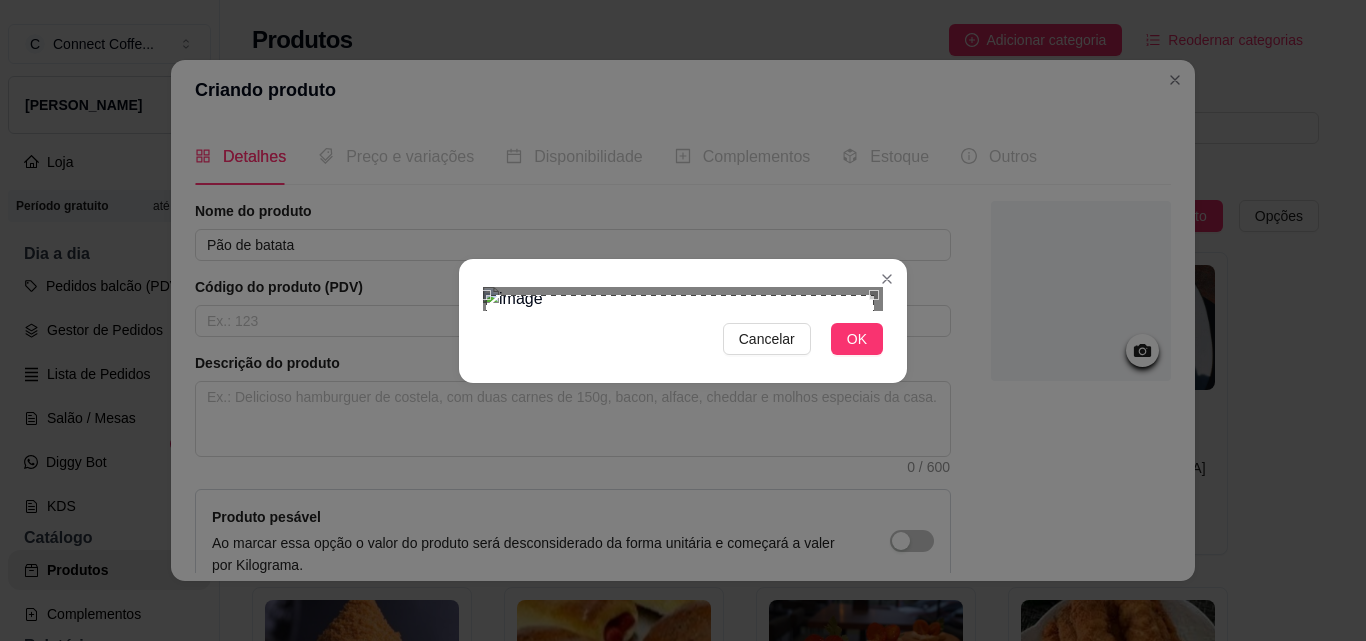 click at bounding box center (680, 489) 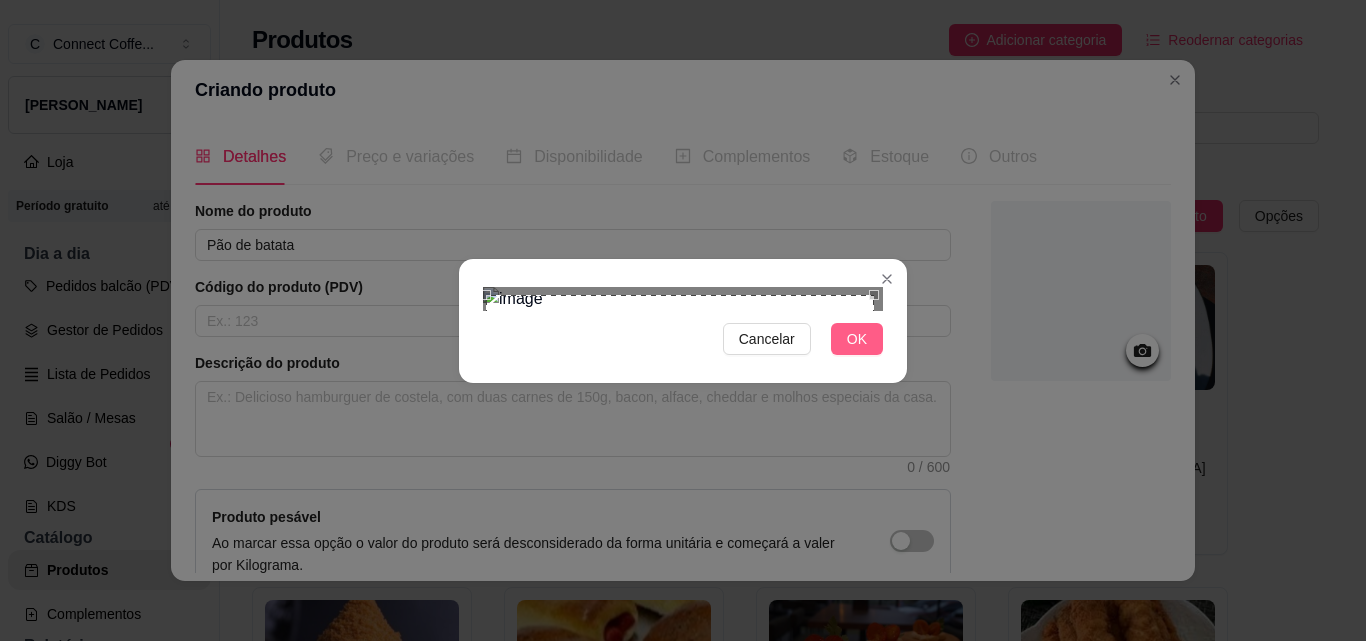 click on "OK" at bounding box center (857, 339) 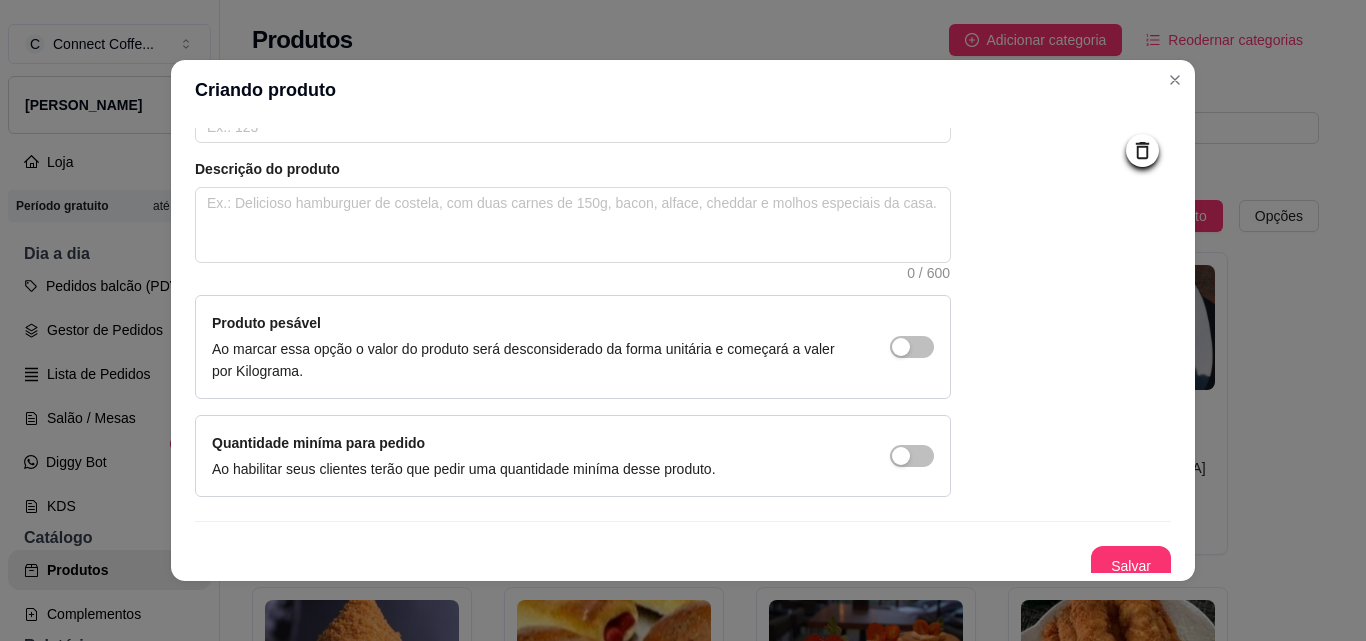 scroll, scrollTop: 207, scrollLeft: 0, axis: vertical 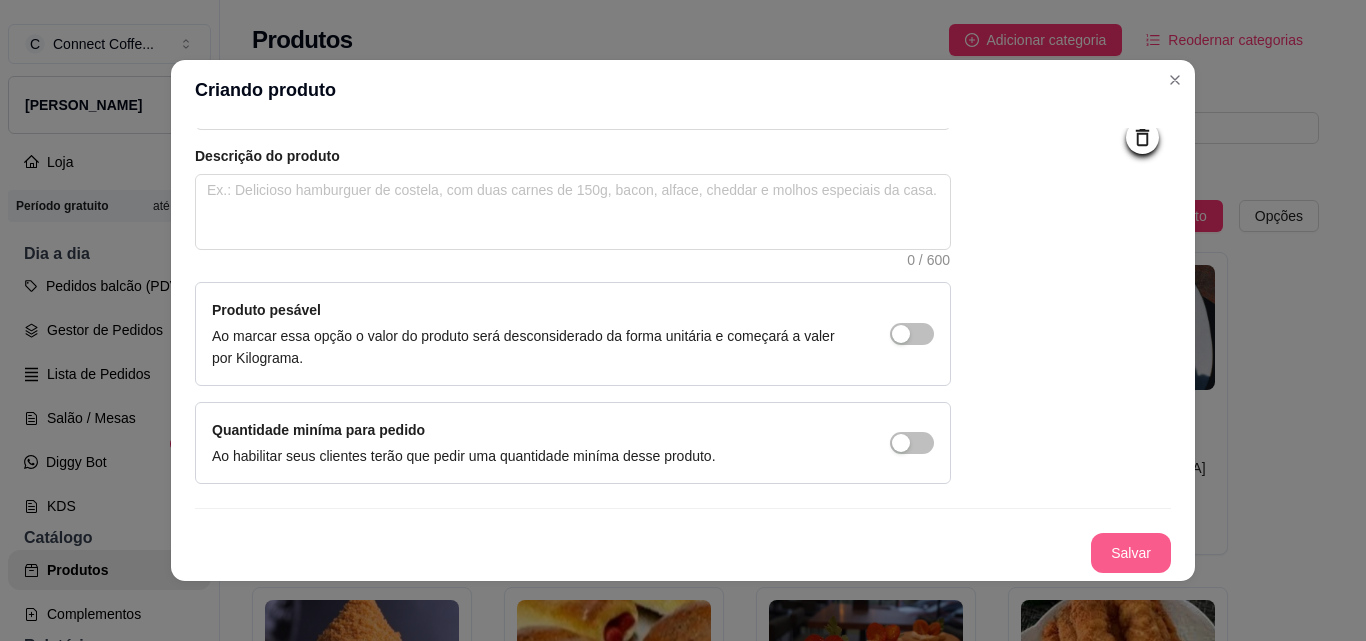 click on "Salvar" at bounding box center (1131, 553) 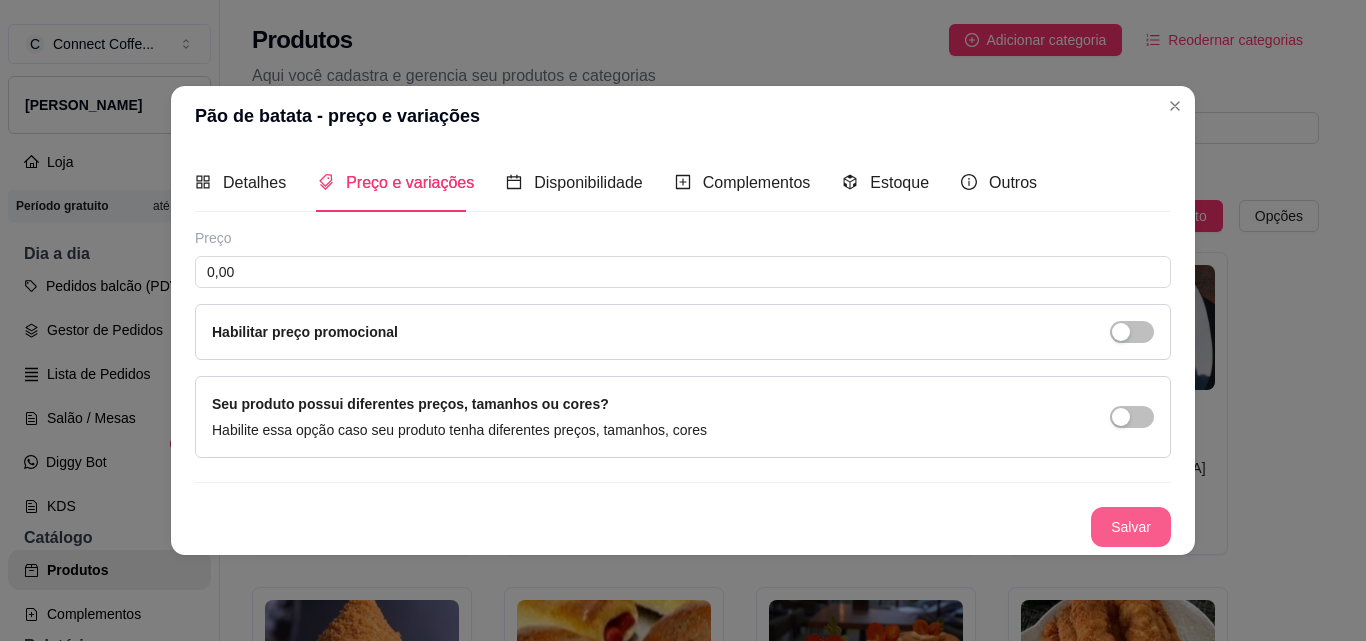 scroll, scrollTop: 0, scrollLeft: 0, axis: both 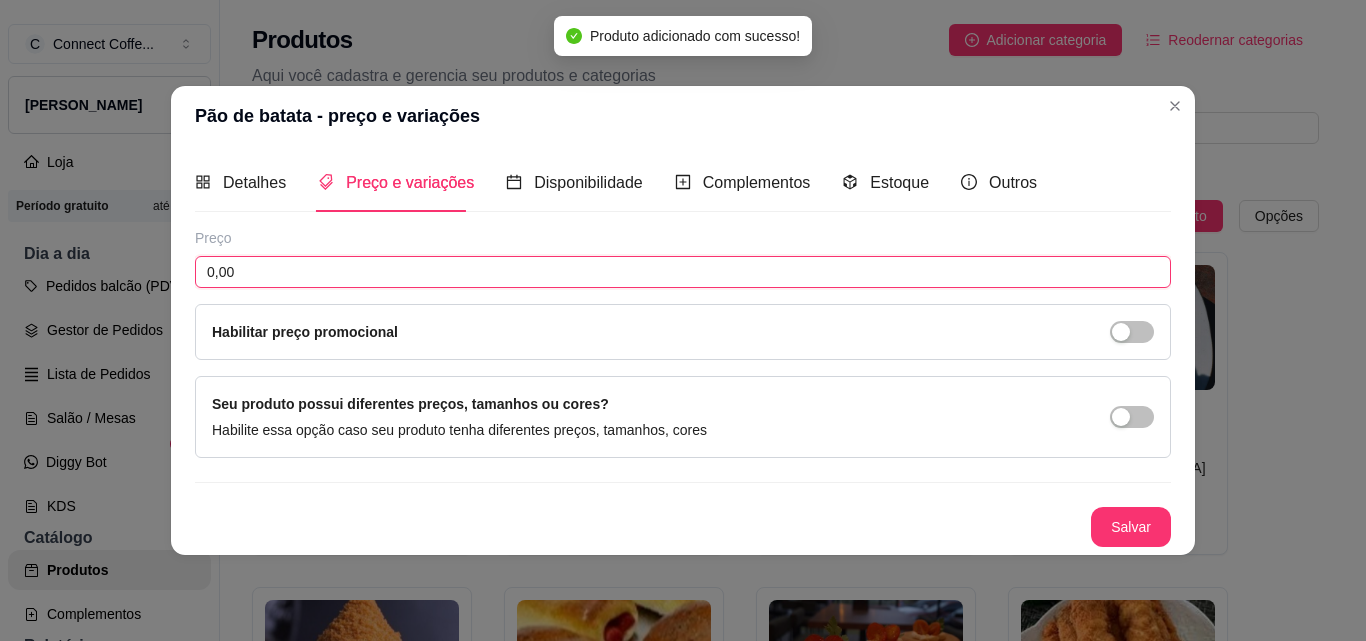 click on "0,00" at bounding box center (683, 272) 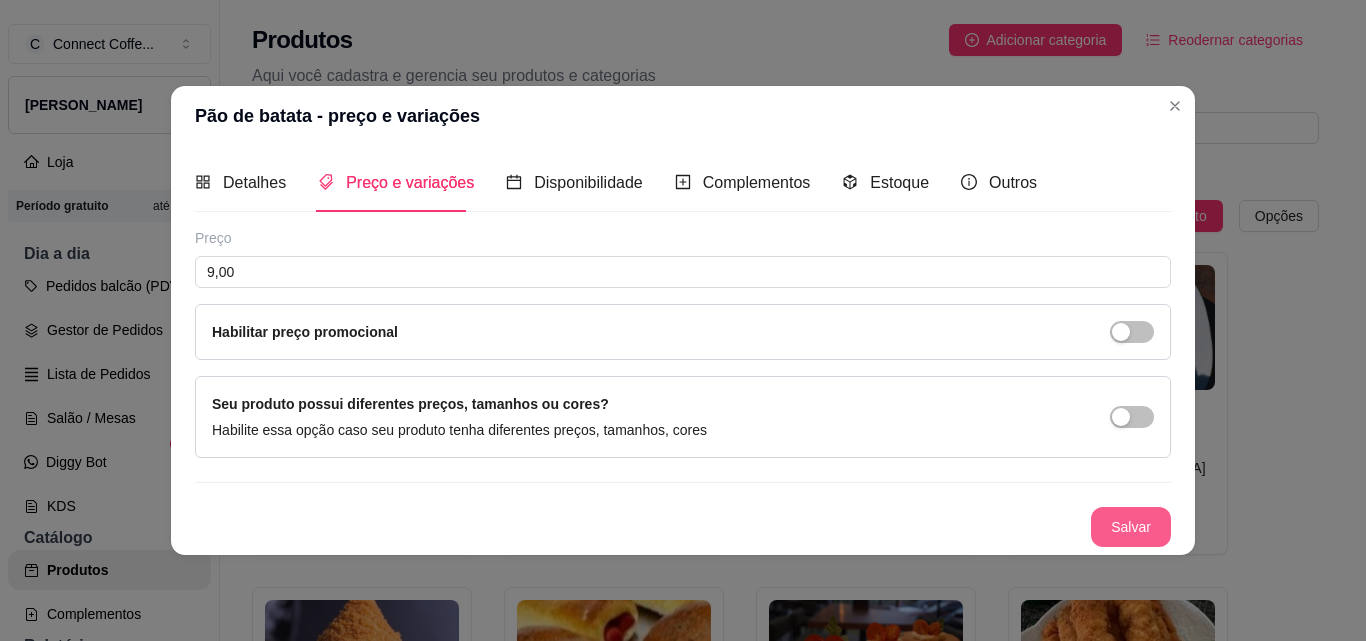 click on "Salvar" at bounding box center [1131, 527] 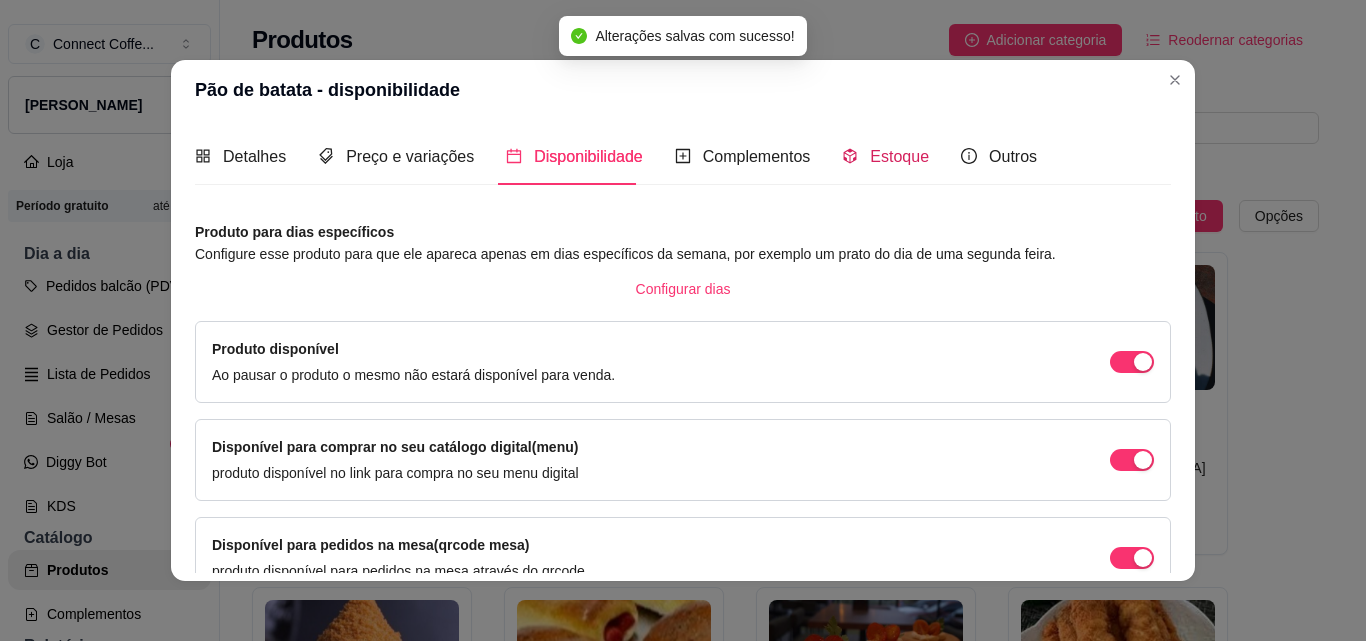 click on "Estoque" at bounding box center [899, 156] 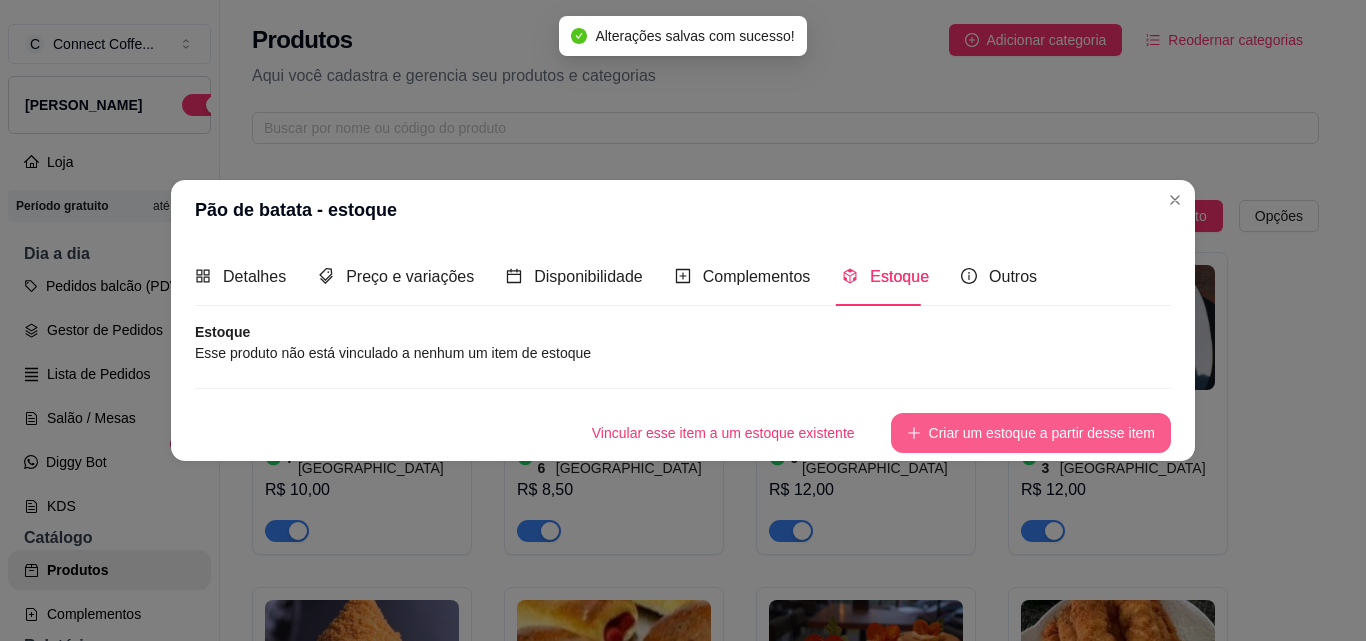 click on "Criar um estoque a partir desse item" at bounding box center (1031, 433) 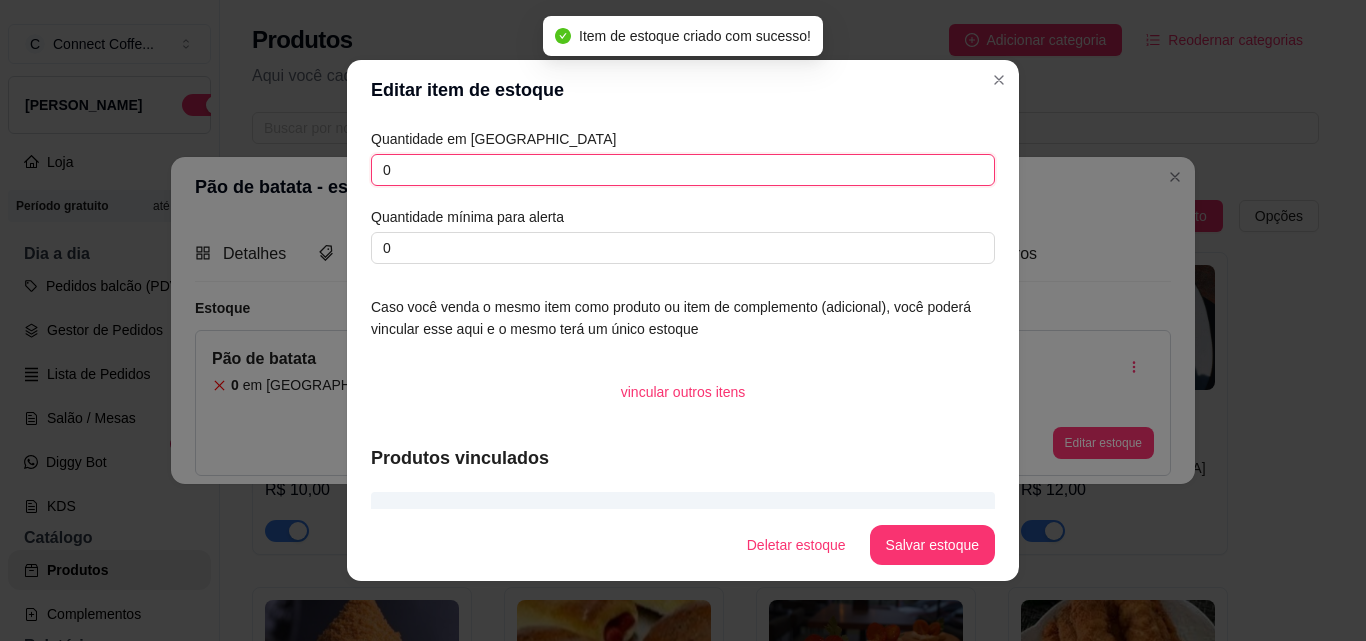 drag, startPoint x: 416, startPoint y: 174, endPoint x: 213, endPoint y: 144, distance: 205.20477 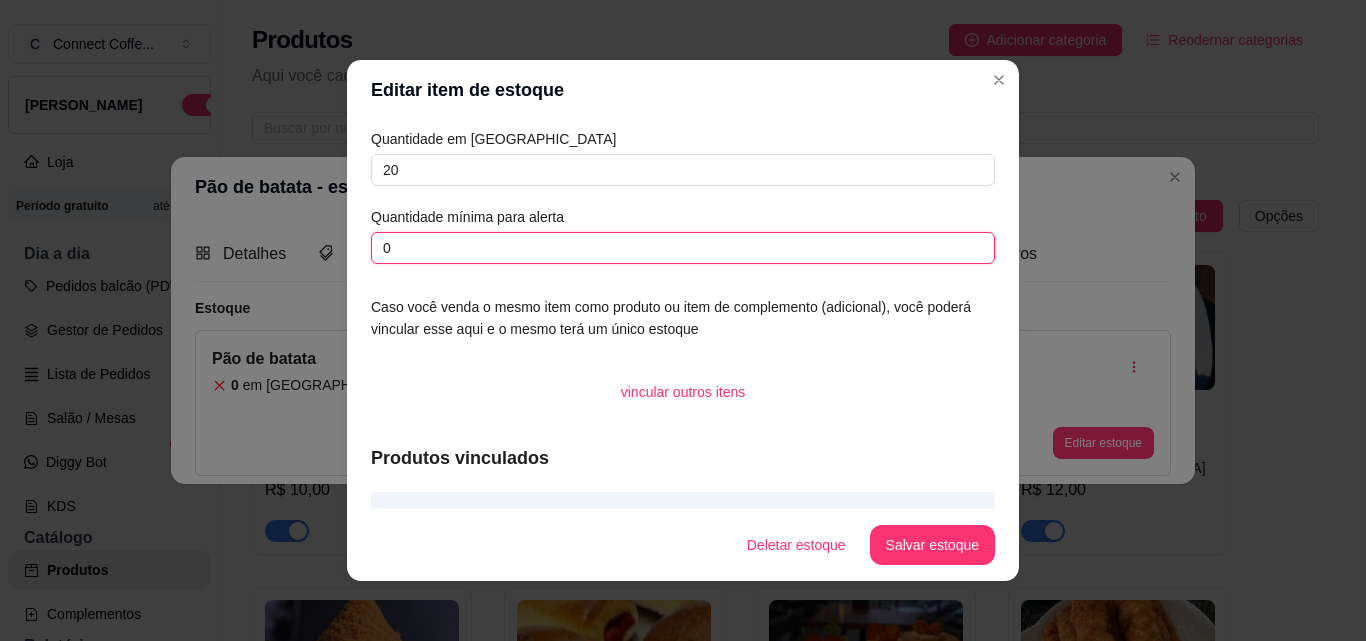 drag, startPoint x: 418, startPoint y: 248, endPoint x: 319, endPoint y: 258, distance: 99.50377 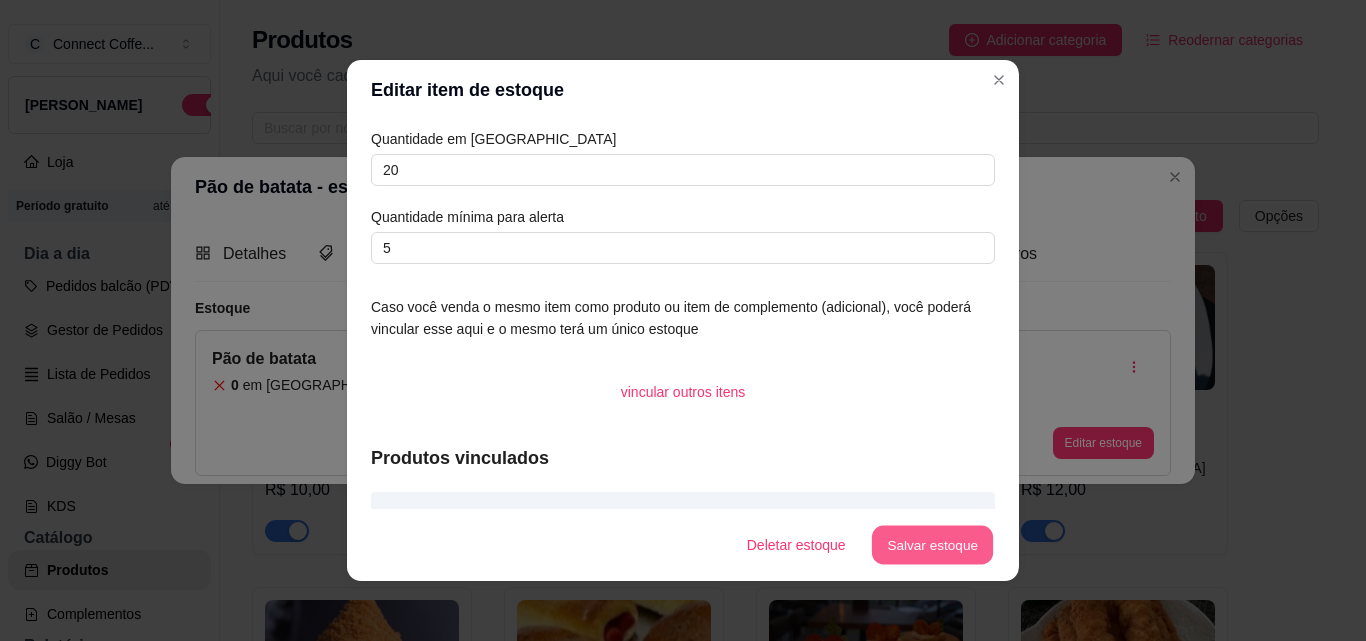 click on "Salvar estoque" at bounding box center (932, 545) 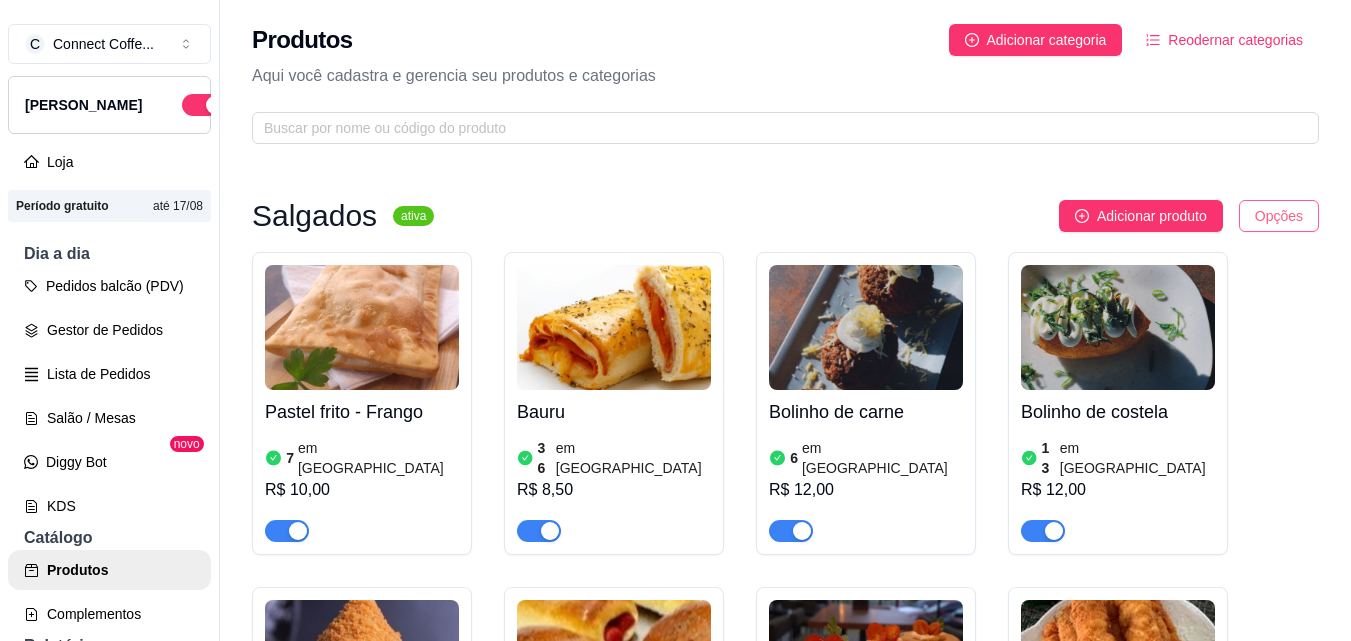 click on "C Connect Coffe ... Loja Aberta Loja Período gratuito até 17/08   Dia a dia Pedidos balcão (PDV) Gestor de Pedidos Lista de Pedidos Salão / Mesas Diggy Bot novo KDS Catálogo Produtos Complementos Relatórios Relatórios de vendas Relatório de clientes Relatório de fidelidade novo Gerenciar Entregadores novo Nota Fiscal (NFC-e) Controle de caixa Controle de fiado Cupons Clientes Estoque Configurações Diggy Planos Precisa de ajuda? Sair Produtos Adicionar categoria Reodernar categorias Aqui você cadastra e gerencia seu produtos e categorias Salgados  ativa Adicionar produto Opções Pastel frito - Frango   7 em estoque R$ 10,00 Bauru   36 em estoque R$ 8,50 Bolinho de carne   6 em estoque R$ 12,00 Bolinho de costela   13 em estoque R$ 12,00 Coxinha   12 em estoque R$ 6,50 Doguinho   17 em estoque R$ 9,00 Empada de frango   47 em estoque R$ 9,00 Espetinho de frango   30 em estoque R$ 10,00 Folhado de Frango   4 em estoque R$ 9,00 Folhado de carne   2 em estoque R$ 9,00 Misto quente   10   10" at bounding box center (675, 320) 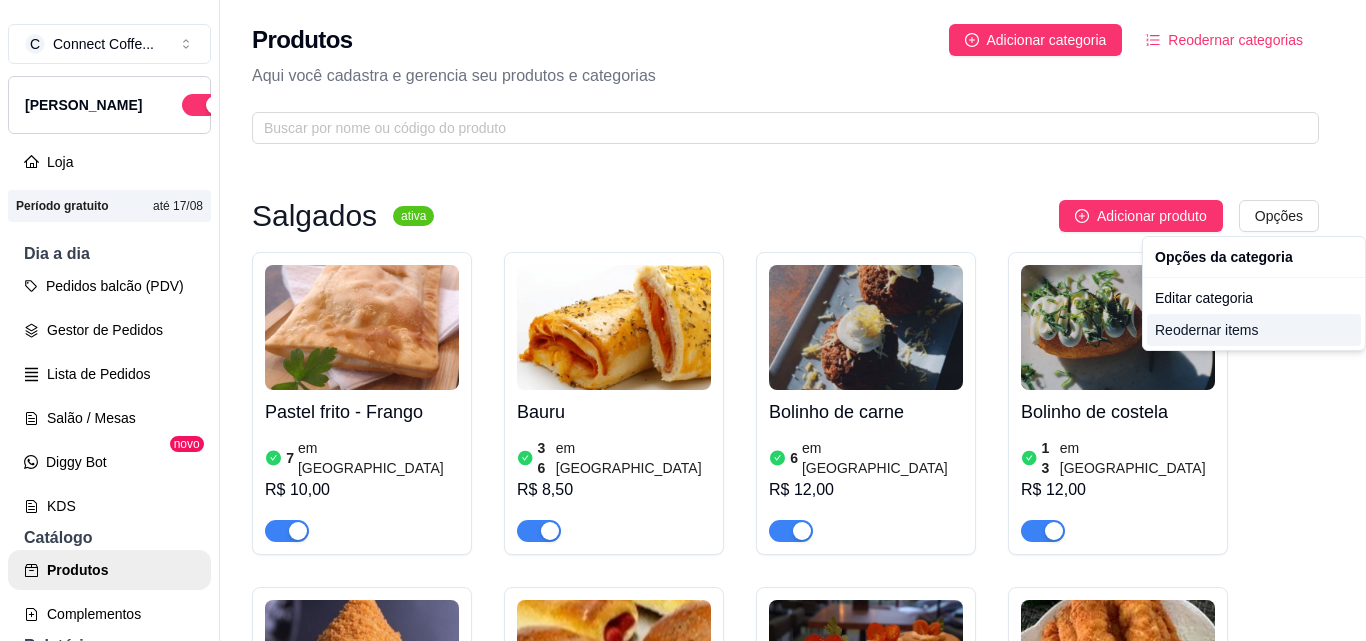 click on "Reodernar items" at bounding box center [1254, 330] 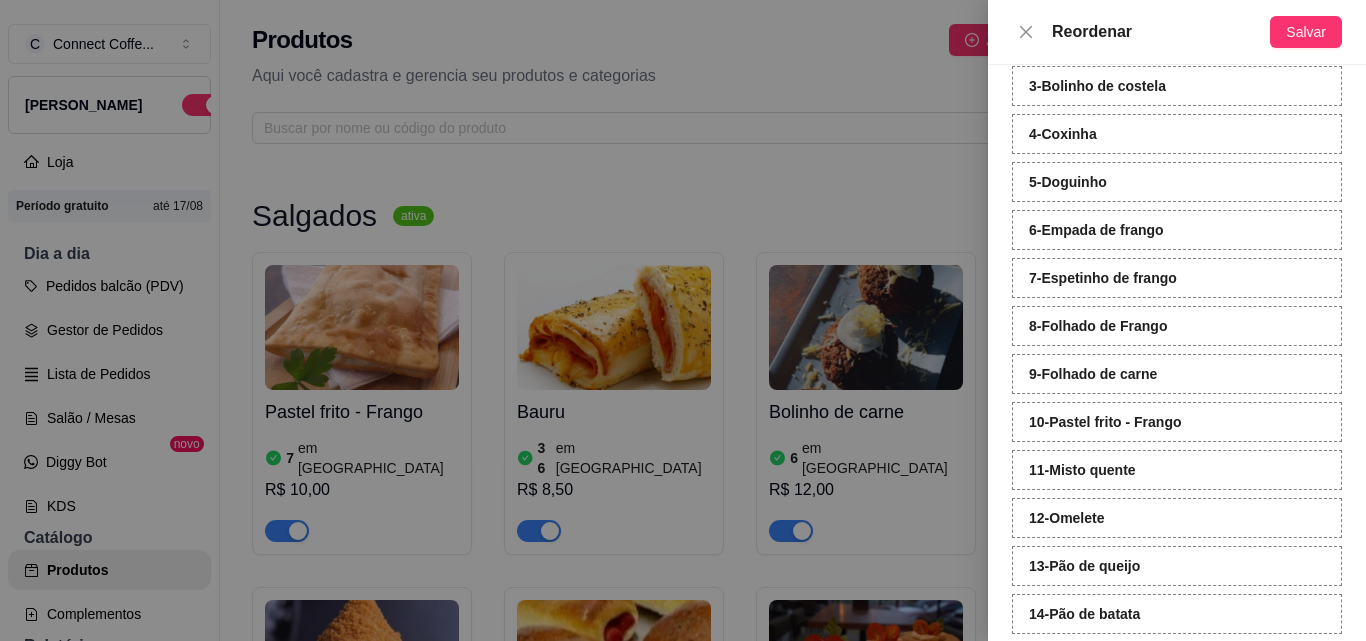 scroll, scrollTop: 230, scrollLeft: 0, axis: vertical 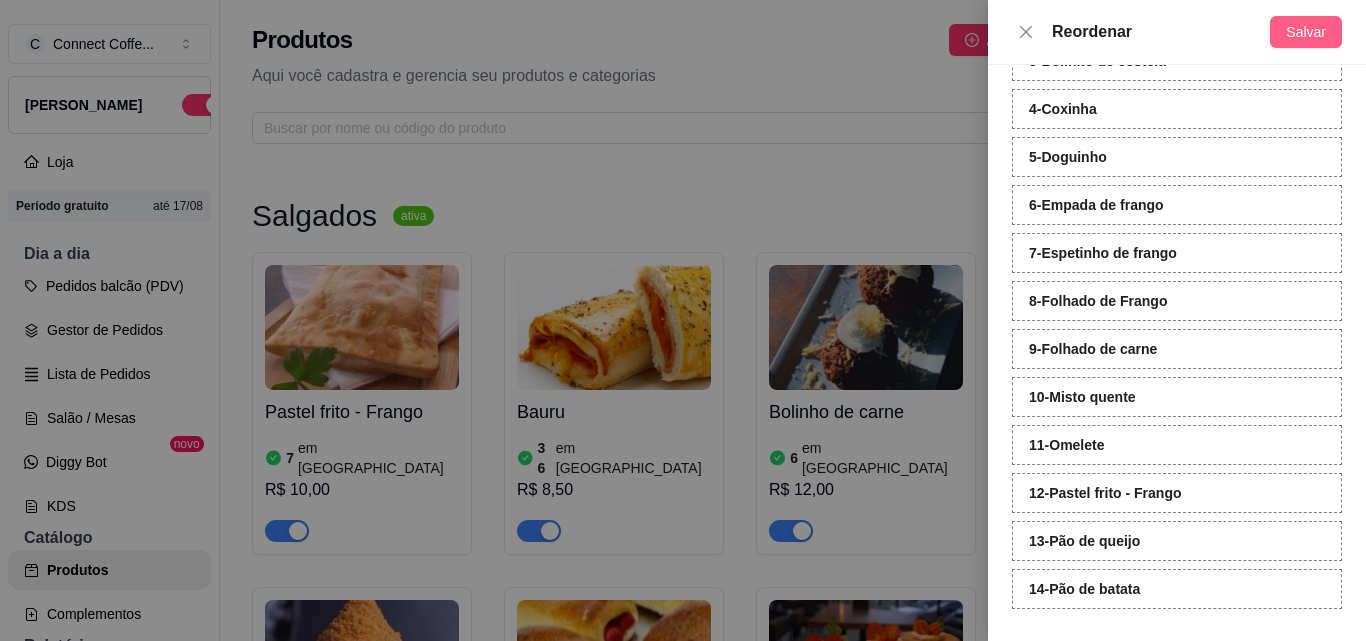click on "Salvar" at bounding box center [1306, 32] 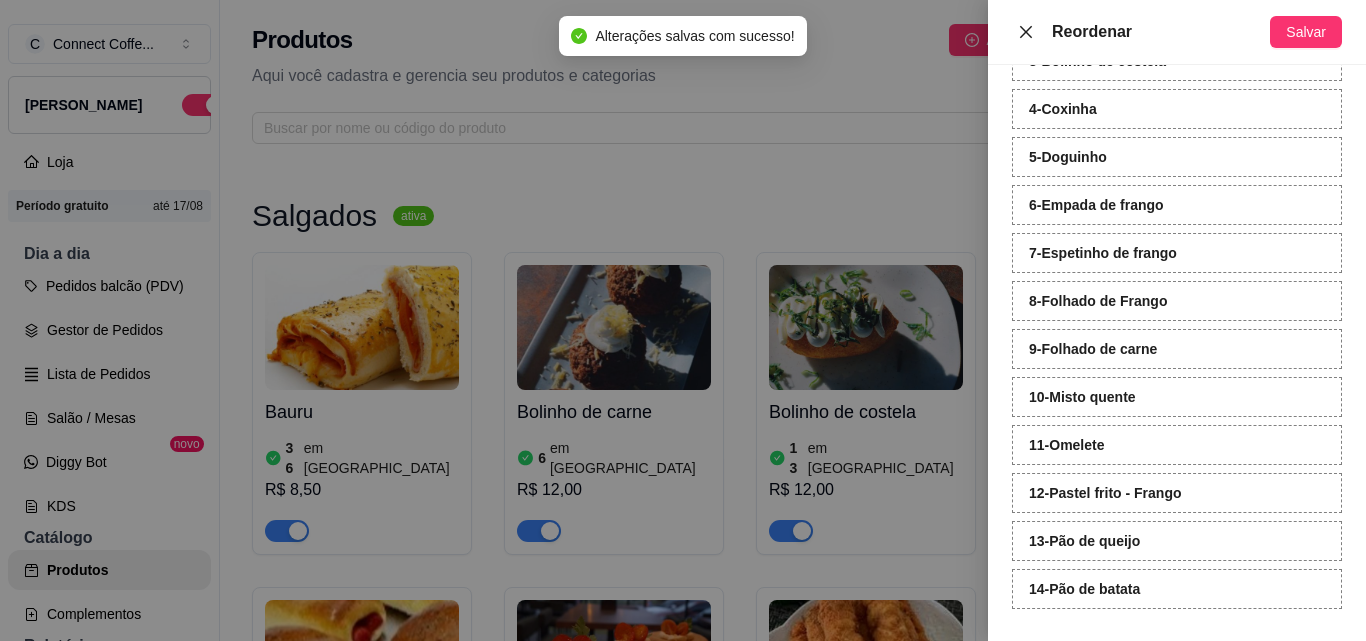 click 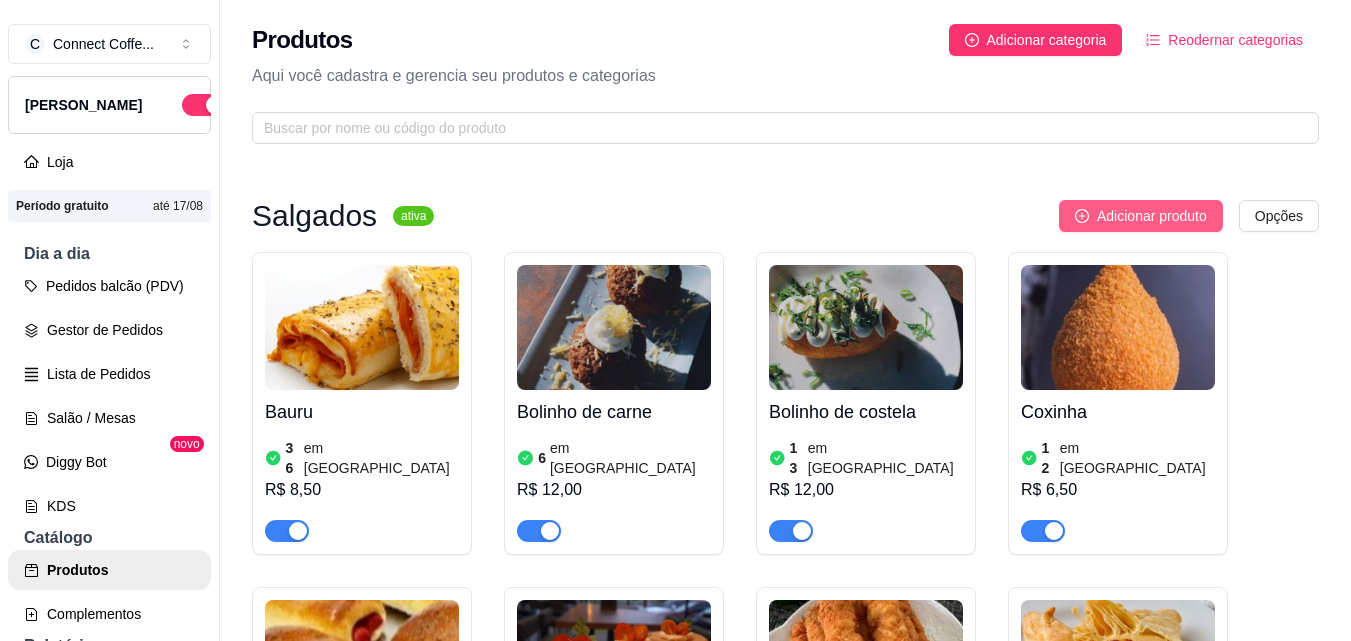 click on "Adicionar produto" at bounding box center [1152, 216] 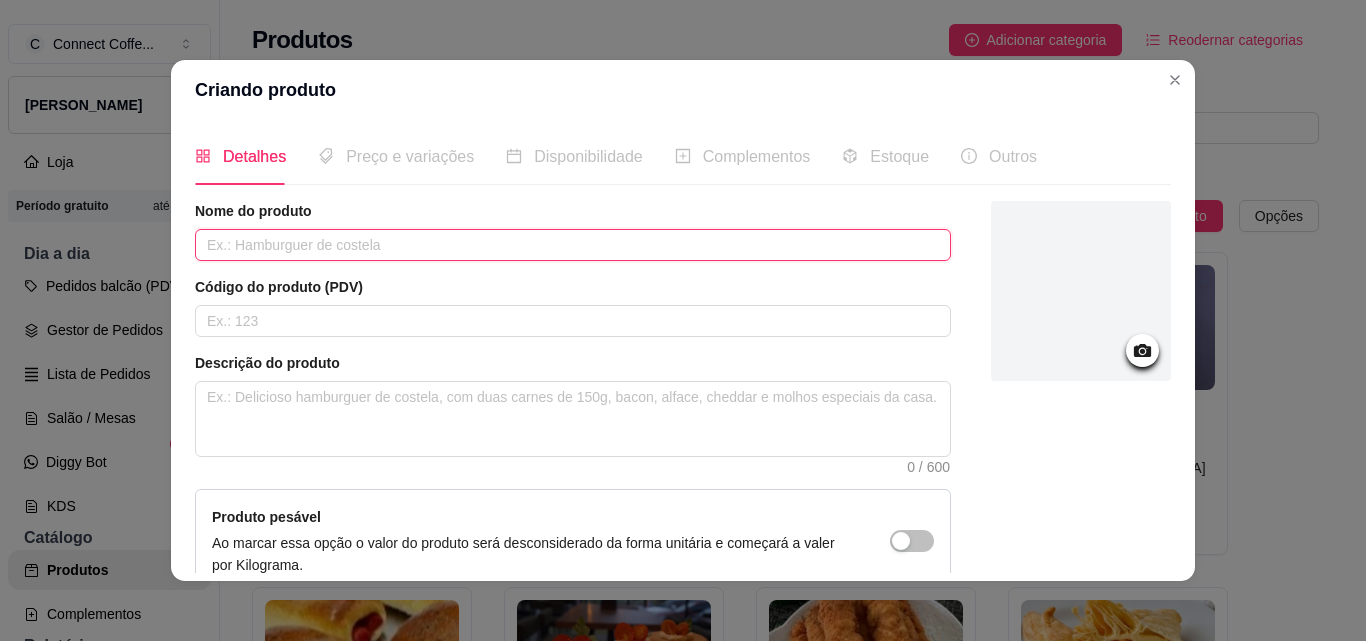 click at bounding box center (573, 245) 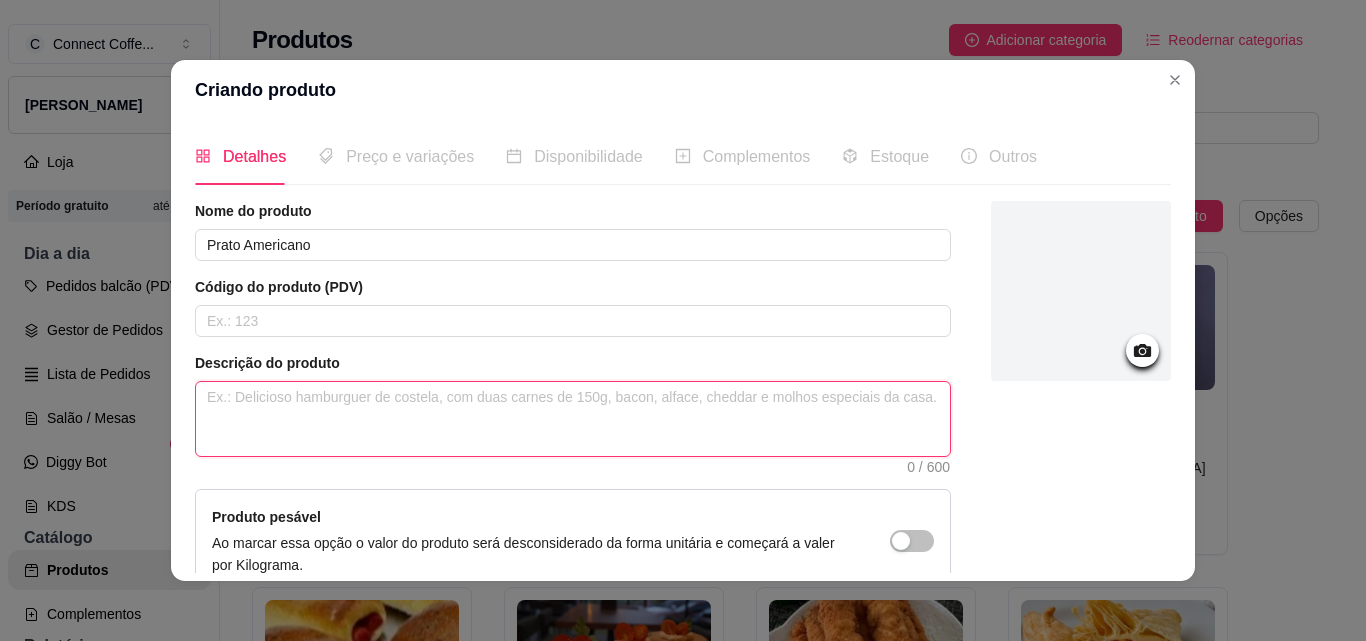 click at bounding box center (573, 419) 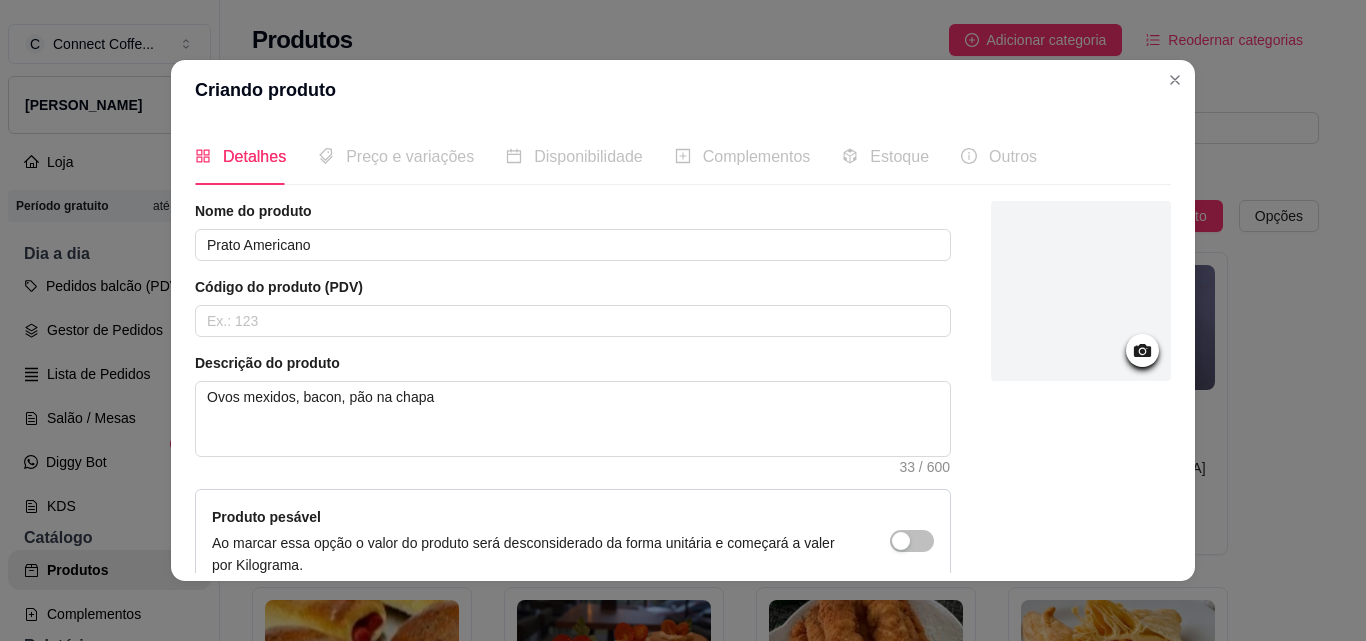 click 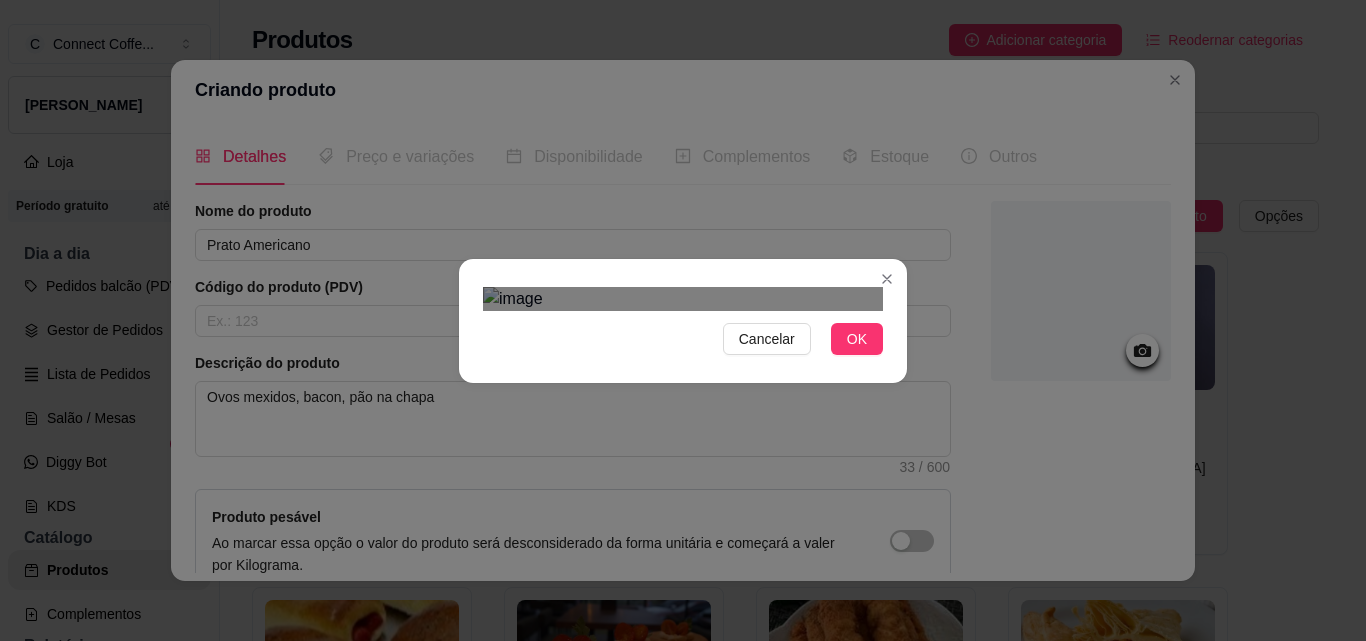 click at bounding box center [683, 299] 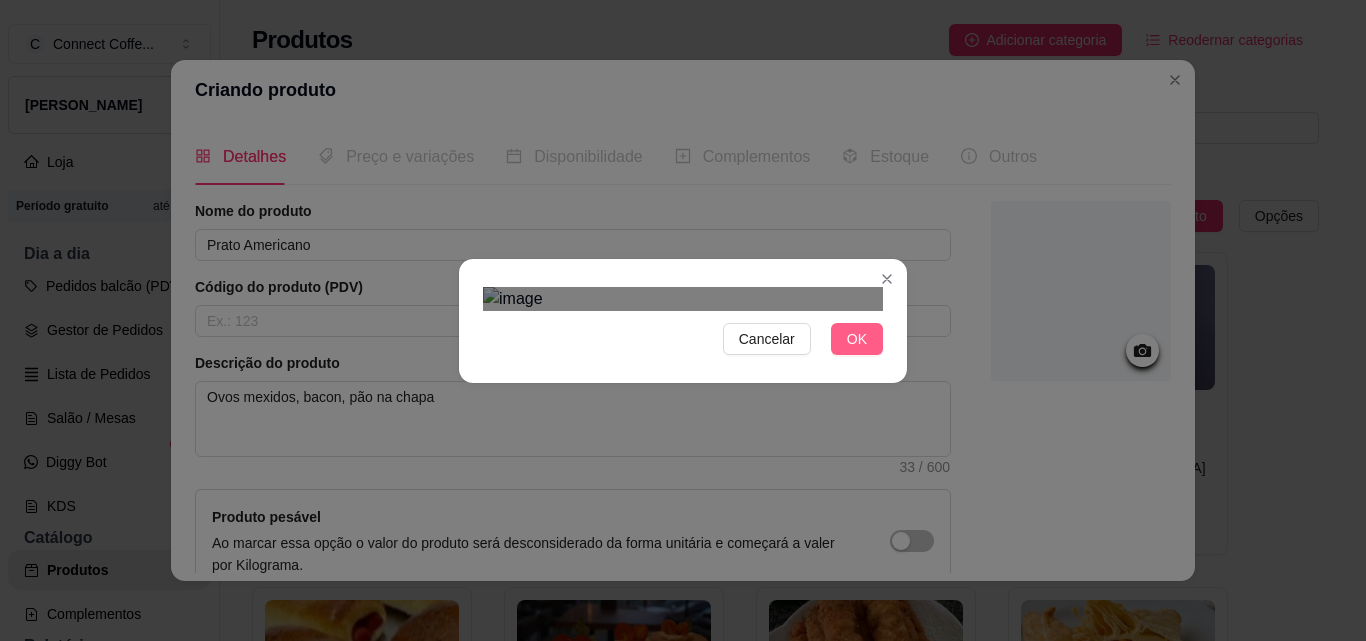click on "OK" at bounding box center [857, 339] 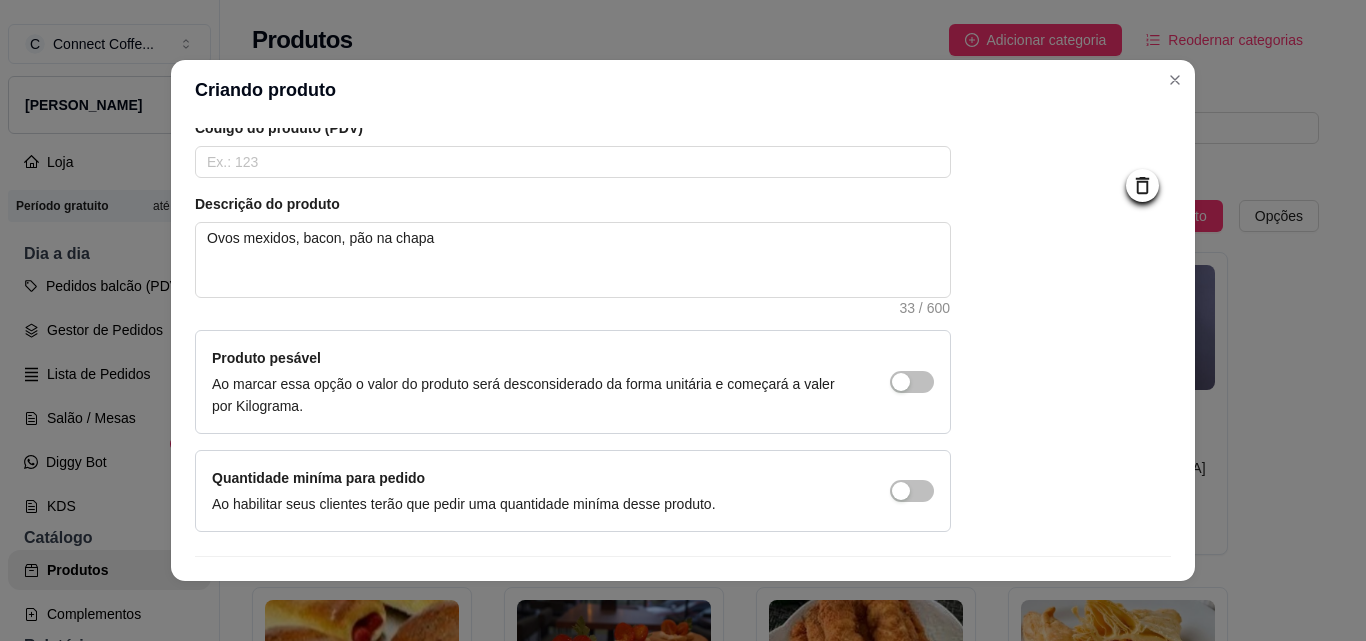 scroll, scrollTop: 207, scrollLeft: 0, axis: vertical 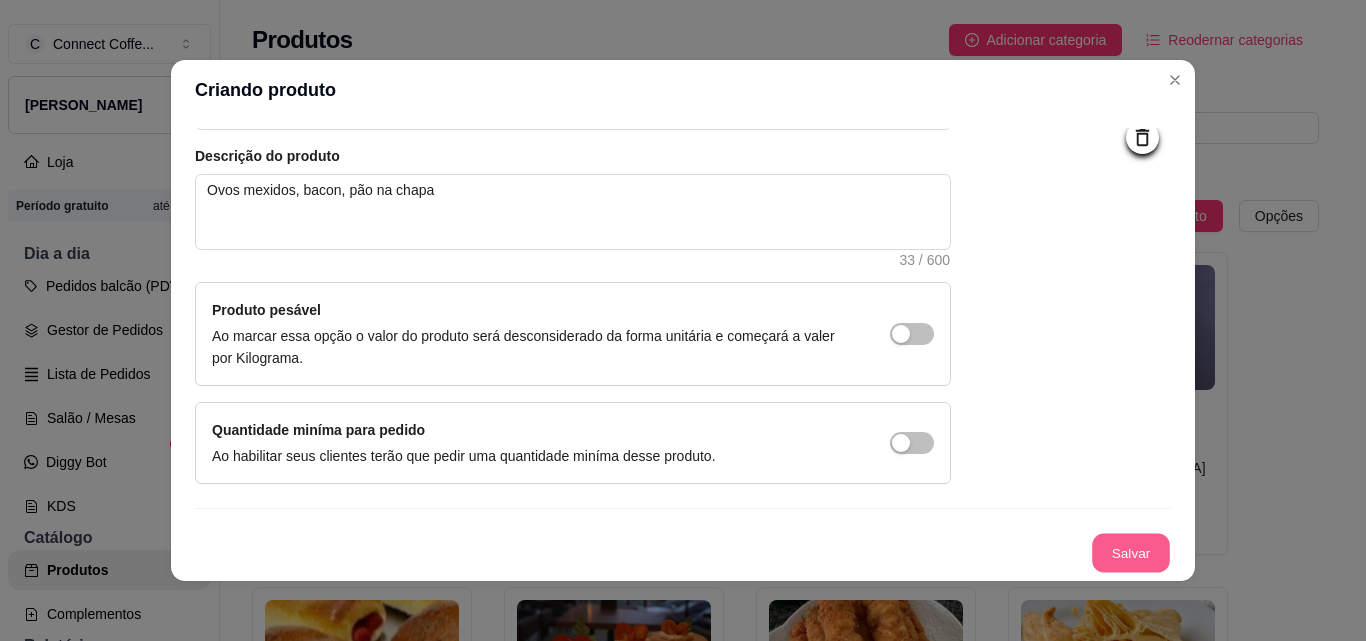 click on "Salvar" at bounding box center (1131, 553) 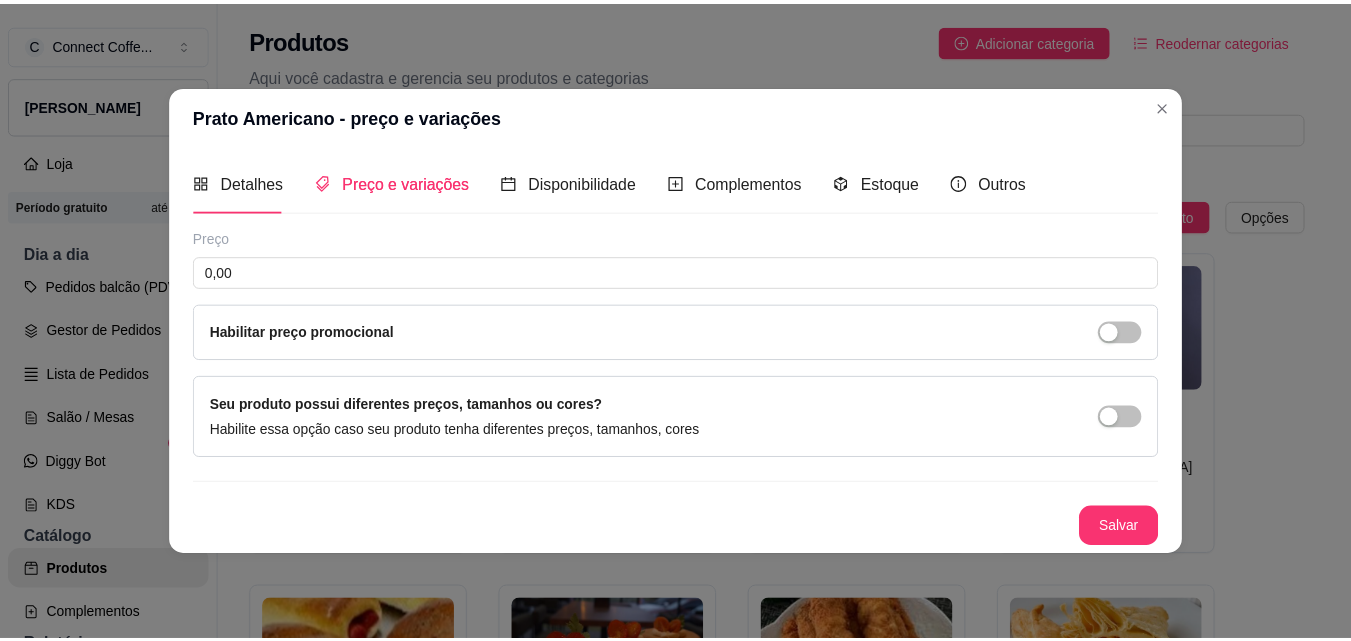 scroll, scrollTop: 0, scrollLeft: 0, axis: both 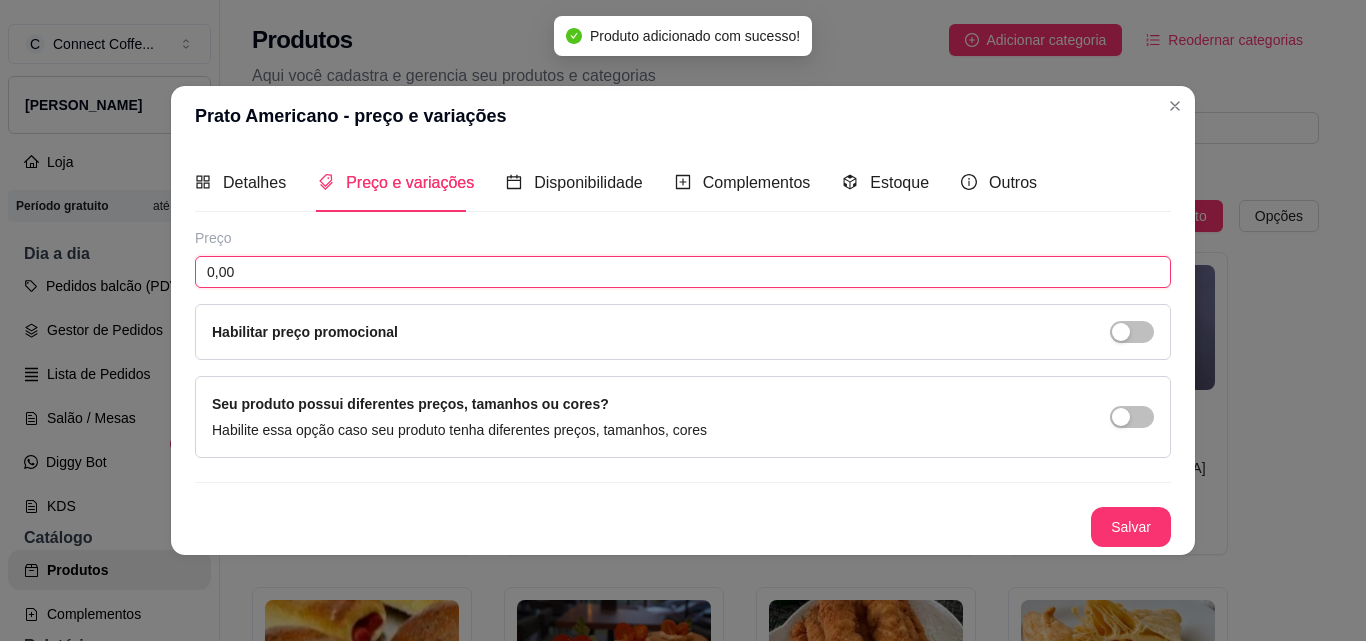 drag, startPoint x: 265, startPoint y: 273, endPoint x: 37, endPoint y: 271, distance: 228.00877 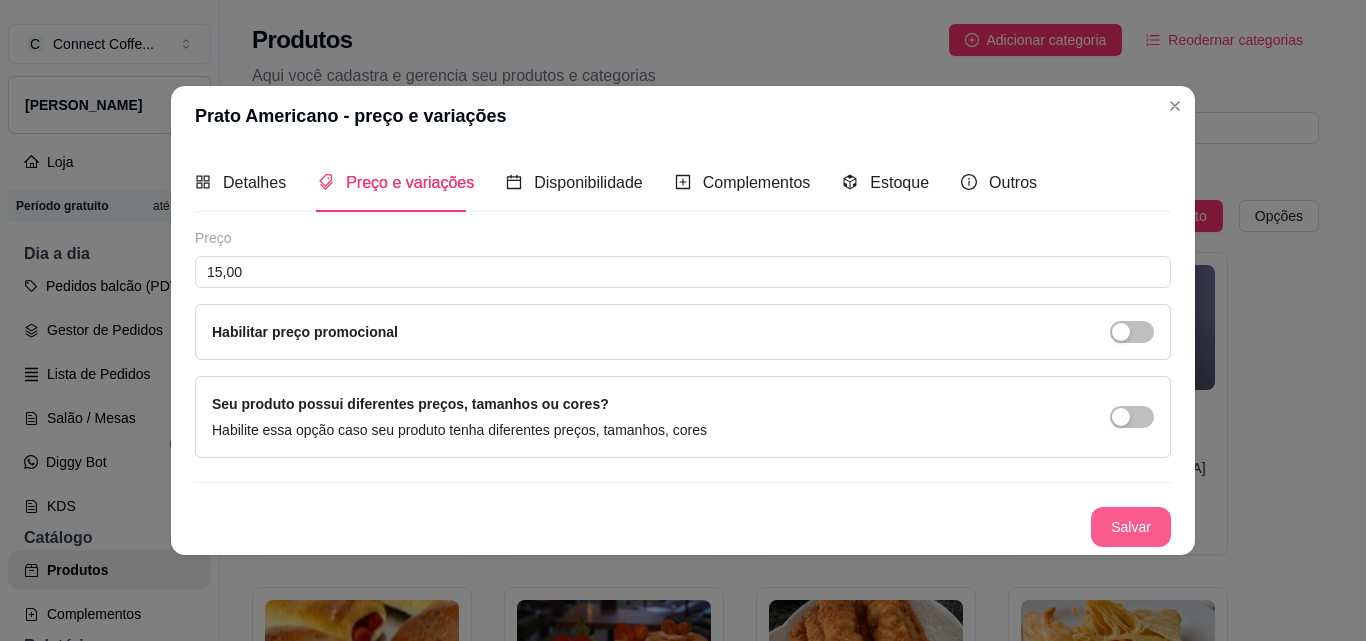 click on "Salvar" at bounding box center [1131, 527] 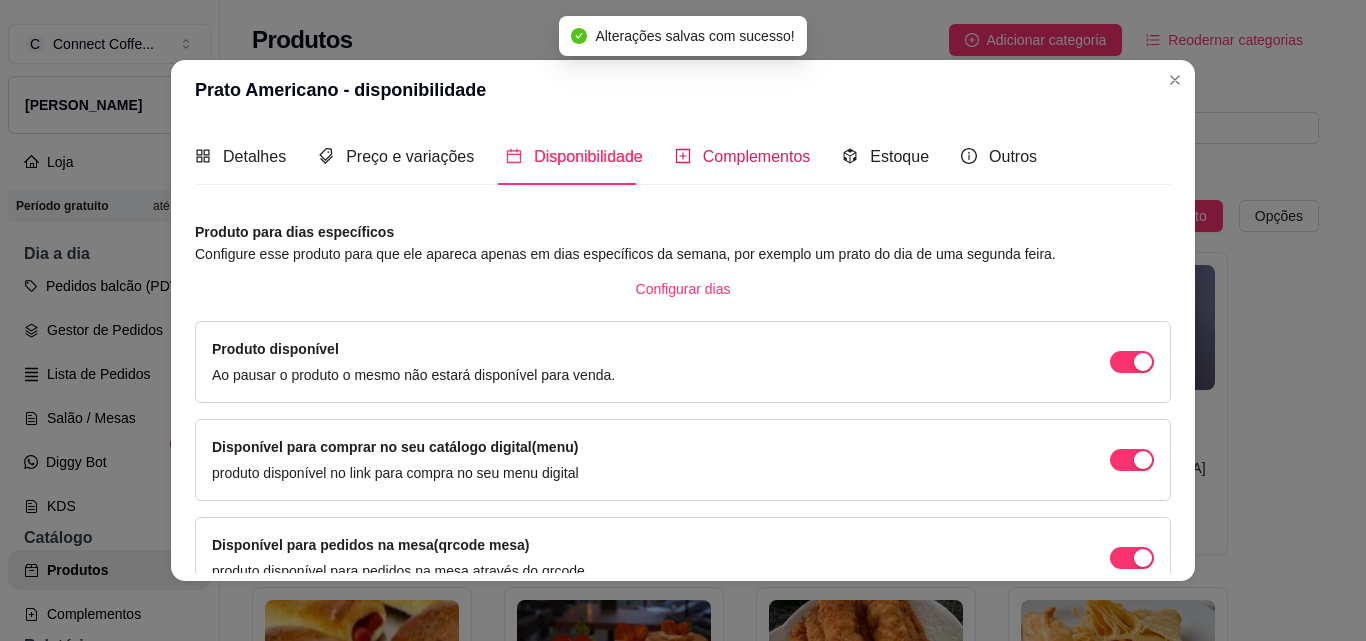 click on "Complementos" at bounding box center (757, 156) 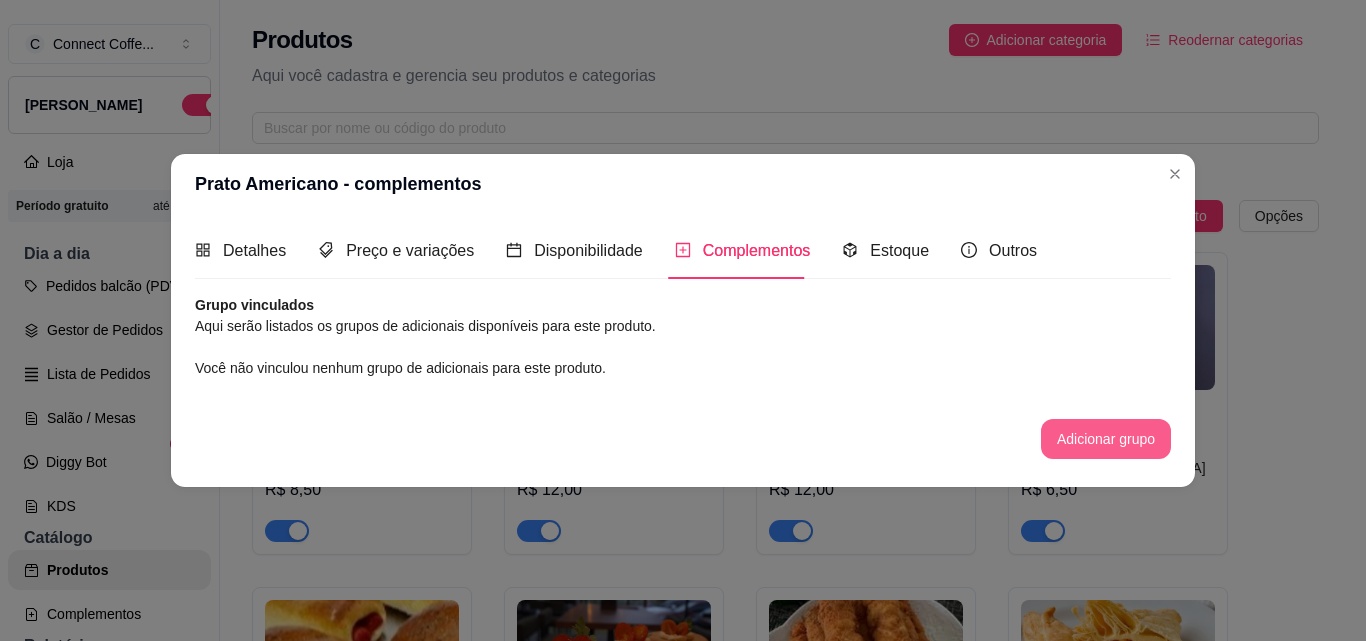 click on "Adicionar grupo" at bounding box center (1106, 439) 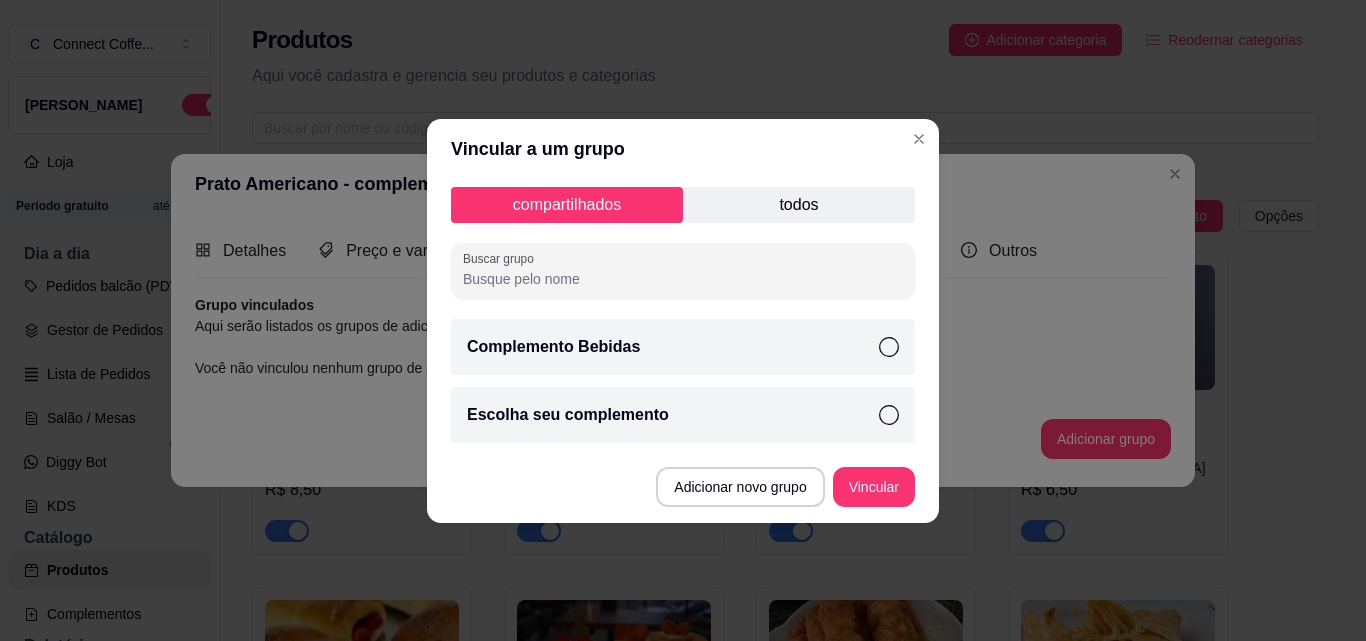 click 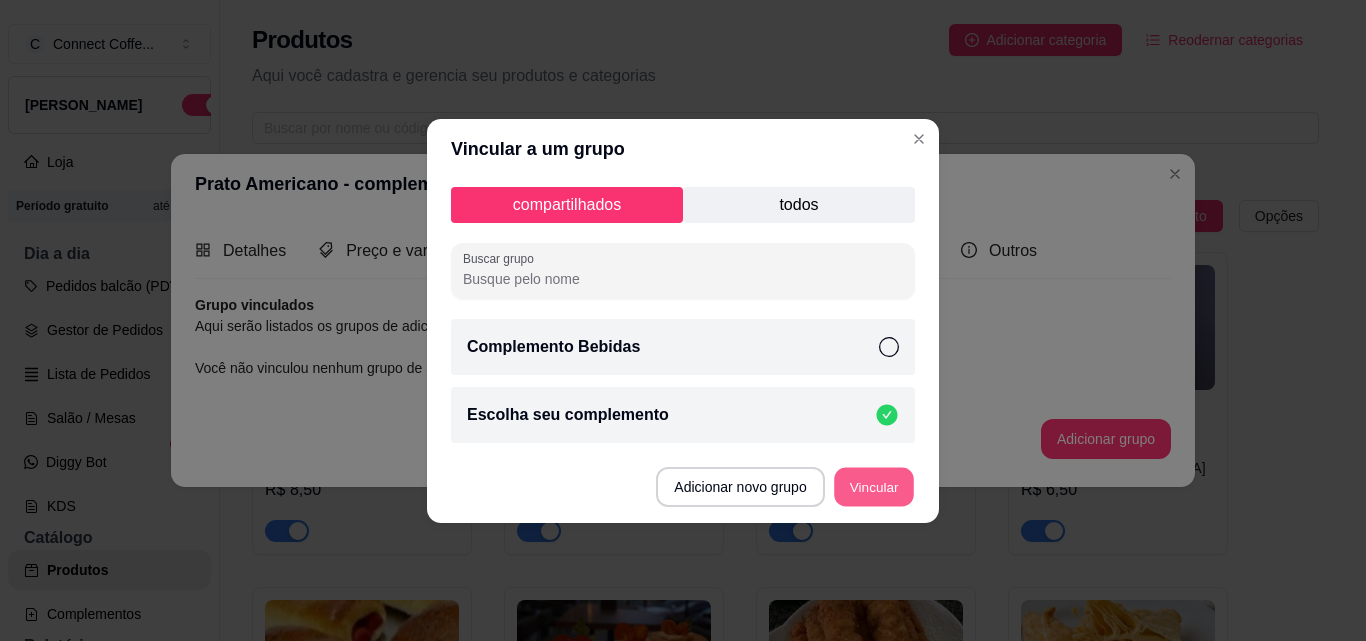 click on "Vincular" at bounding box center (874, 486) 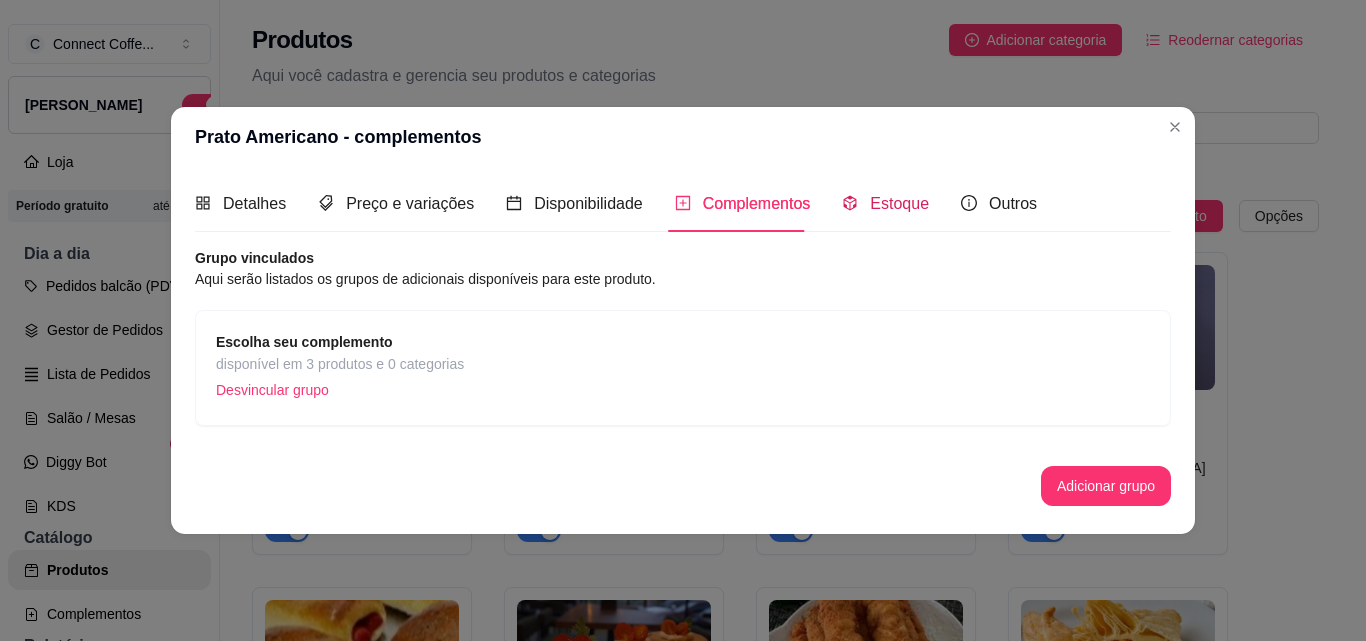 click on "Estoque" at bounding box center [899, 203] 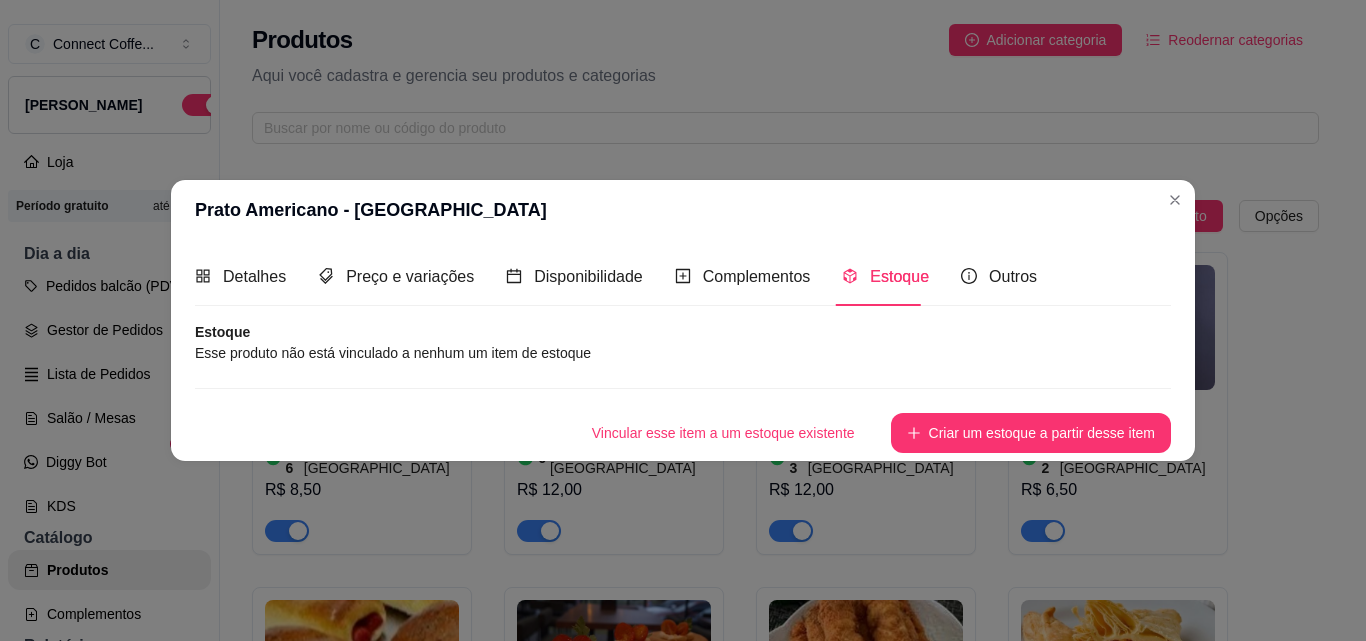 click on "Vincular esse item a um estoque existente Criar um estoque a partir desse item" at bounding box center [683, 420] 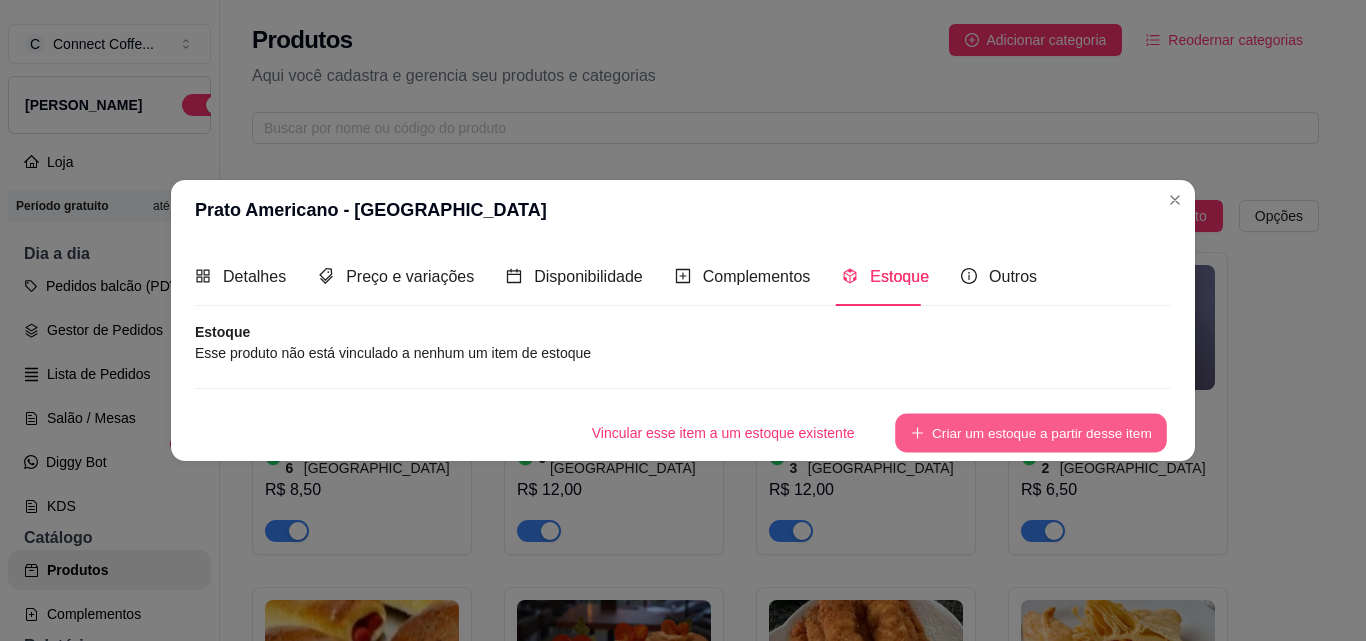 click on "Criar um estoque a partir desse item" at bounding box center (1031, 432) 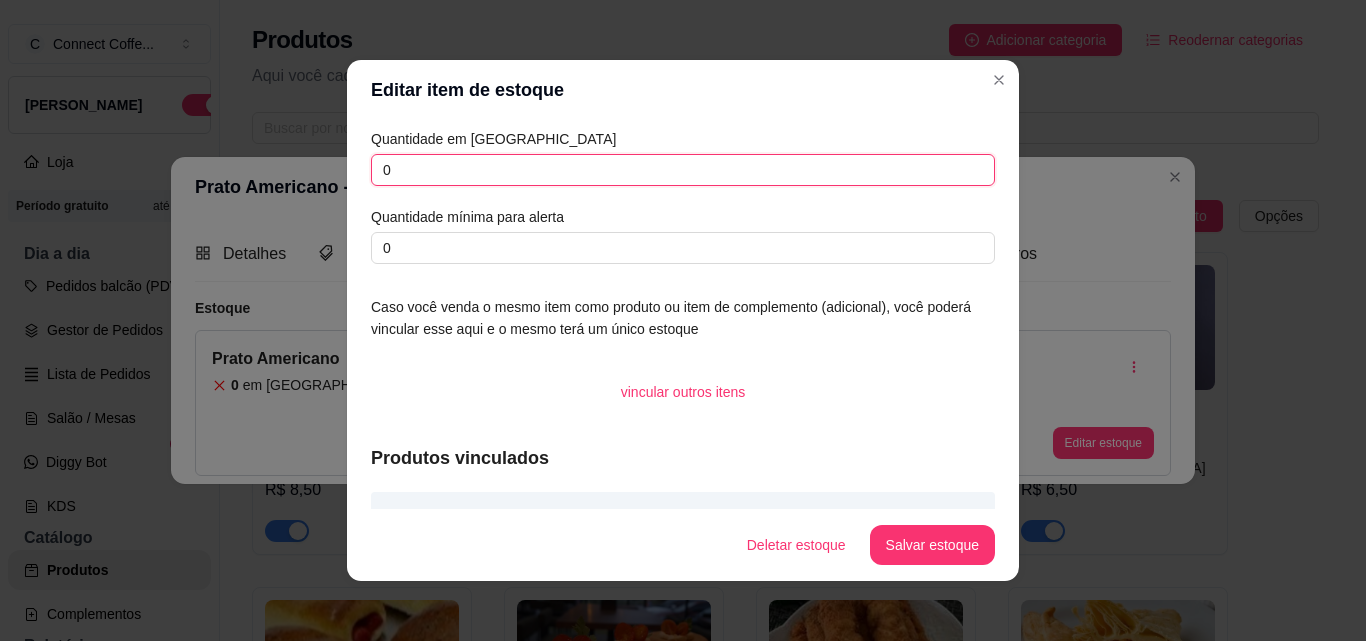 drag, startPoint x: 391, startPoint y: 173, endPoint x: 320, endPoint y: 164, distance: 71.568146 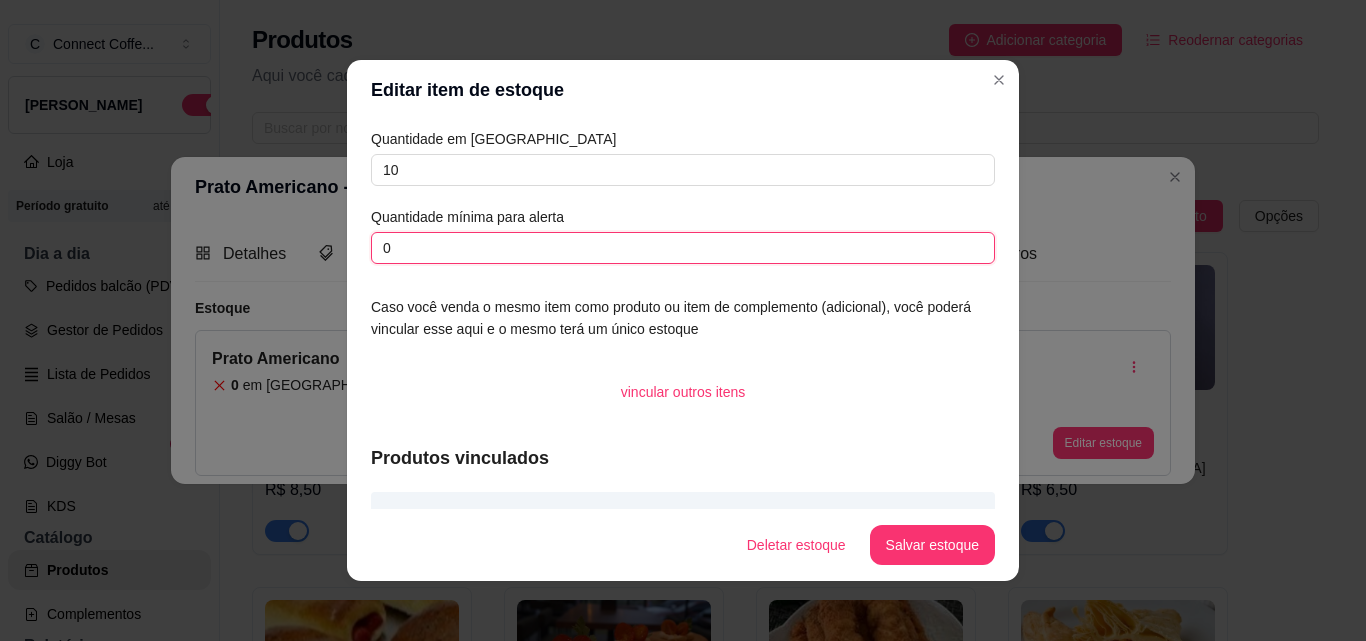 drag, startPoint x: 400, startPoint y: 239, endPoint x: 313, endPoint y: 228, distance: 87.69264 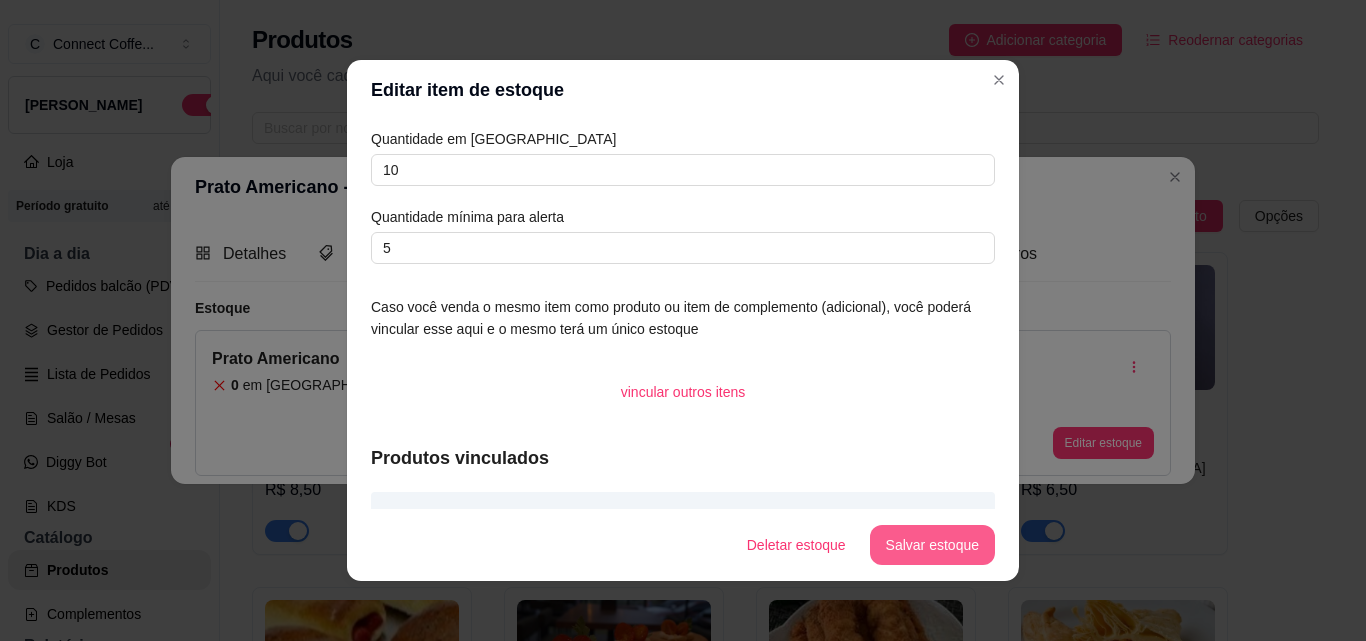 click on "Salvar estoque" at bounding box center (932, 545) 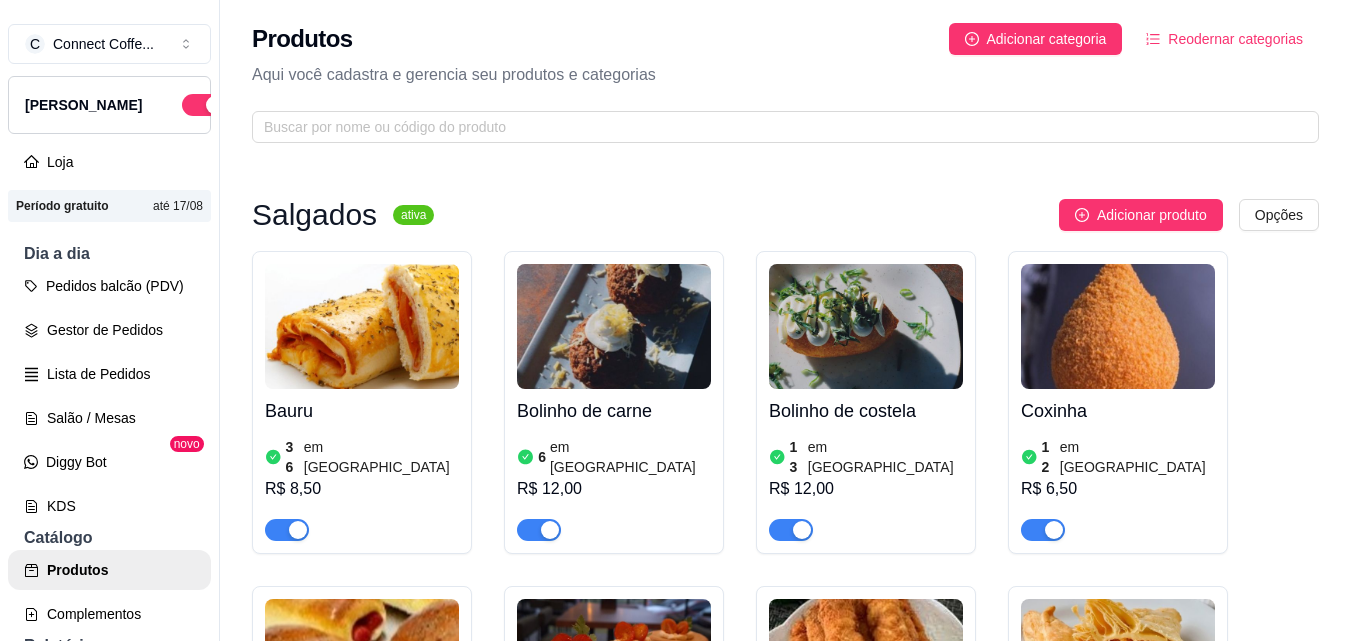 scroll, scrollTop: 0, scrollLeft: 0, axis: both 